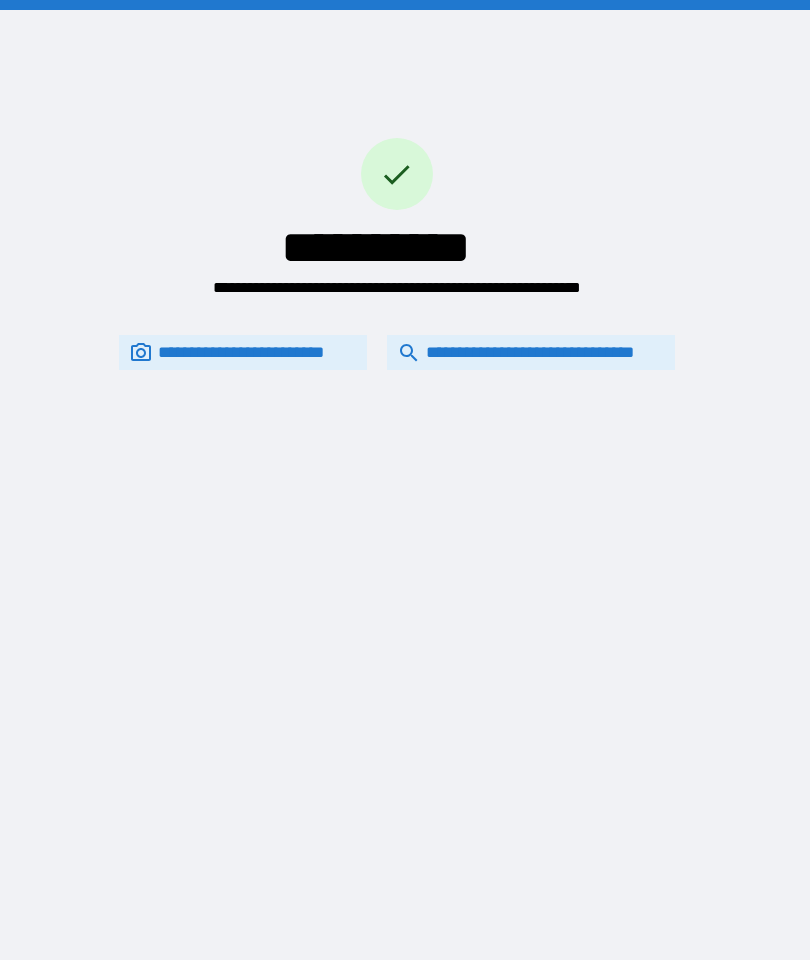 scroll, scrollTop: 0, scrollLeft: 0, axis: both 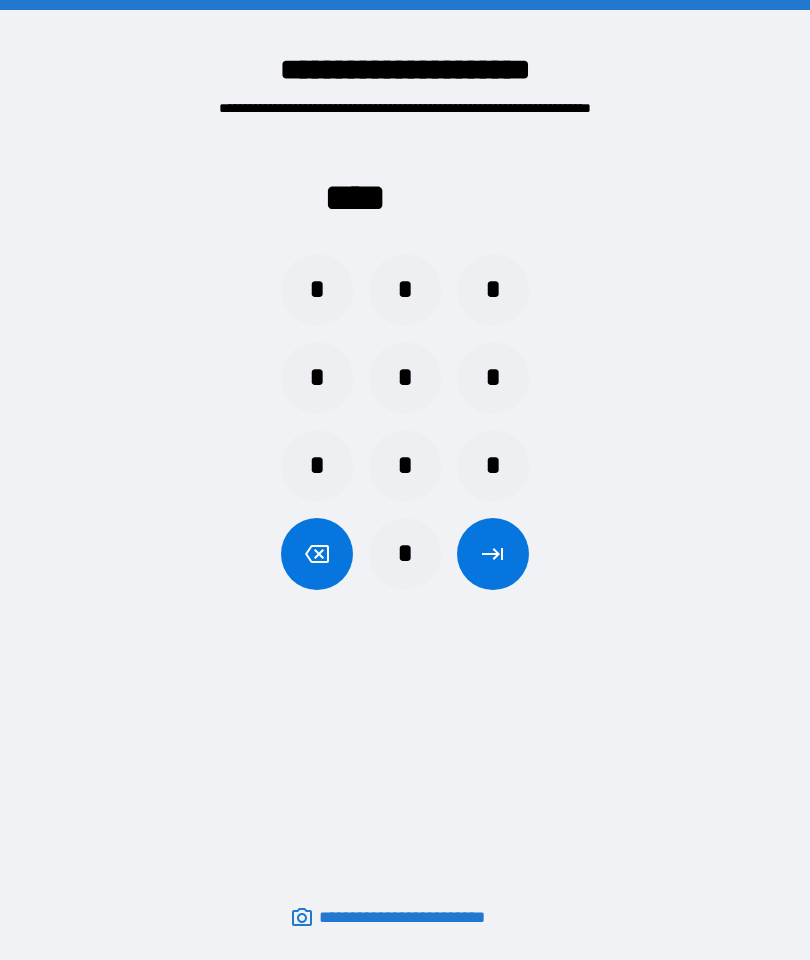 click on "*" at bounding box center (405, 290) 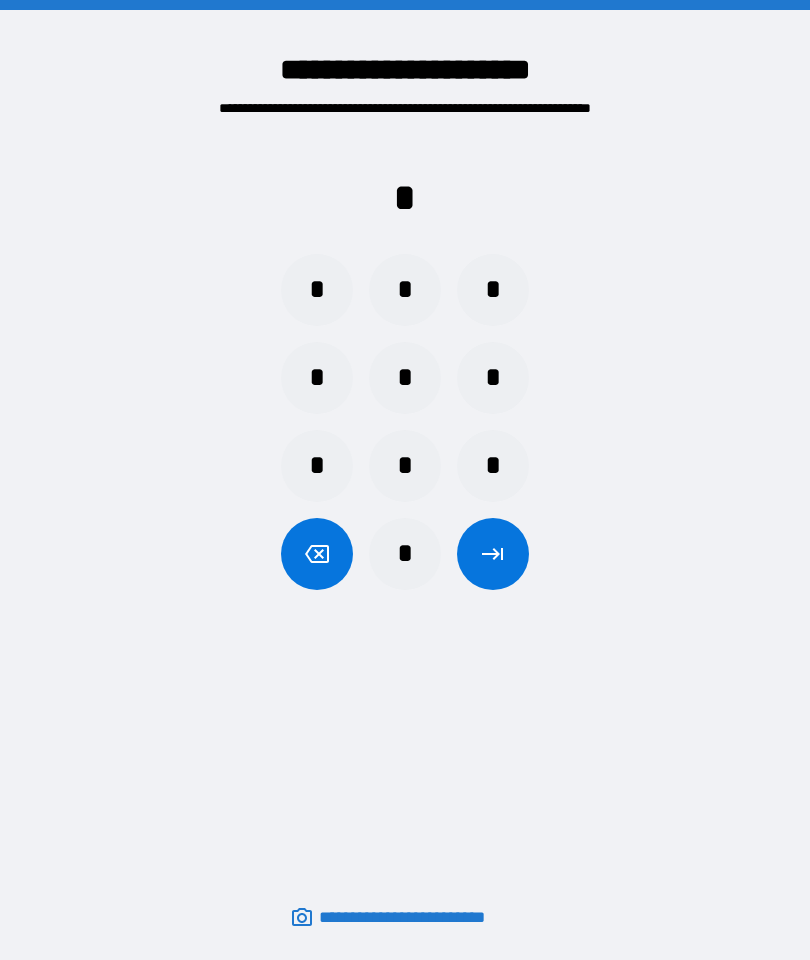click on "*" at bounding box center (317, 378) 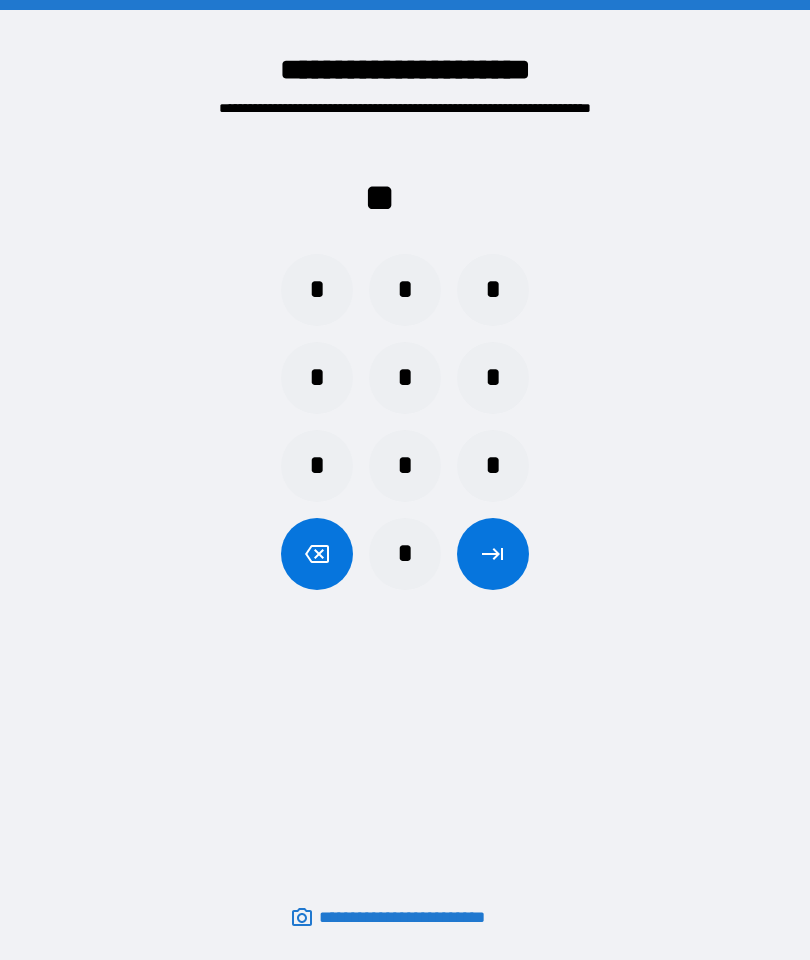 click on "*" at bounding box center (317, 466) 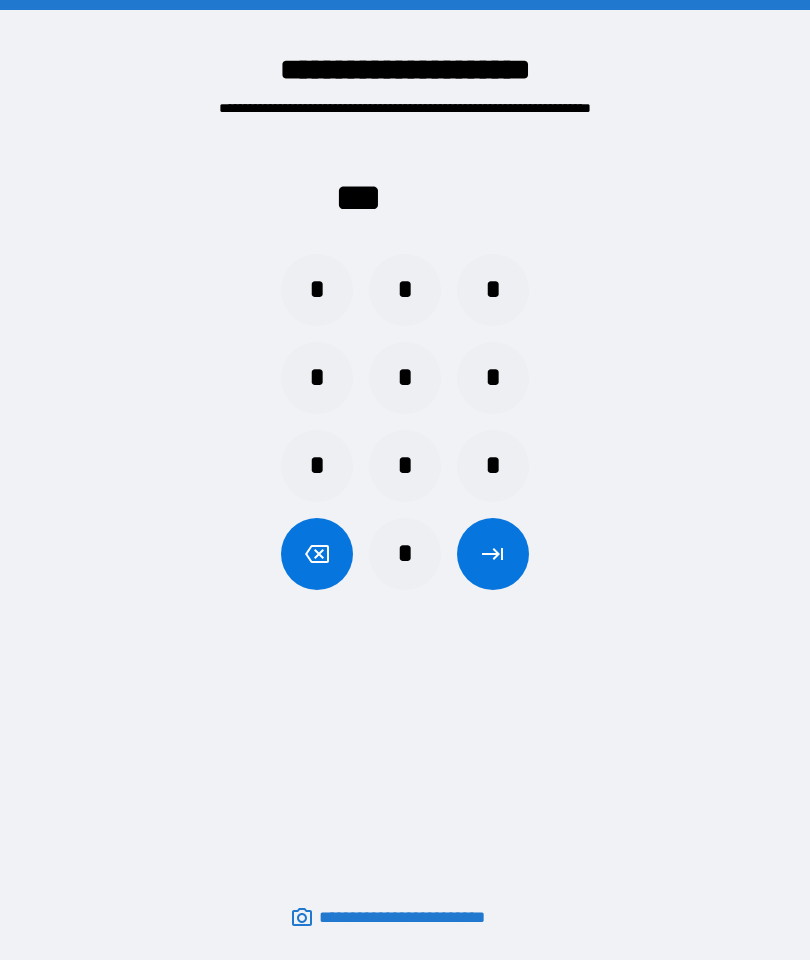click on "*" at bounding box center [493, 290] 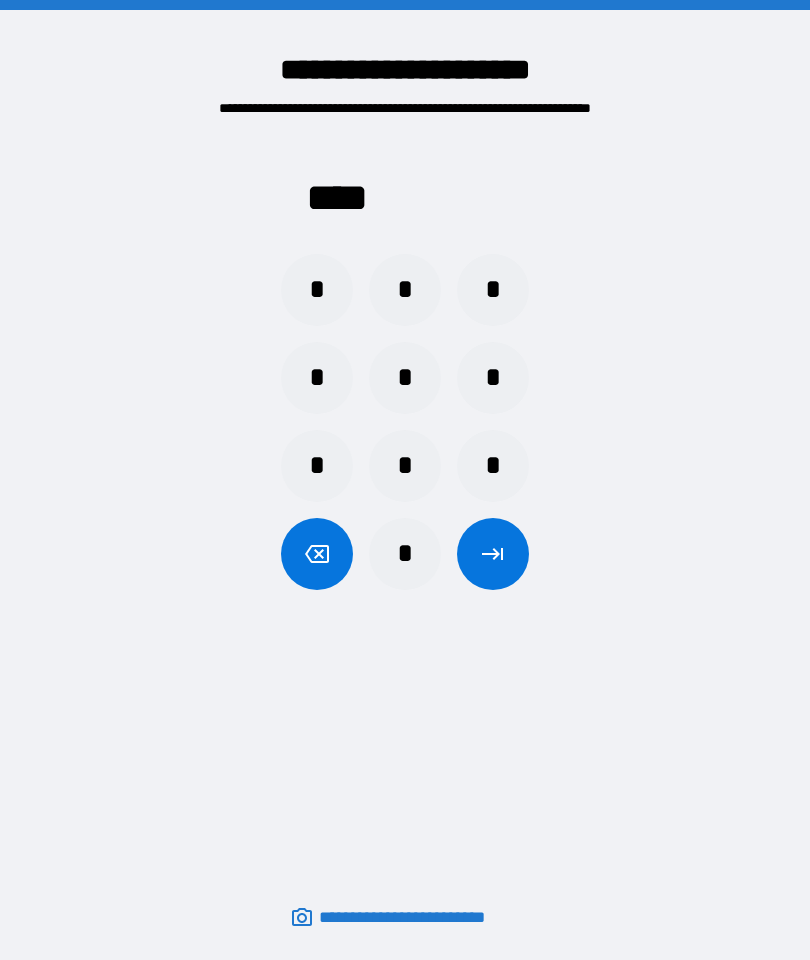 click at bounding box center (493, 554) 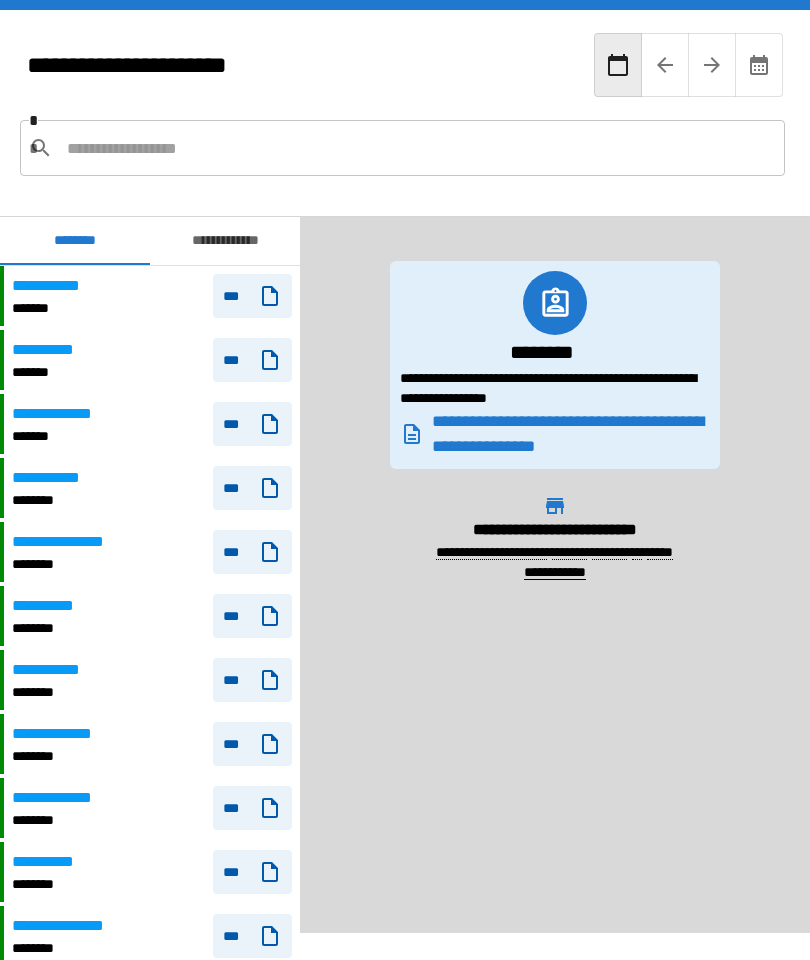 click on "**********" at bounding box center (225, 241) 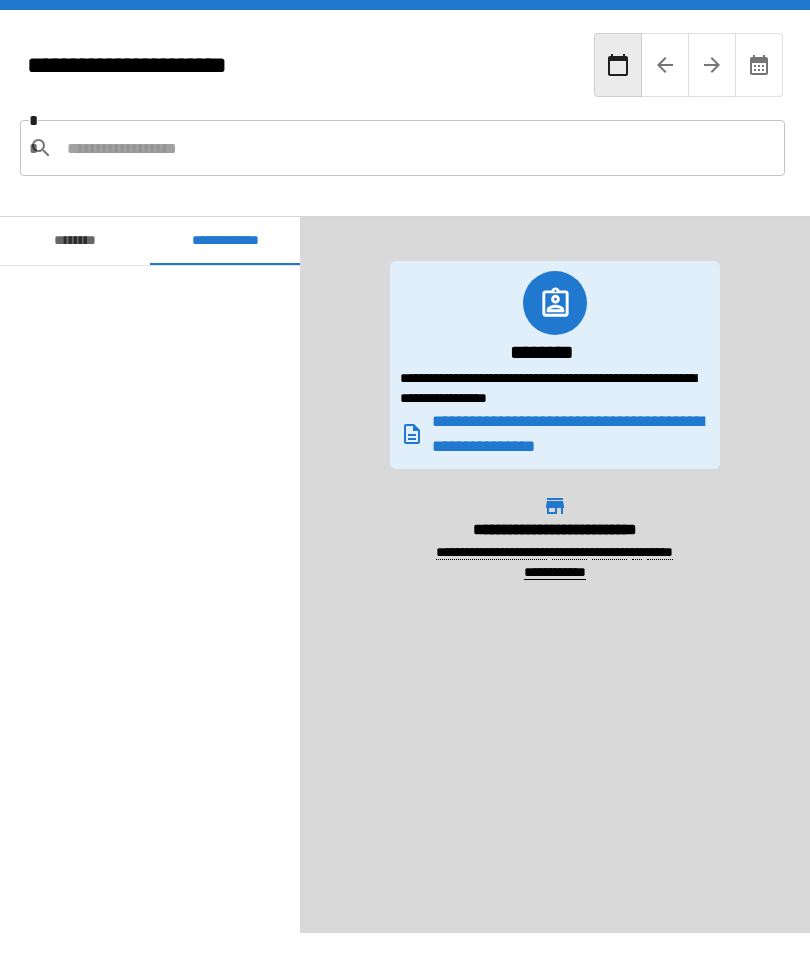 scroll, scrollTop: 120, scrollLeft: 0, axis: vertical 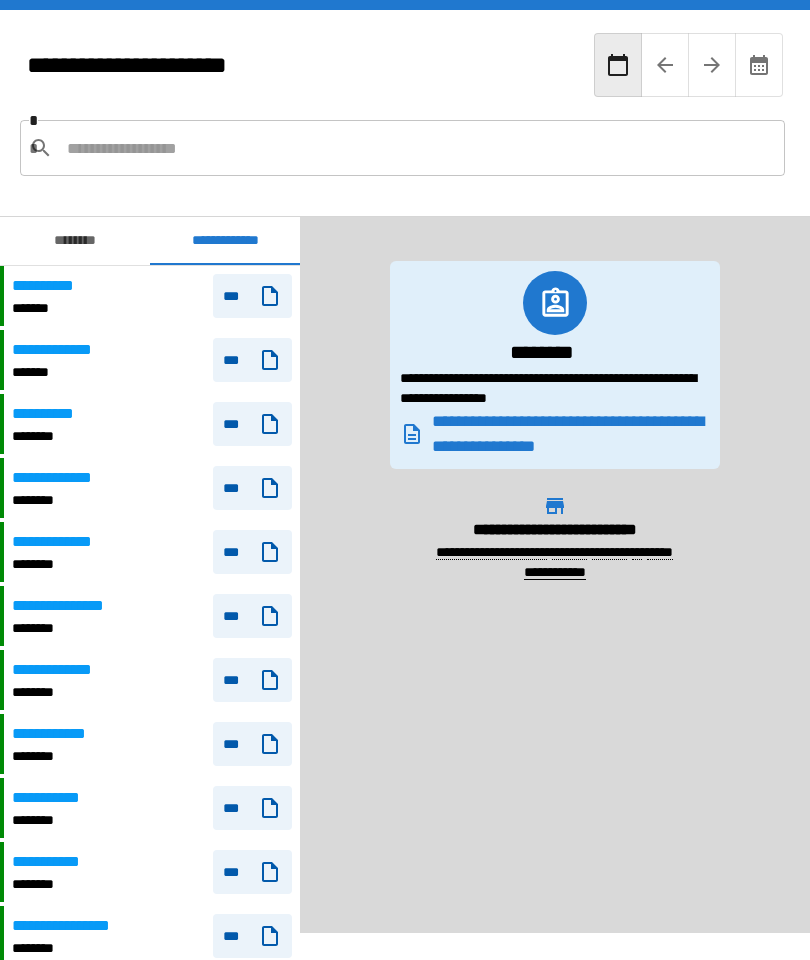 click on "***" at bounding box center [252, 360] 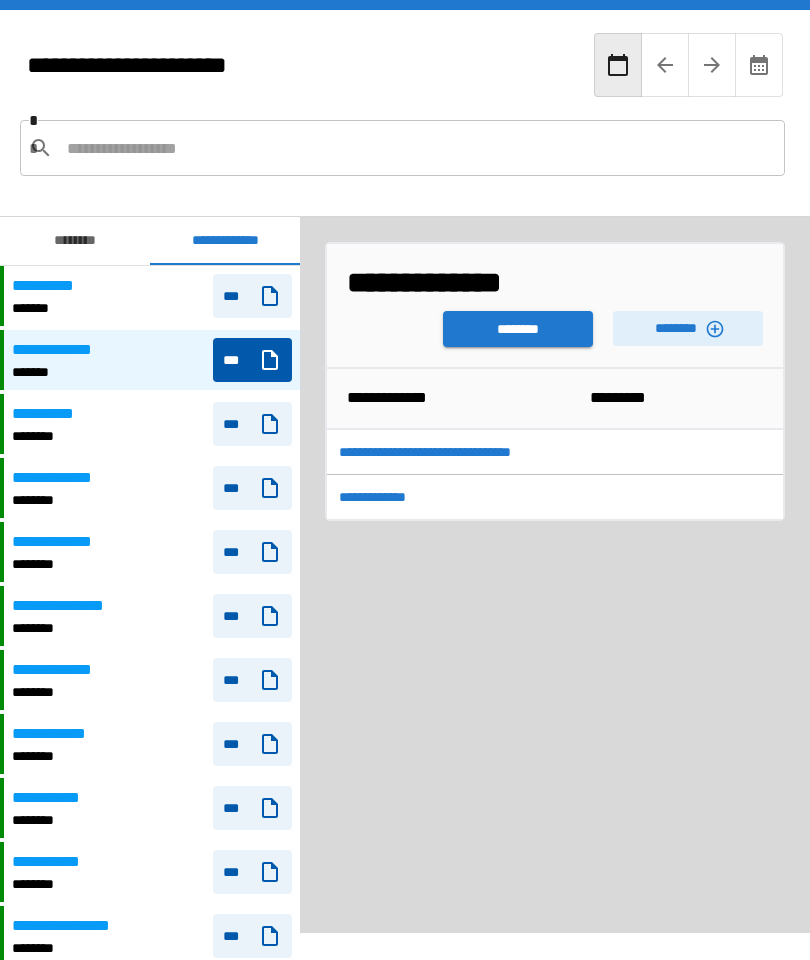 click on "********" at bounding box center (518, 329) 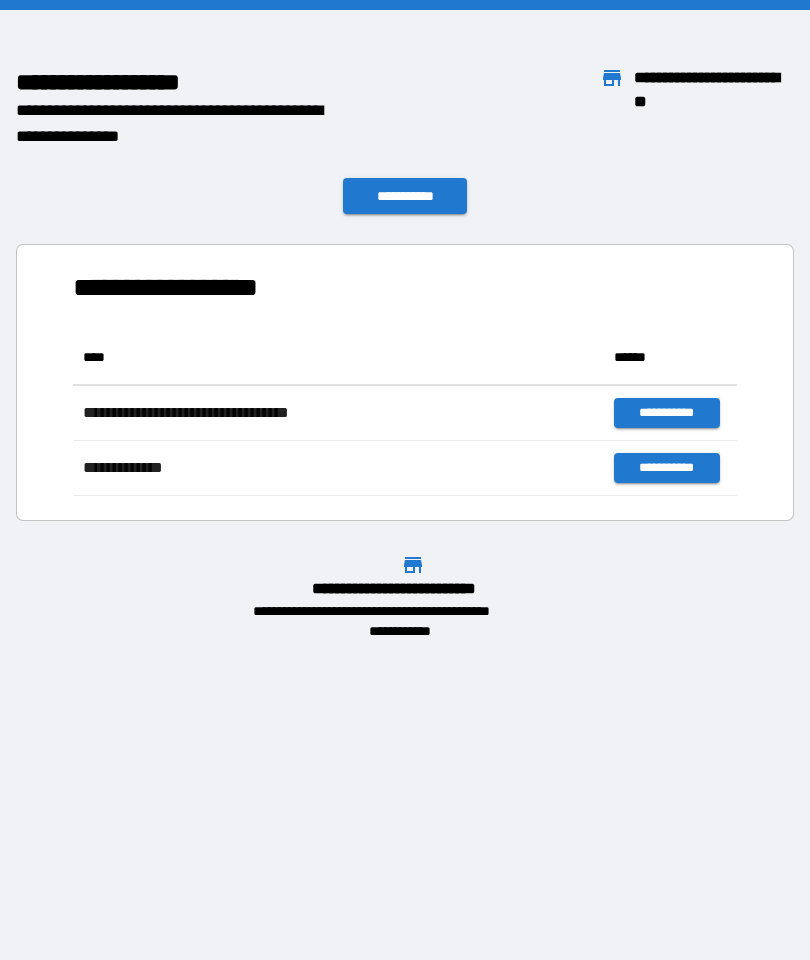 scroll, scrollTop: 166, scrollLeft: 664, axis: both 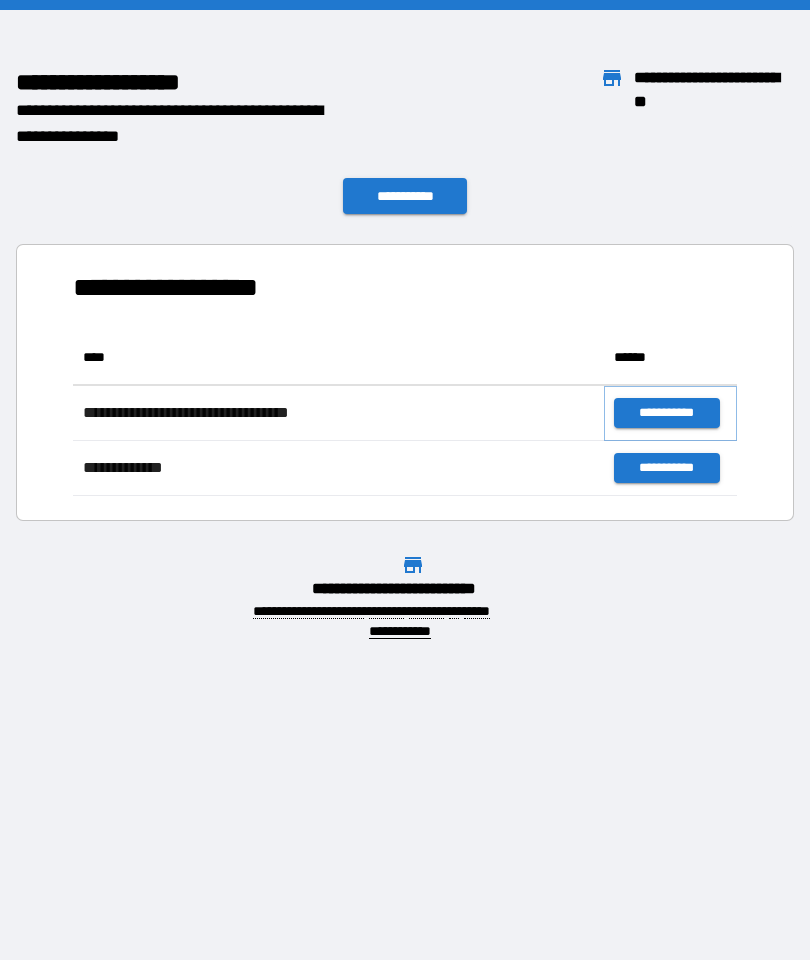 click on "**********" at bounding box center (666, 413) 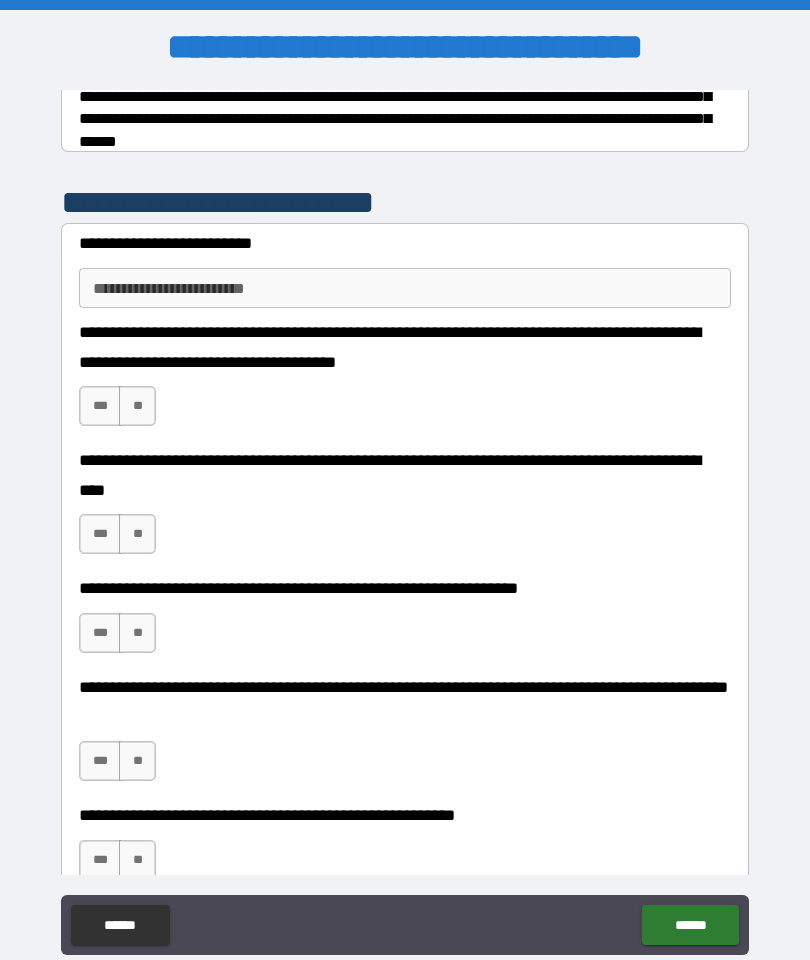 scroll, scrollTop: 356, scrollLeft: 0, axis: vertical 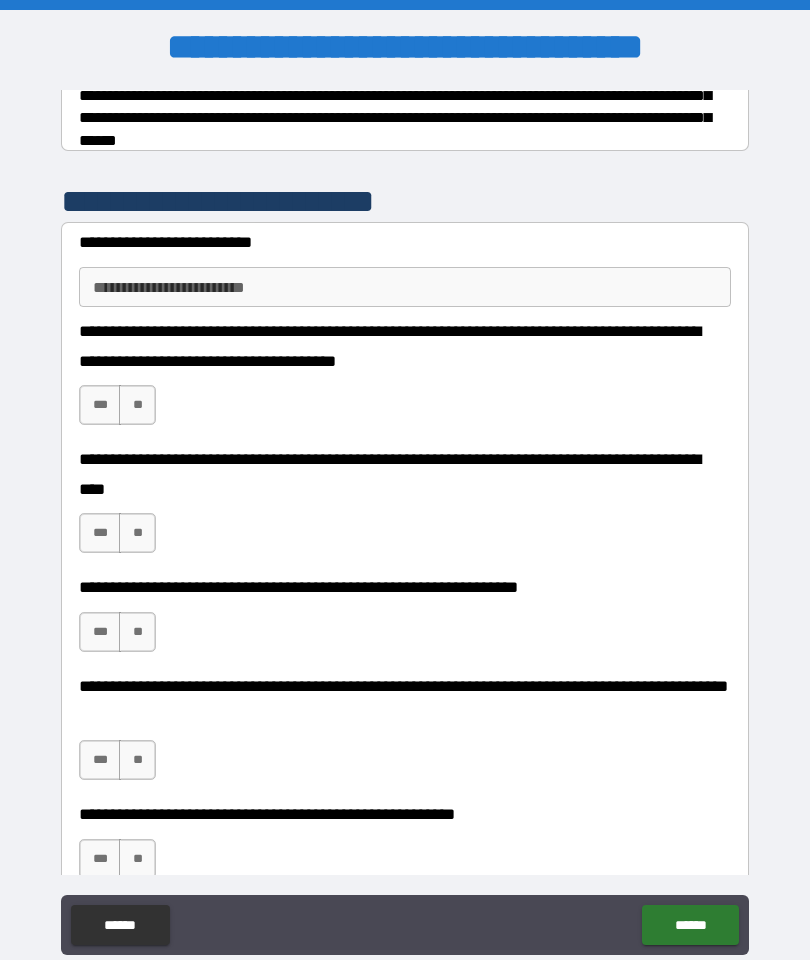 click on "**********" at bounding box center (405, 287) 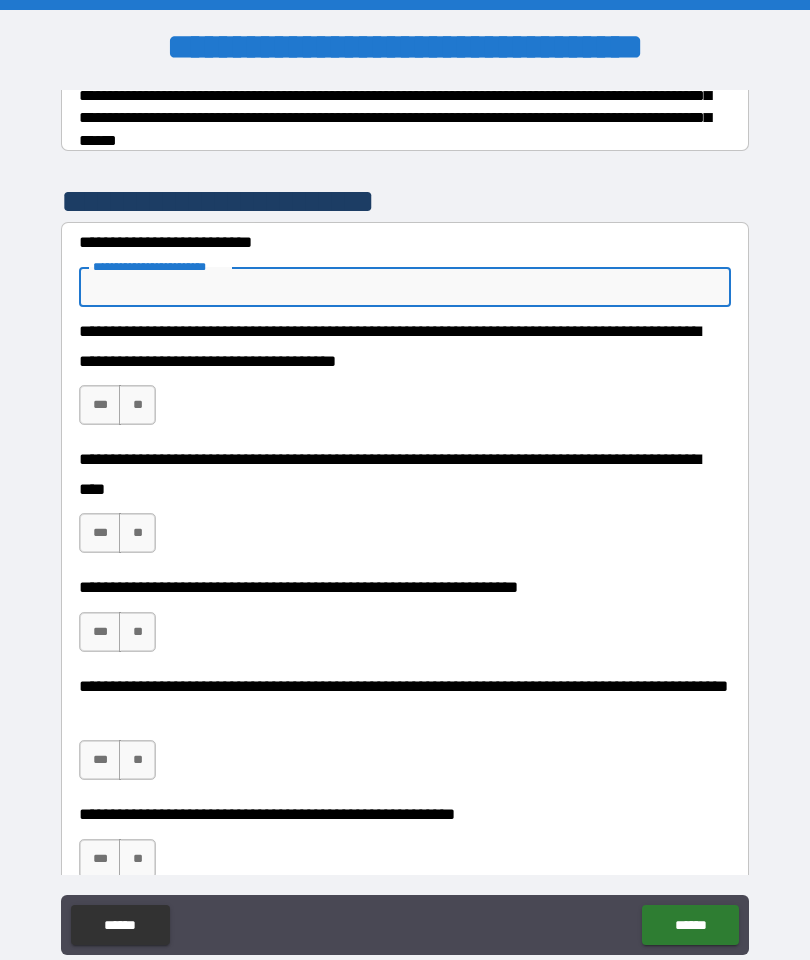 click on "**********" at bounding box center [405, 287] 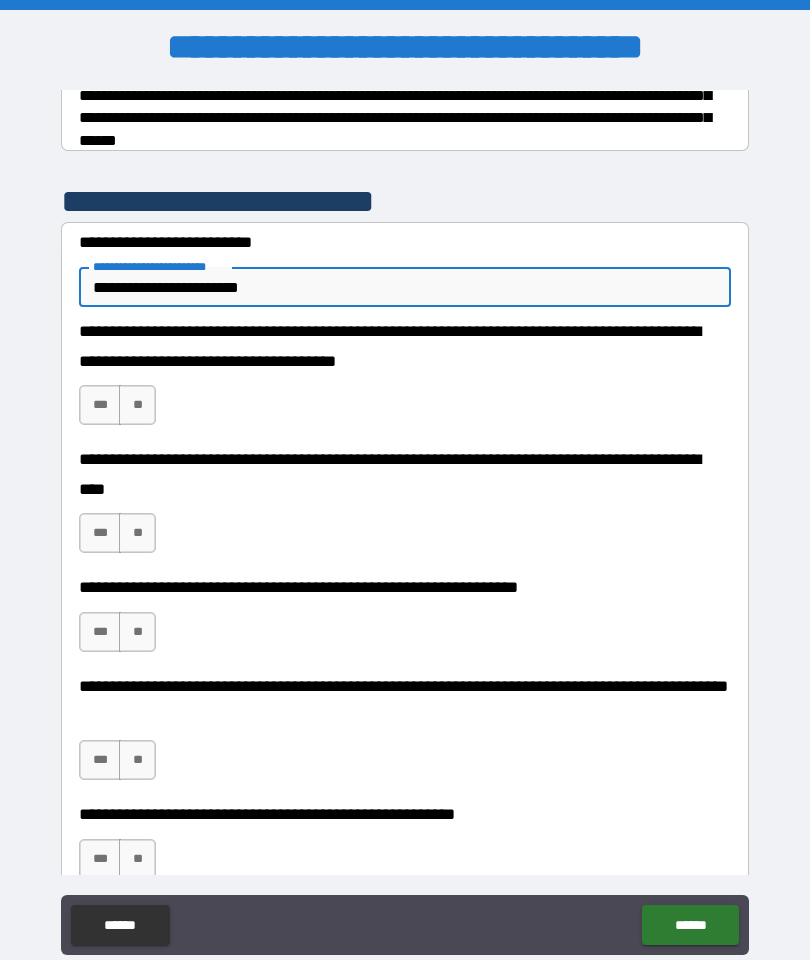 type on "**********" 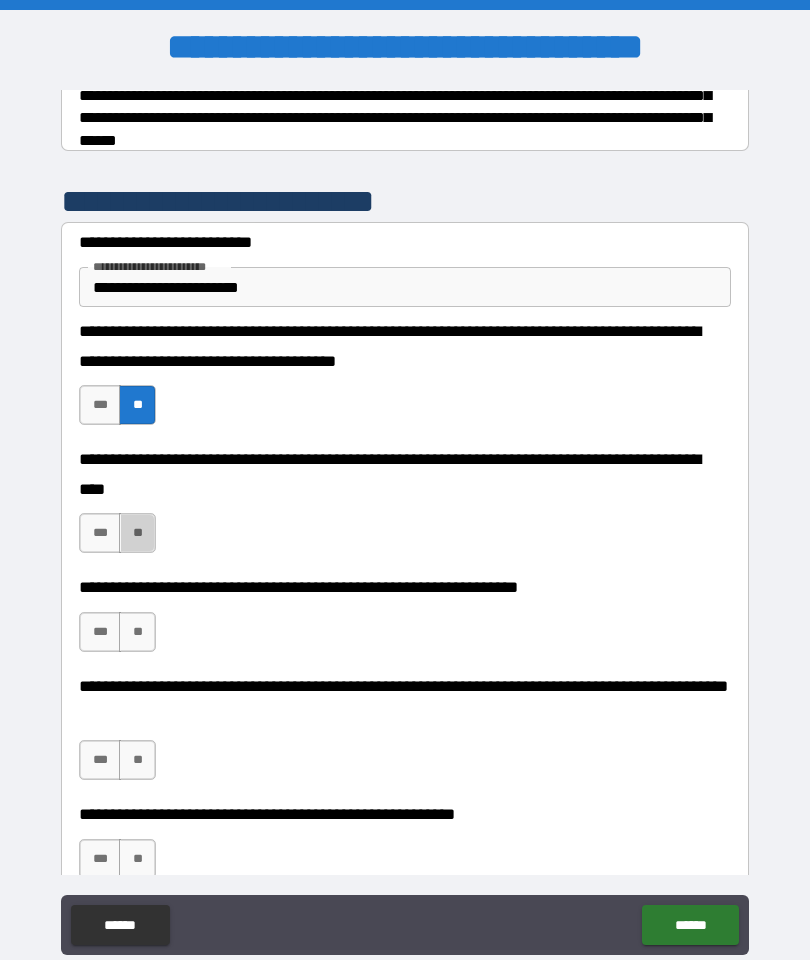 click on "**" at bounding box center (137, 533) 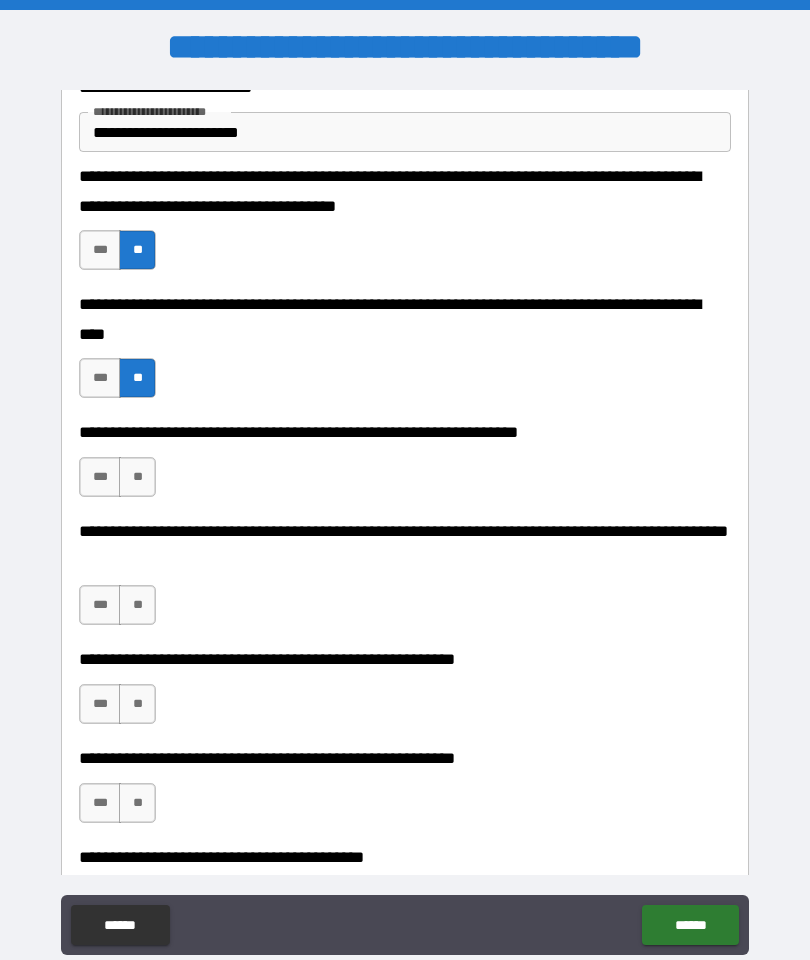scroll, scrollTop: 521, scrollLeft: 0, axis: vertical 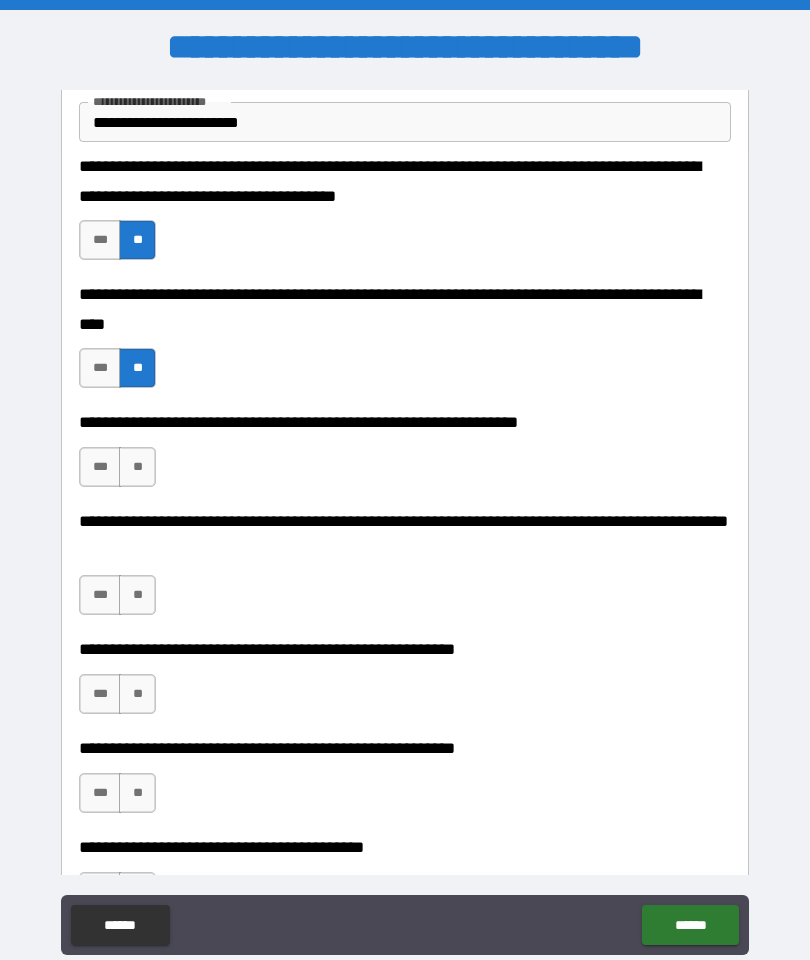click on "**" at bounding box center (137, 467) 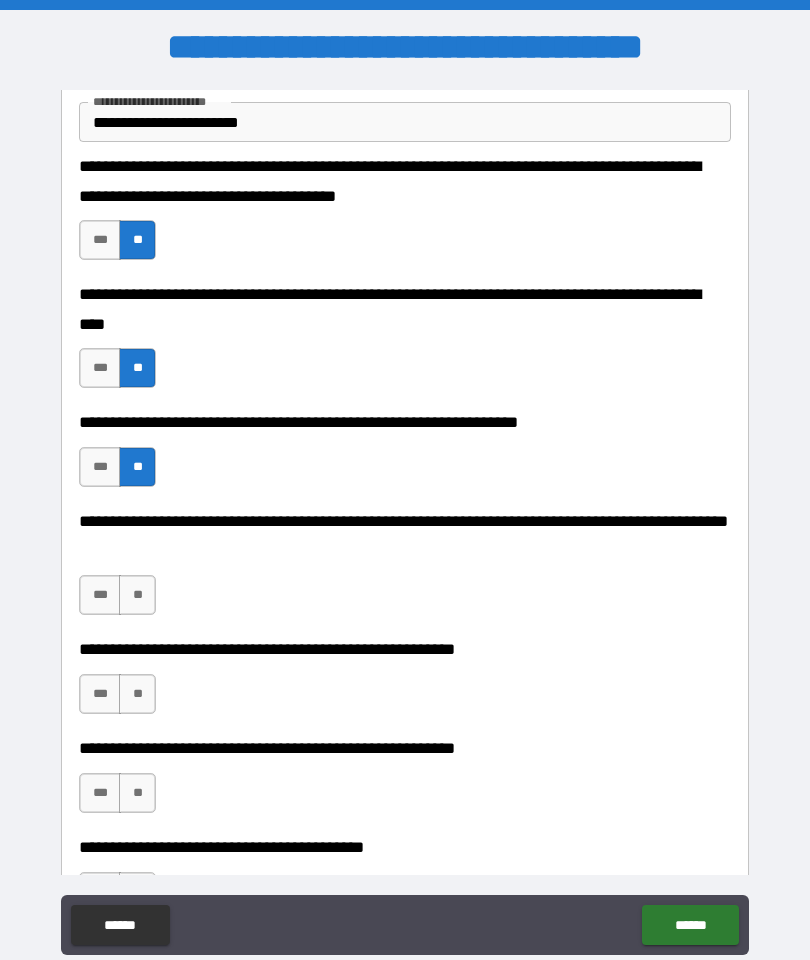 click on "**" at bounding box center [137, 595] 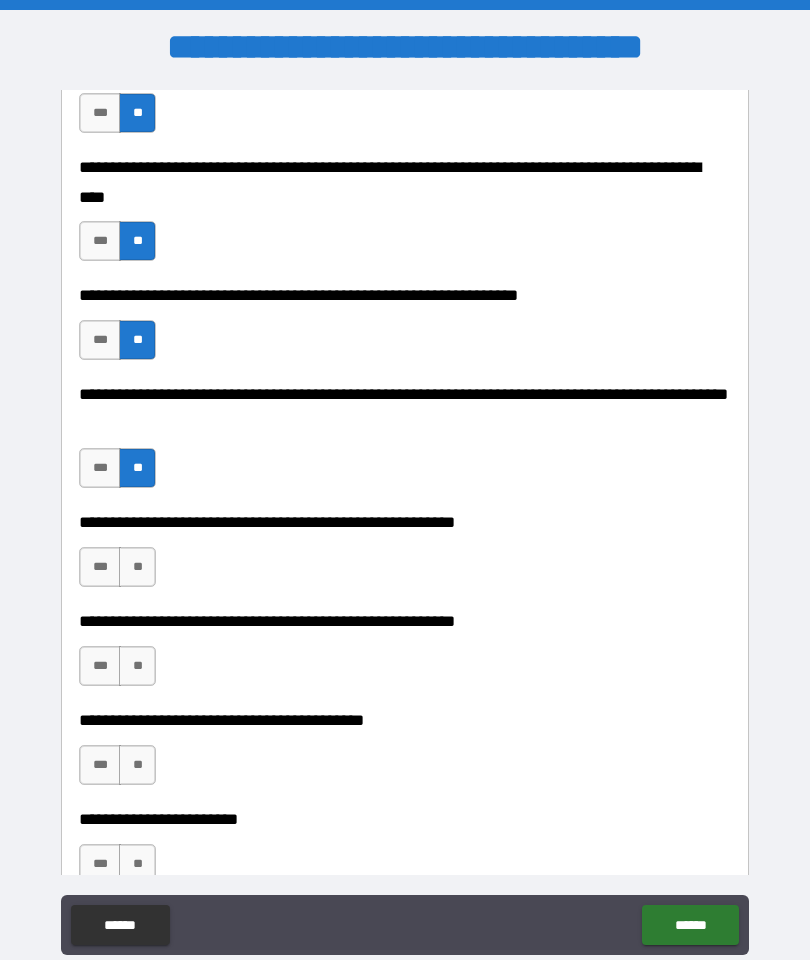 scroll, scrollTop: 651, scrollLeft: 0, axis: vertical 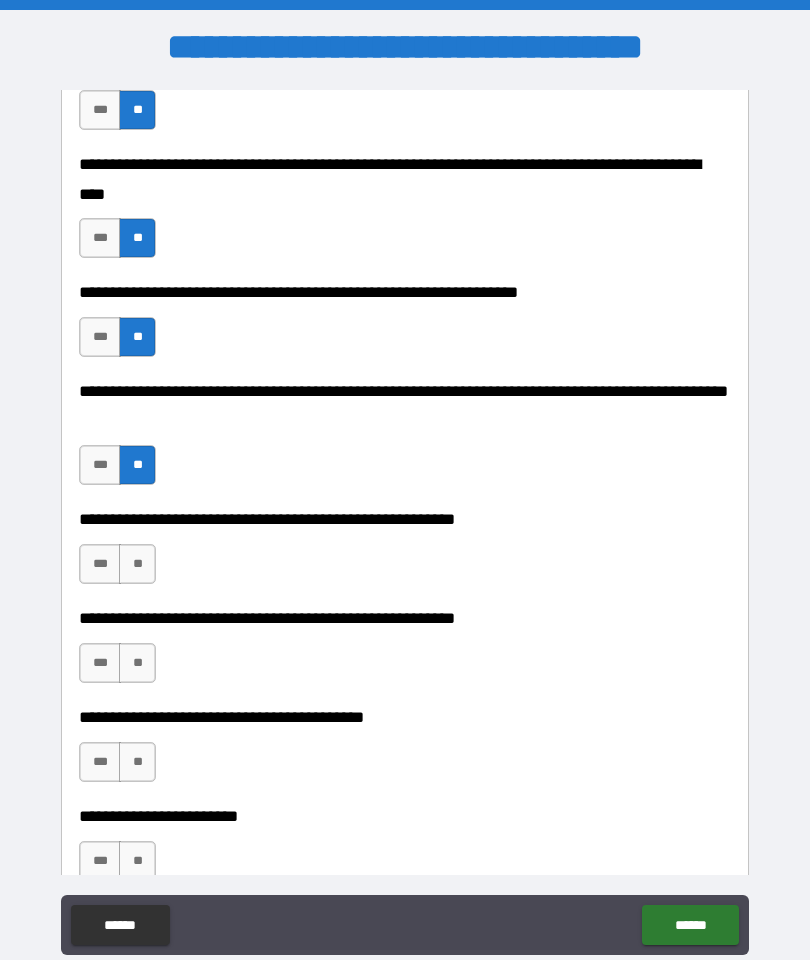 click on "**" at bounding box center (137, 564) 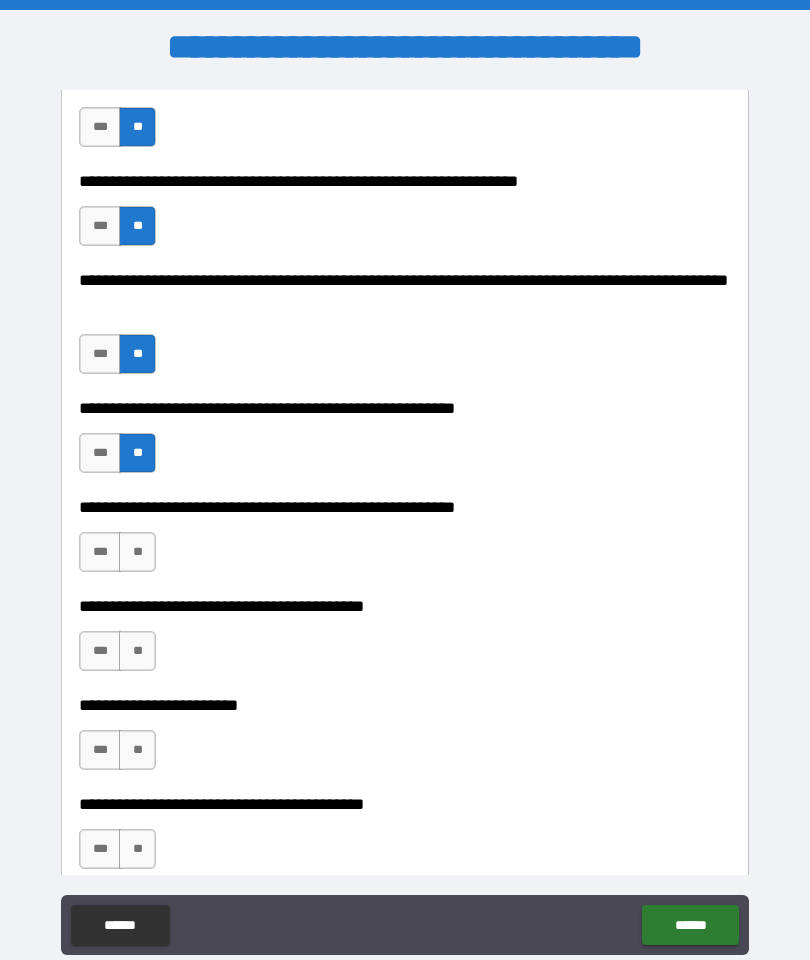 scroll, scrollTop: 767, scrollLeft: 0, axis: vertical 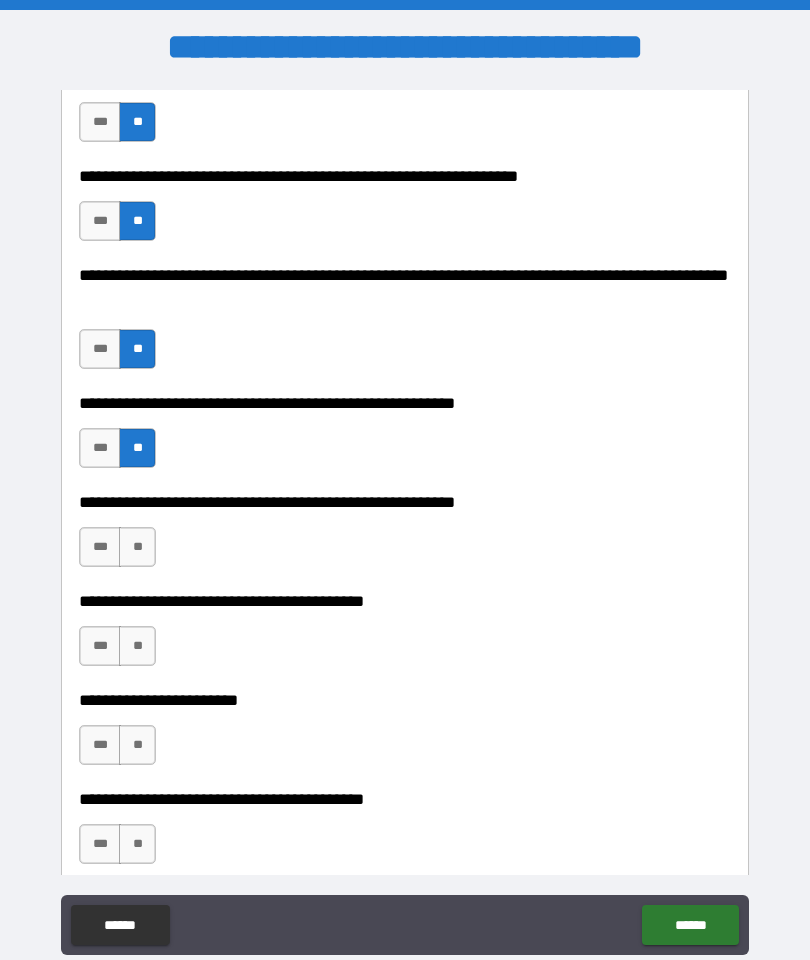 click on "***" at bounding box center [100, 547] 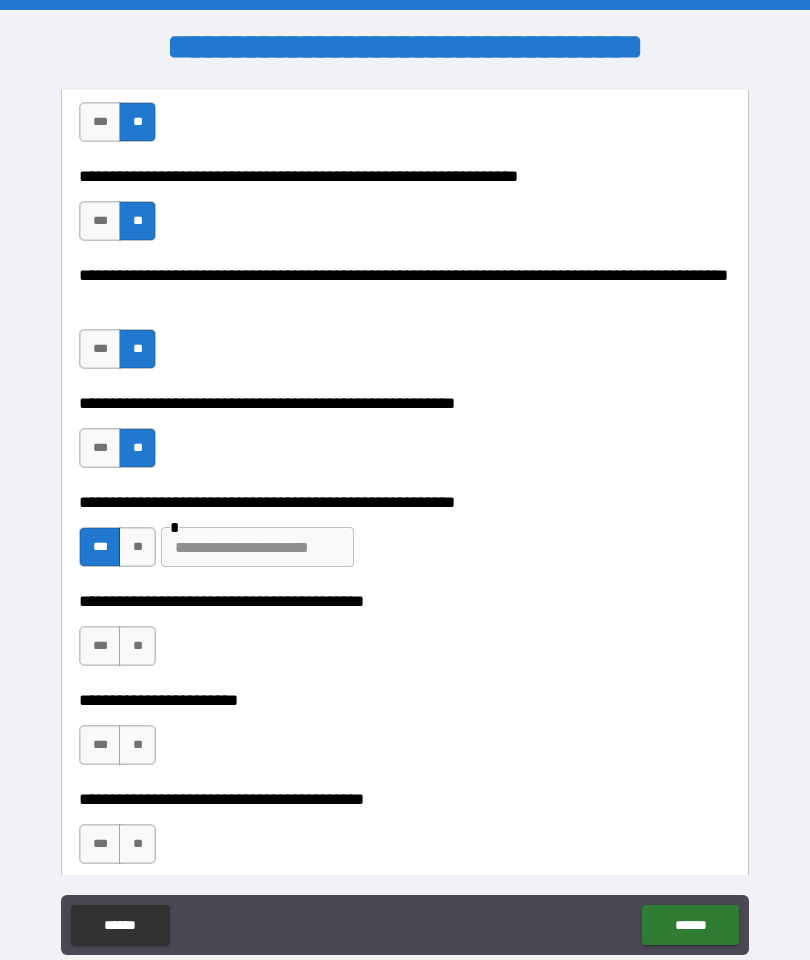 click at bounding box center (257, 547) 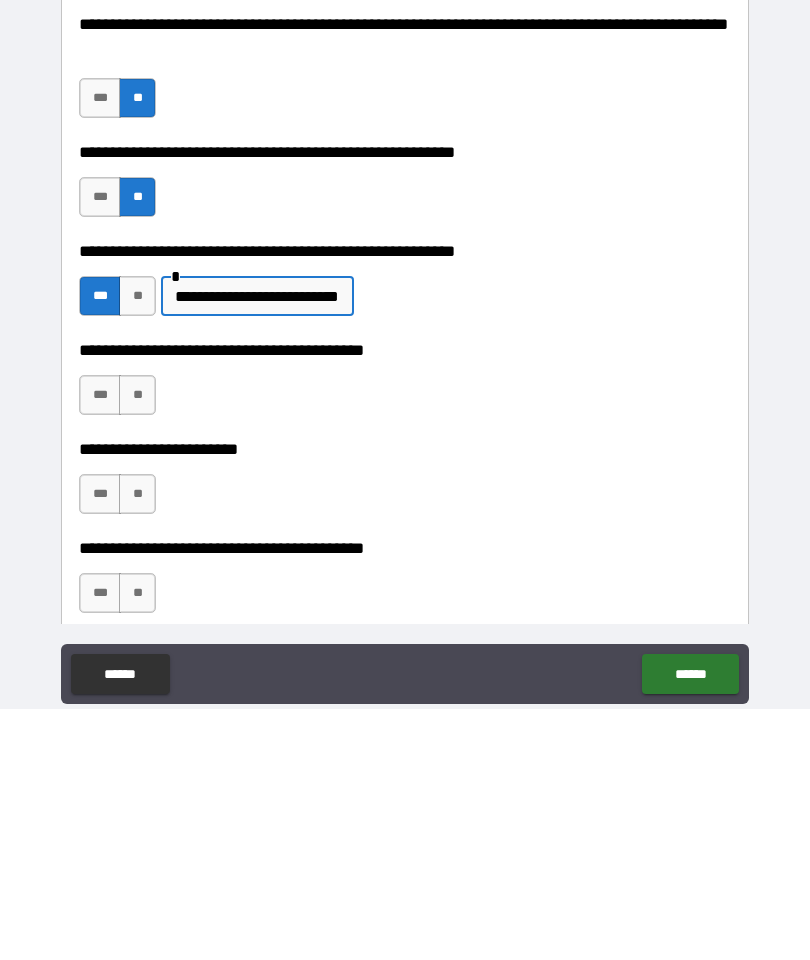 type on "**********" 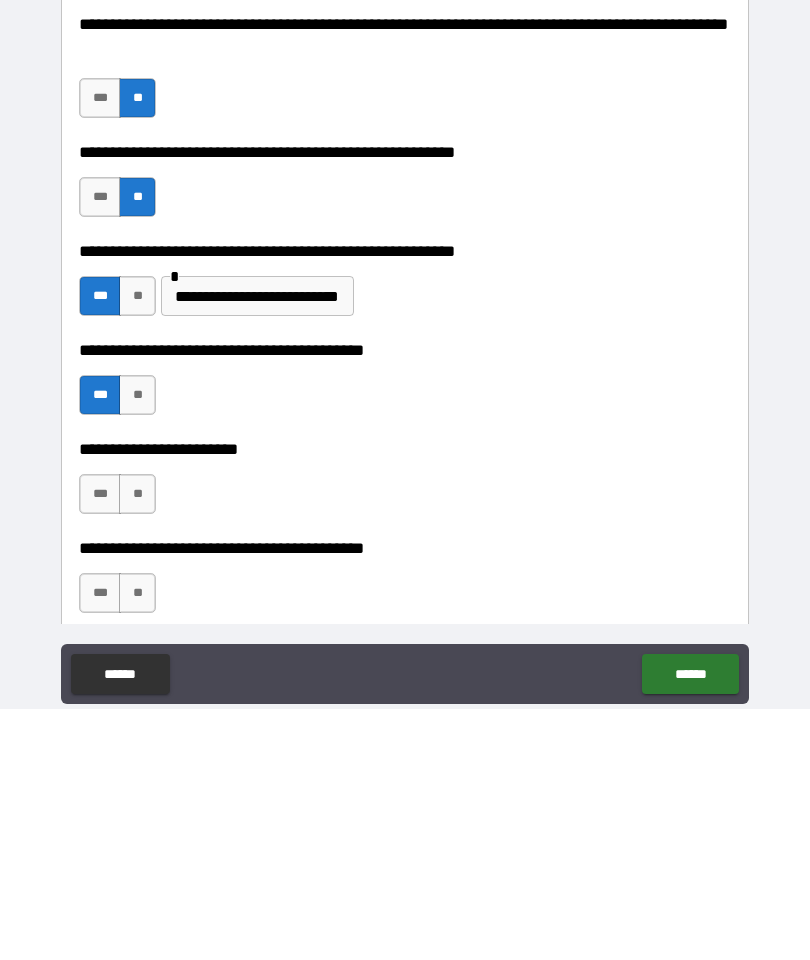 scroll, scrollTop: 80, scrollLeft: 0, axis: vertical 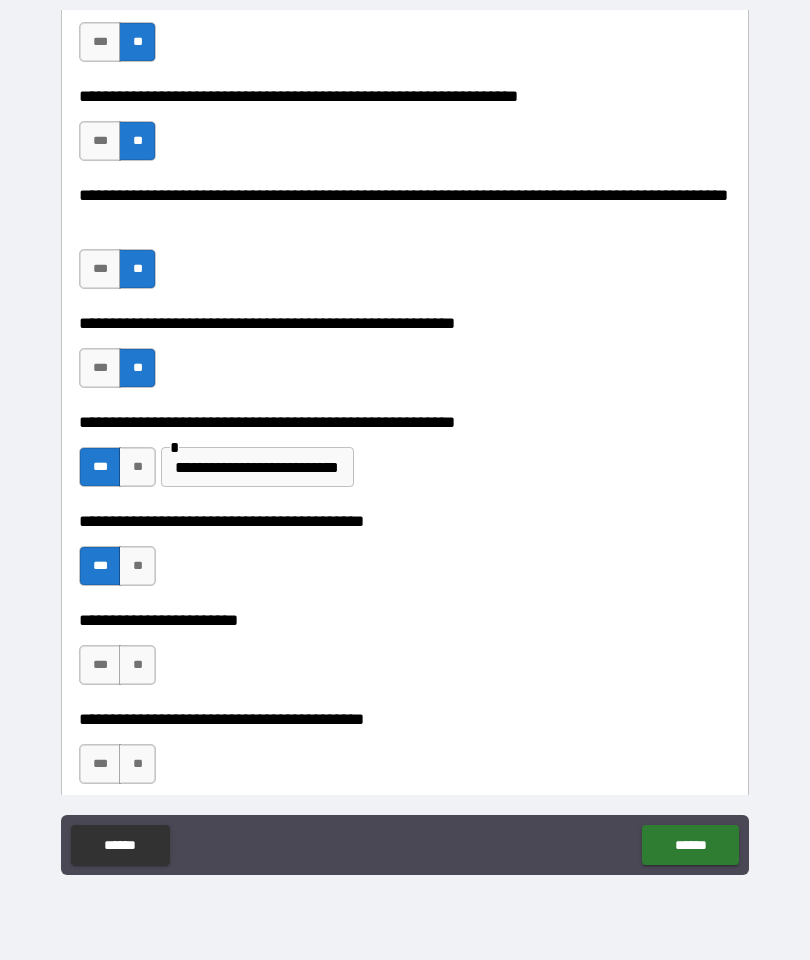 click on "**" at bounding box center (137, 665) 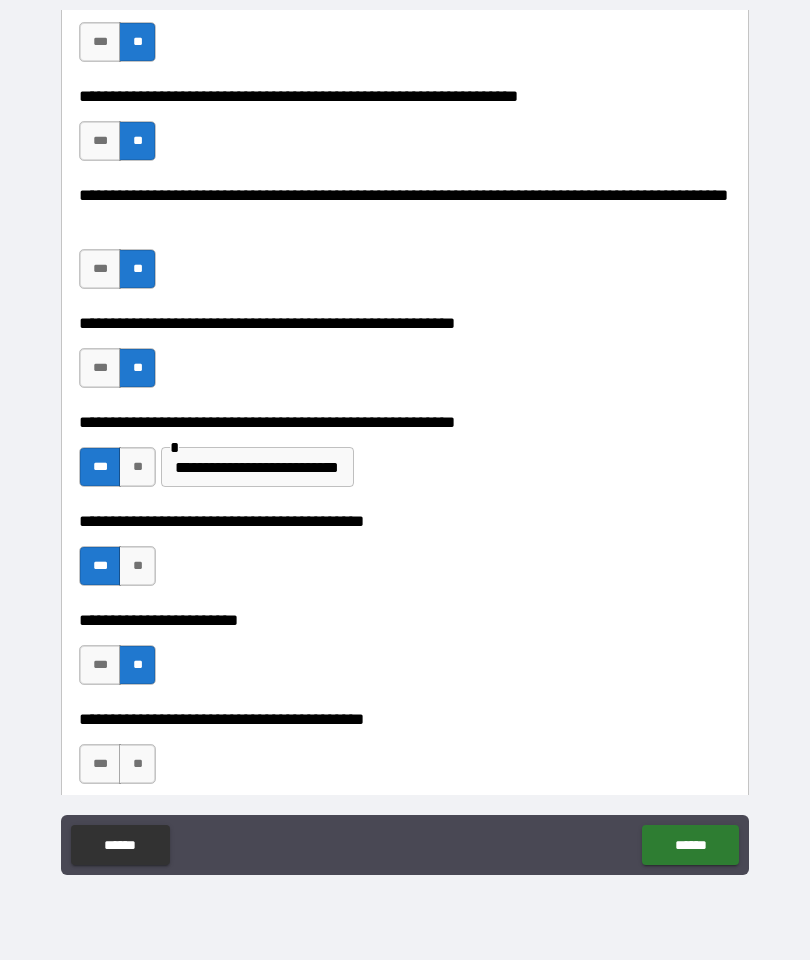 click on "**" at bounding box center [137, 764] 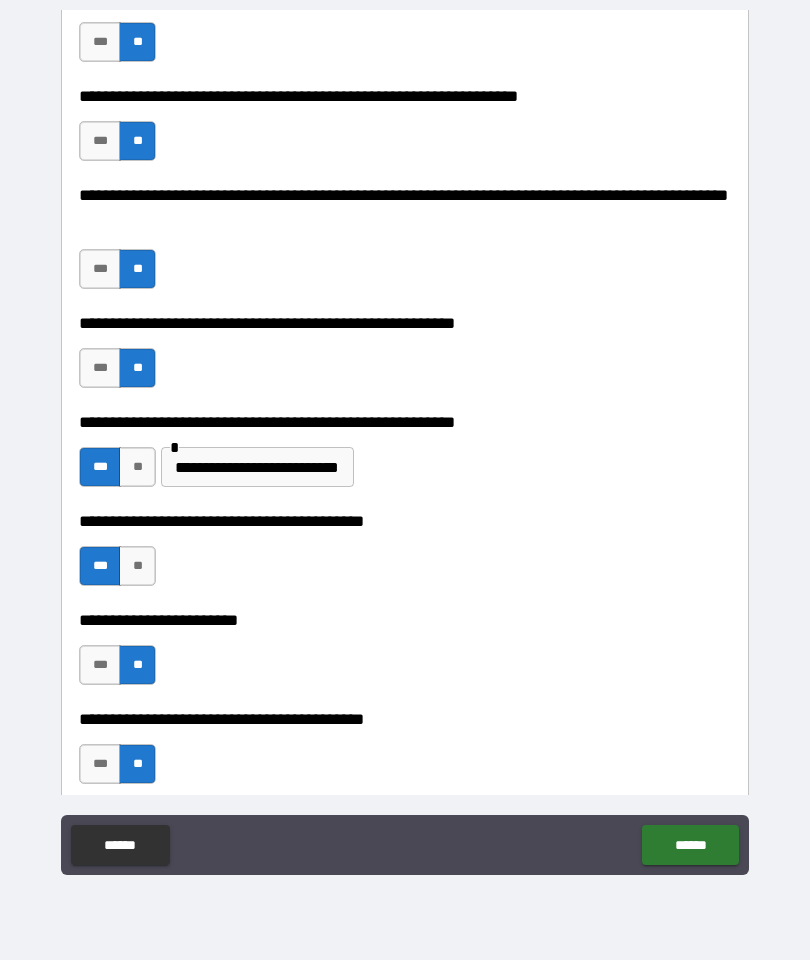 click on "******" at bounding box center [690, 845] 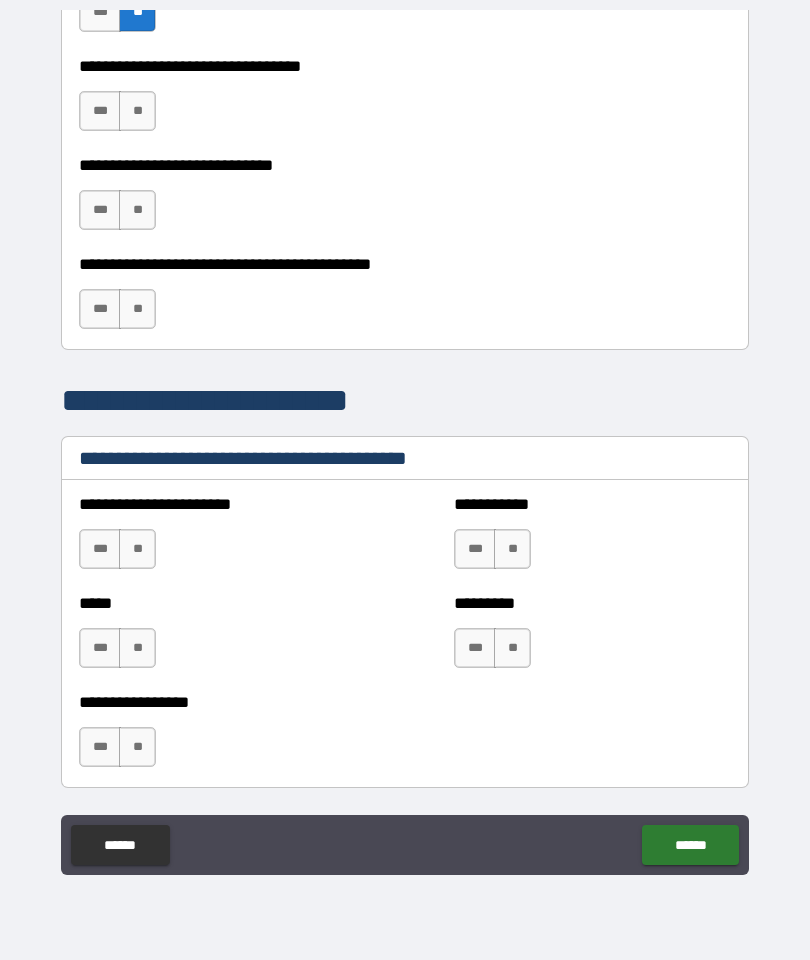 scroll, scrollTop: 1501, scrollLeft: 0, axis: vertical 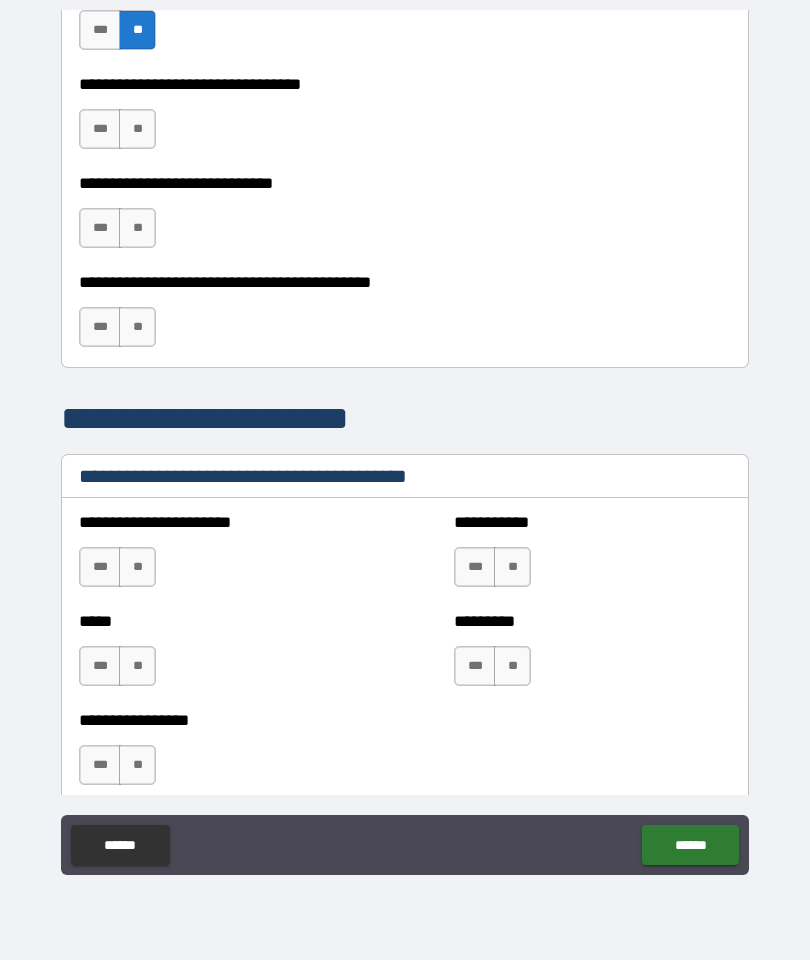click on "**" at bounding box center [137, 129] 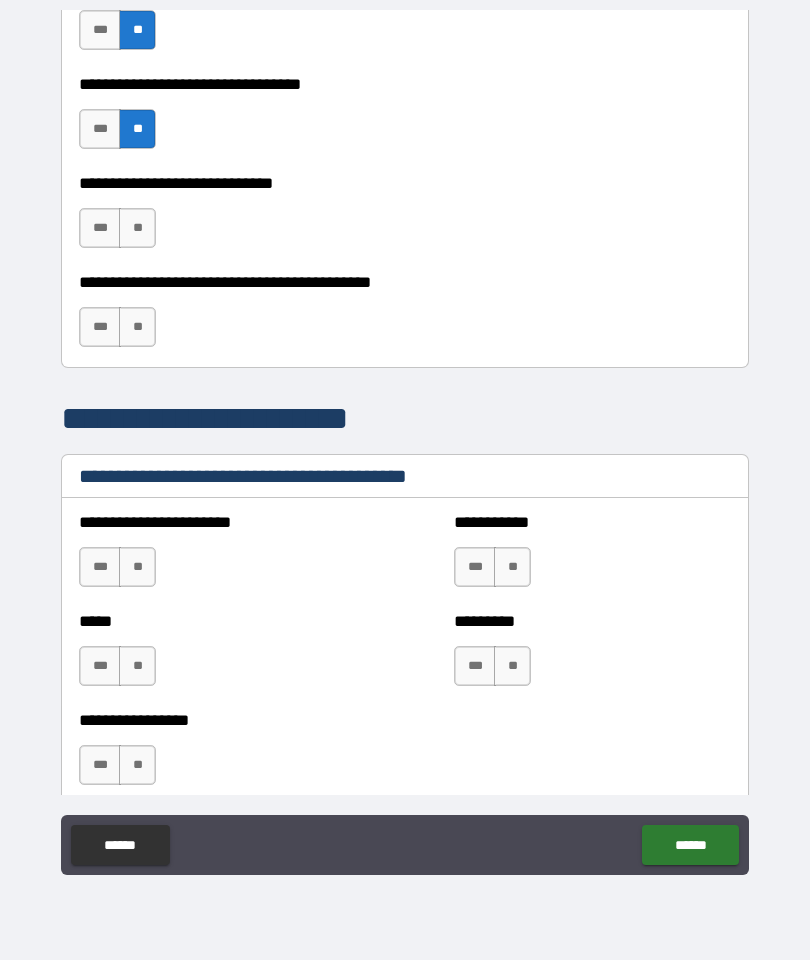 click on "**" at bounding box center [137, 228] 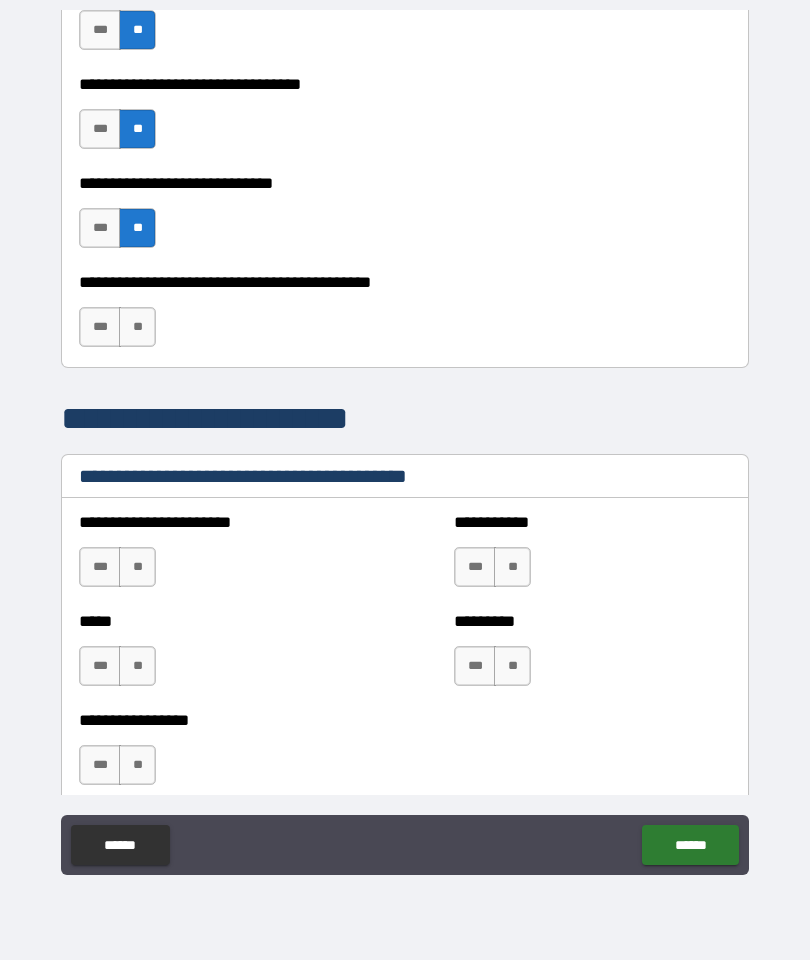 click on "**" at bounding box center [137, 327] 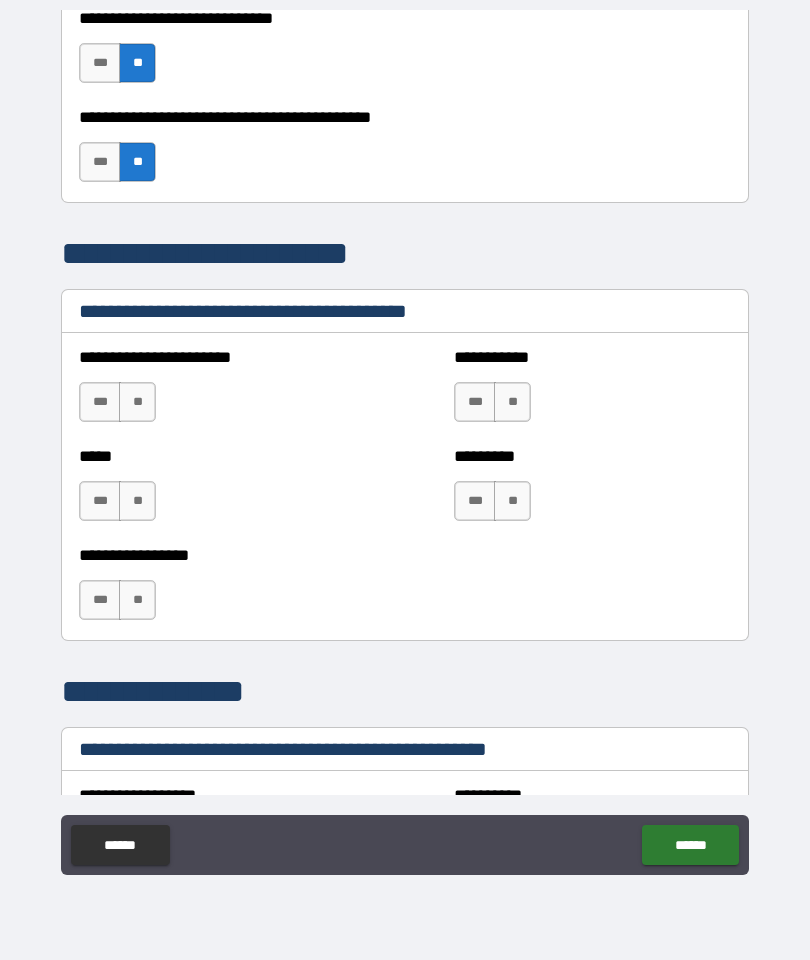 scroll, scrollTop: 1667, scrollLeft: 0, axis: vertical 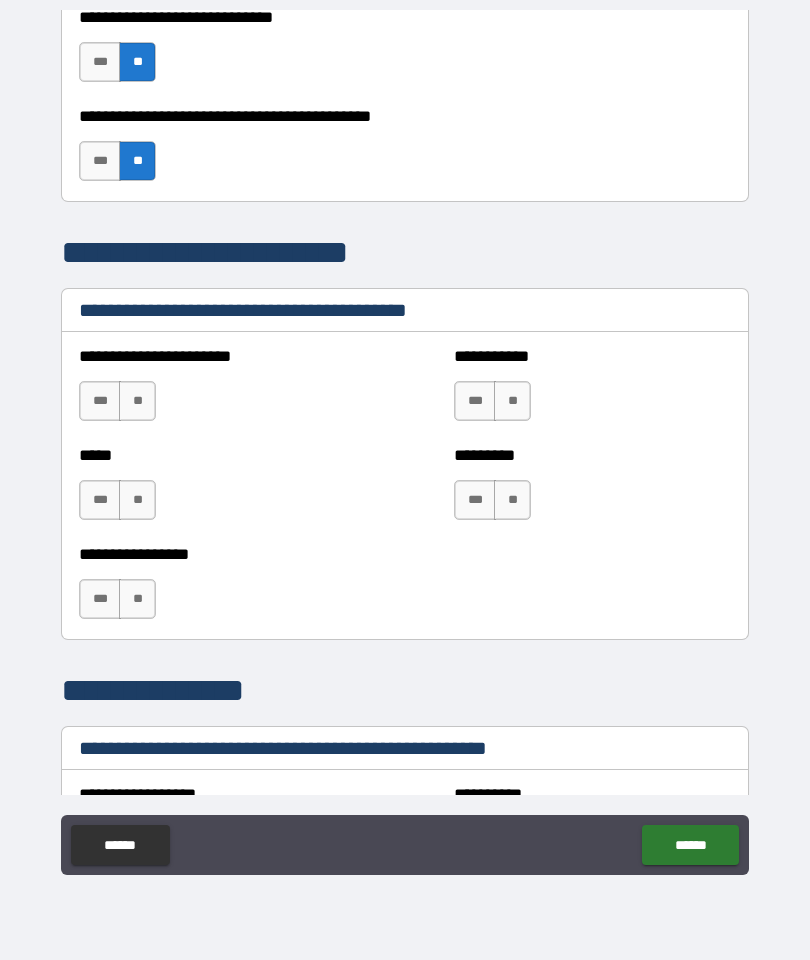 click on "**" at bounding box center (512, 401) 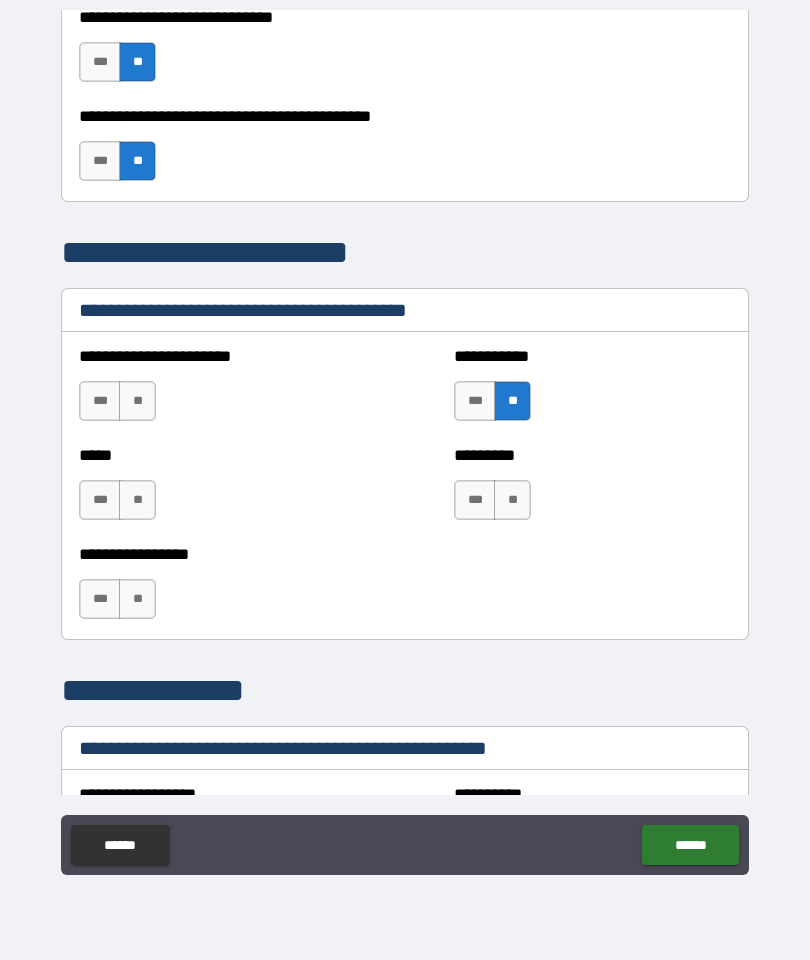 click on "**" at bounding box center (512, 500) 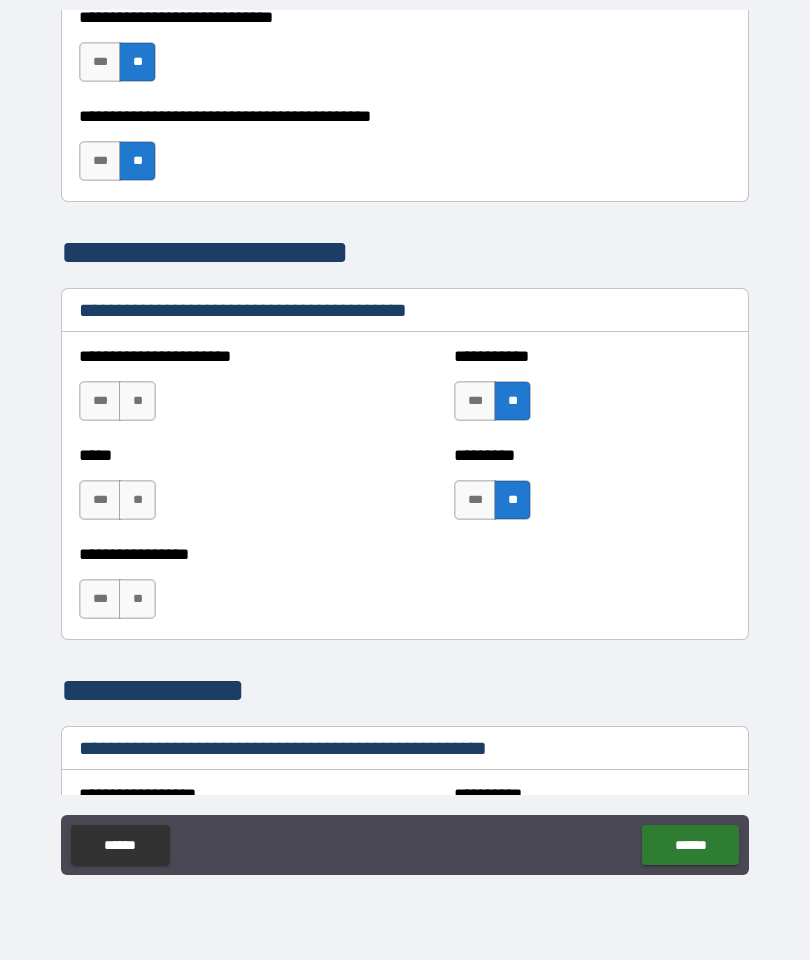 click on "**" at bounding box center [137, 599] 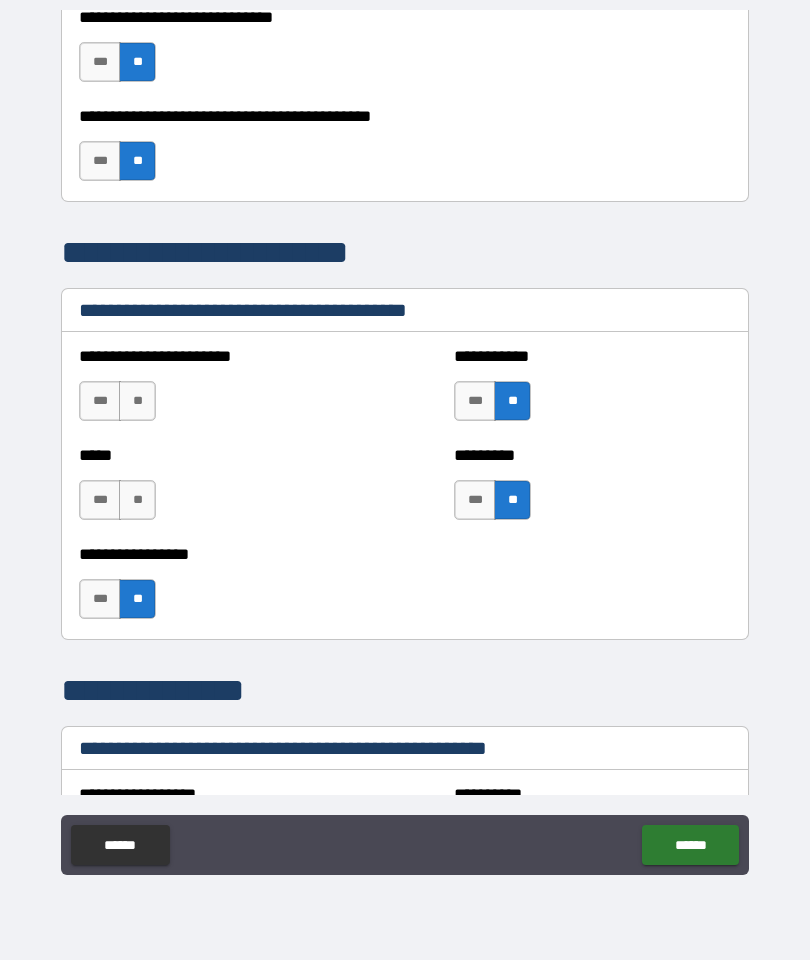 click on "**" at bounding box center (137, 500) 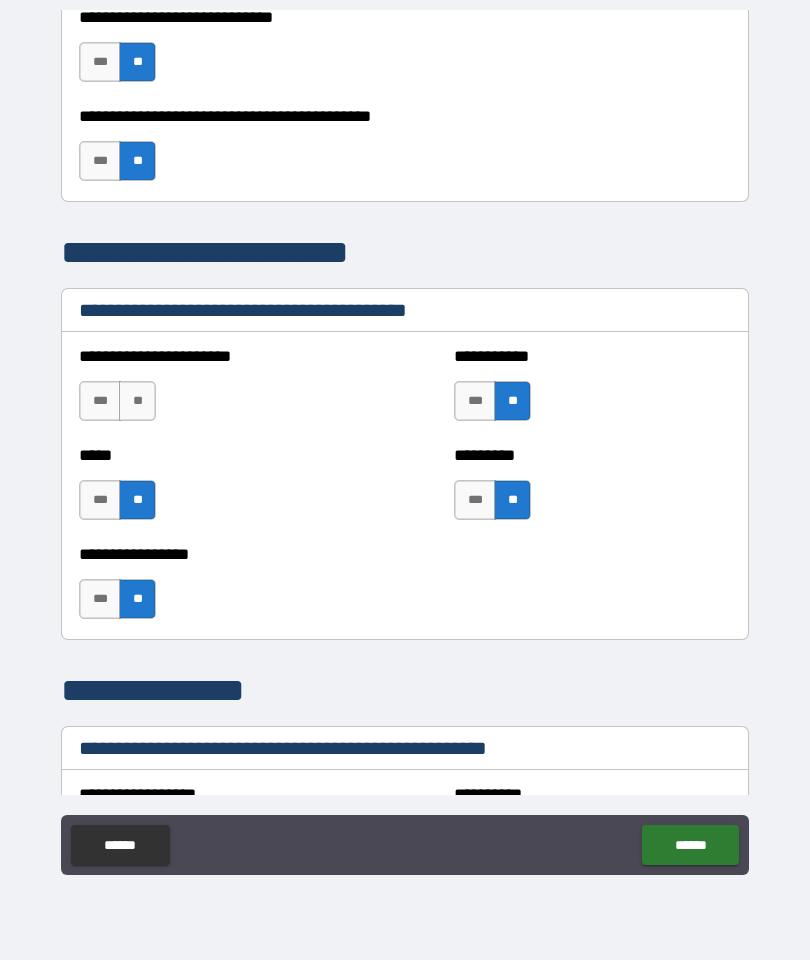 click on "**" at bounding box center [137, 401] 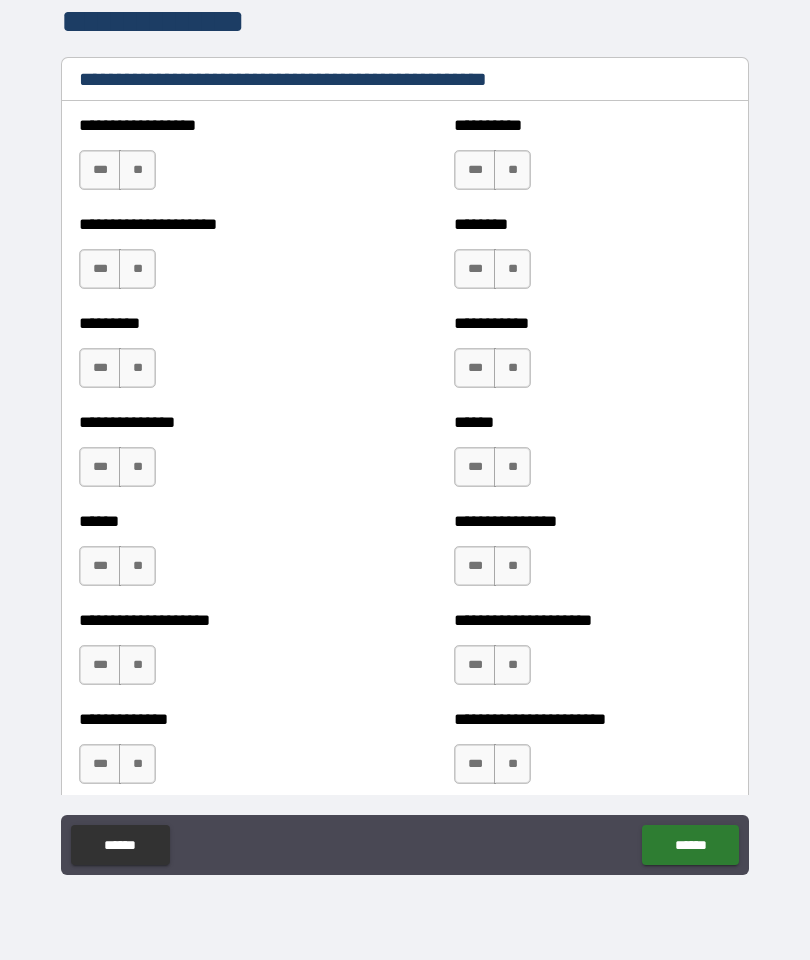 scroll, scrollTop: 2338, scrollLeft: 0, axis: vertical 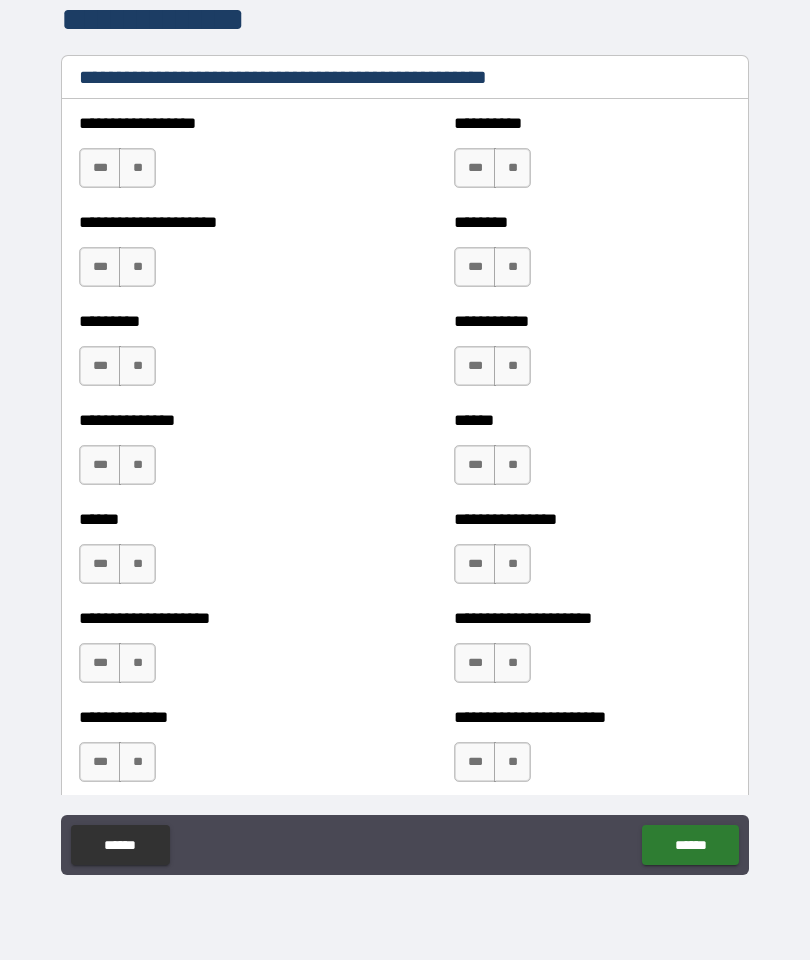 click on "**" at bounding box center [137, 168] 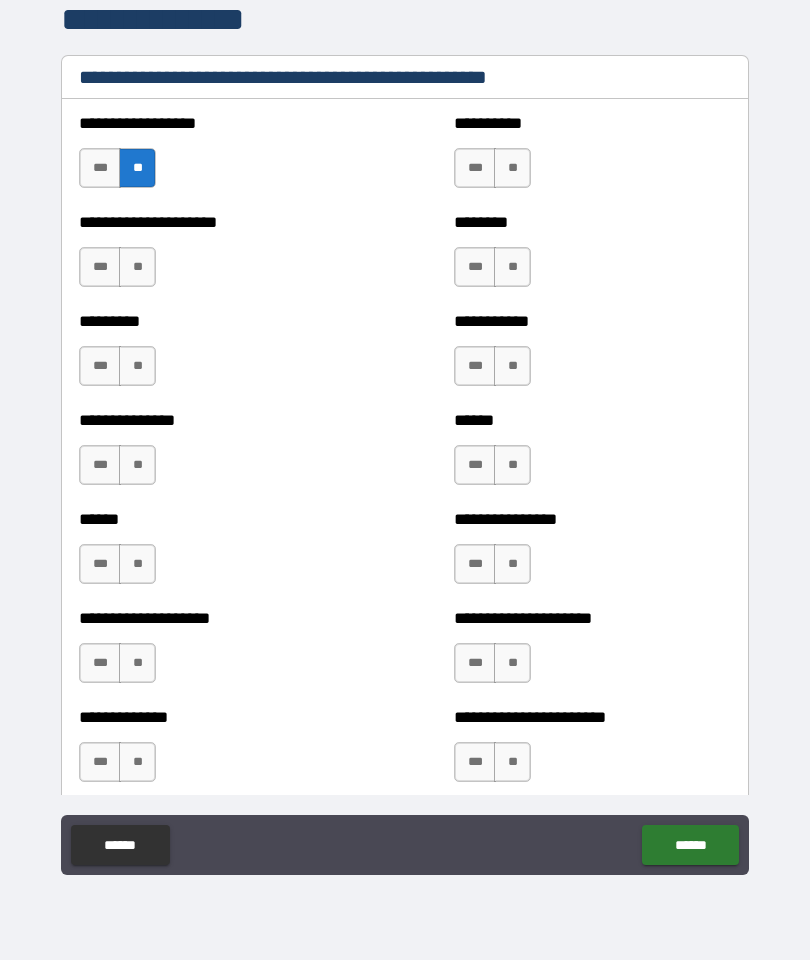click on "**" at bounding box center [137, 267] 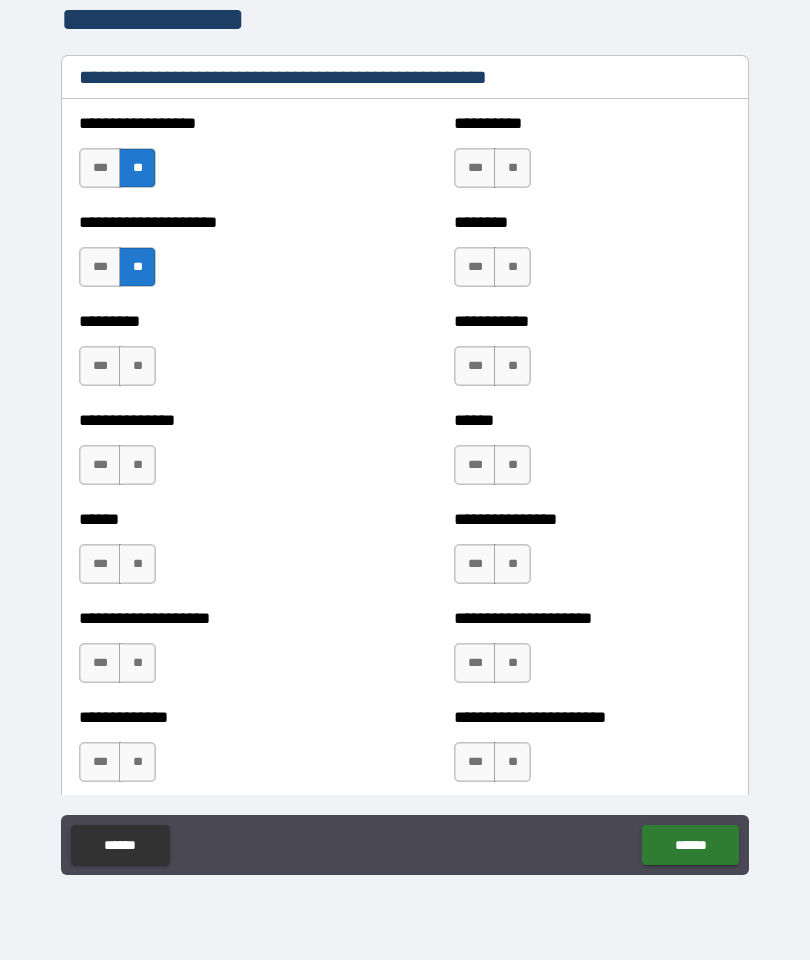 click on "**" at bounding box center (137, 366) 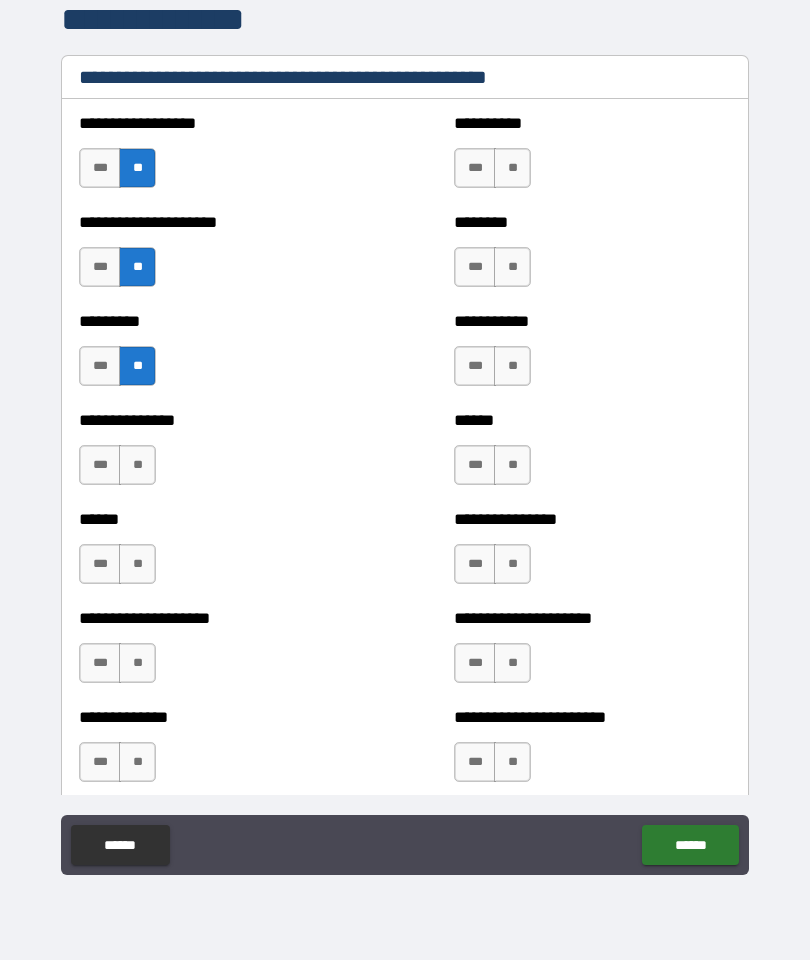 click on "**" at bounding box center (137, 465) 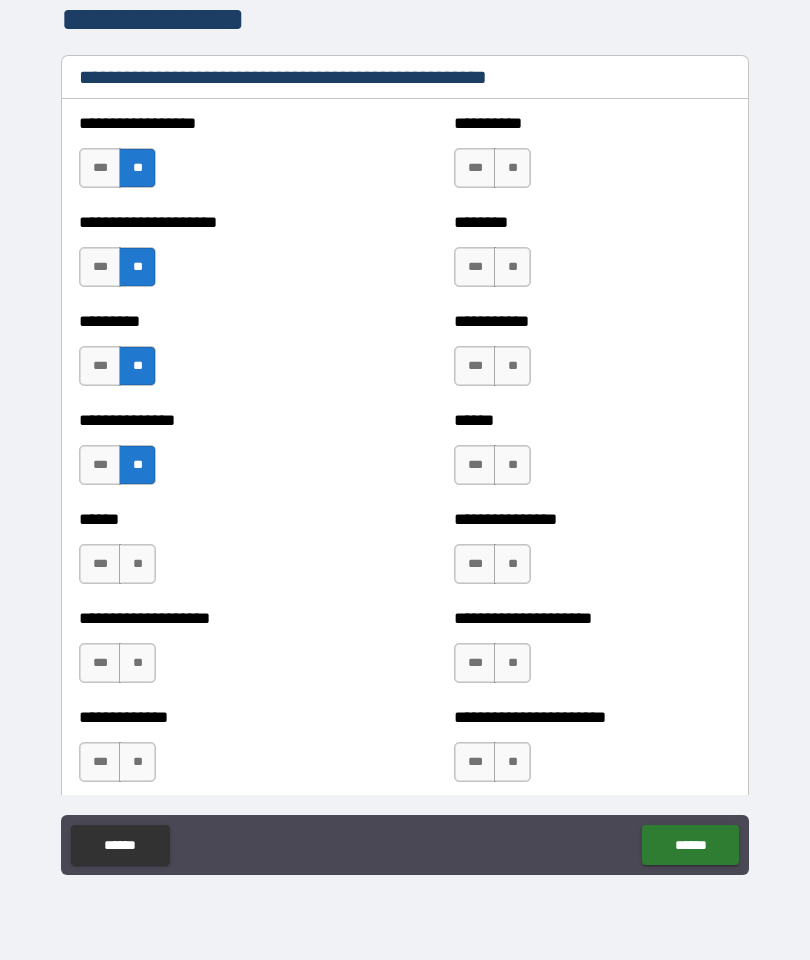 click on "**" at bounding box center [137, 564] 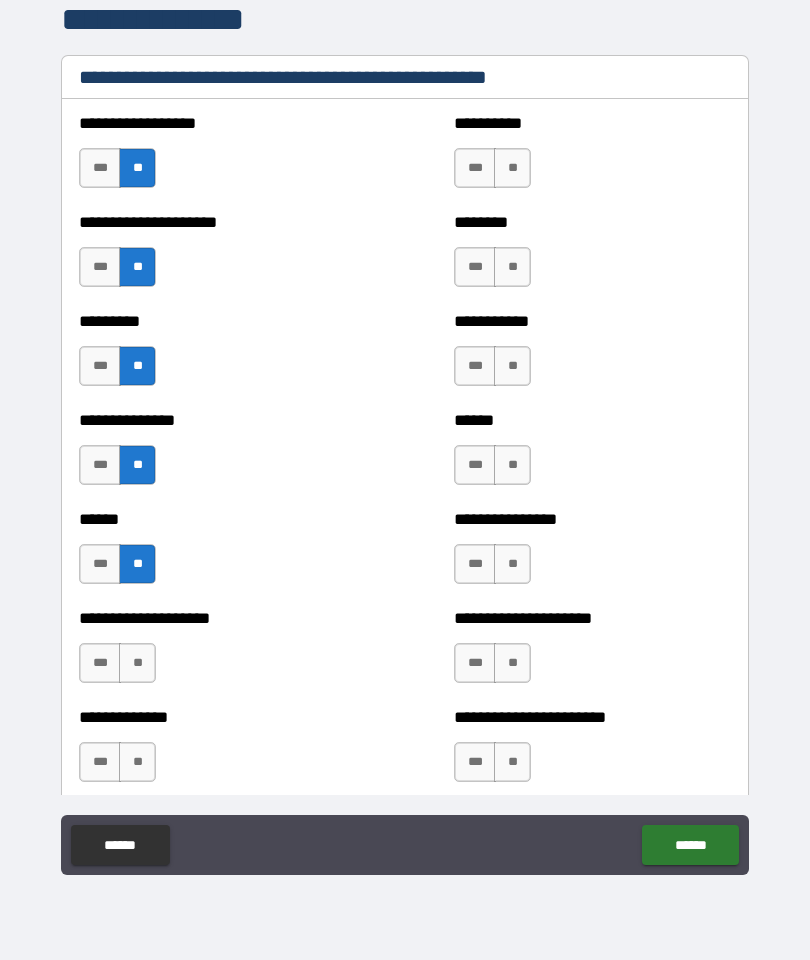 click on "**" at bounding box center [137, 663] 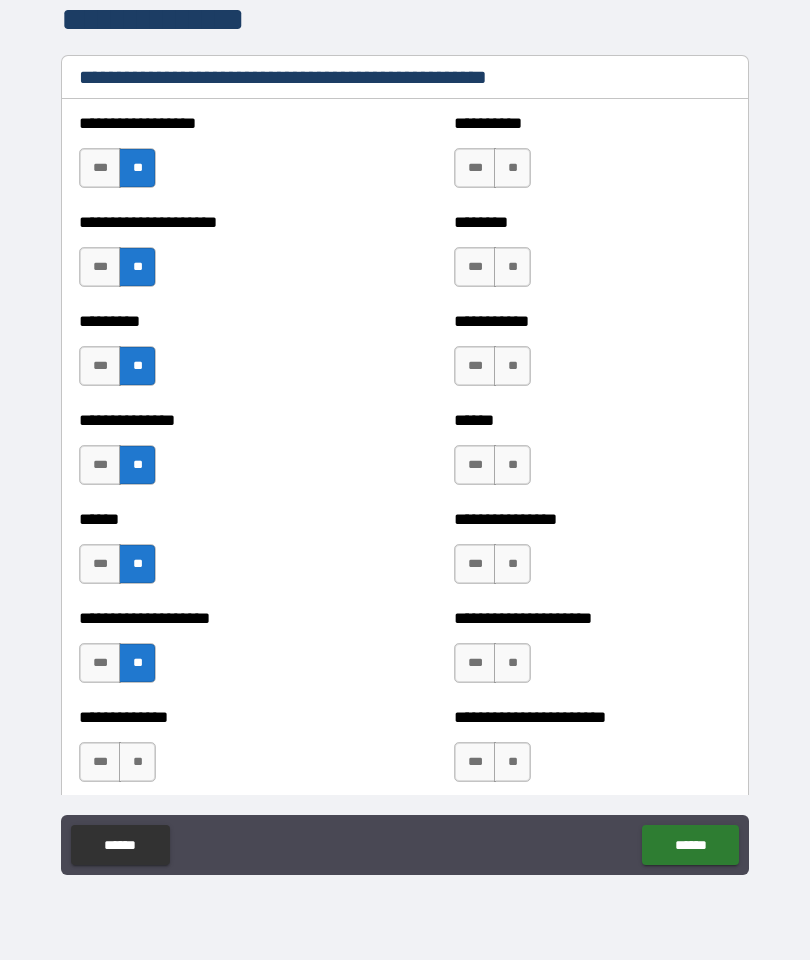 click on "**" at bounding box center [137, 762] 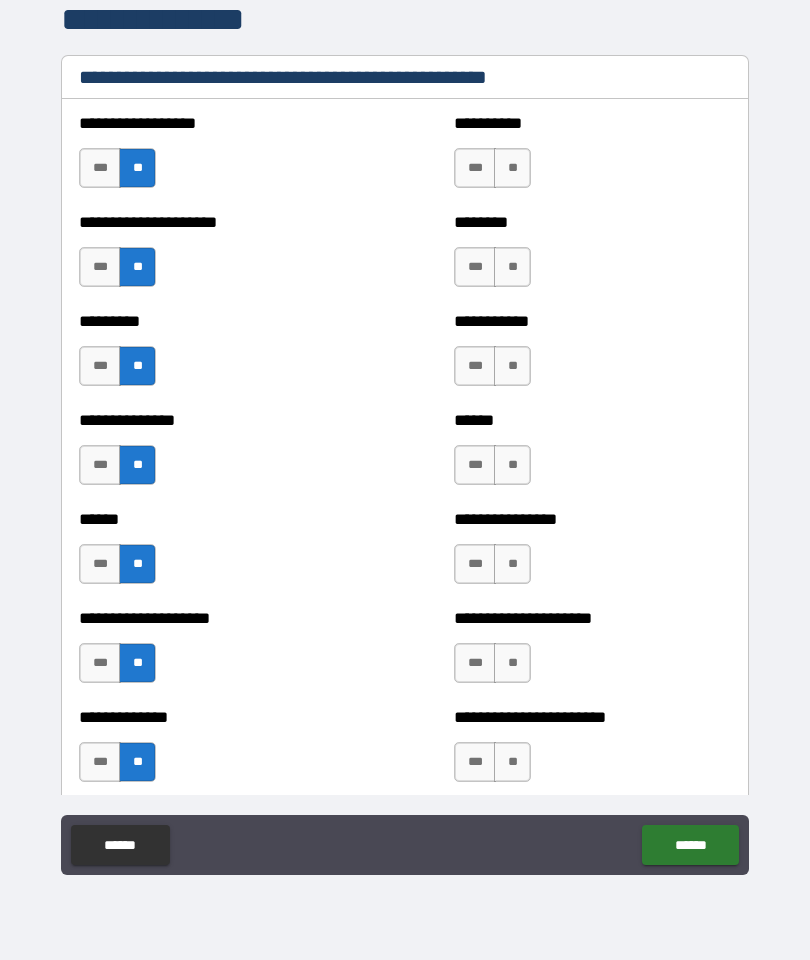 click on "**" at bounding box center [512, 168] 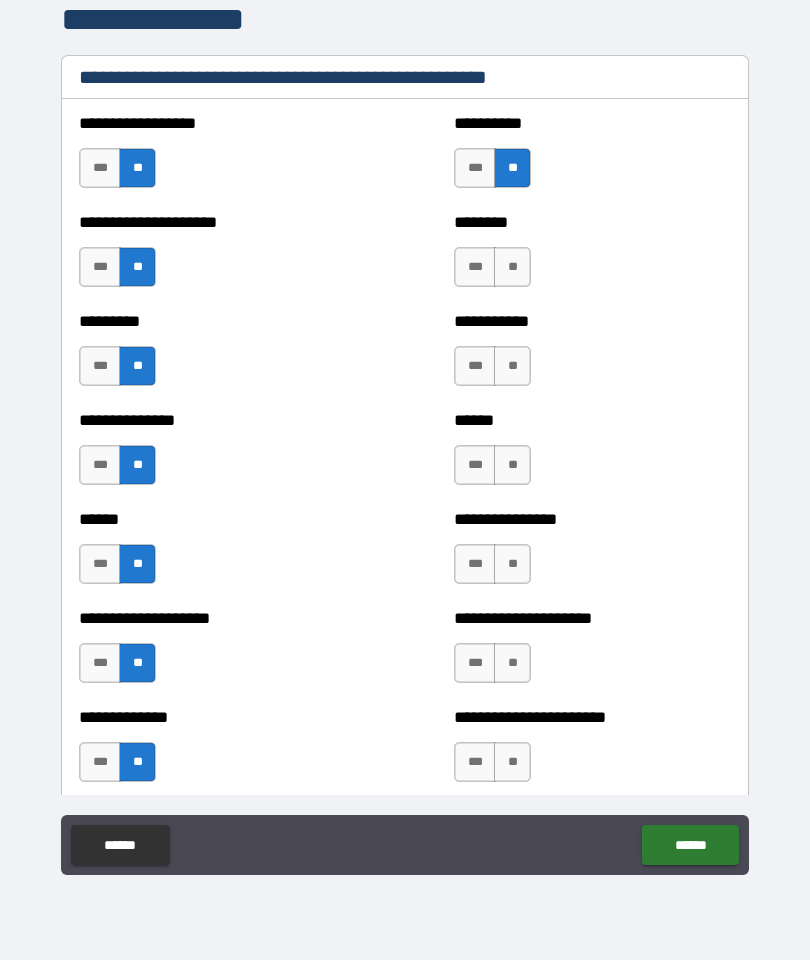 click on "**" at bounding box center (512, 267) 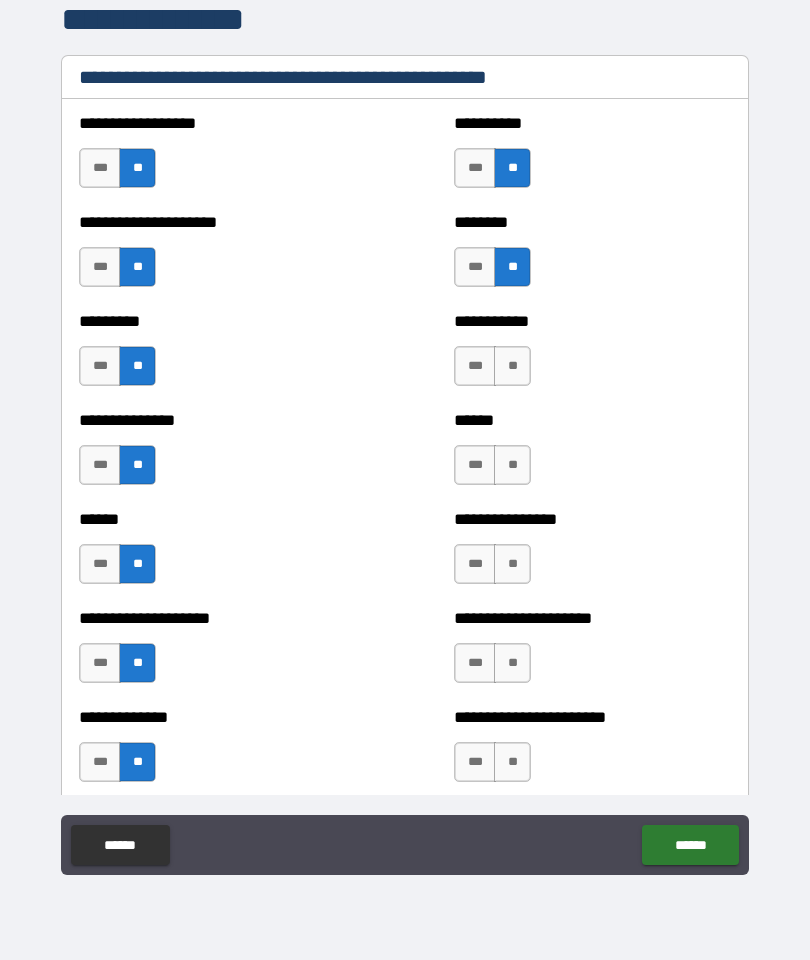 click on "**" at bounding box center (512, 366) 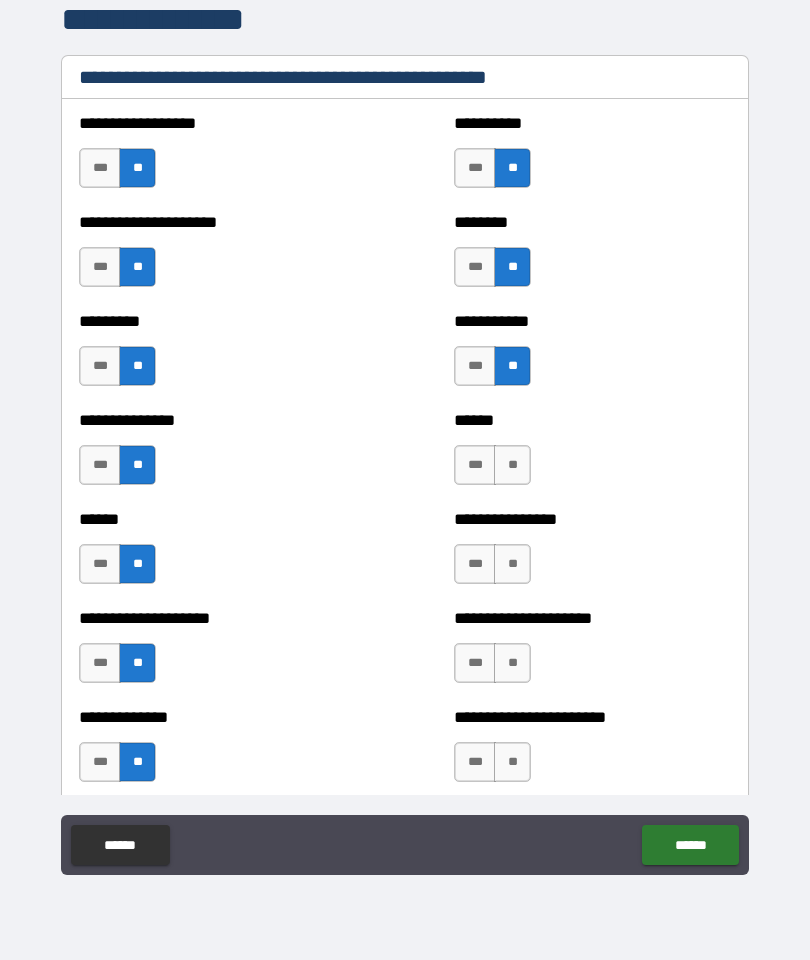 click on "**" at bounding box center [512, 465] 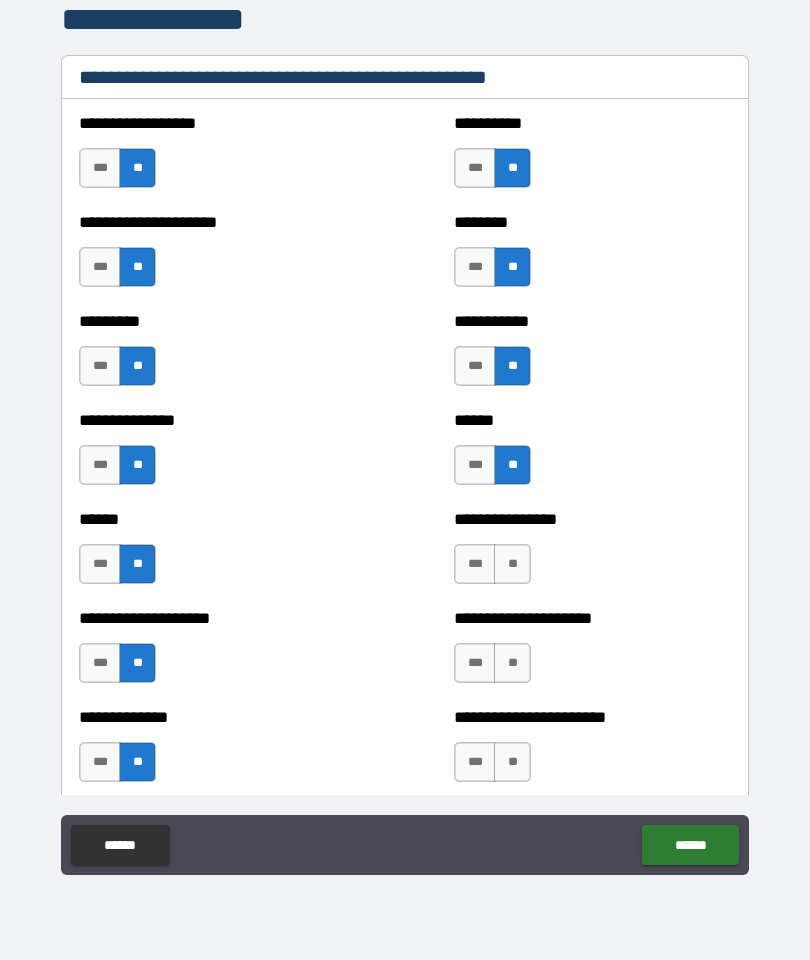 click on "**" at bounding box center (512, 564) 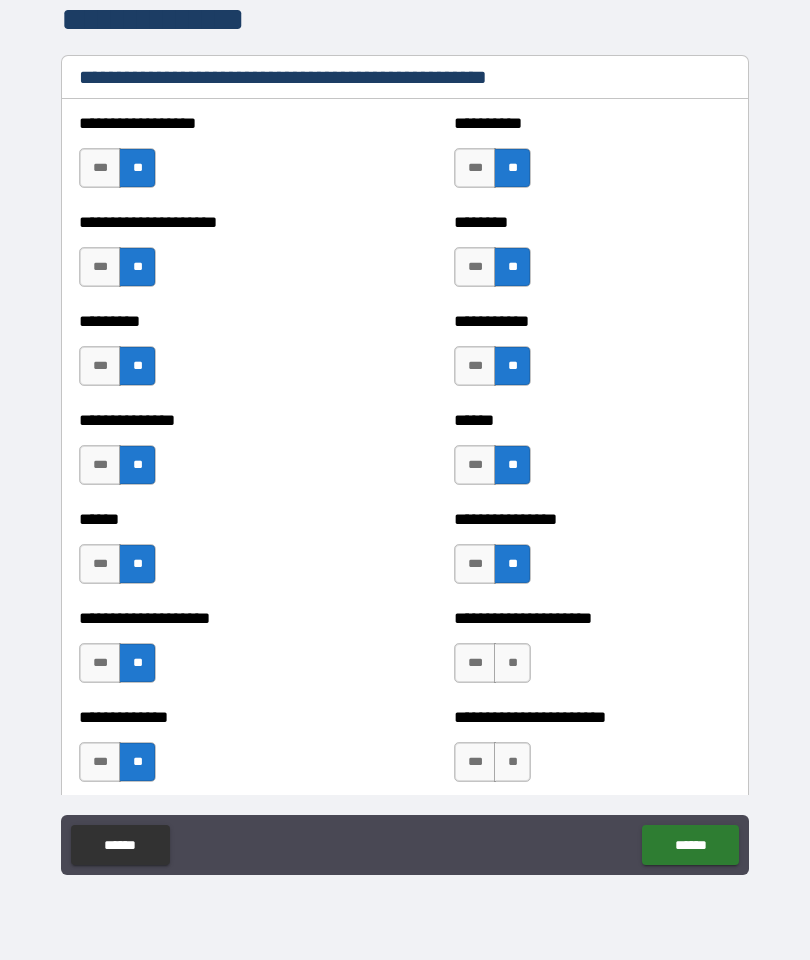 click on "**" at bounding box center [512, 663] 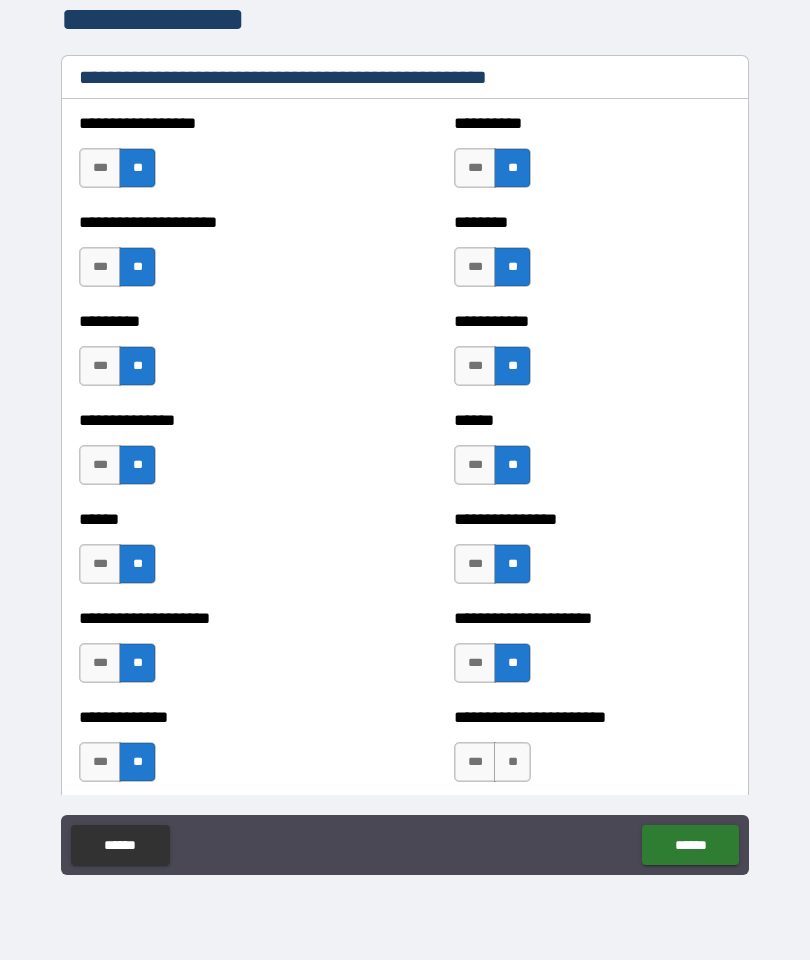click on "**" at bounding box center [512, 762] 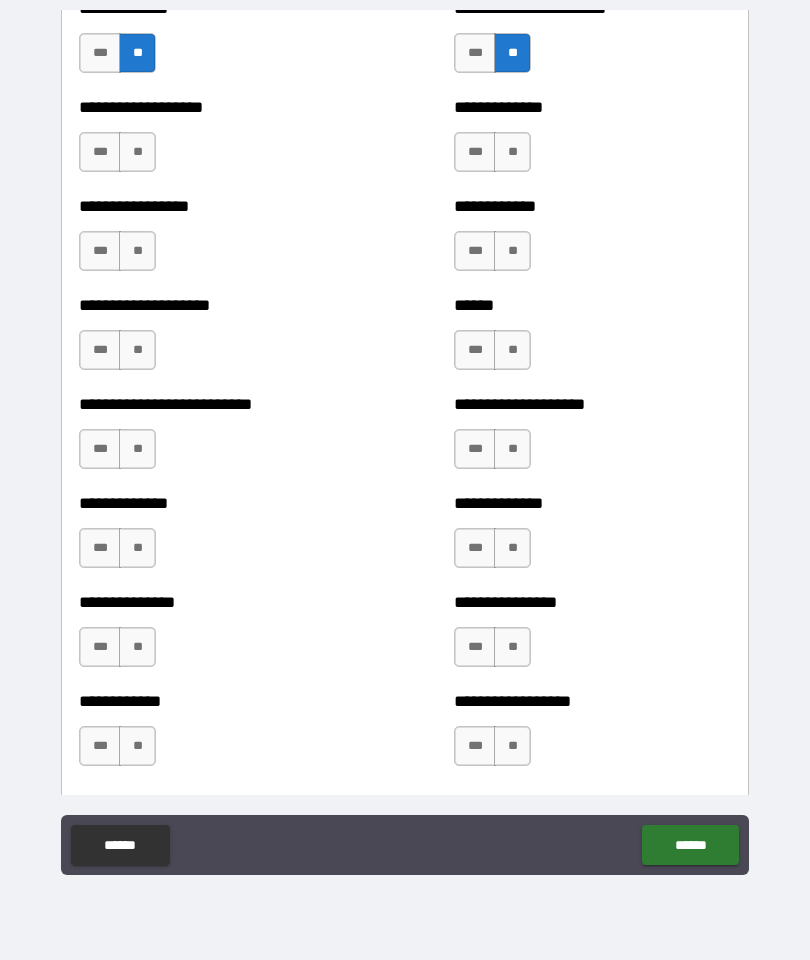 scroll, scrollTop: 3053, scrollLeft: 0, axis: vertical 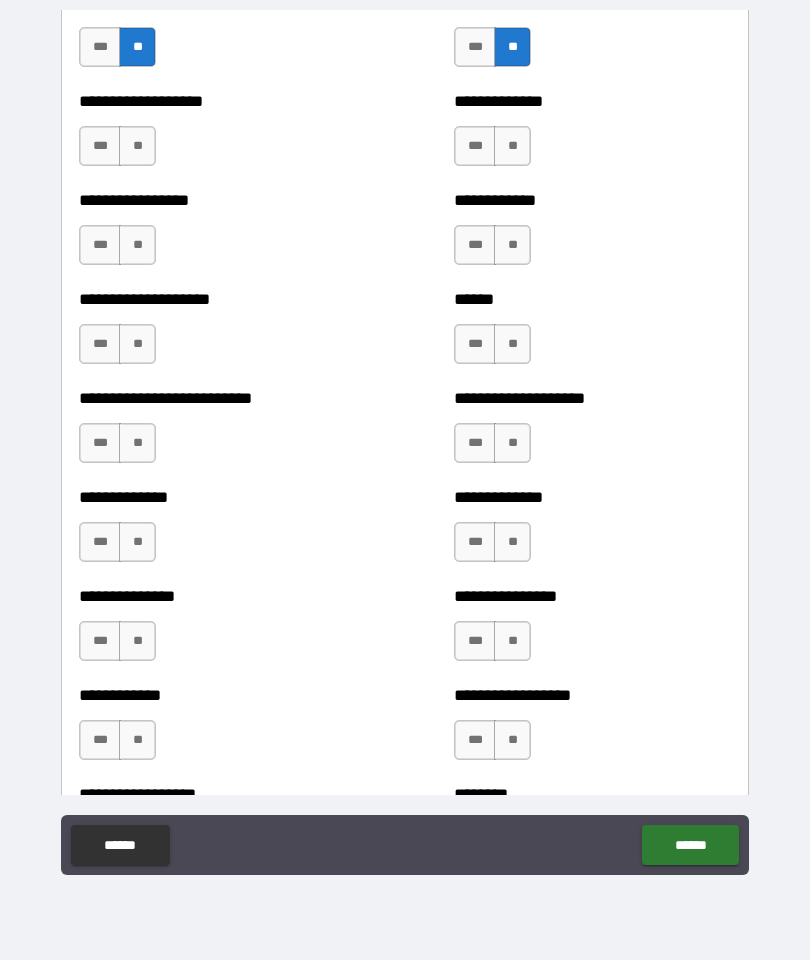 click on "**" at bounding box center (512, 146) 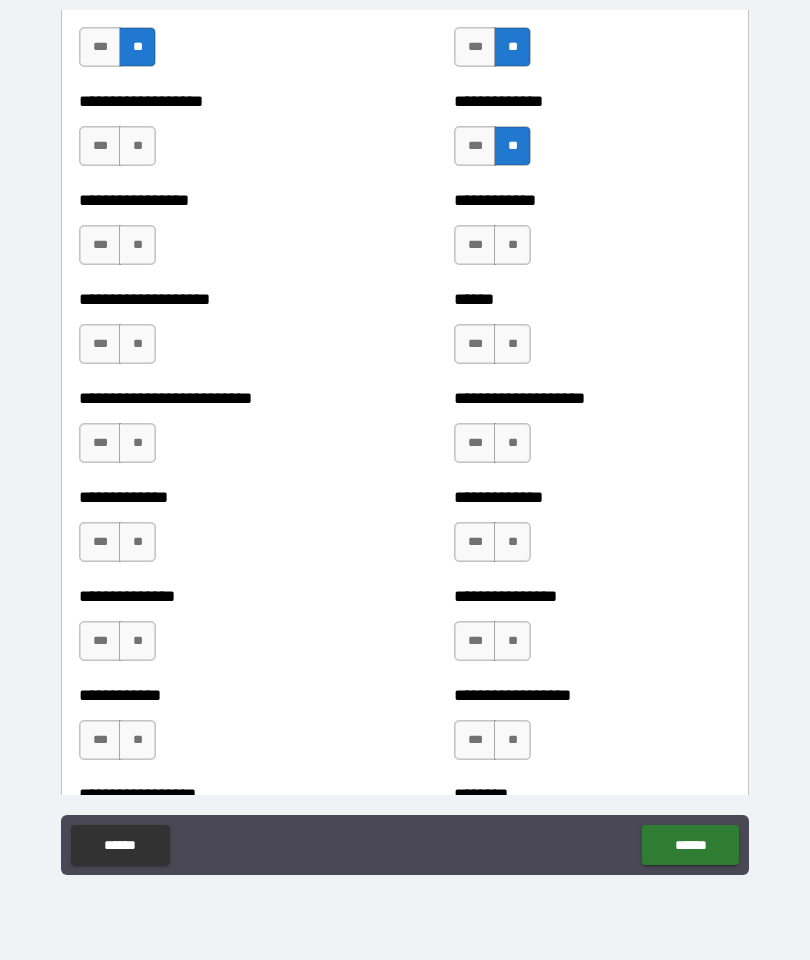 click on "**" at bounding box center (512, 245) 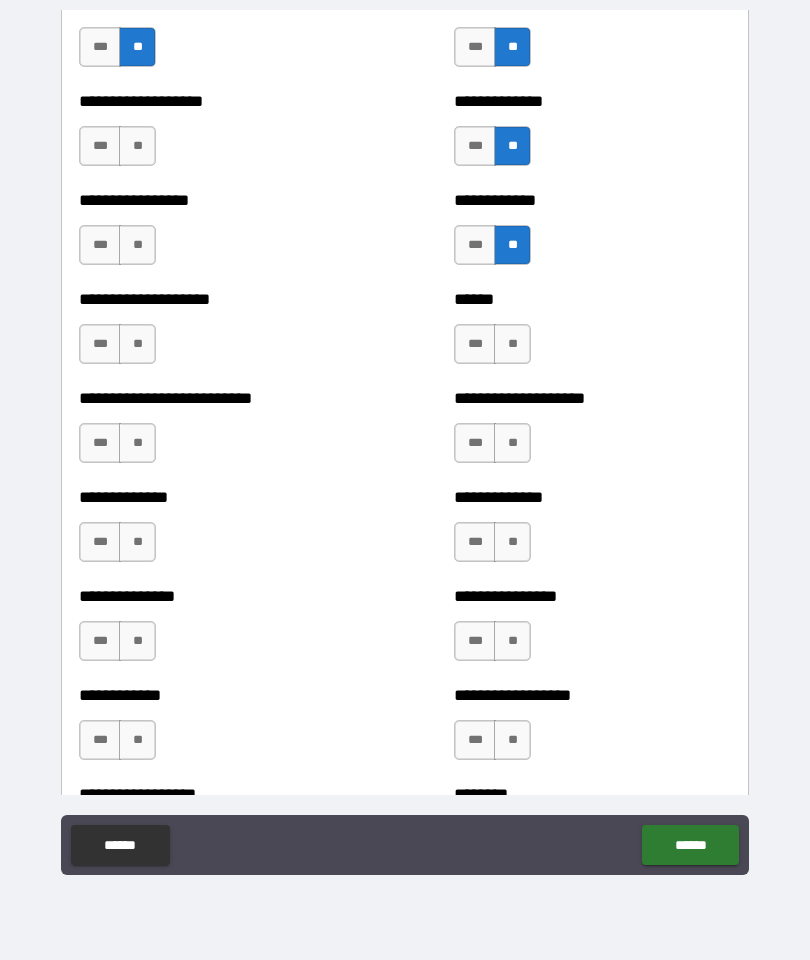 click on "**" at bounding box center (512, 344) 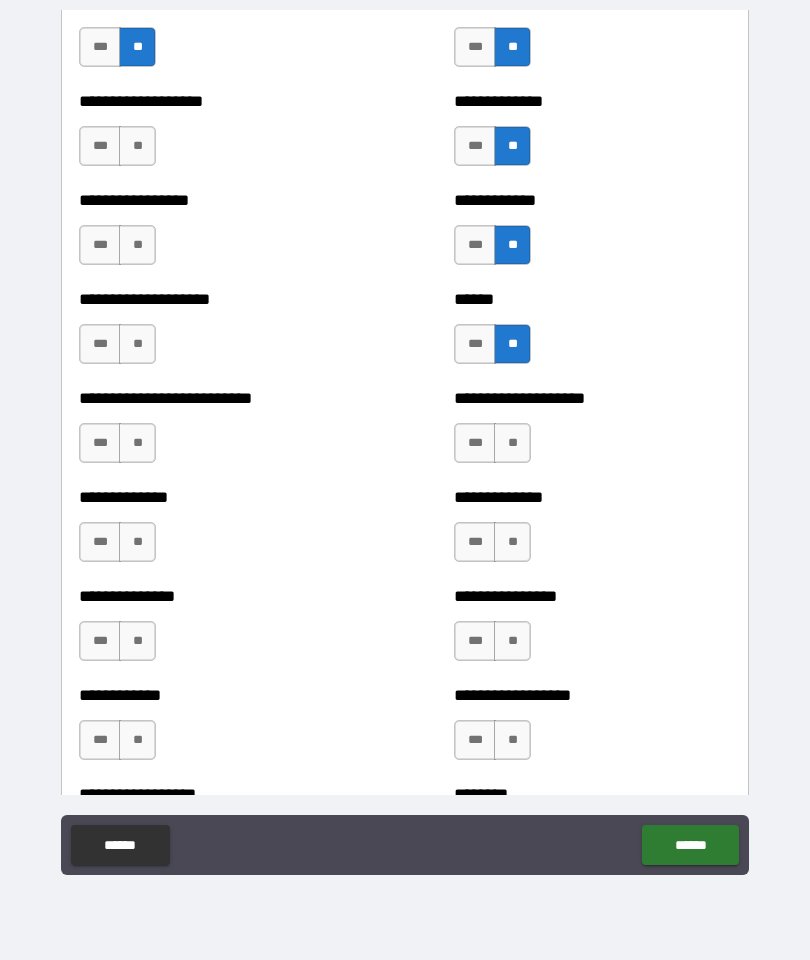 click on "**" at bounding box center [512, 443] 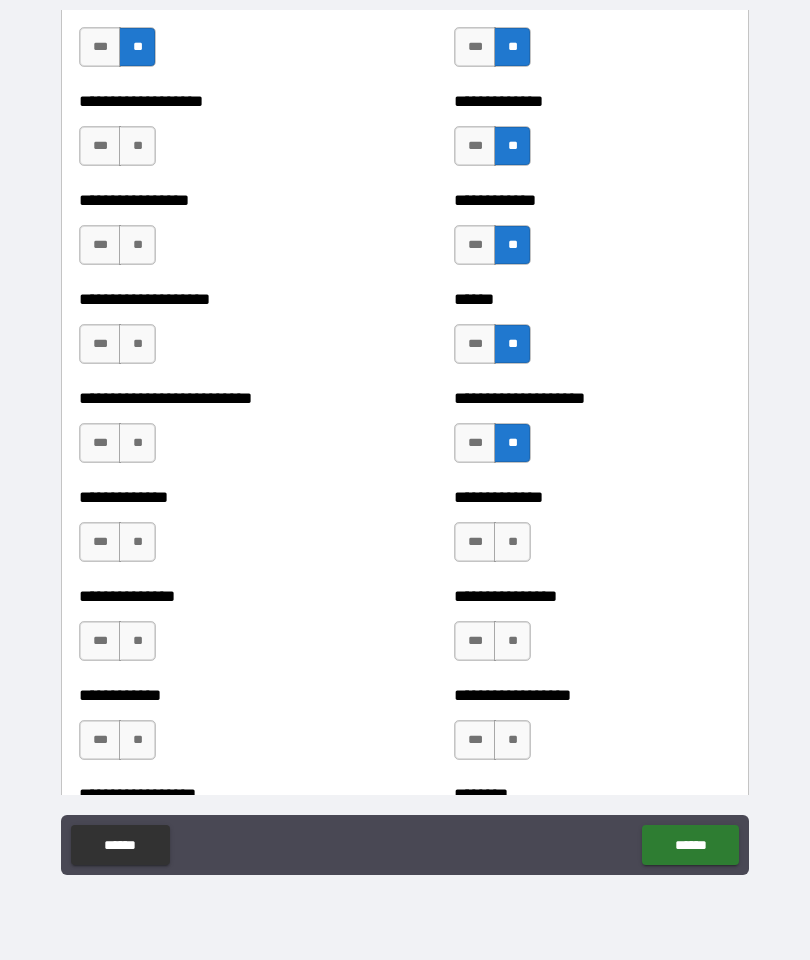 click on "**" at bounding box center (512, 542) 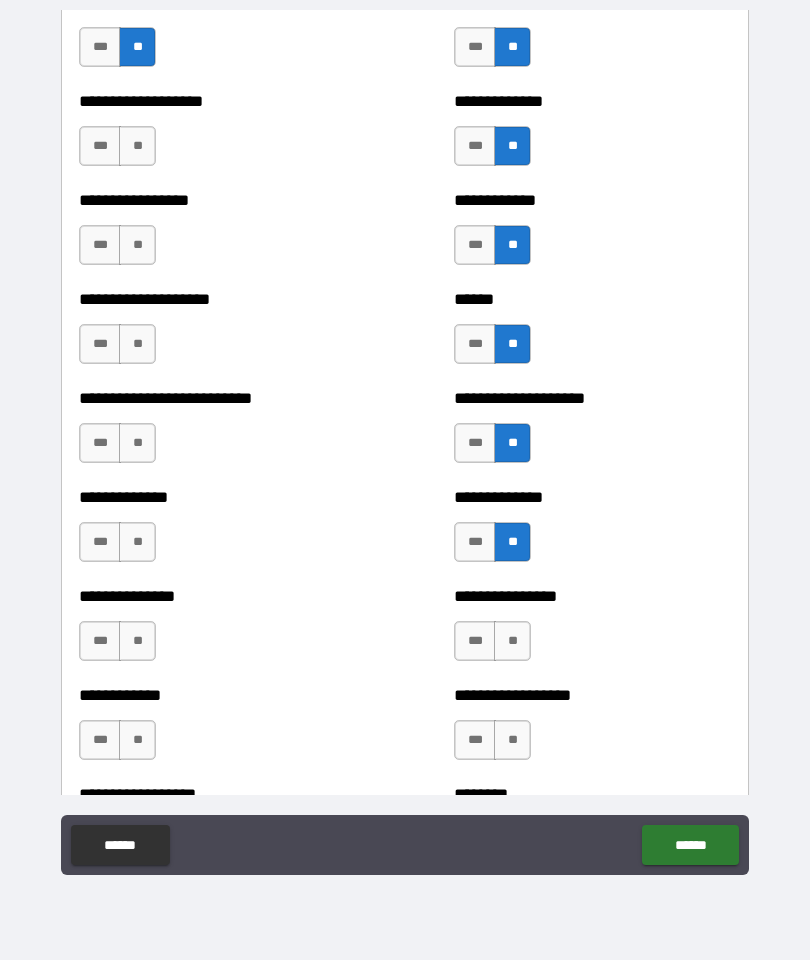 click on "**" at bounding box center [512, 641] 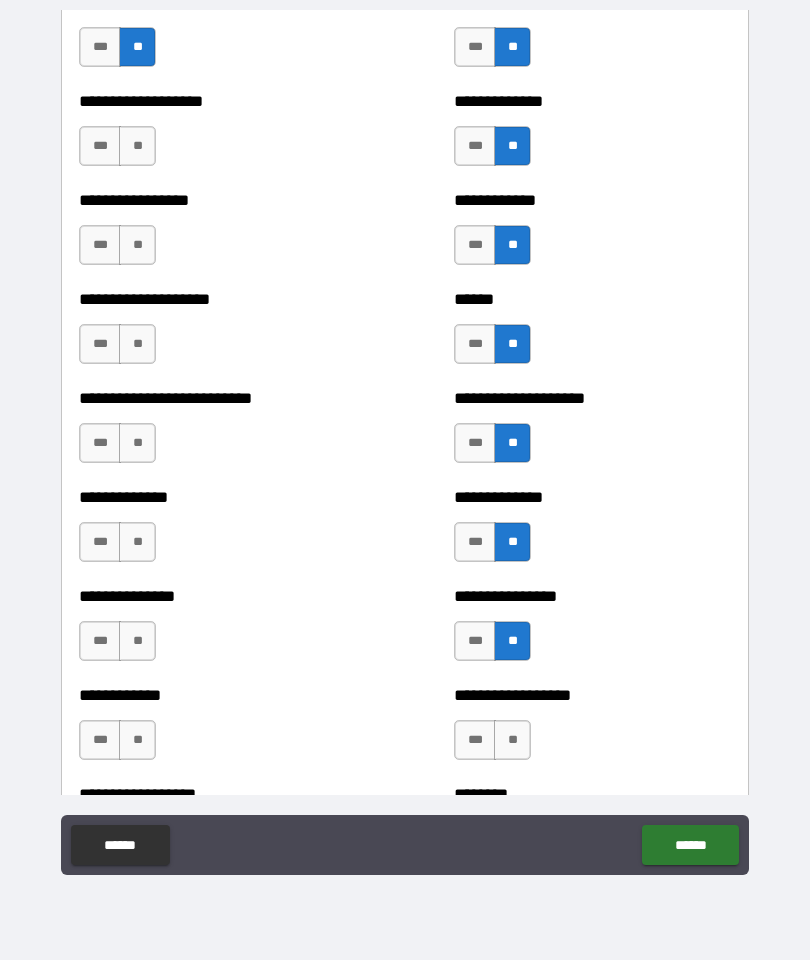 click on "**" at bounding box center (512, 740) 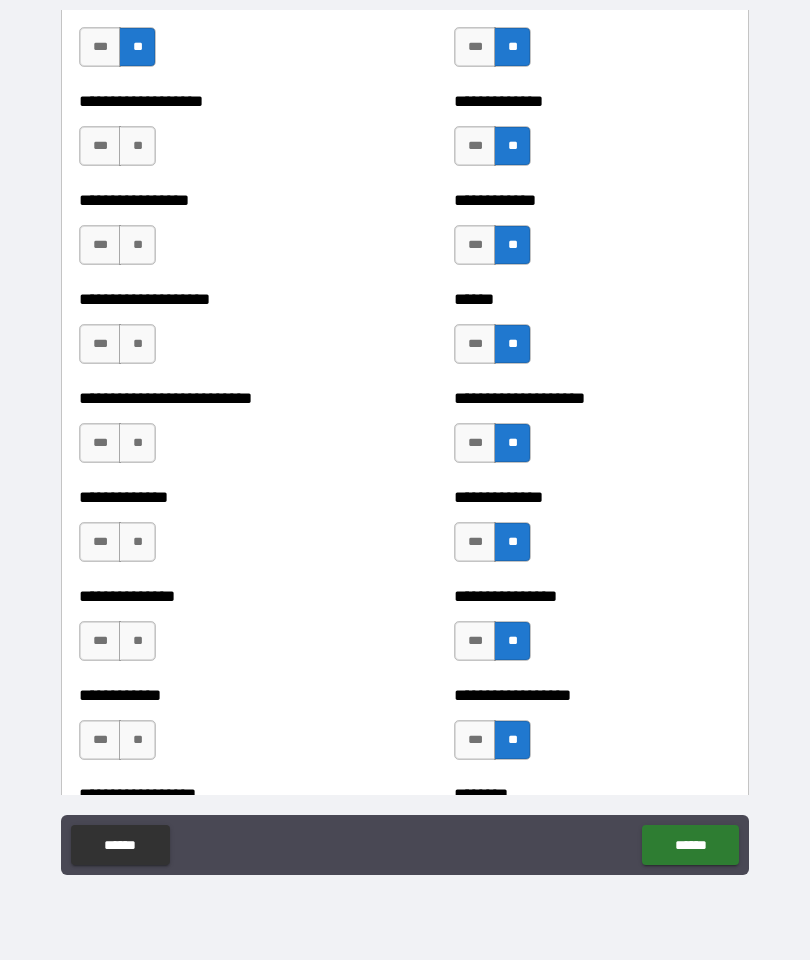 click on "**" at bounding box center (137, 740) 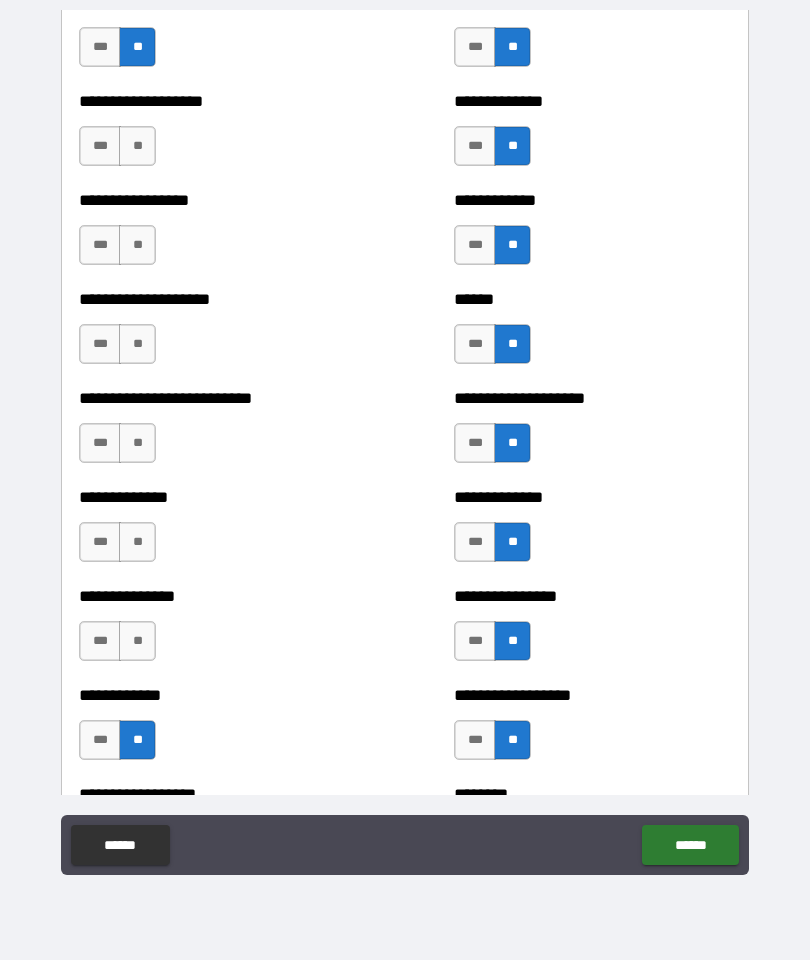 click on "**" at bounding box center [137, 641] 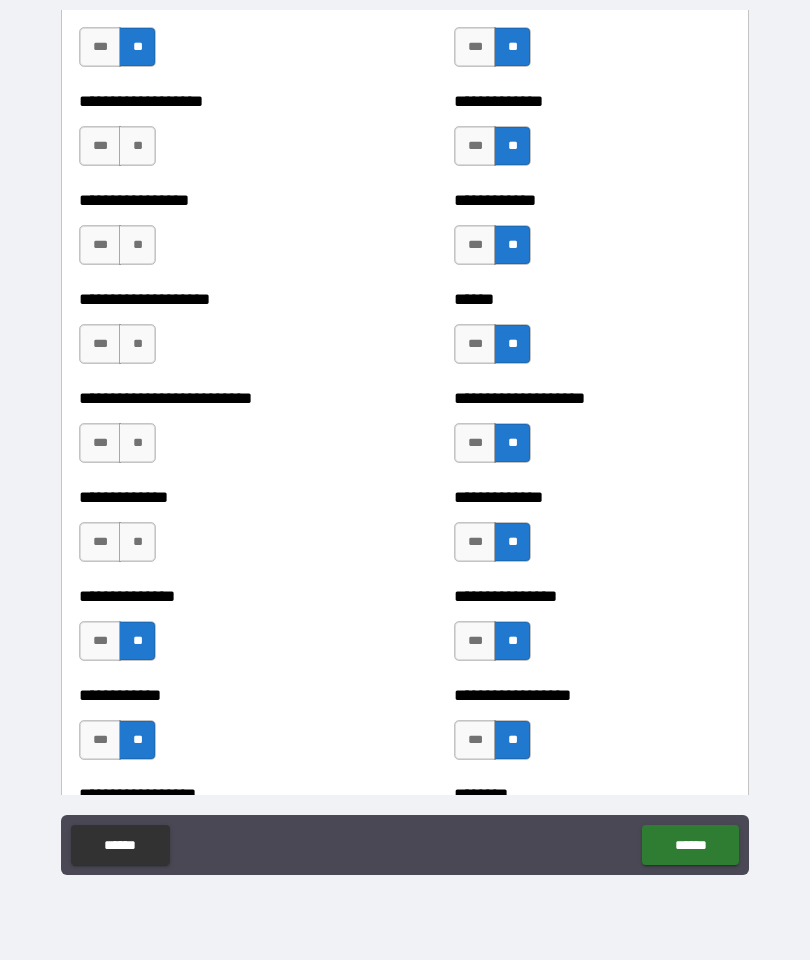click on "**" at bounding box center [137, 542] 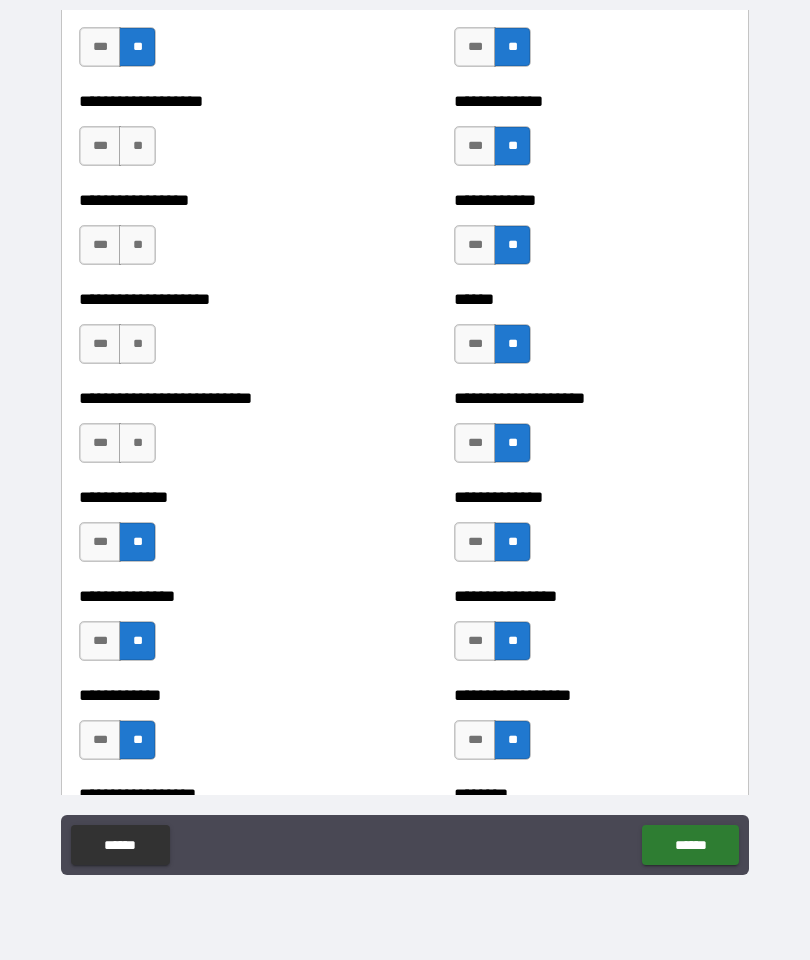 click on "**" at bounding box center [137, 443] 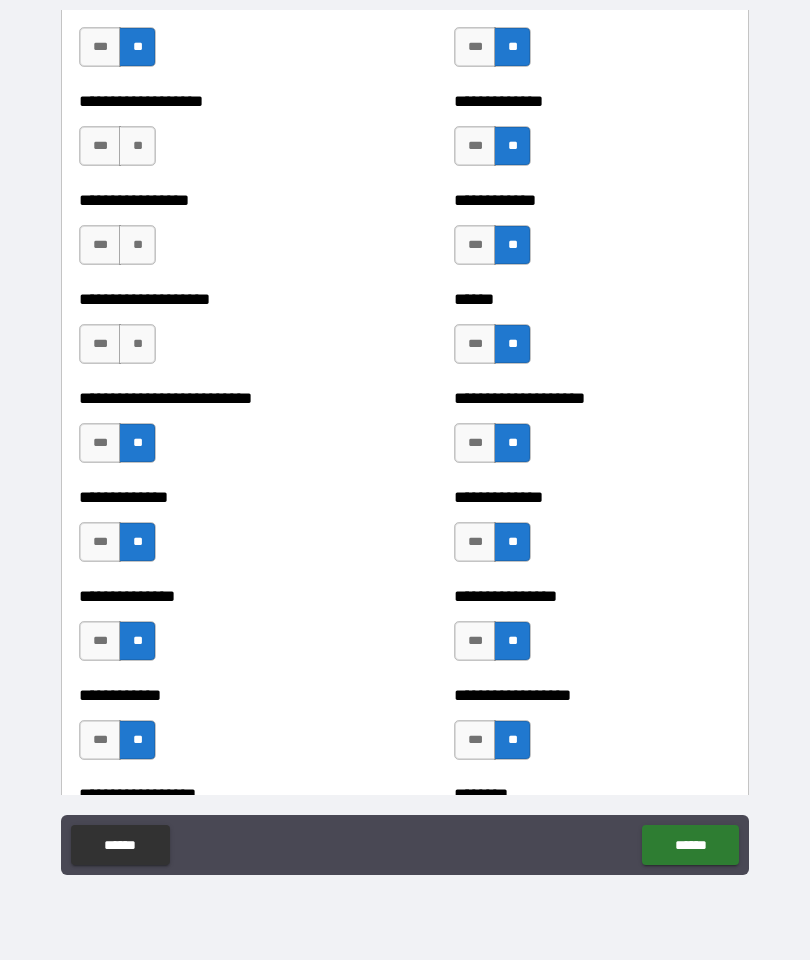 click on "**" at bounding box center [137, 344] 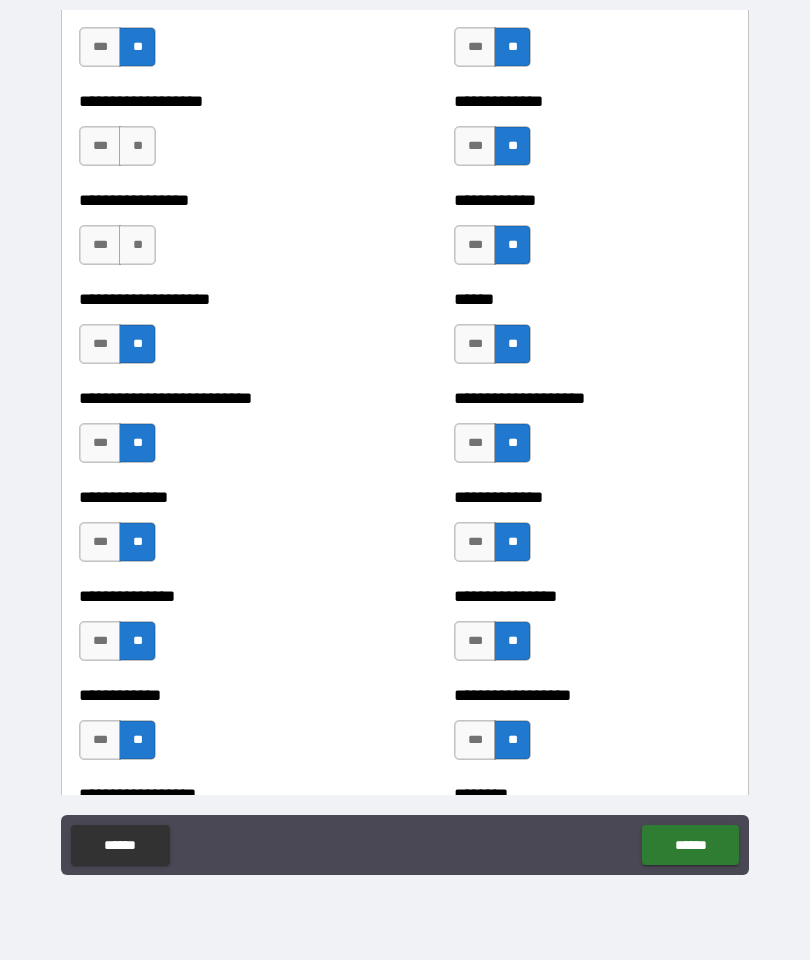 click on "**" at bounding box center (137, 245) 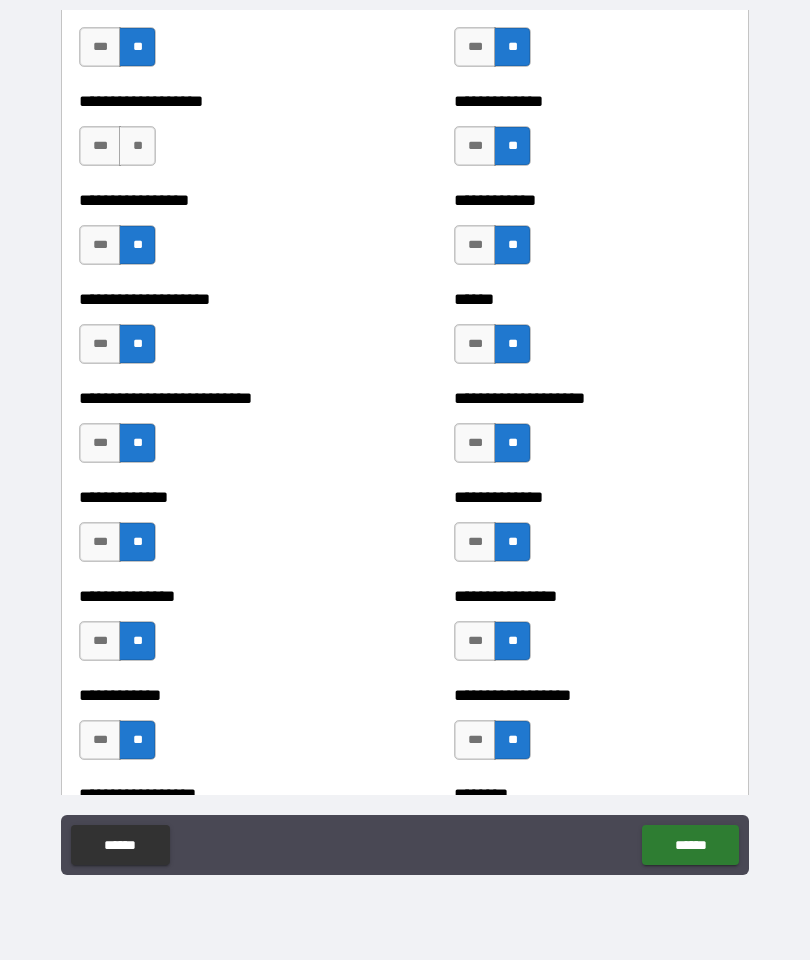 click on "**" at bounding box center [137, 146] 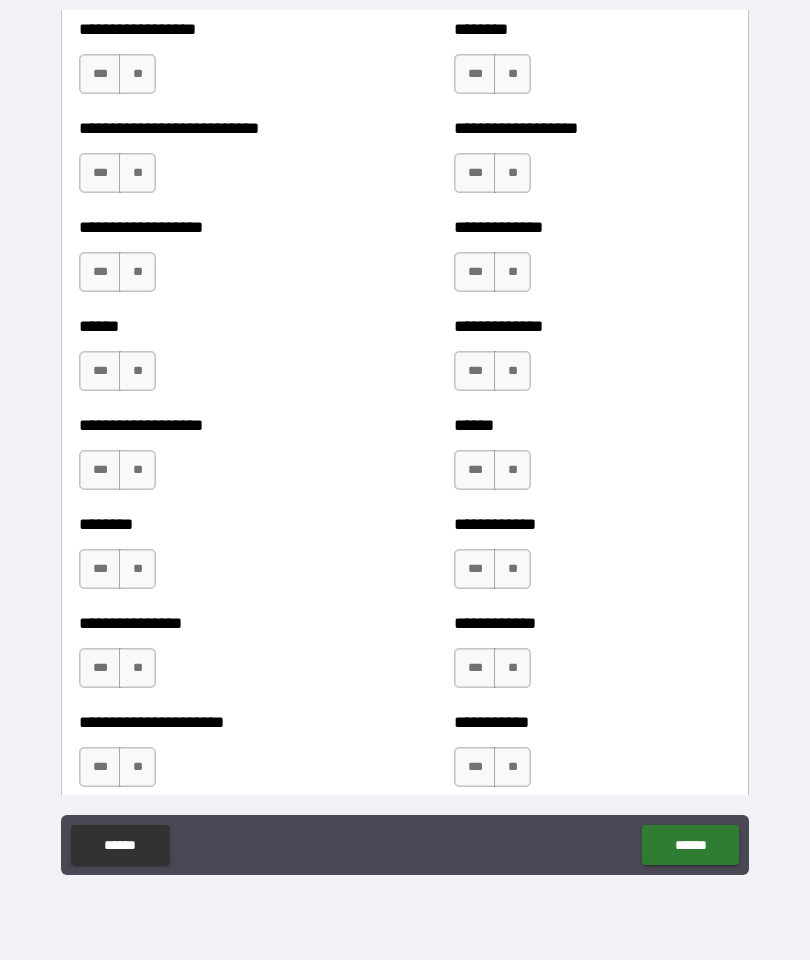 scroll, scrollTop: 3807, scrollLeft: 0, axis: vertical 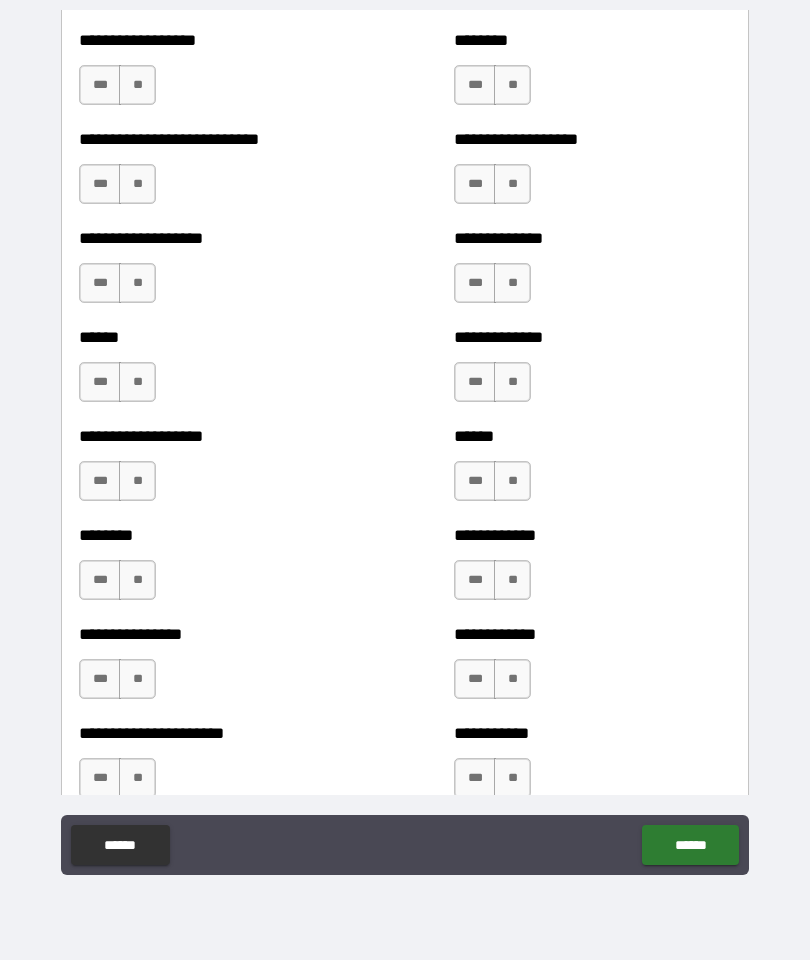 click on "**" at bounding box center (137, 85) 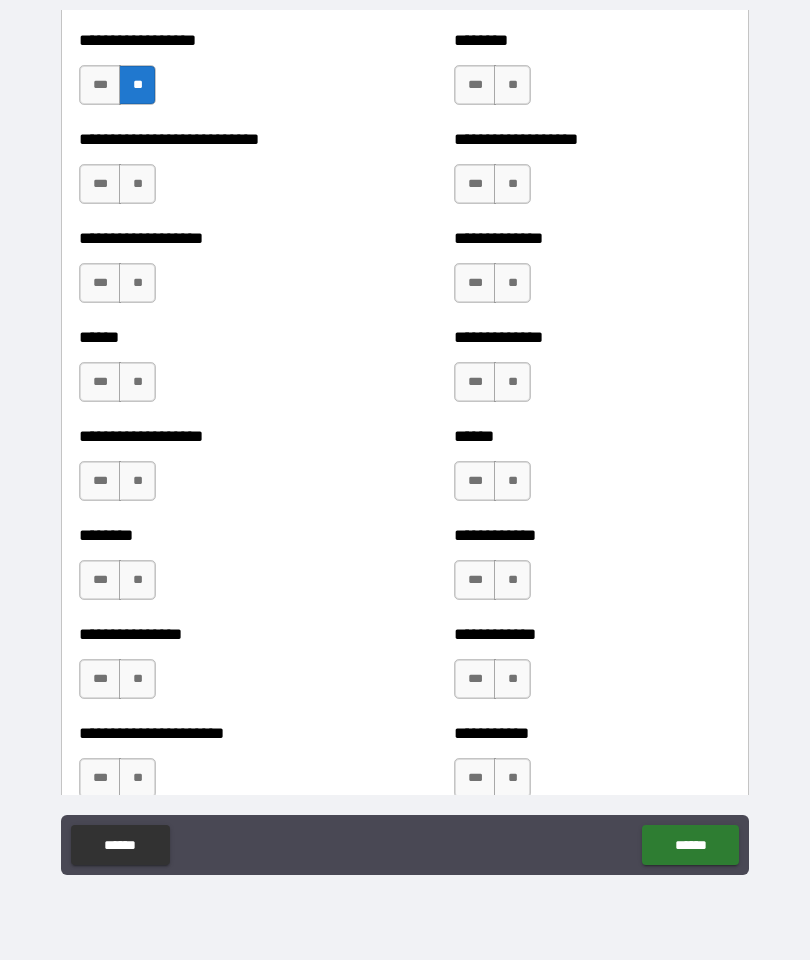 click on "**" at bounding box center (137, 184) 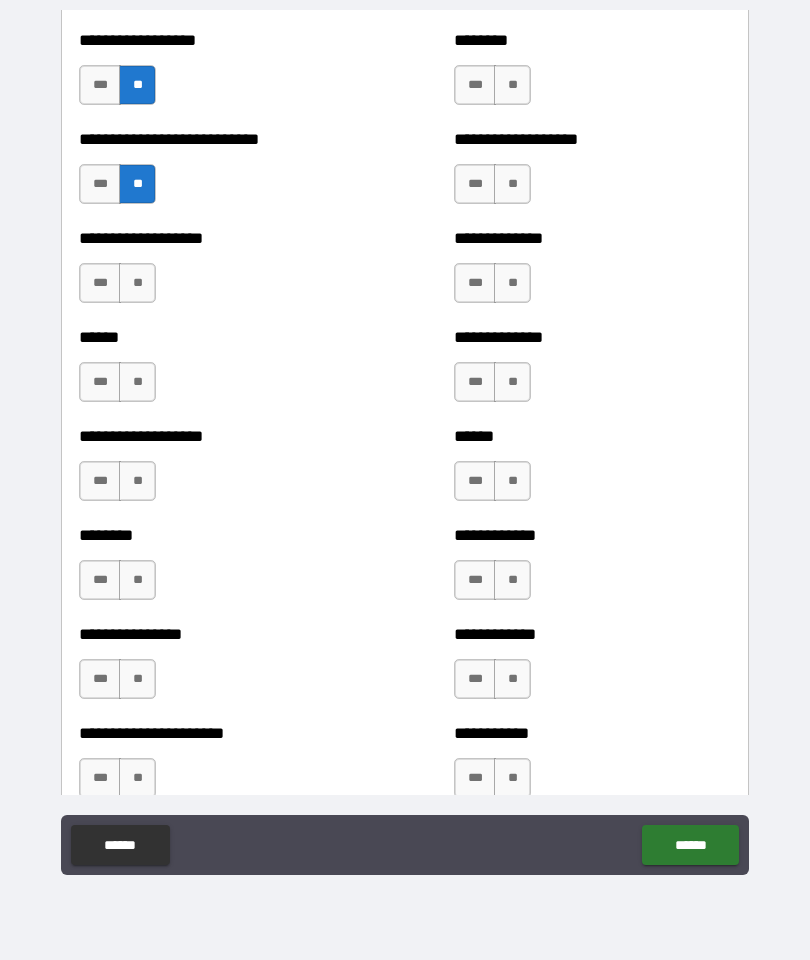 click on "**" at bounding box center (137, 283) 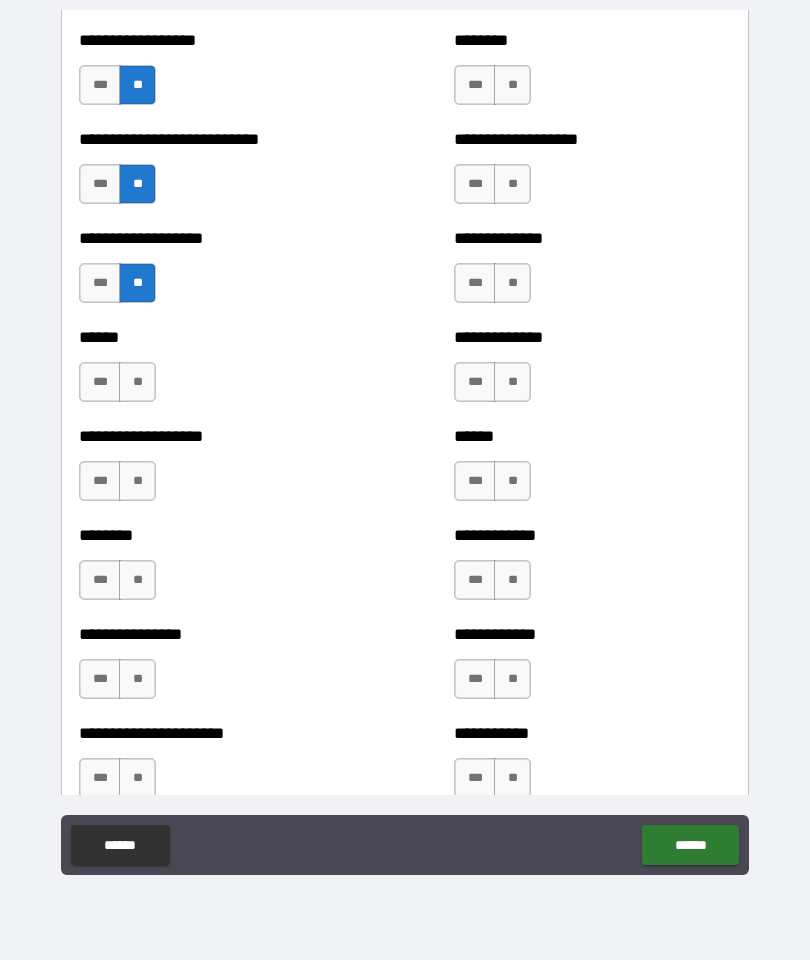 click on "**" at bounding box center (137, 382) 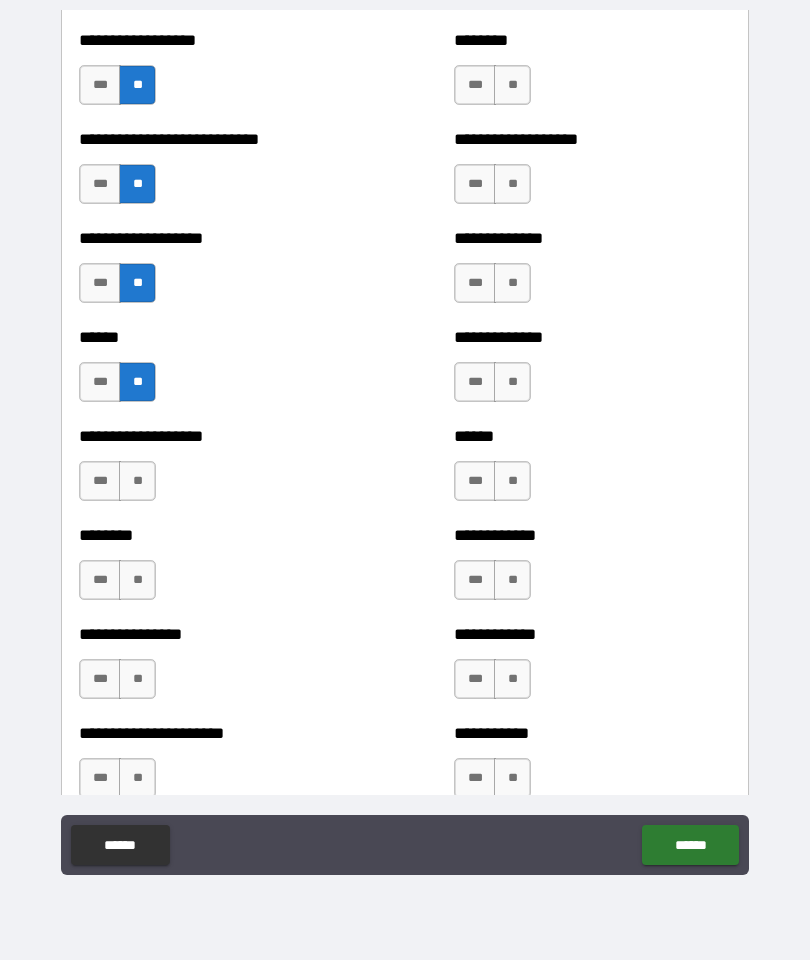 click on "**" at bounding box center (137, 481) 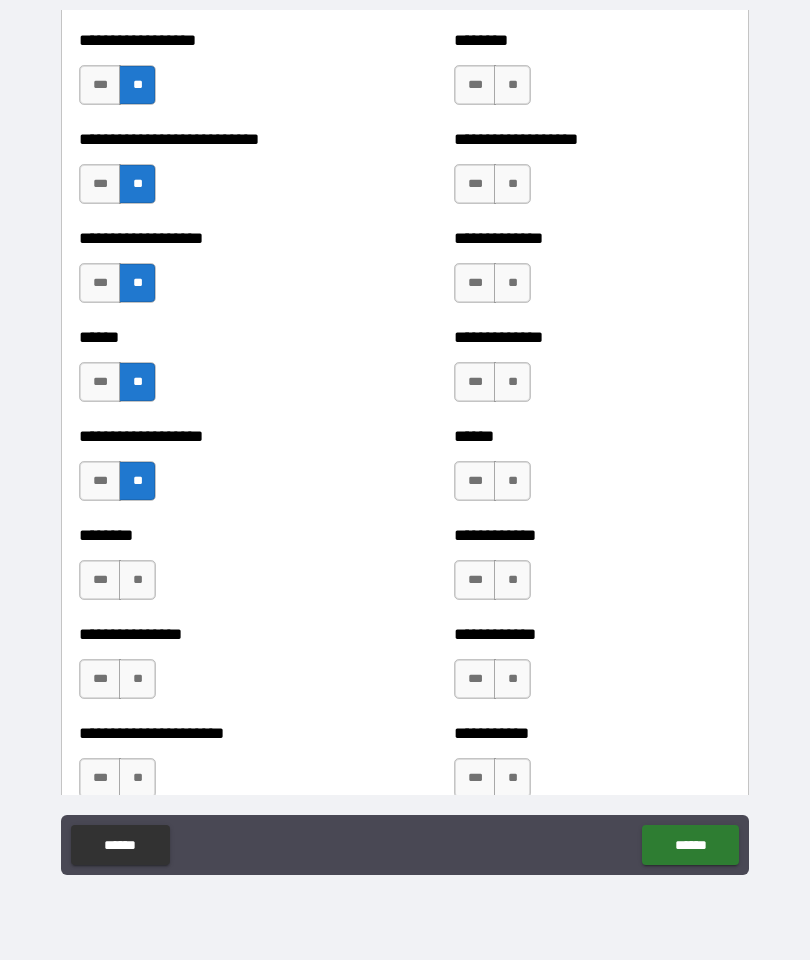 click on "**" at bounding box center (137, 580) 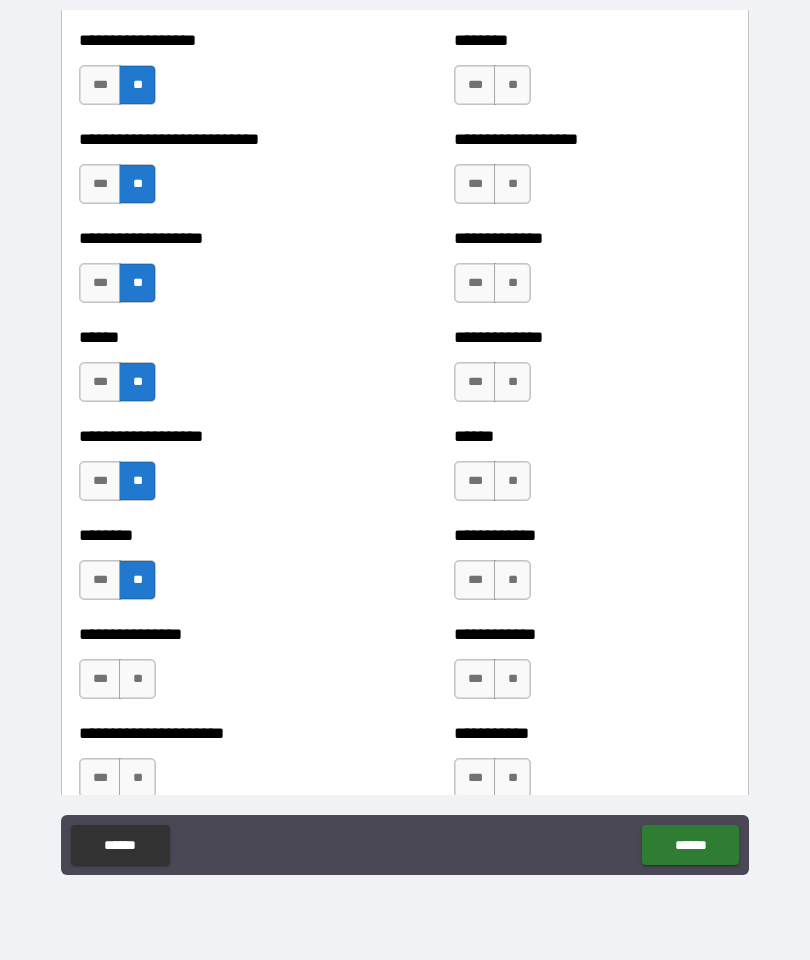 click on "**" at bounding box center (137, 679) 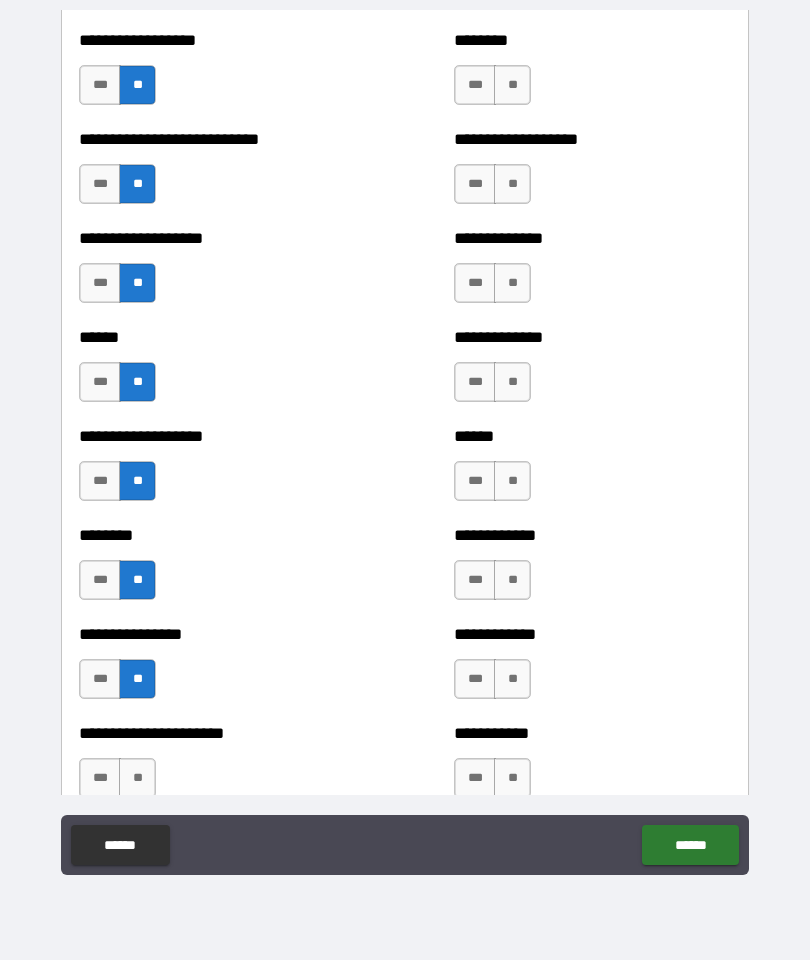 click on "**" at bounding box center (137, 778) 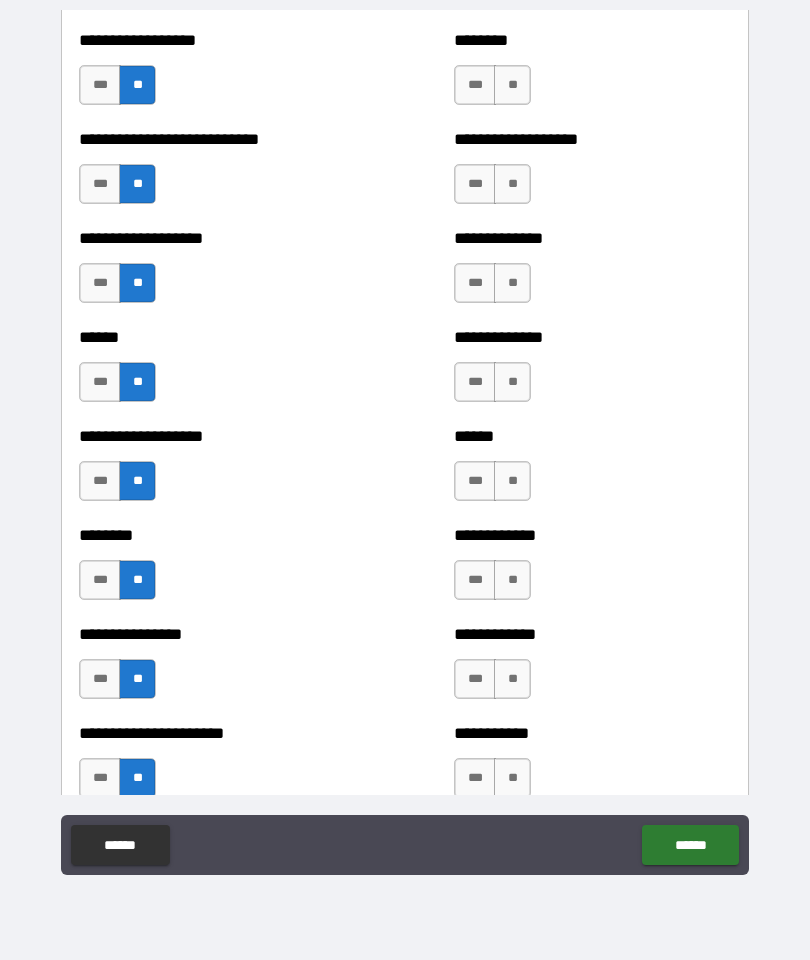 click on "**" at bounding box center [512, 85] 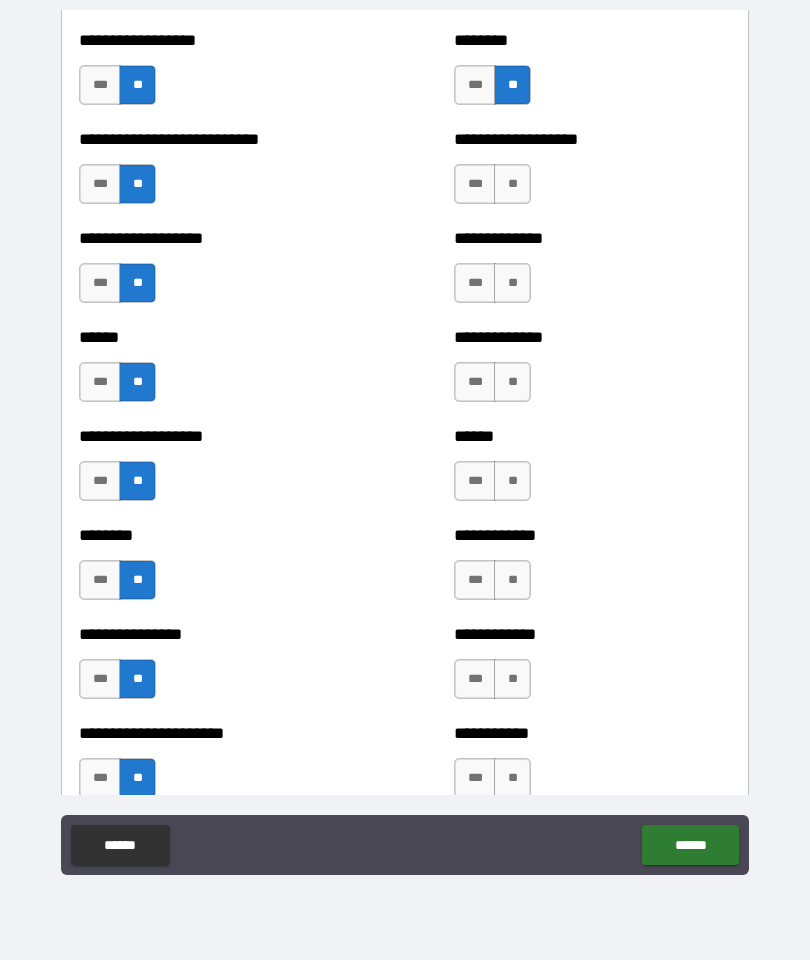 click on "**" at bounding box center (512, 184) 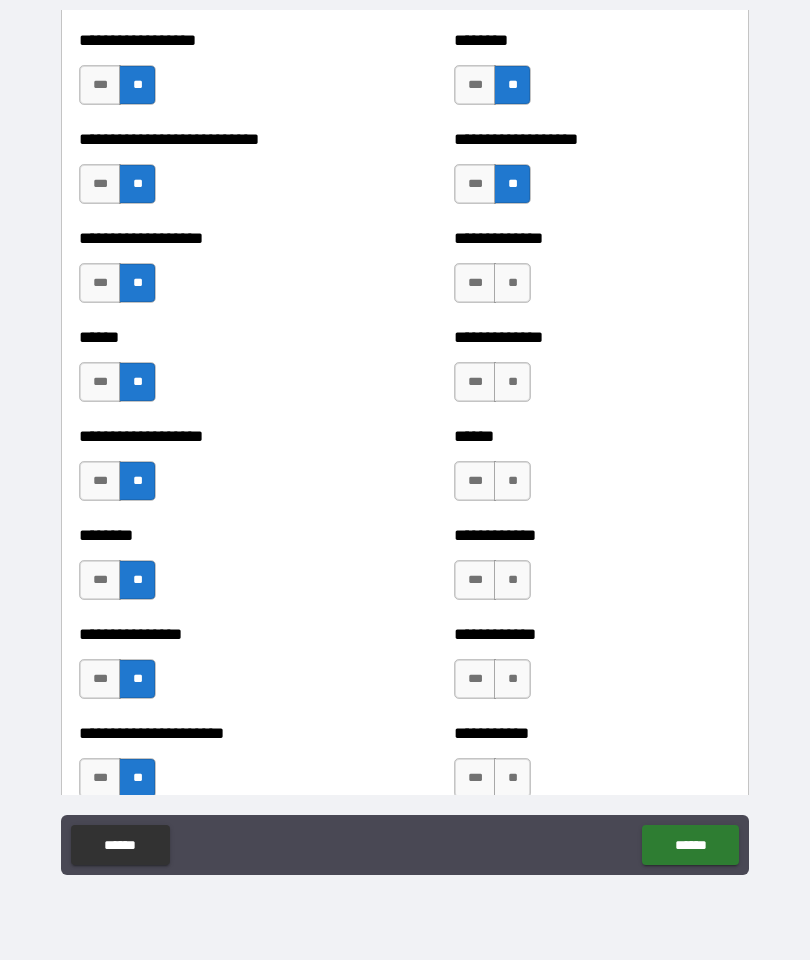 click on "**" at bounding box center (512, 283) 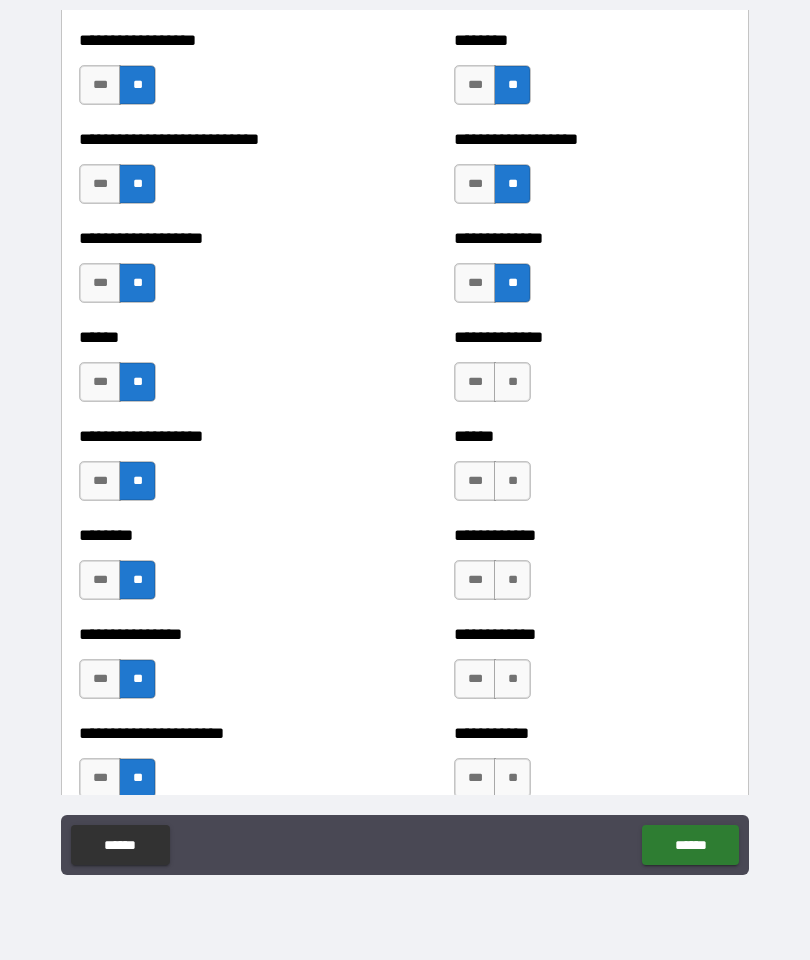 click on "**" at bounding box center [512, 382] 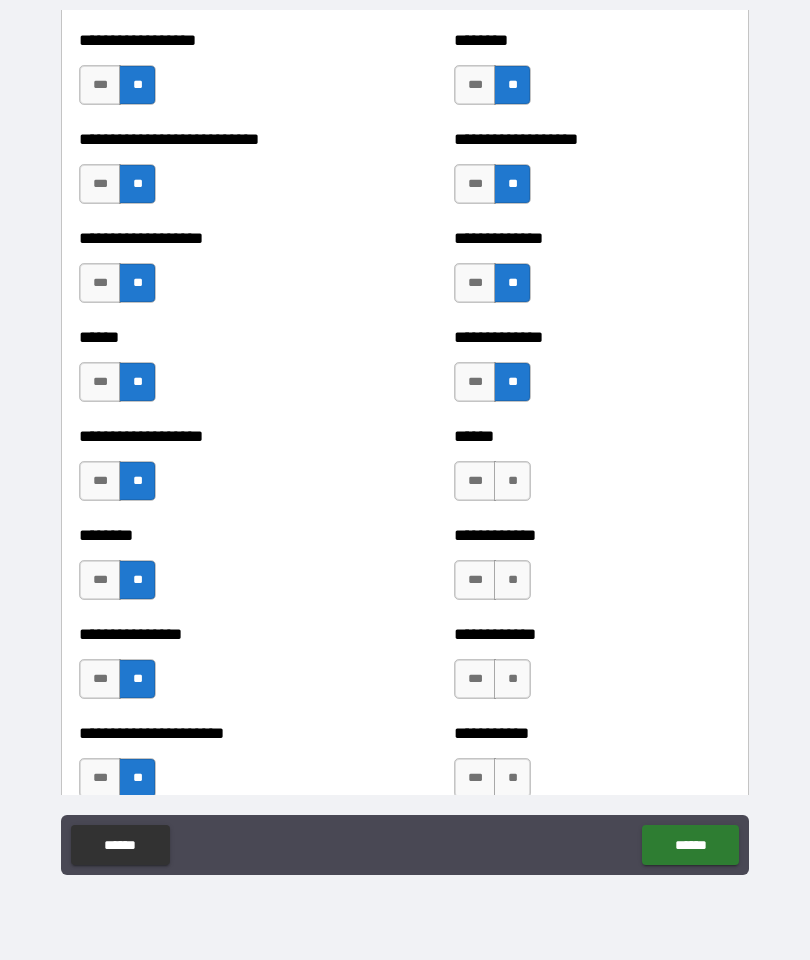 click on "**" at bounding box center (512, 481) 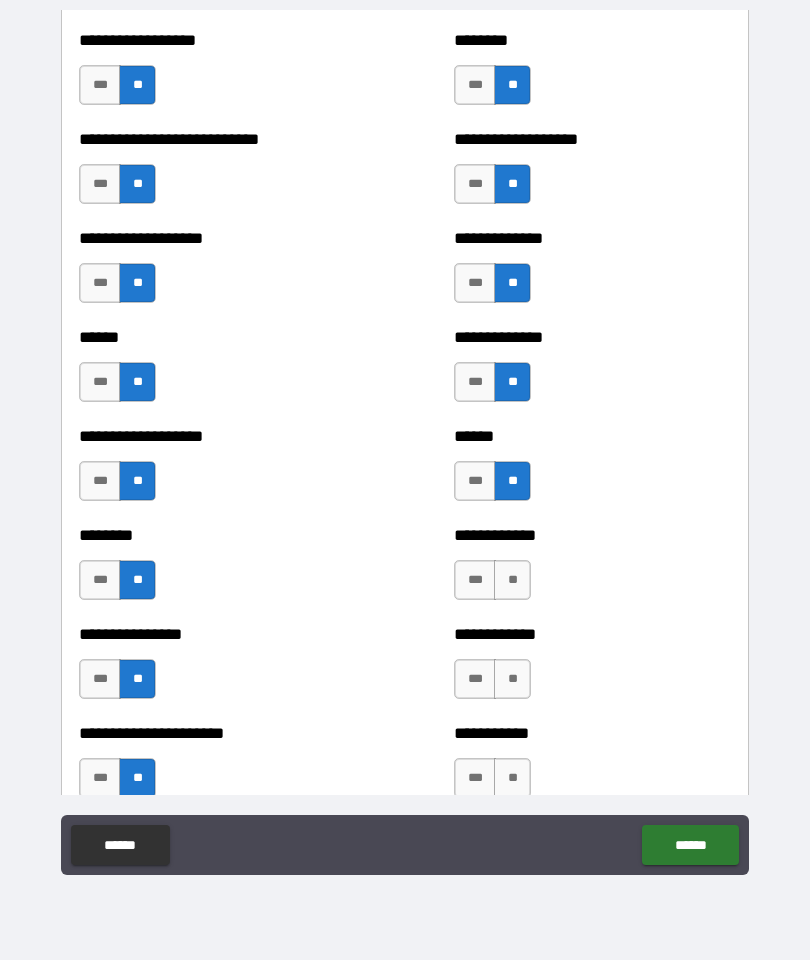 click on "**" at bounding box center (512, 580) 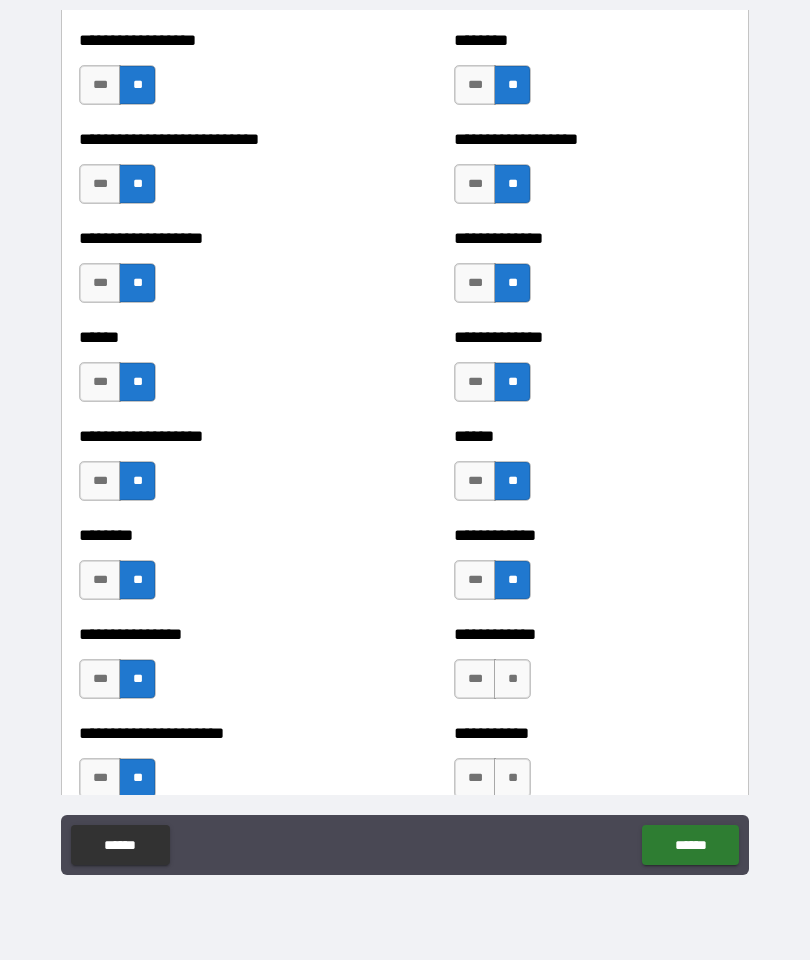 click on "**" at bounding box center (512, 679) 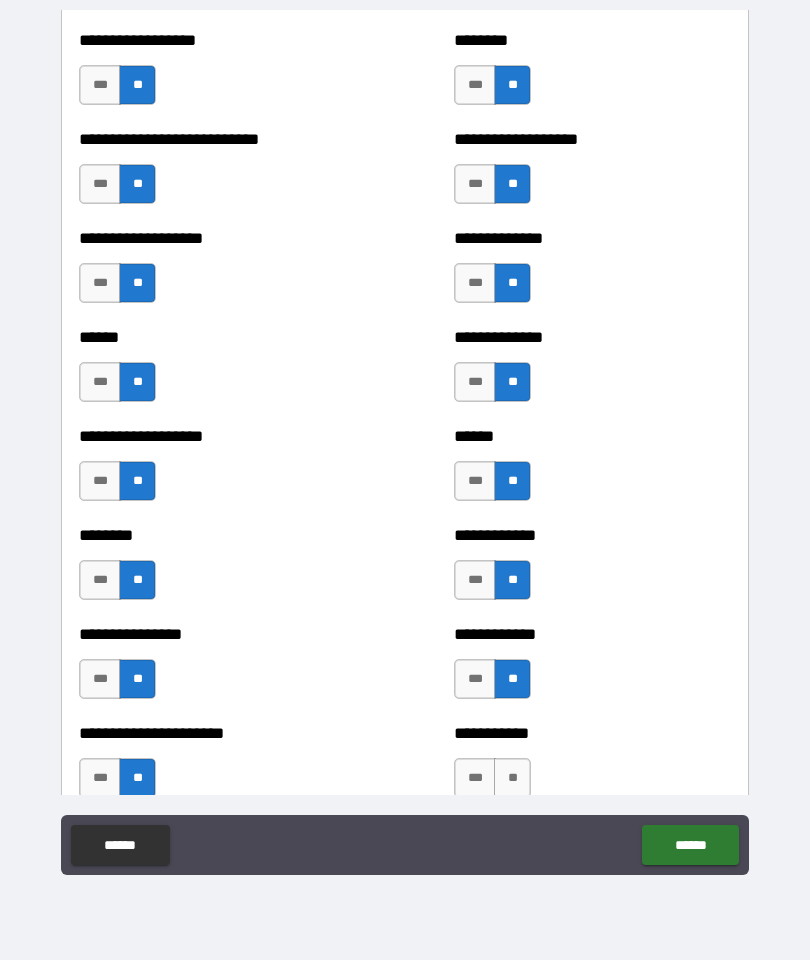 click on "**" at bounding box center (512, 778) 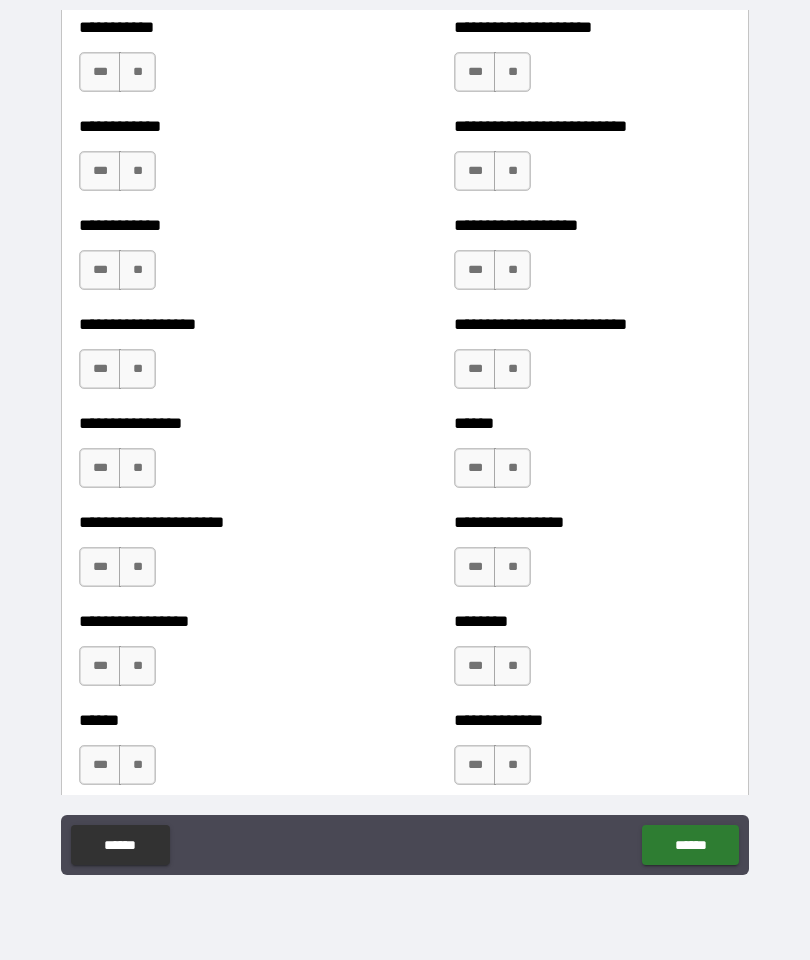 scroll, scrollTop: 4614, scrollLeft: 0, axis: vertical 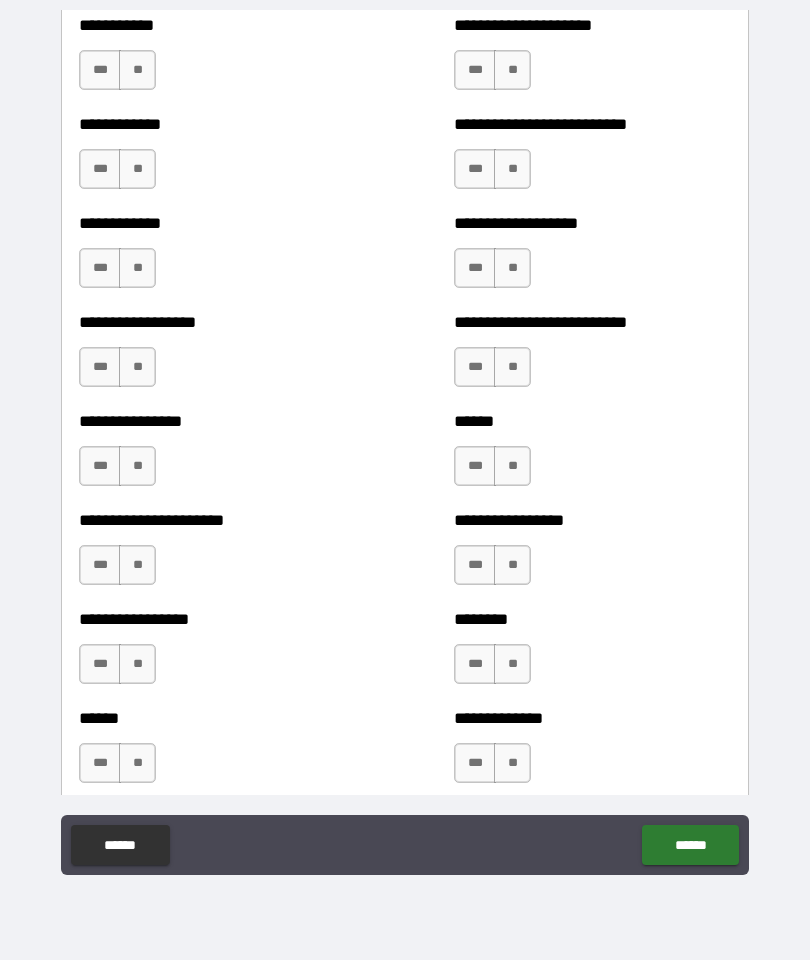 click on "**" at bounding box center [137, 70] 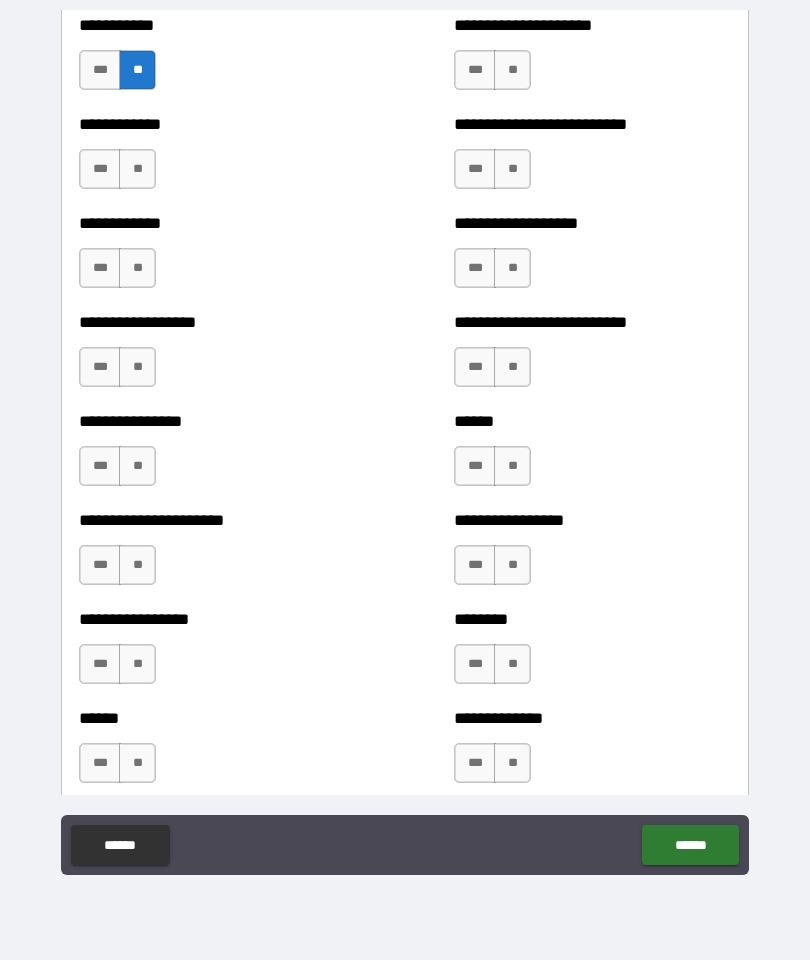 click on "**" at bounding box center [137, 169] 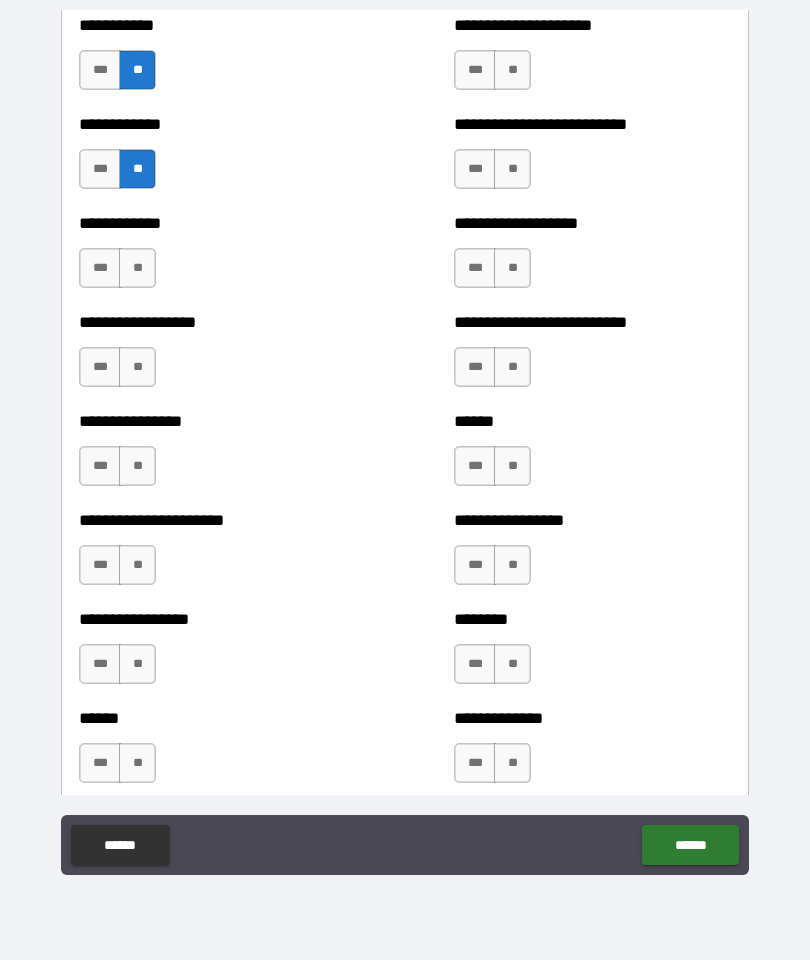 click on "**" at bounding box center [137, 268] 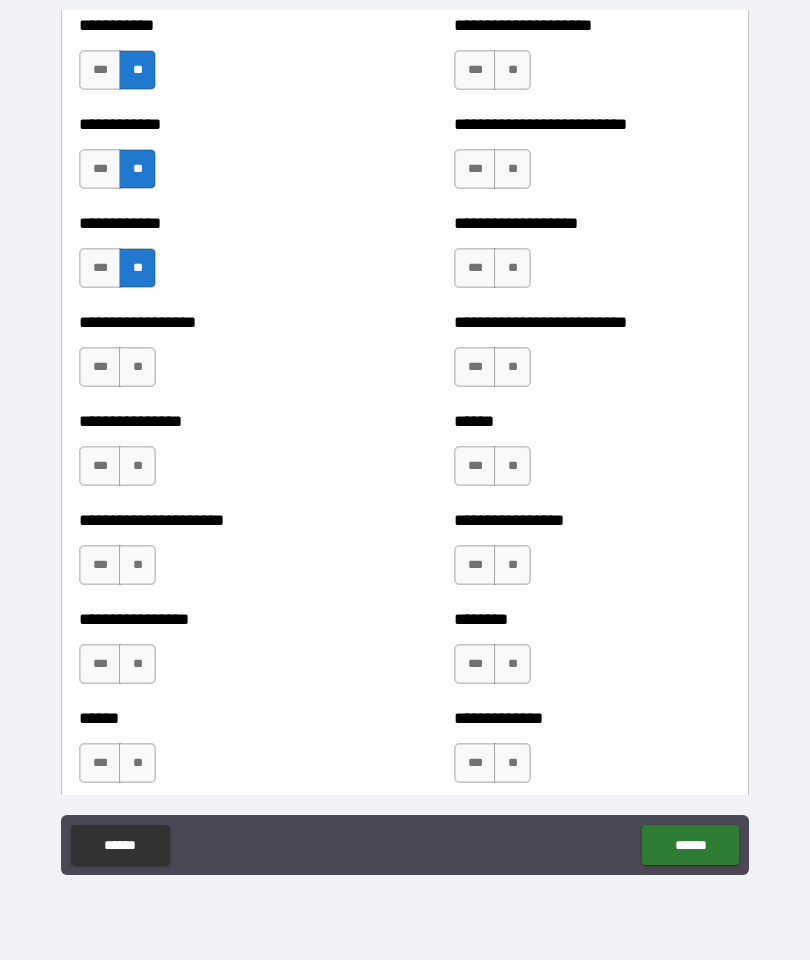 click on "**" at bounding box center [137, 367] 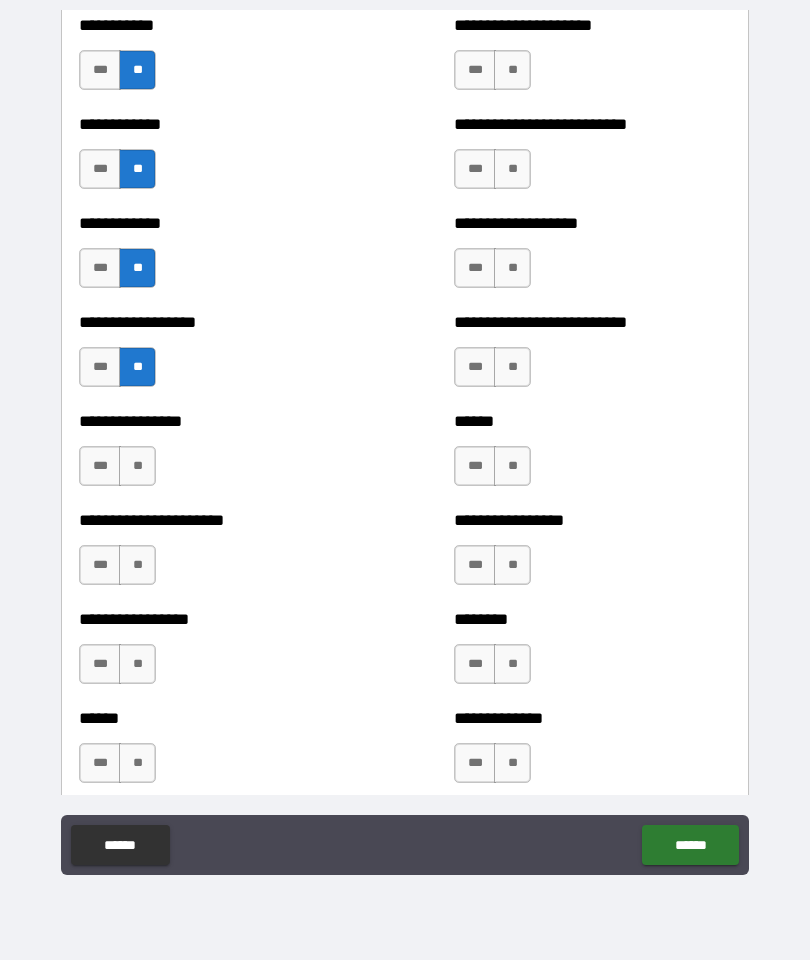 click on "**" at bounding box center [137, 466] 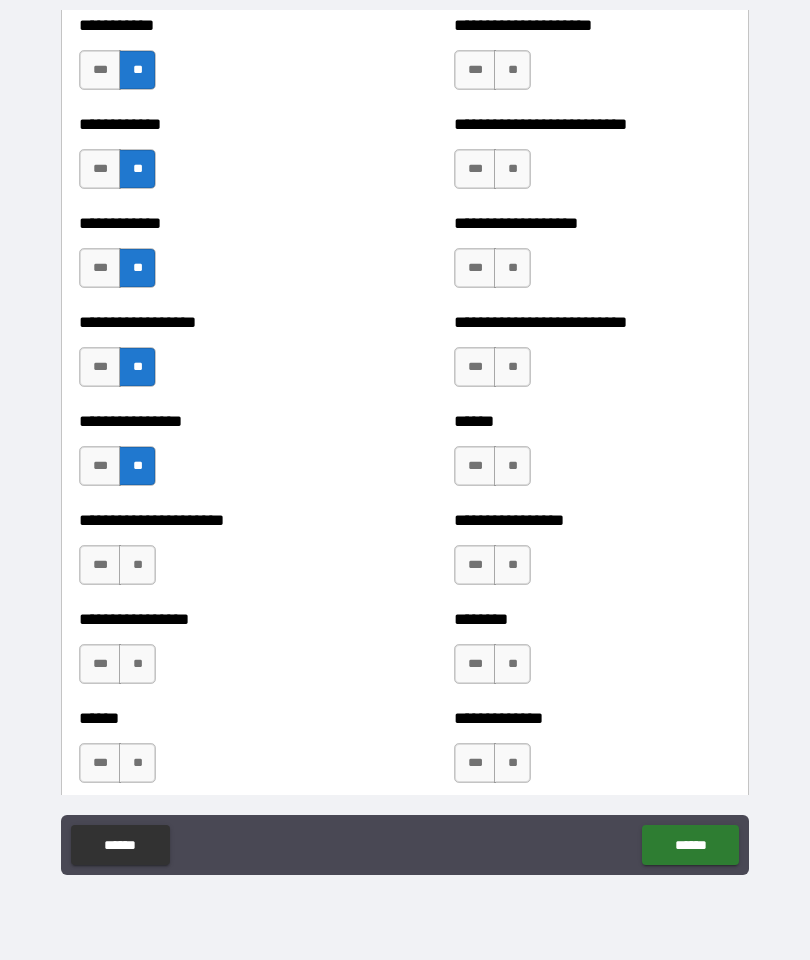 click on "**" at bounding box center [137, 565] 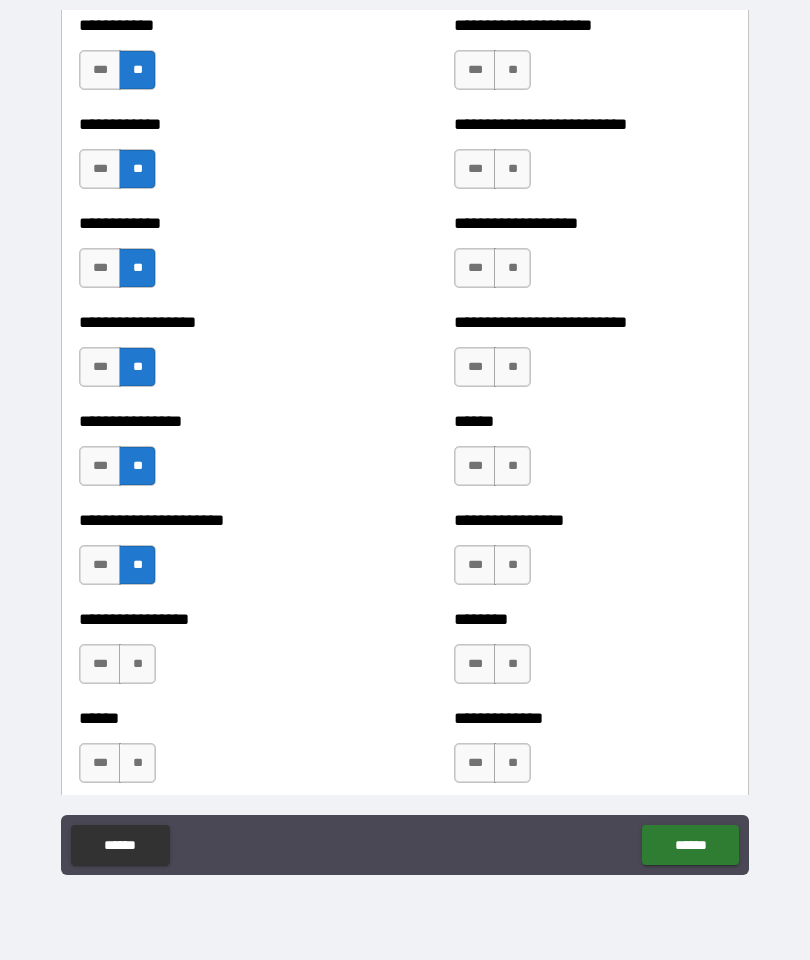 click on "**" at bounding box center [137, 664] 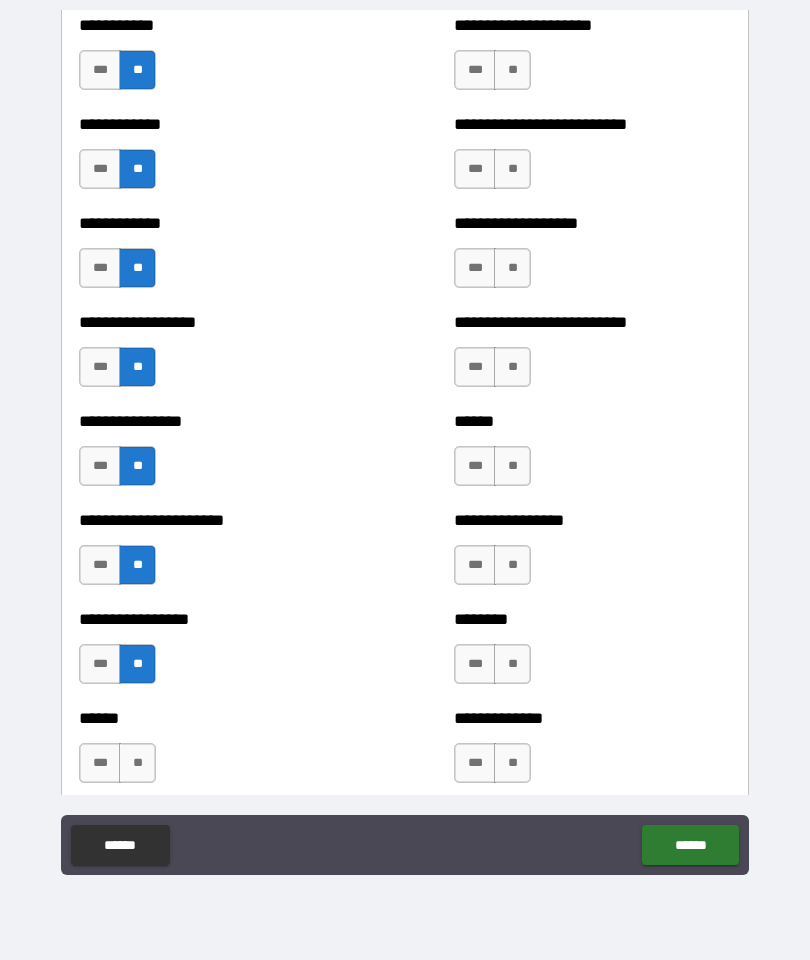click on "**" at bounding box center (137, 763) 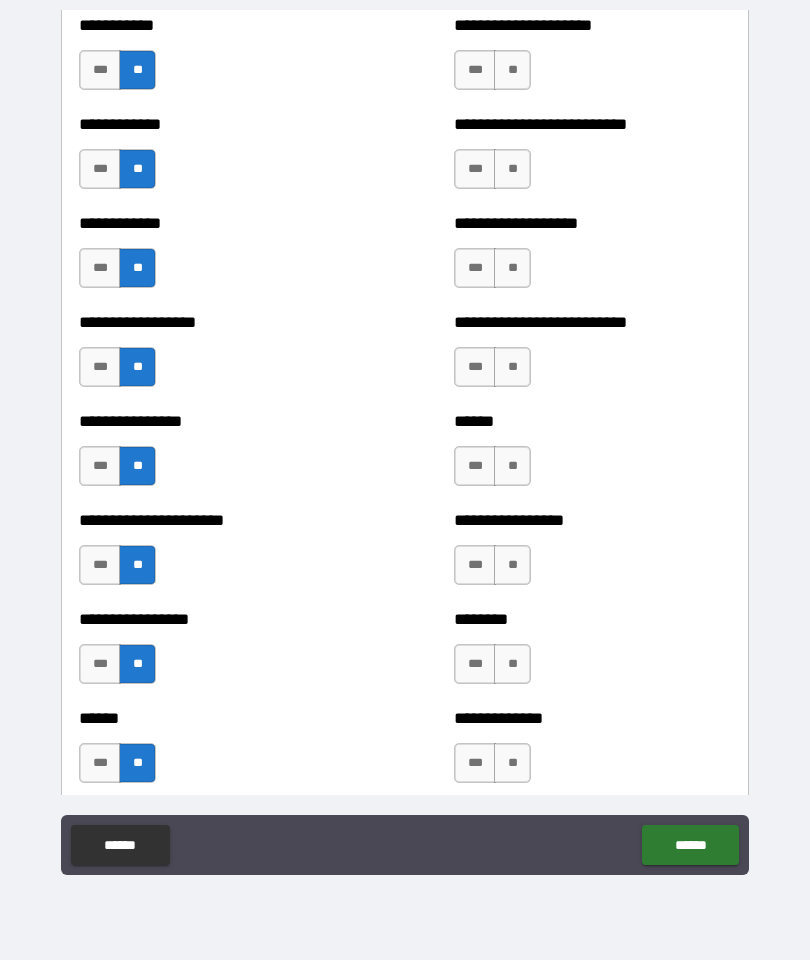 click on "**" at bounding box center (512, 70) 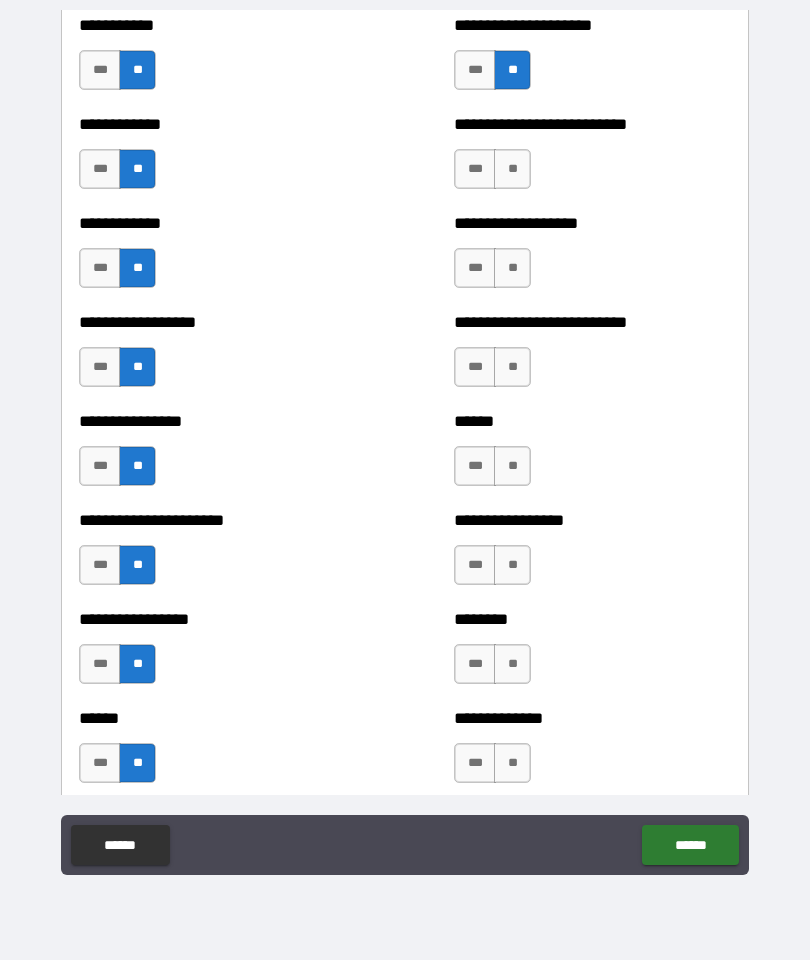click on "**" at bounding box center (512, 169) 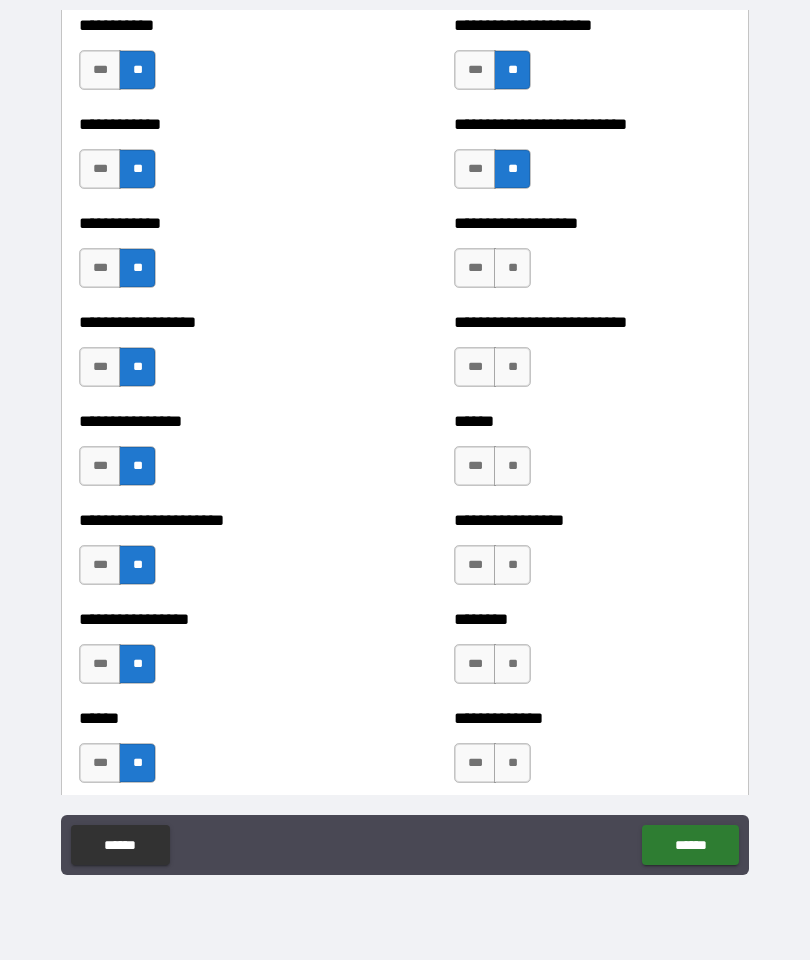 click on "**" at bounding box center [512, 268] 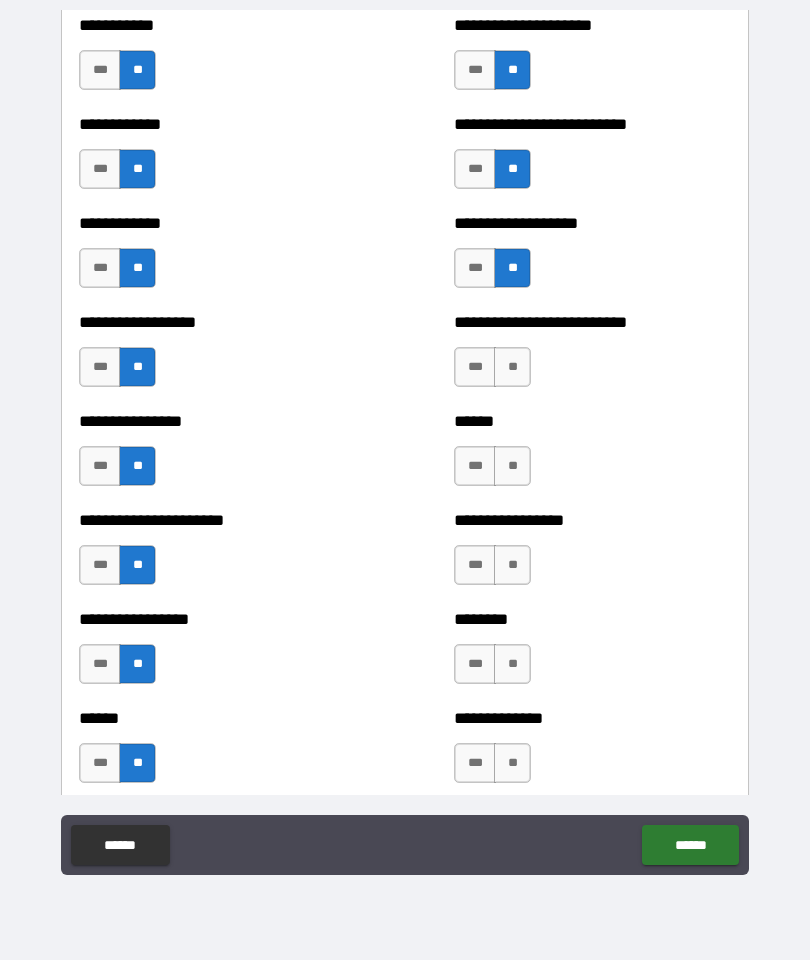 click on "**" at bounding box center [512, 367] 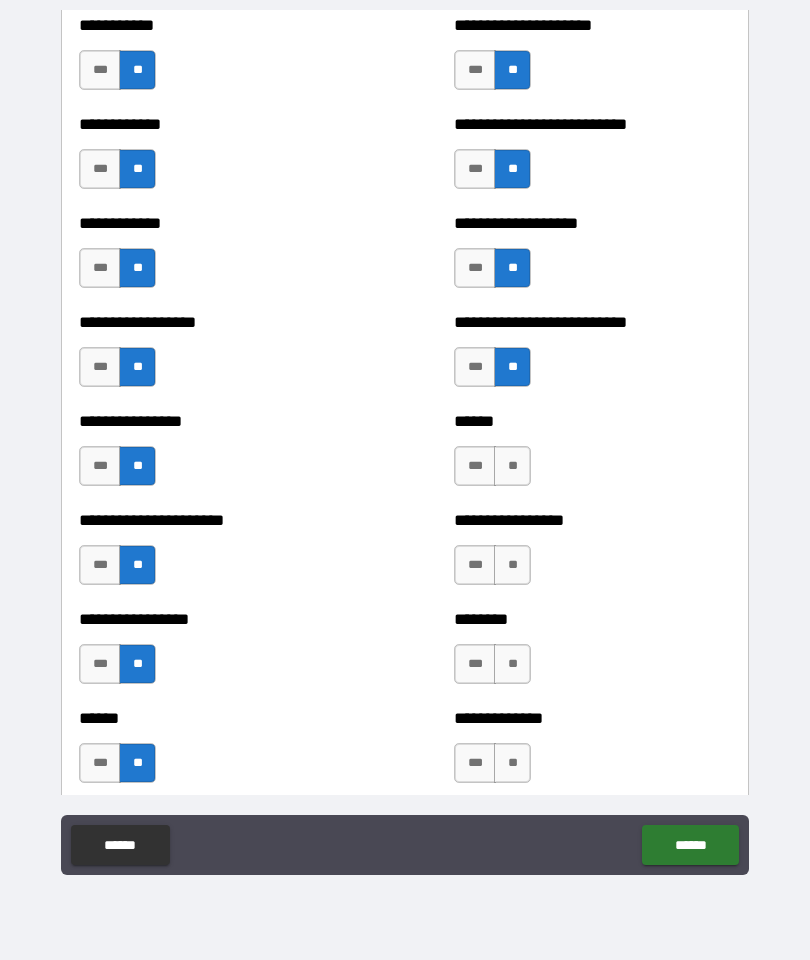 click on "**" at bounding box center (512, 466) 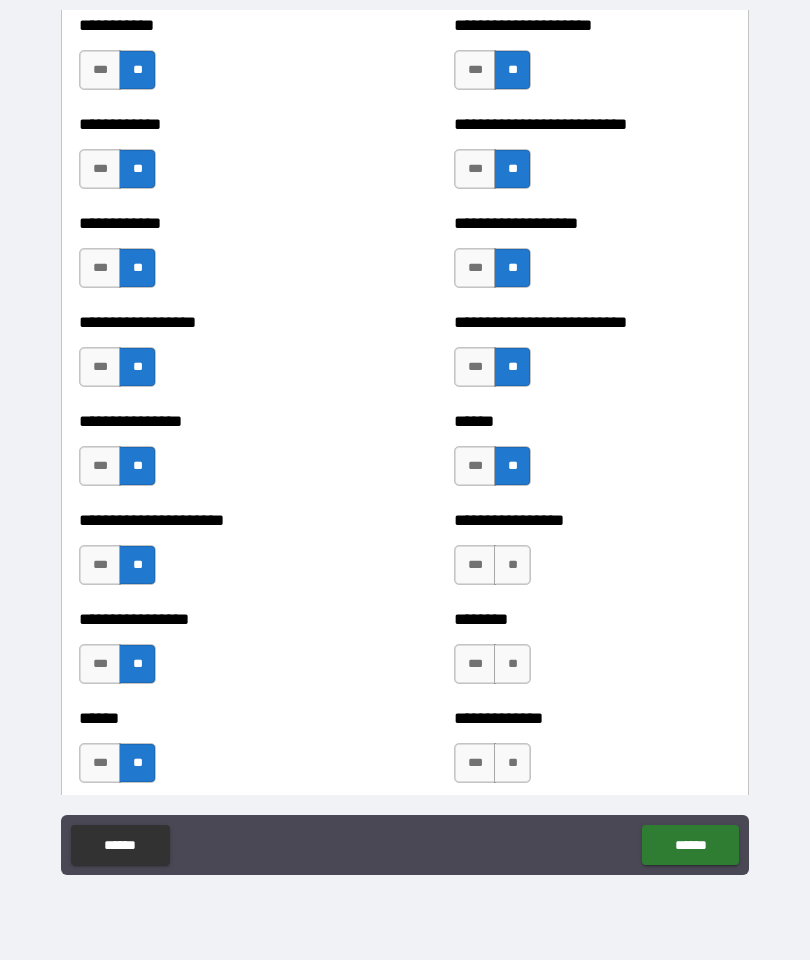 click on "**" at bounding box center (512, 565) 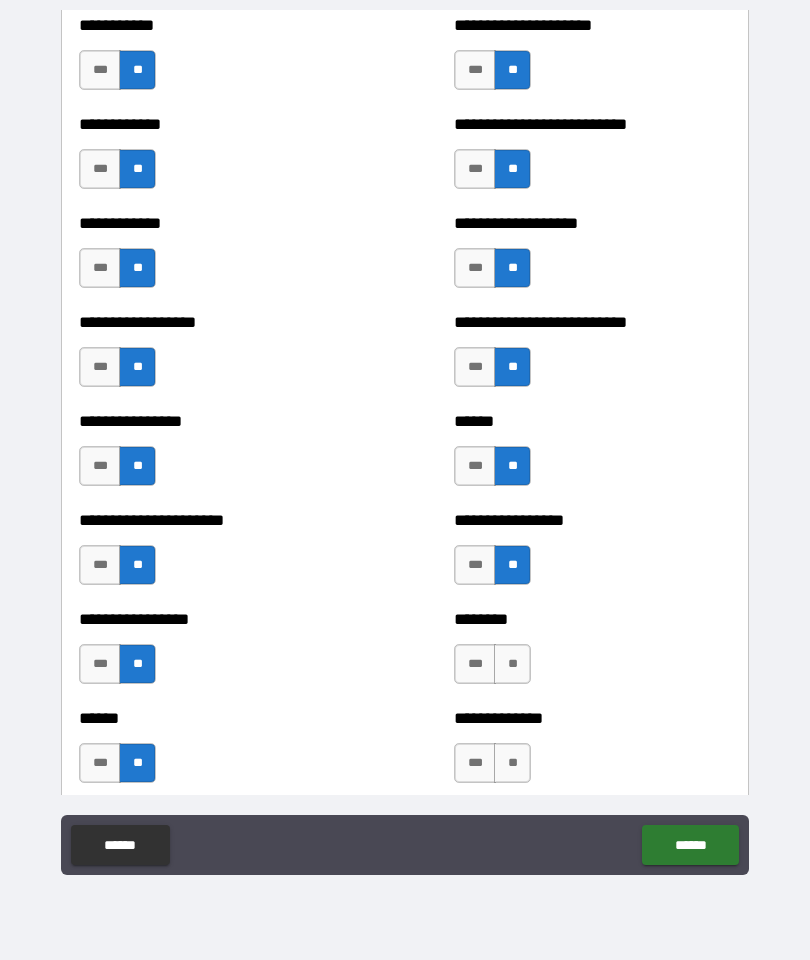 click on "**" at bounding box center (512, 664) 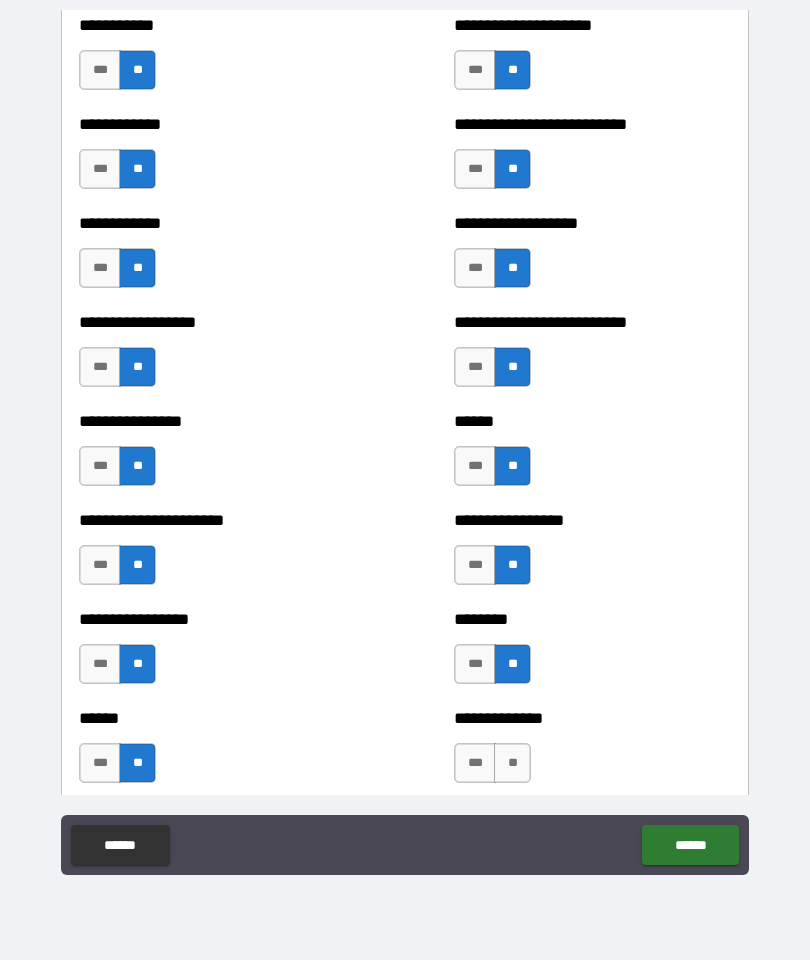 click on "**" at bounding box center (512, 763) 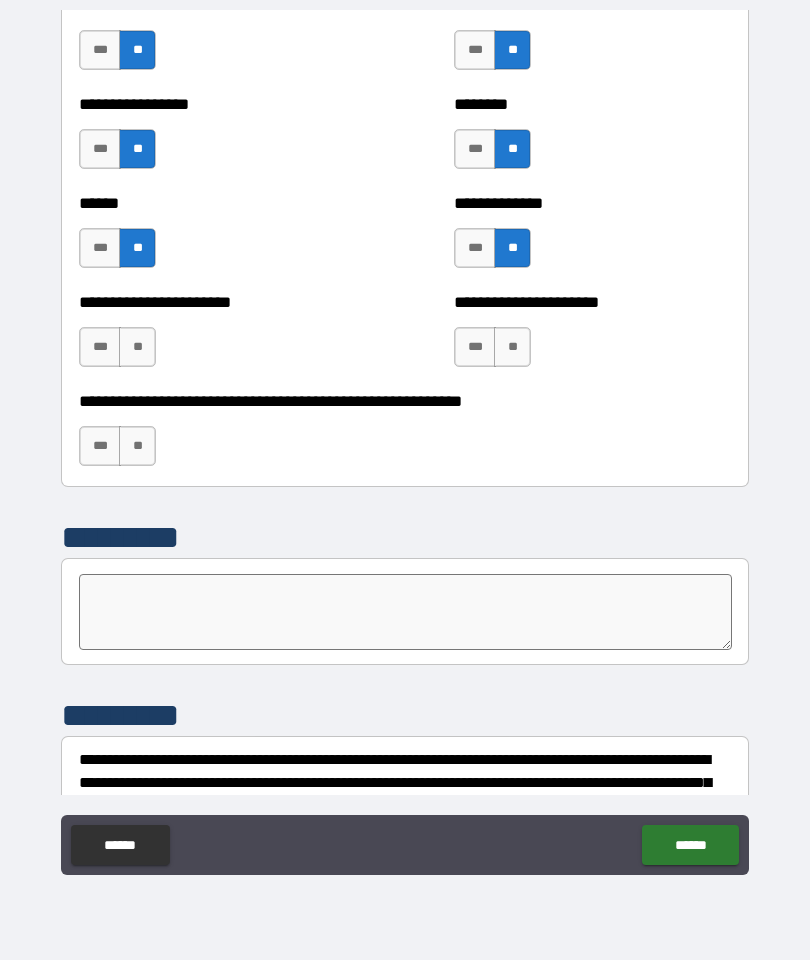 scroll, scrollTop: 5143, scrollLeft: 0, axis: vertical 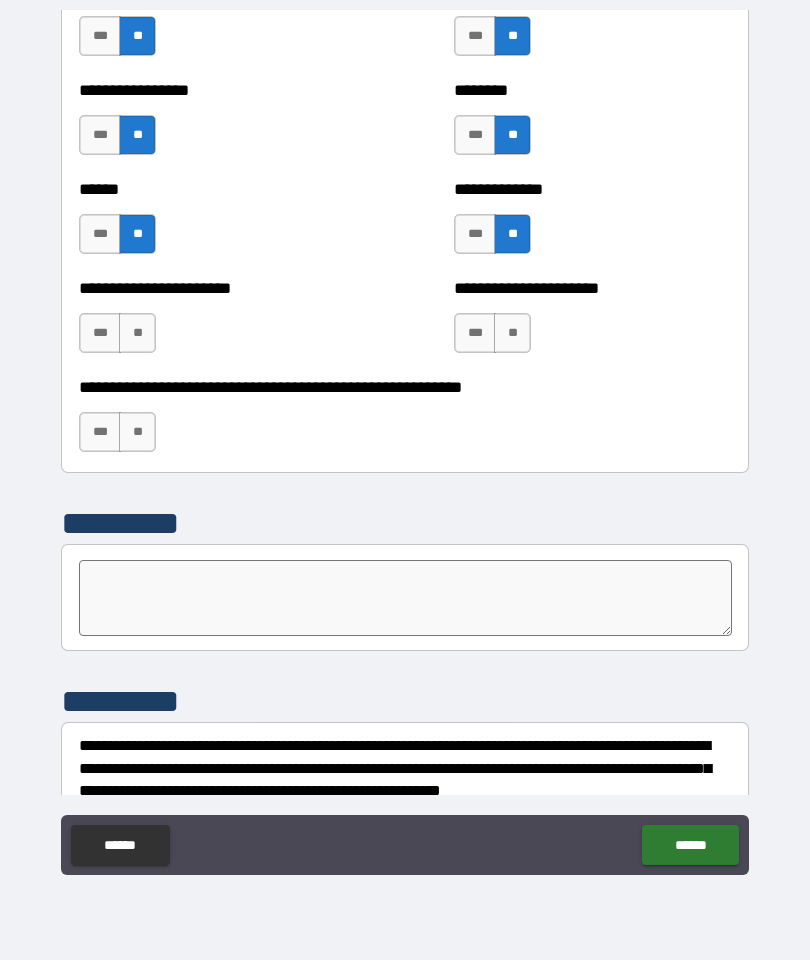 click on "**" at bounding box center (512, 333) 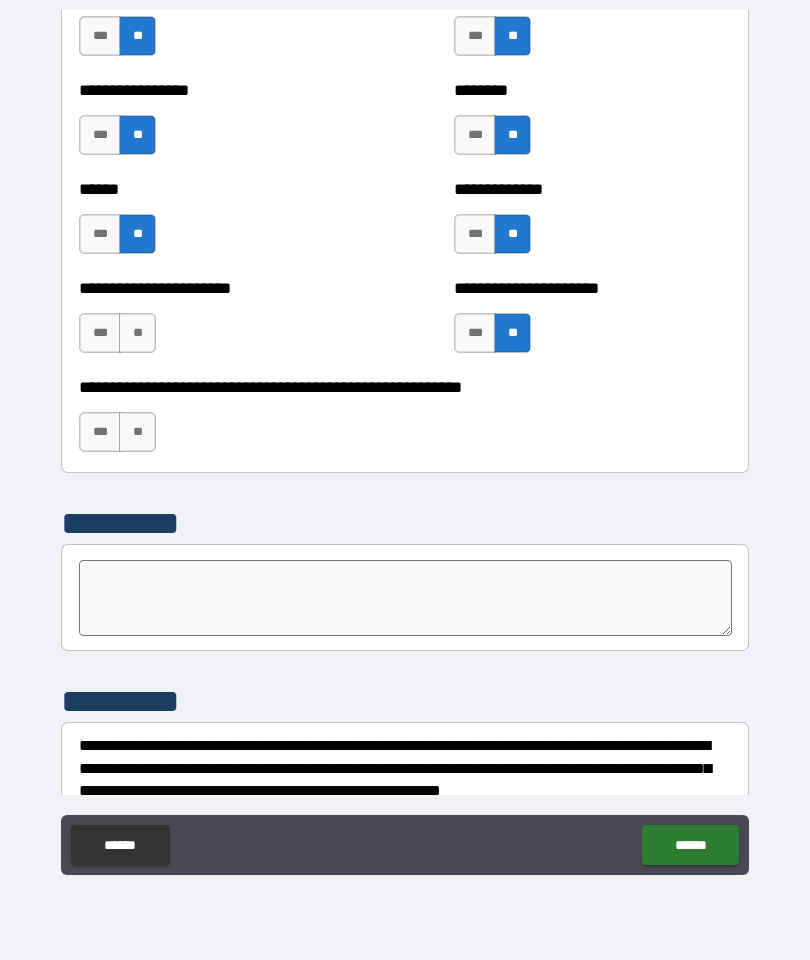 click on "**" at bounding box center (137, 333) 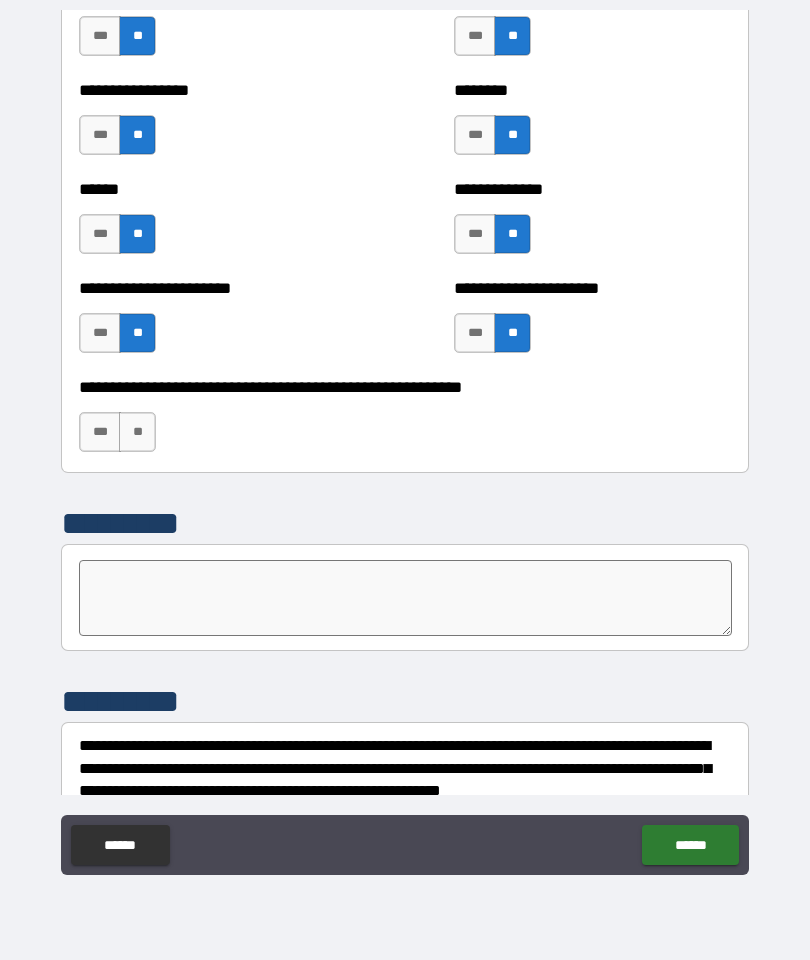 click on "**" at bounding box center (137, 432) 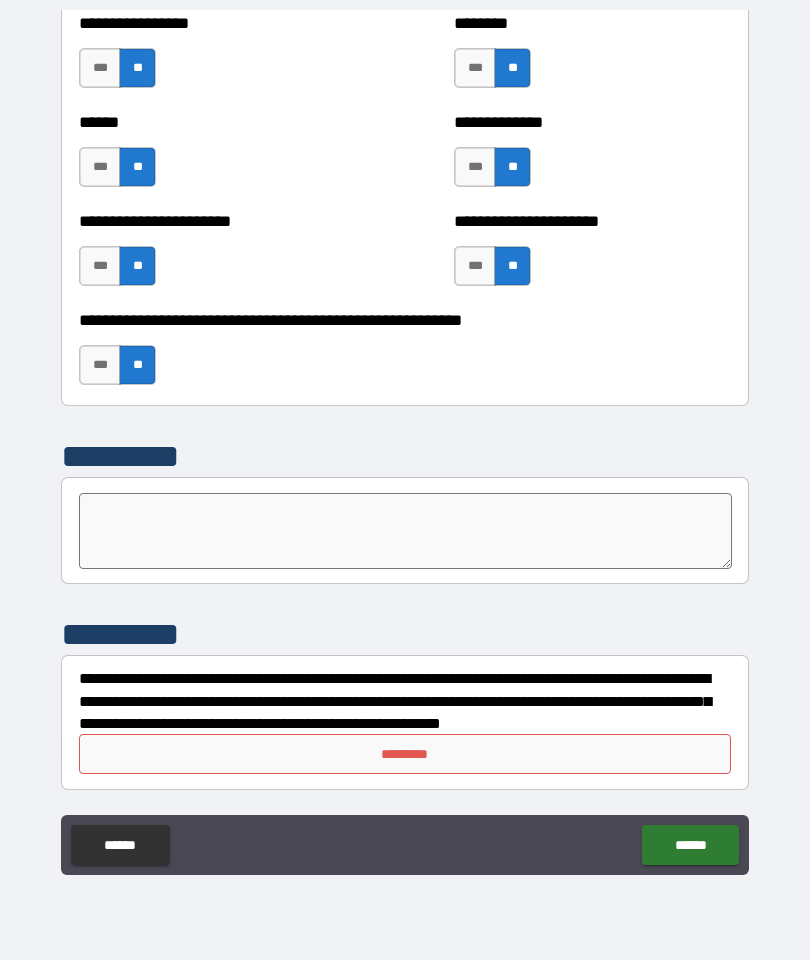 scroll, scrollTop: 5210, scrollLeft: 0, axis: vertical 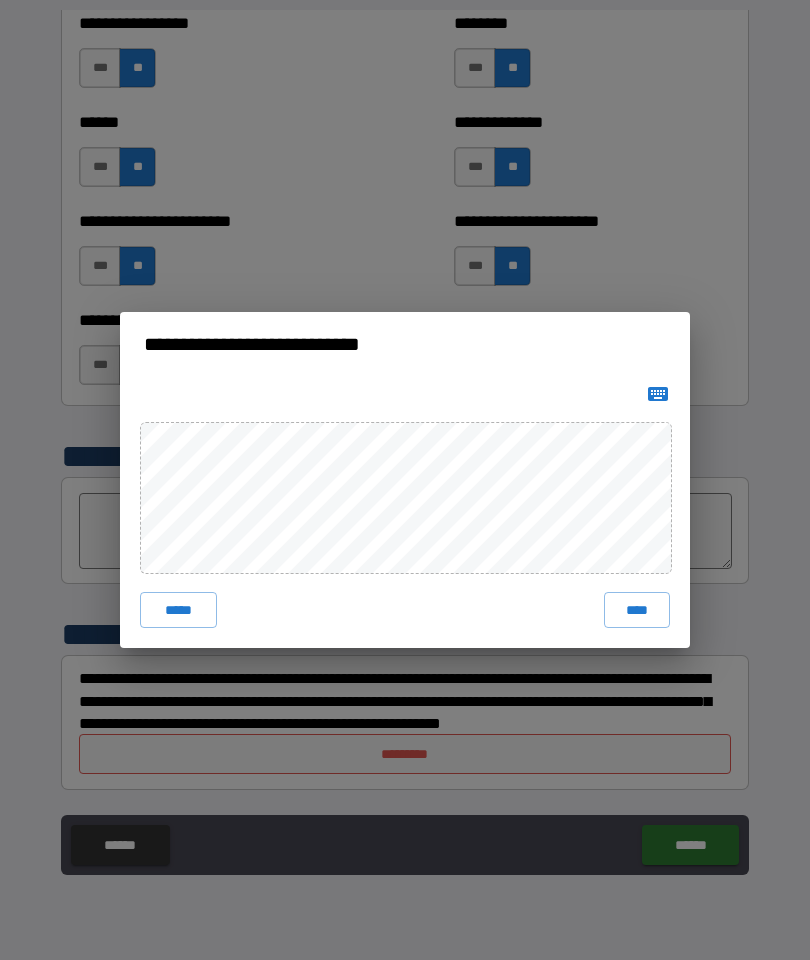 click on "****" at bounding box center [637, 610] 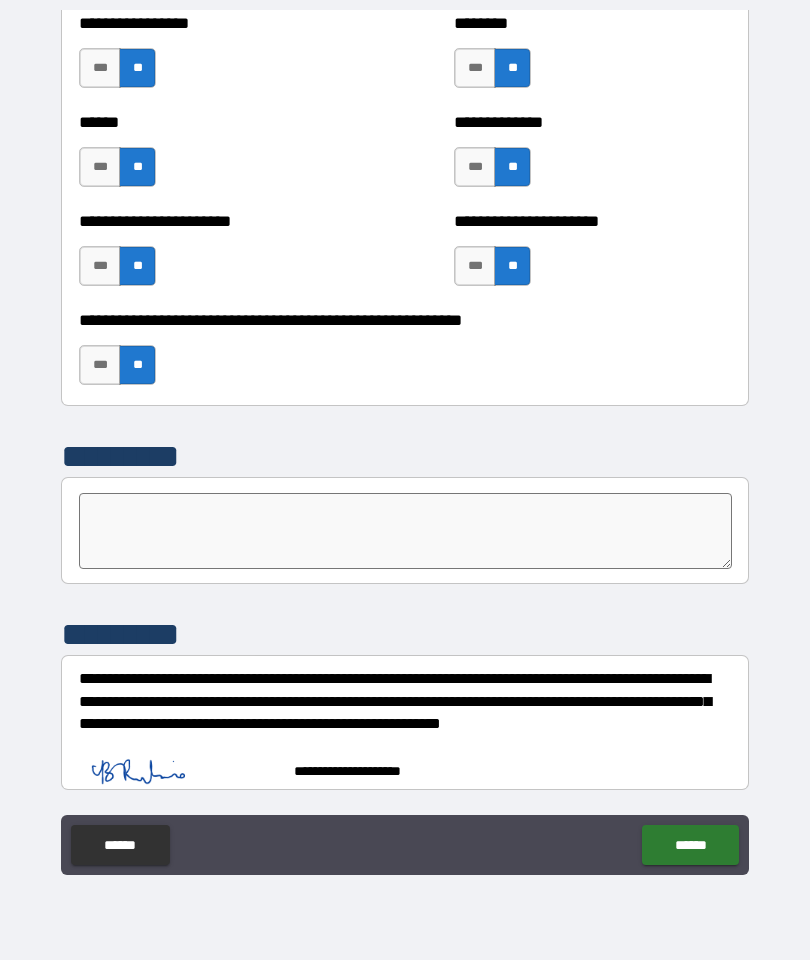 scroll, scrollTop: 5200, scrollLeft: 0, axis: vertical 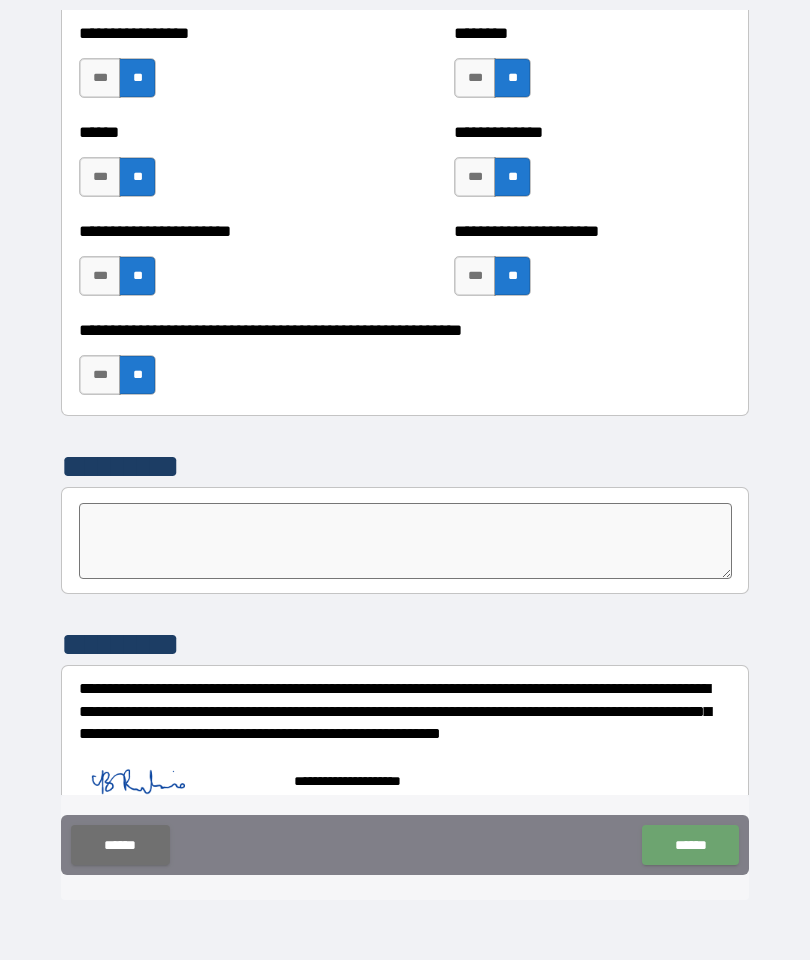 click on "******" at bounding box center (690, 845) 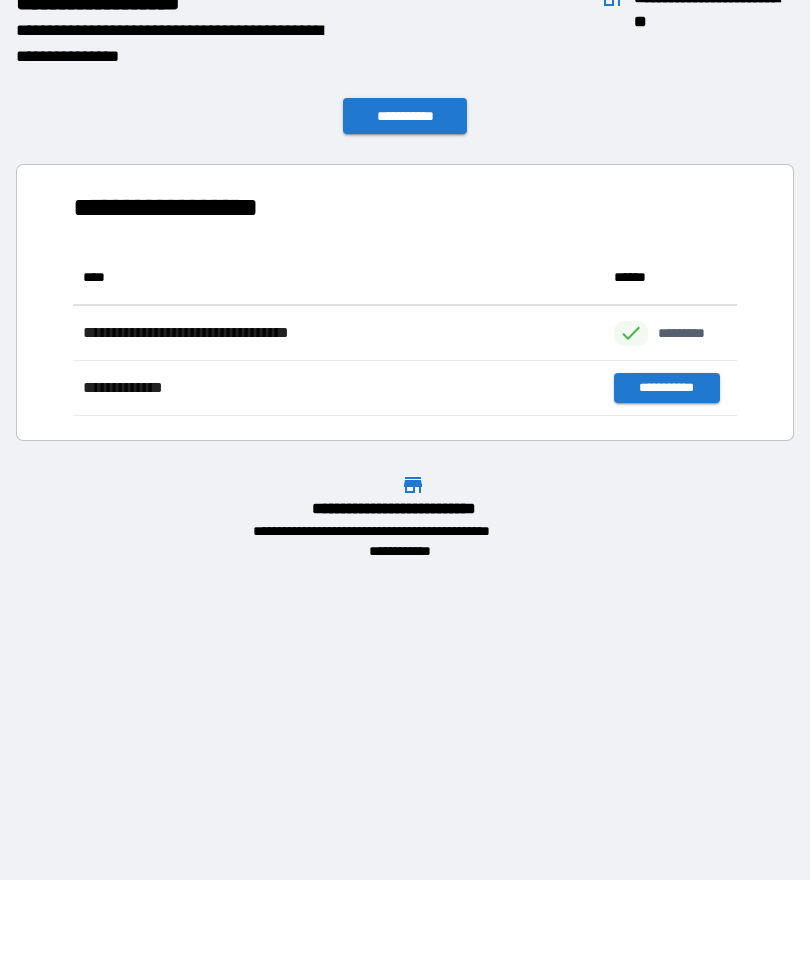 scroll, scrollTop: 1, scrollLeft: 1, axis: both 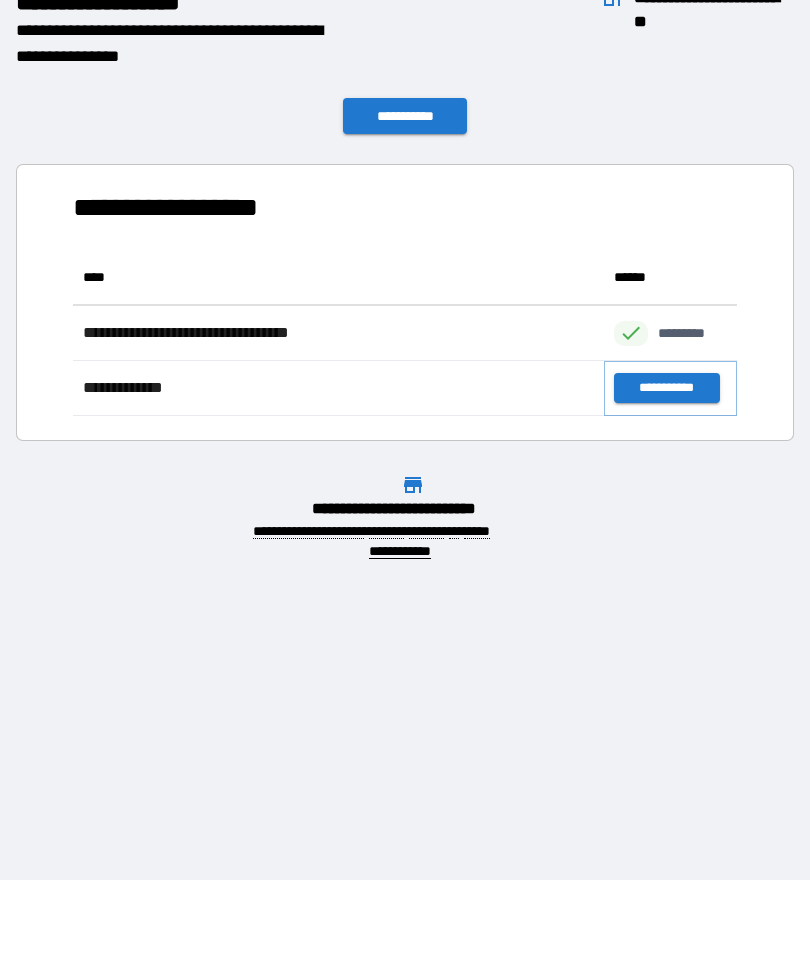 click on "**********" at bounding box center [666, 388] 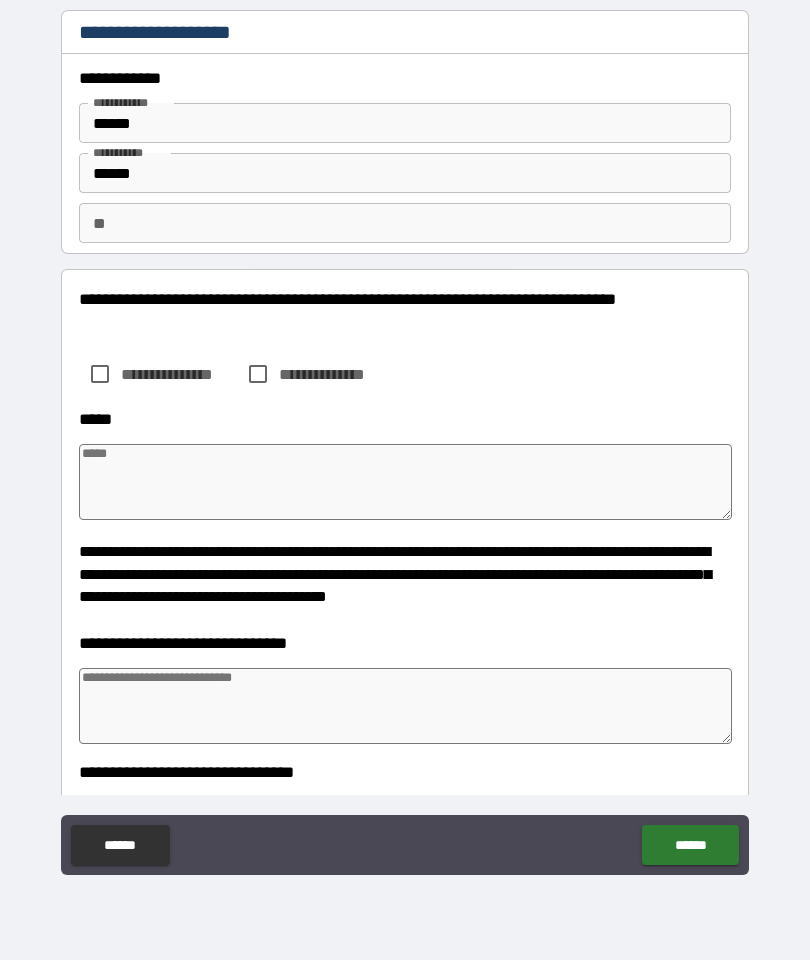 type on "*" 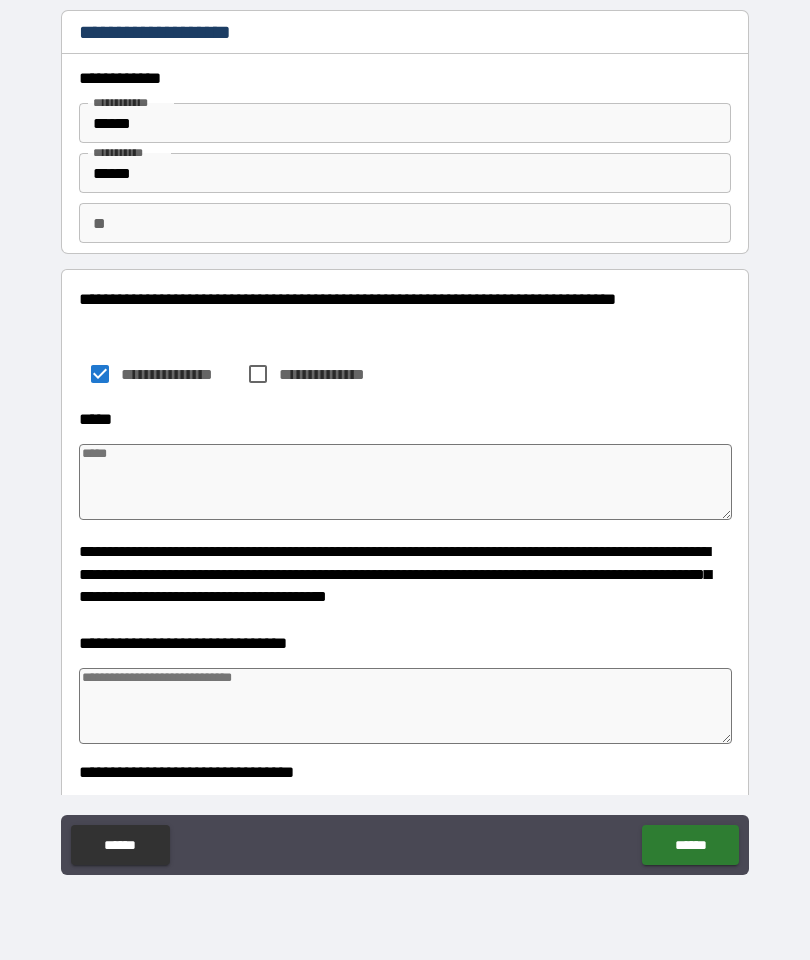 type on "*" 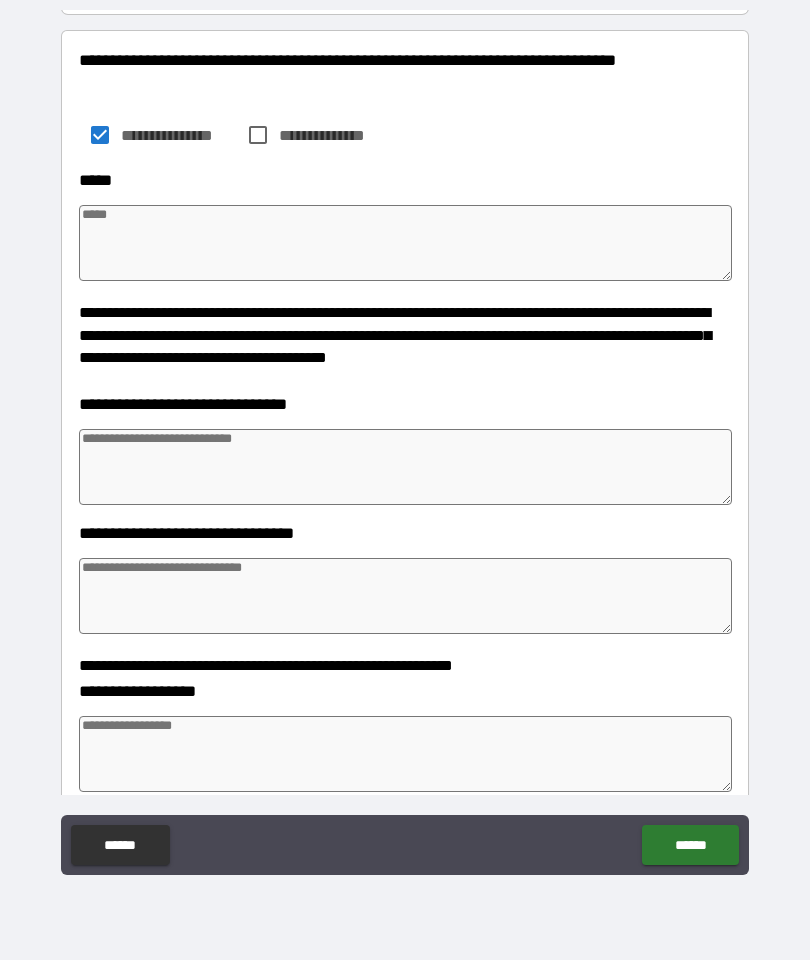 scroll, scrollTop: 241, scrollLeft: 0, axis: vertical 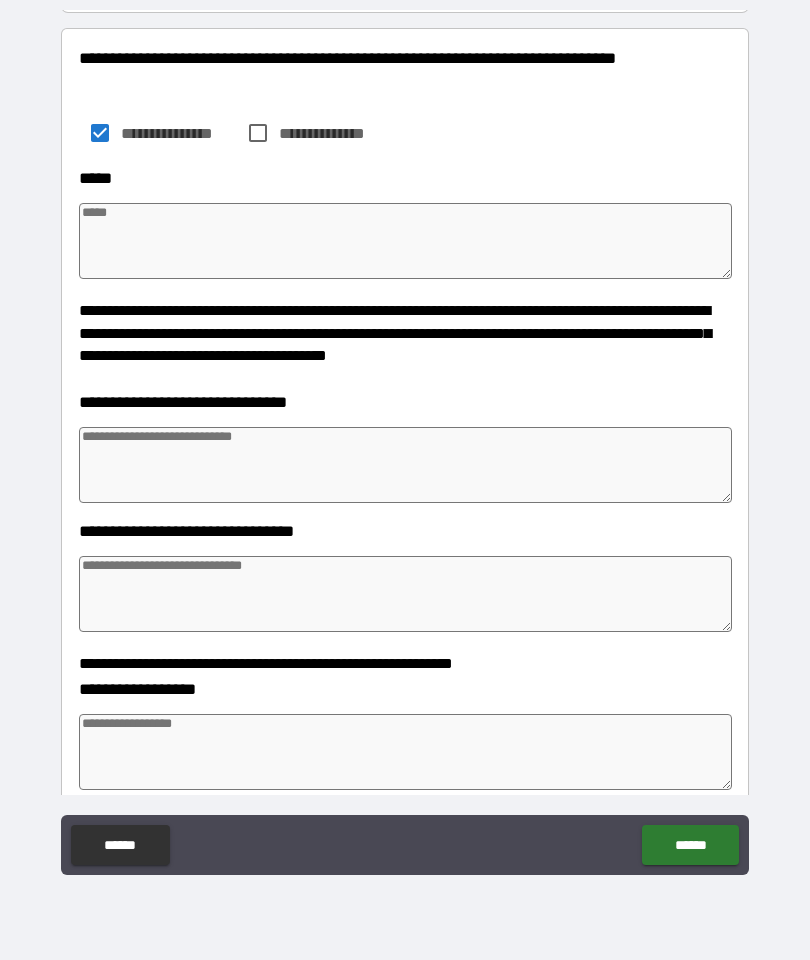 click at bounding box center [405, 465] 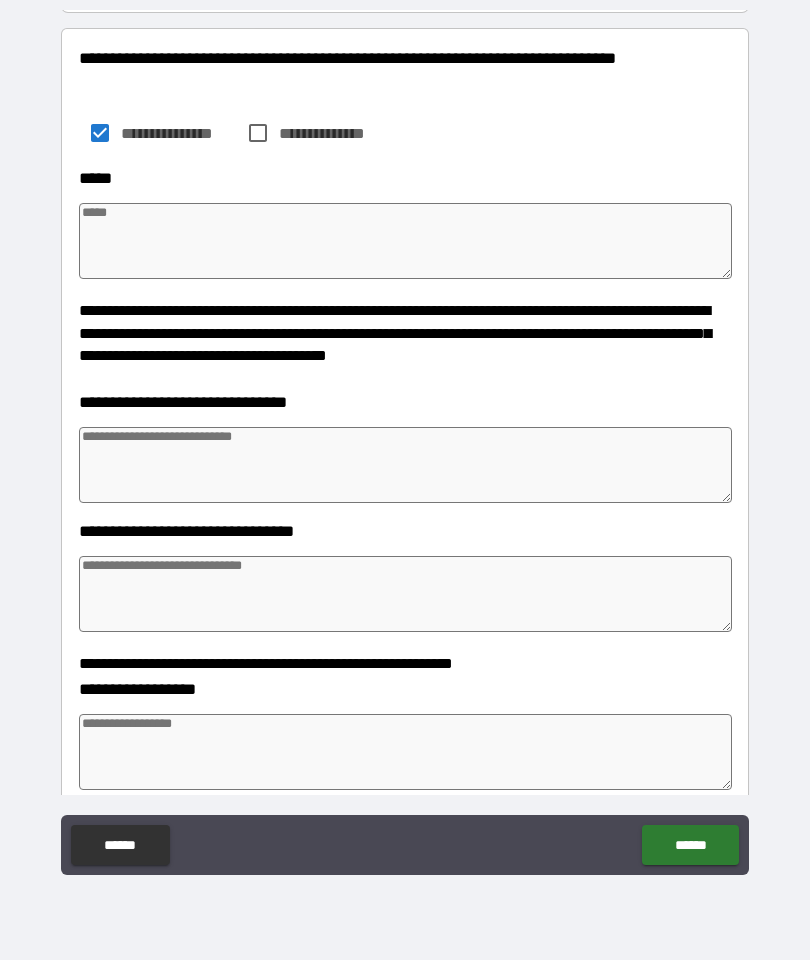 type on "*" 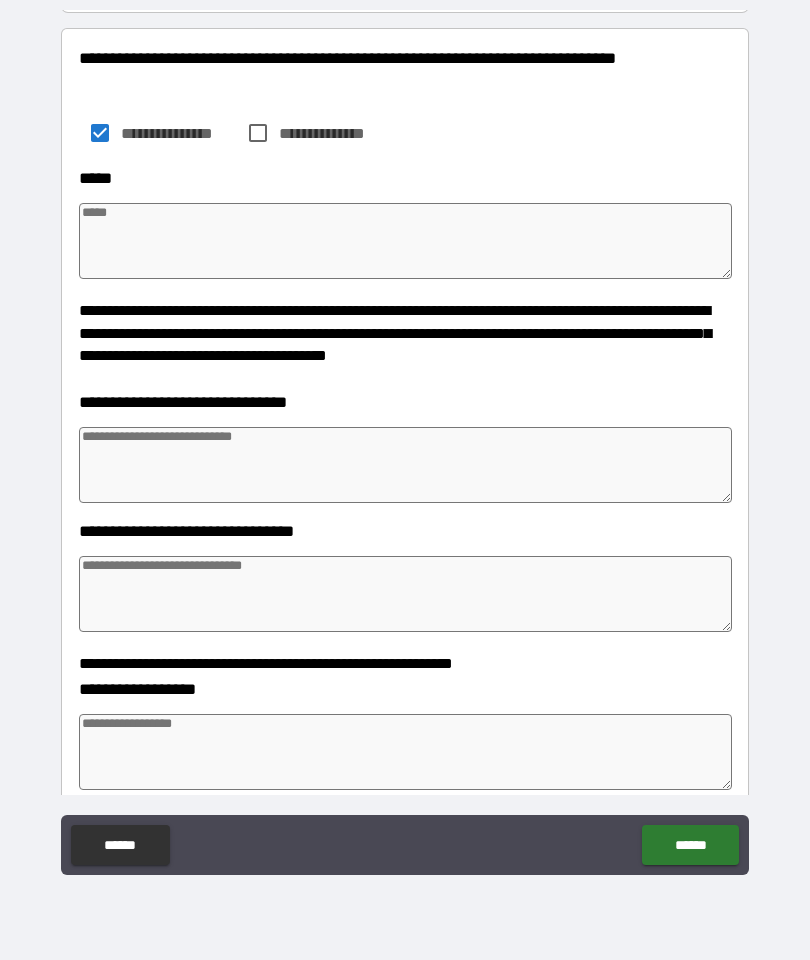 type on "*" 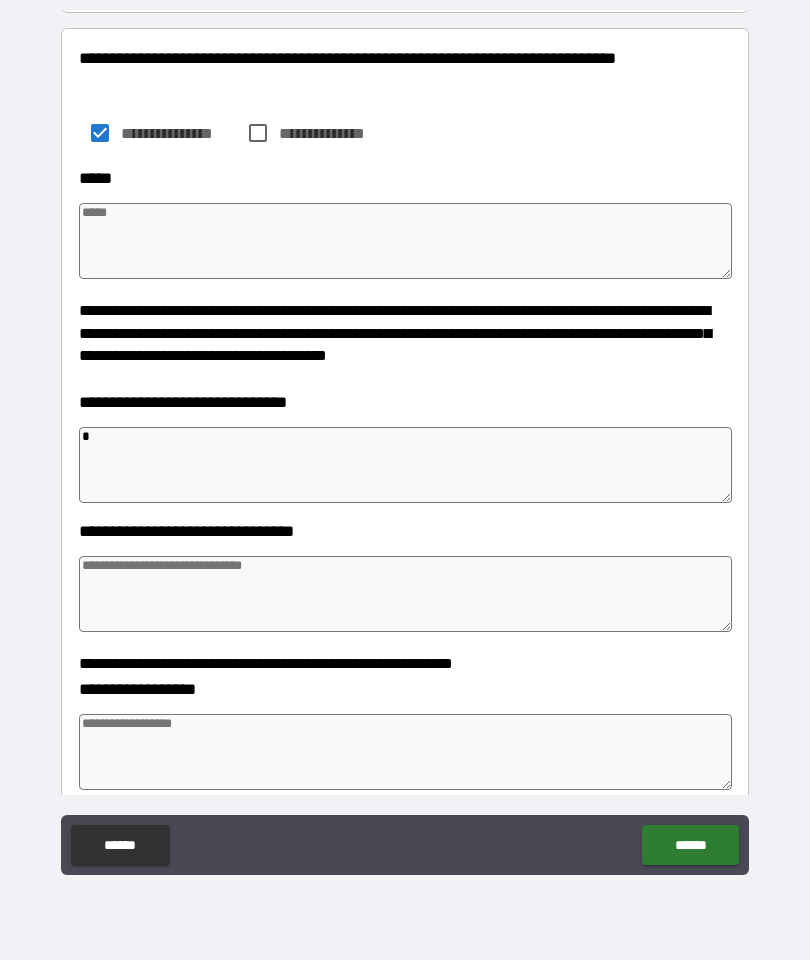type on "*" 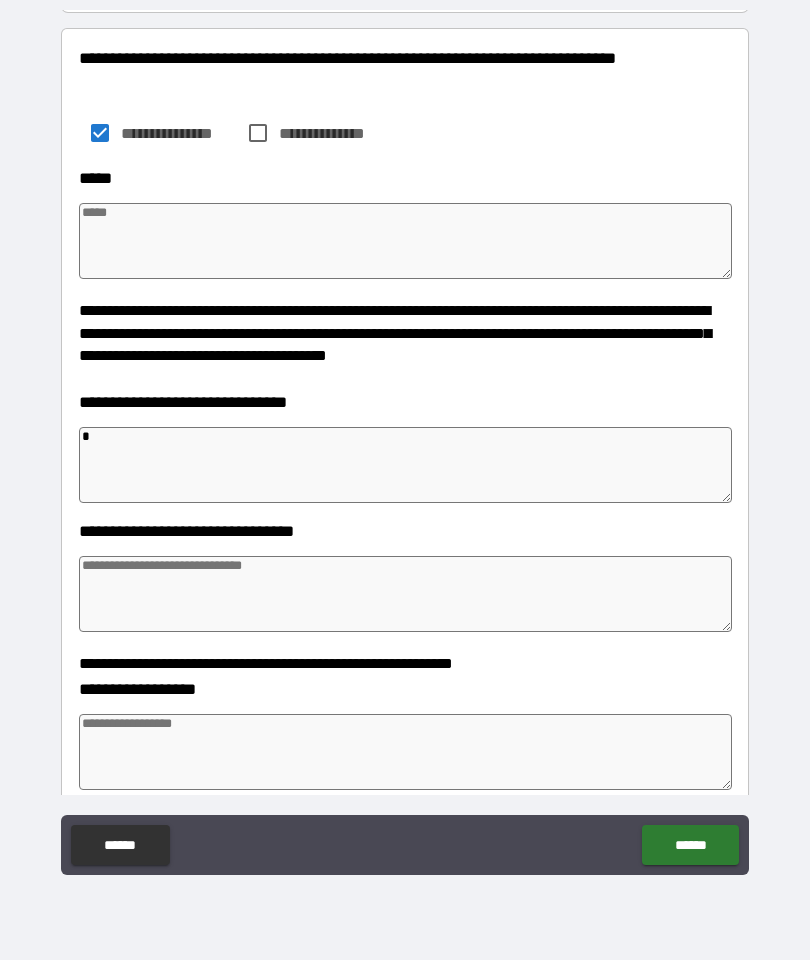 type on "*" 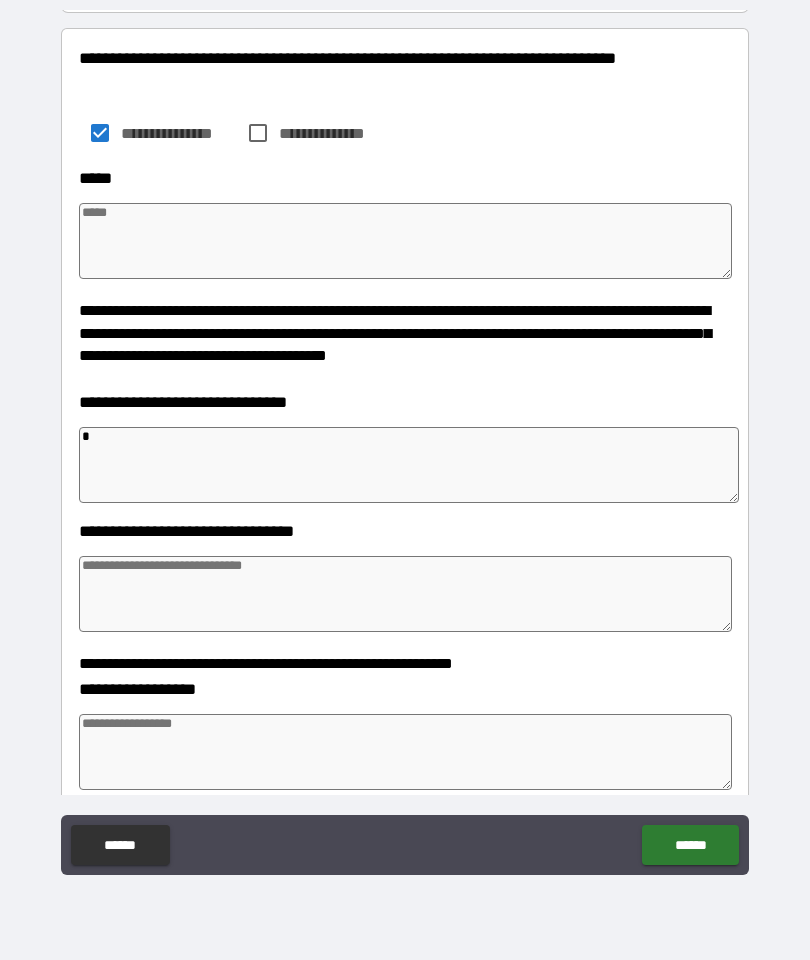 type on "**" 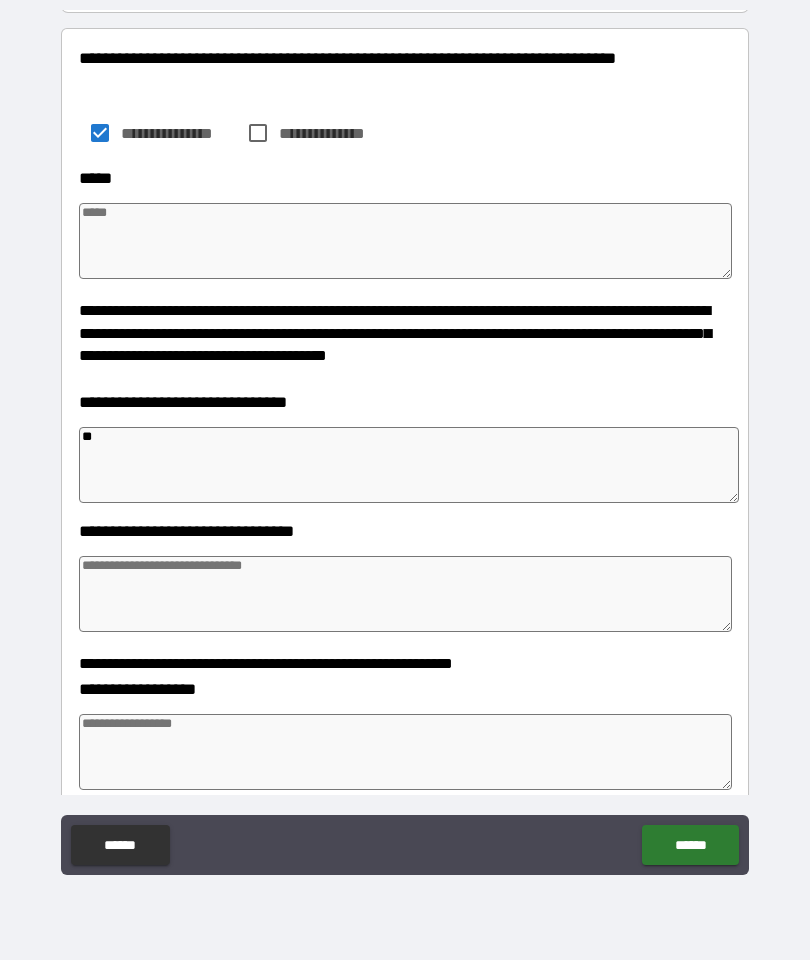 type on "*" 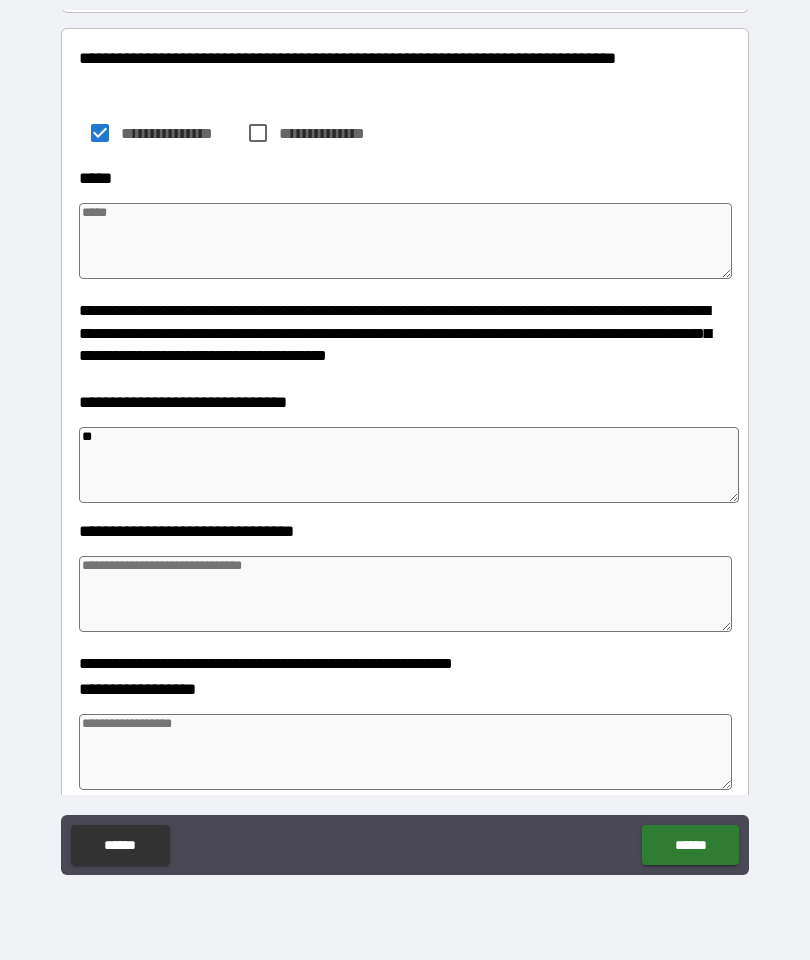 type on "*" 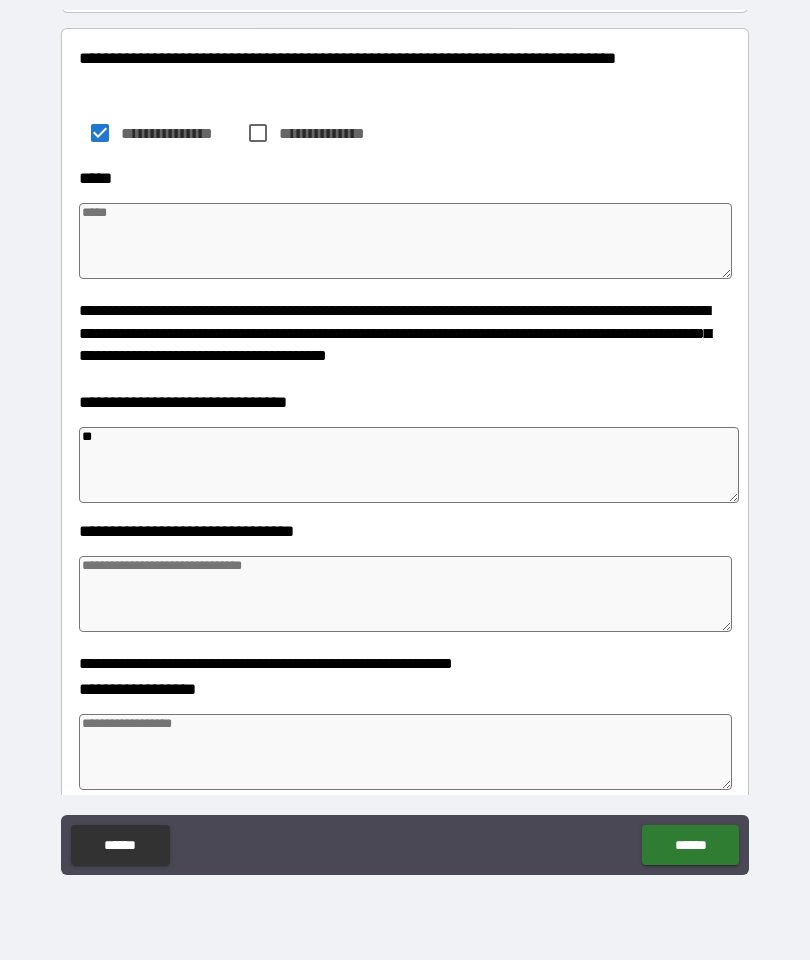 type on "*" 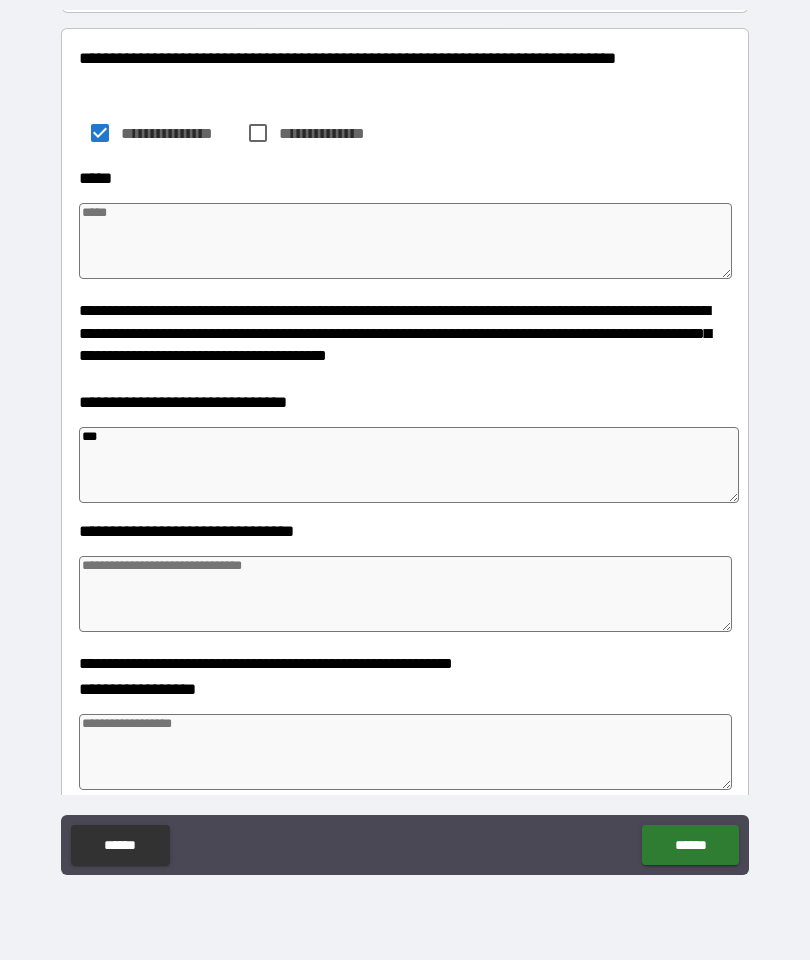type on "*" 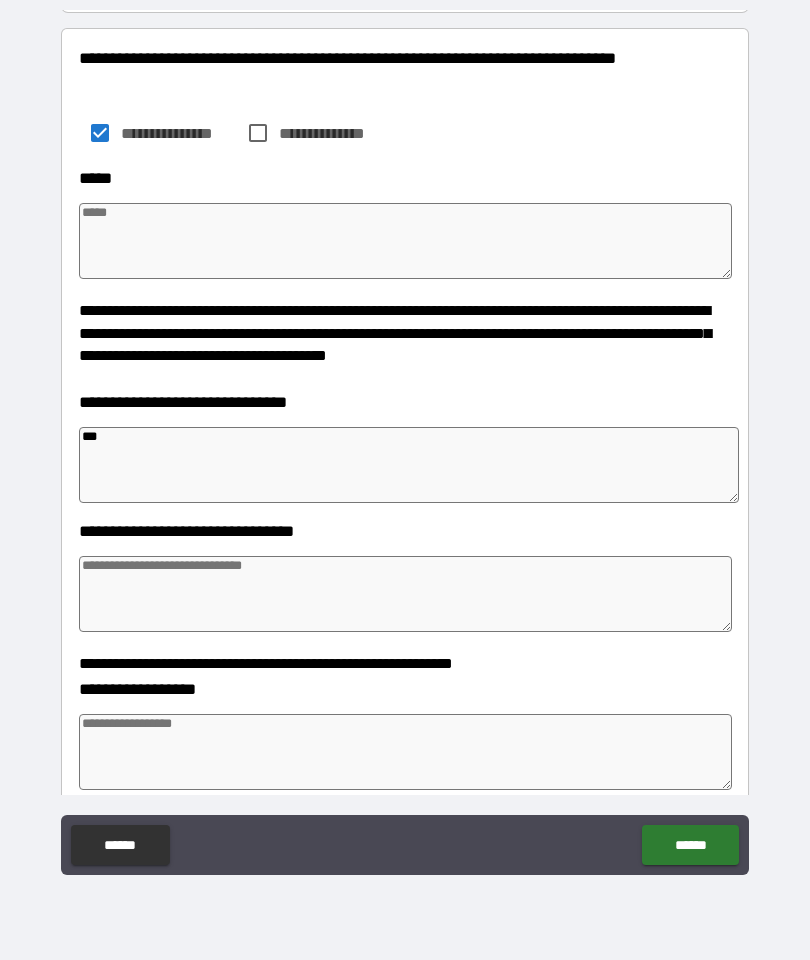 type on "*" 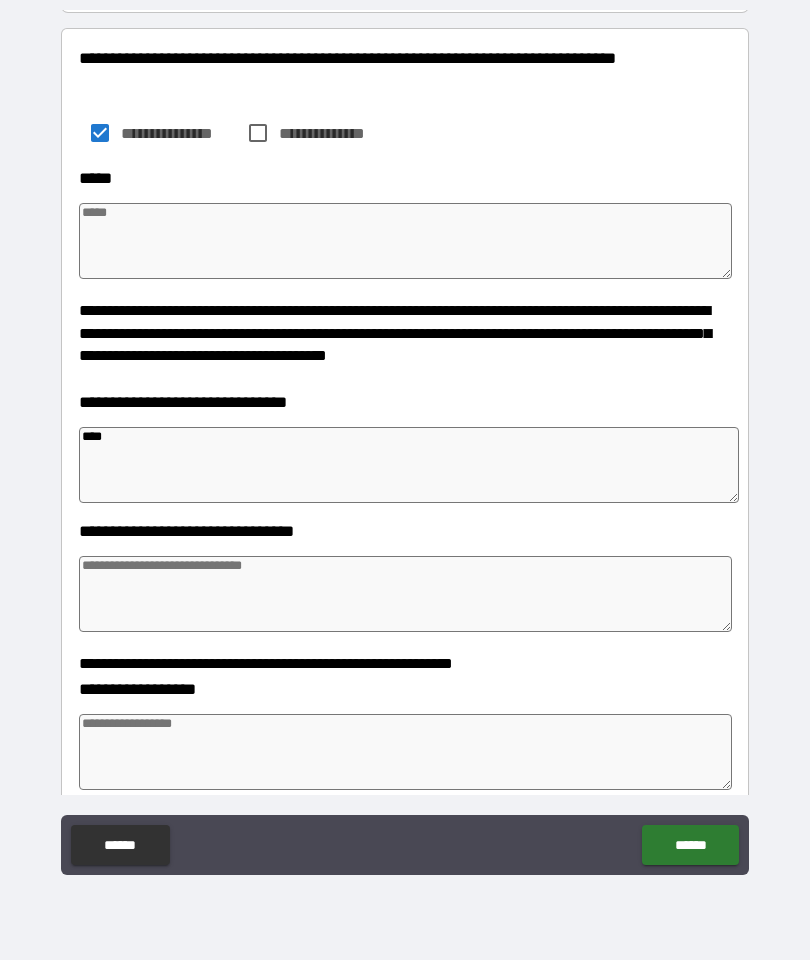 type on "*" 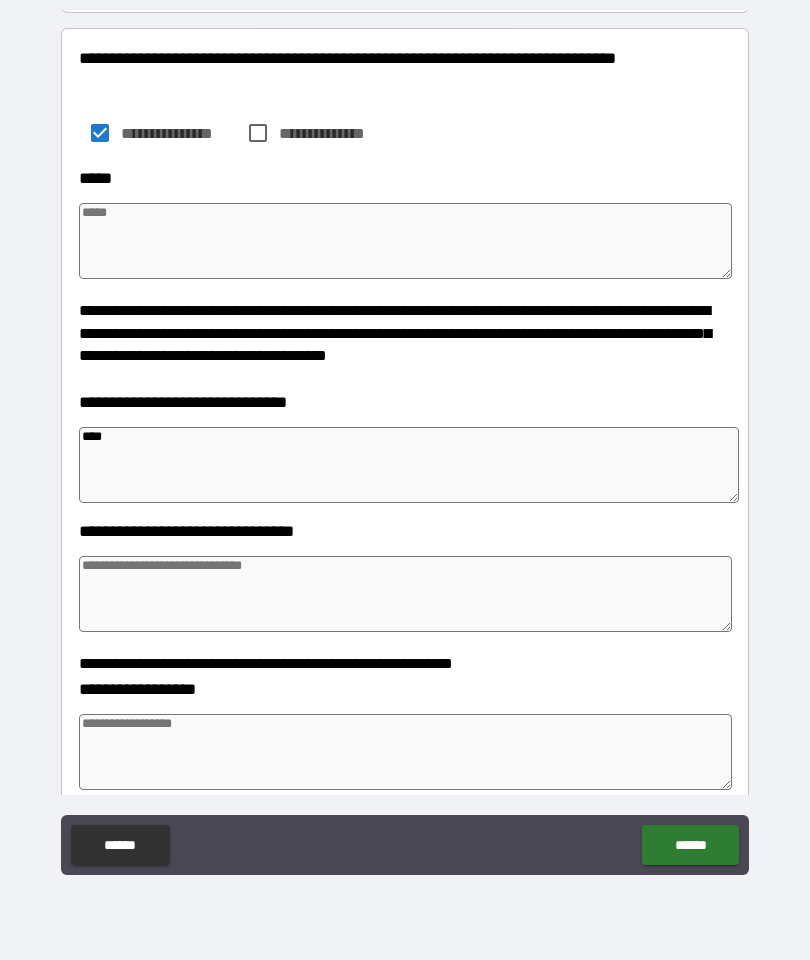 type on "*" 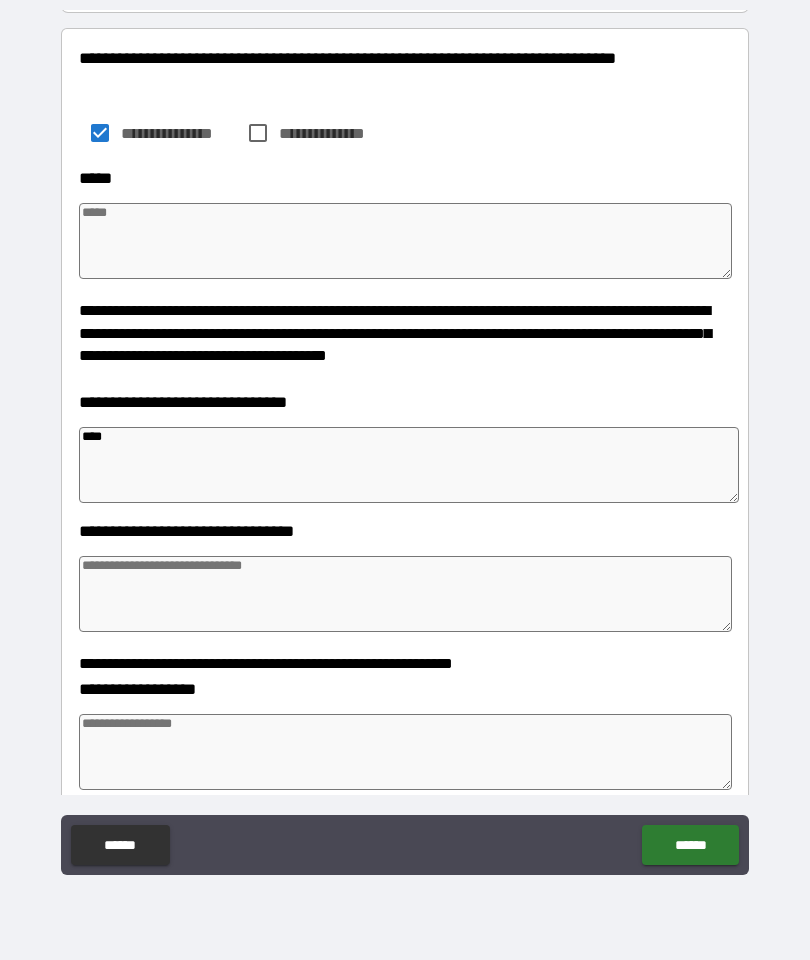 type on "*" 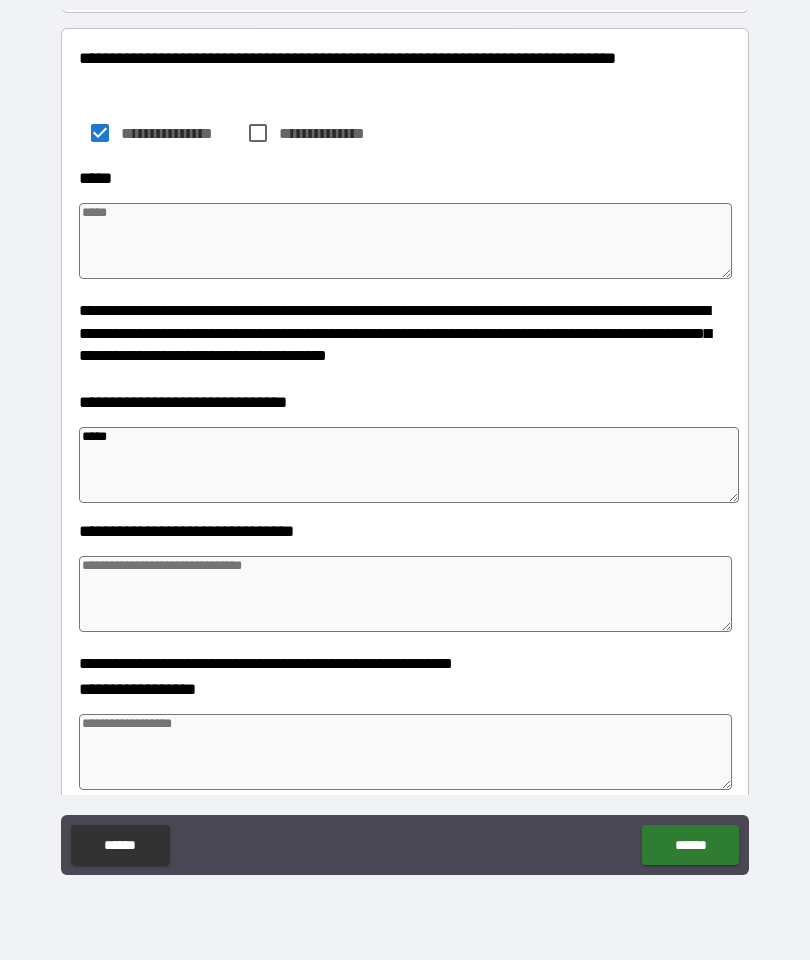 type on "*" 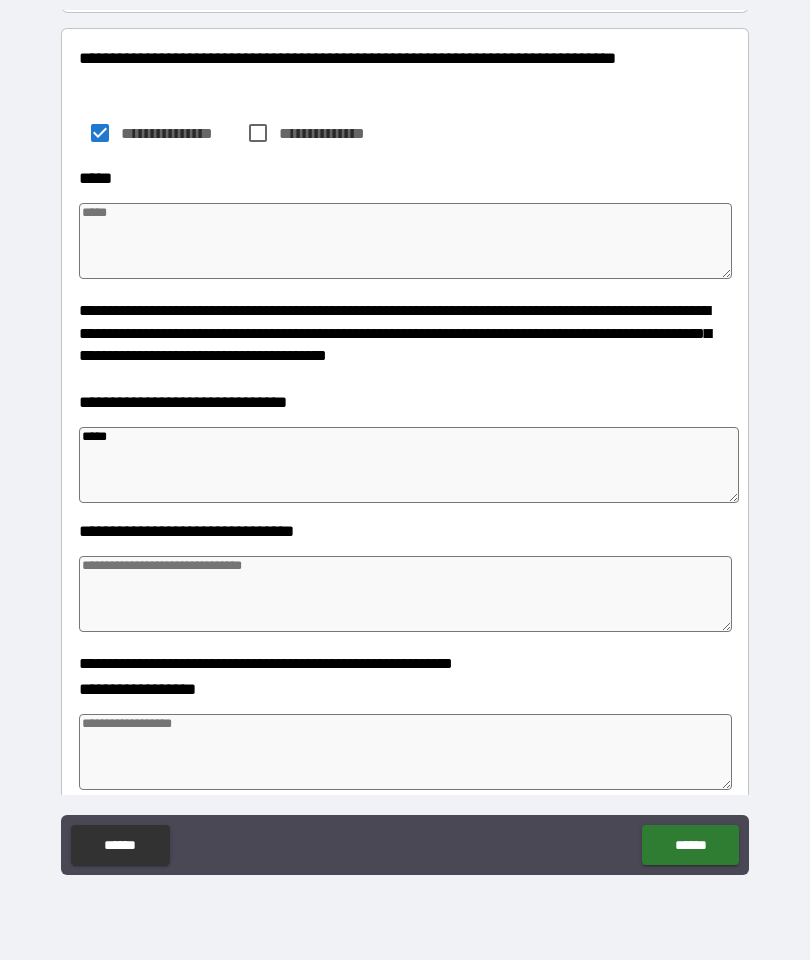 type on "*" 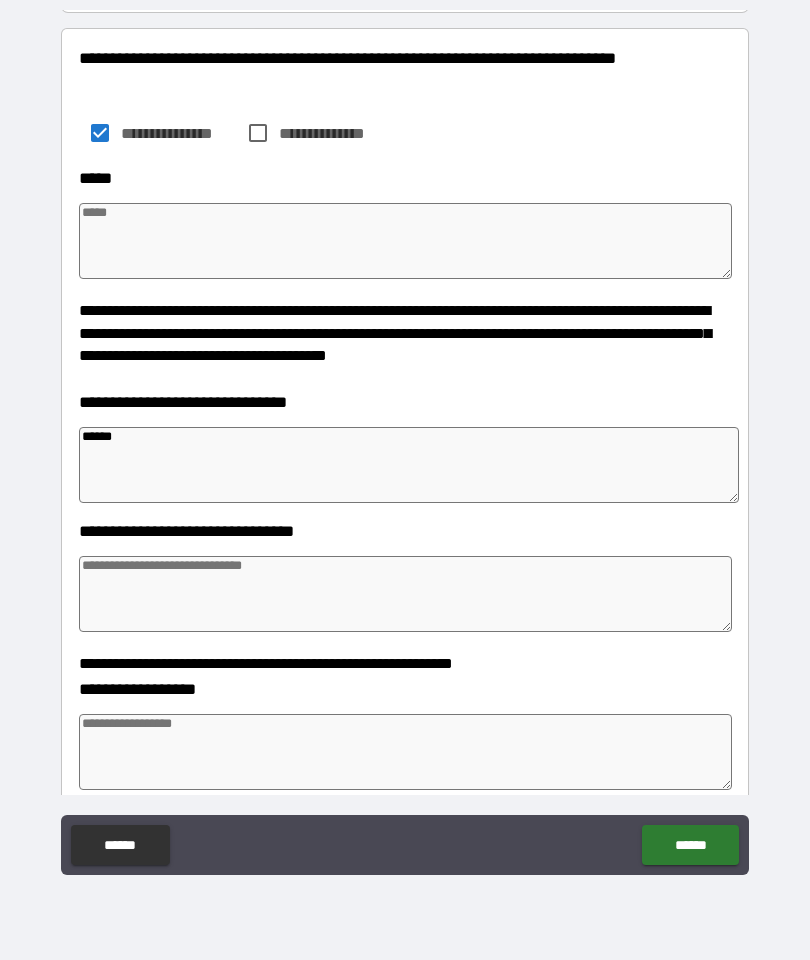 type on "*" 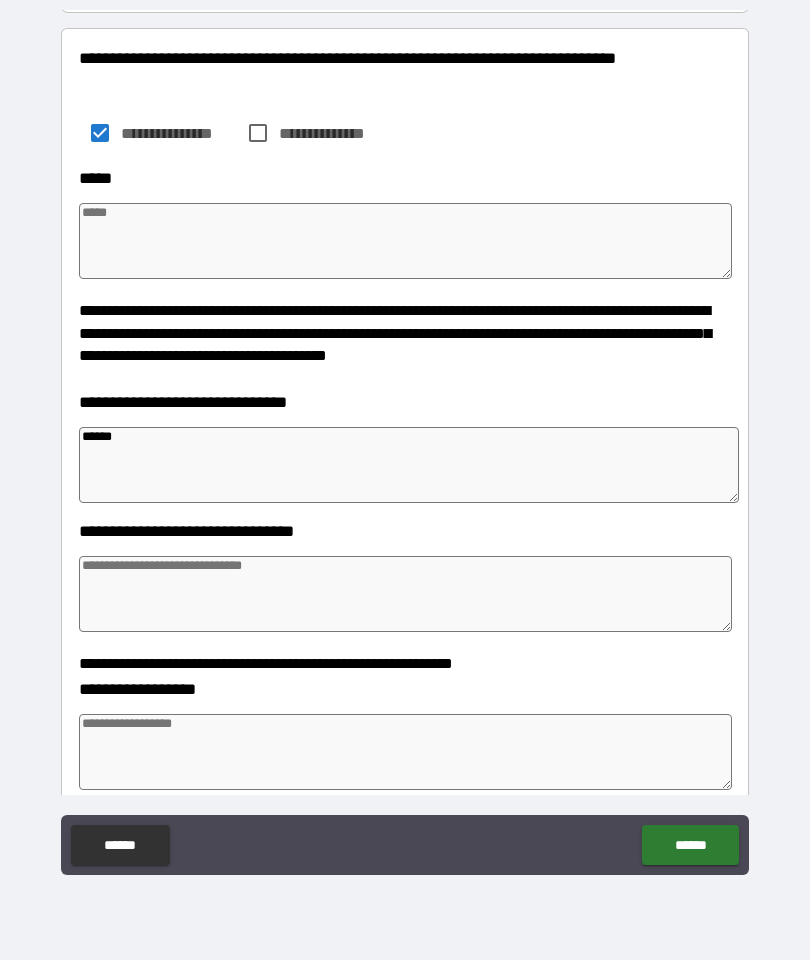 type on "*" 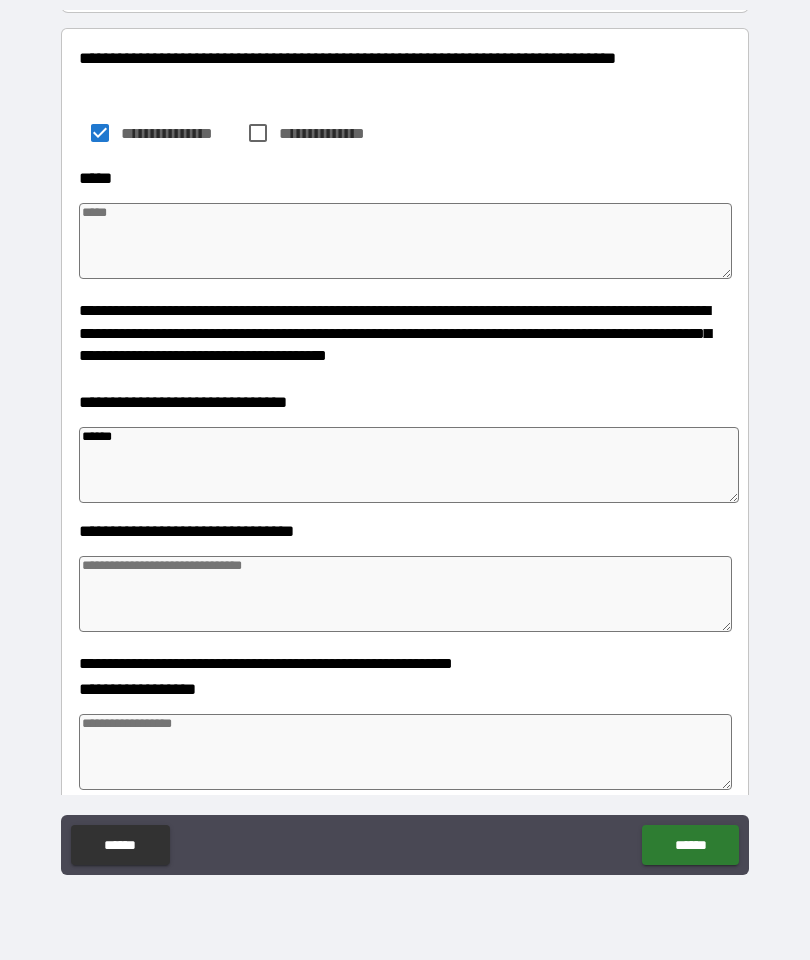 type on "*" 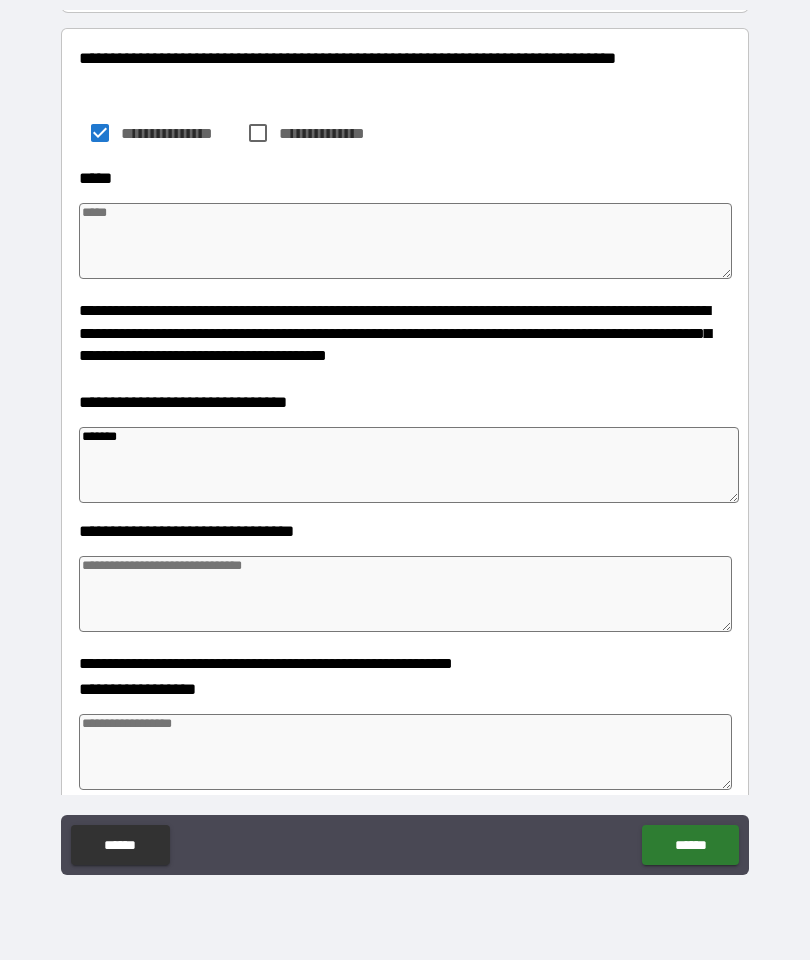 type on "*" 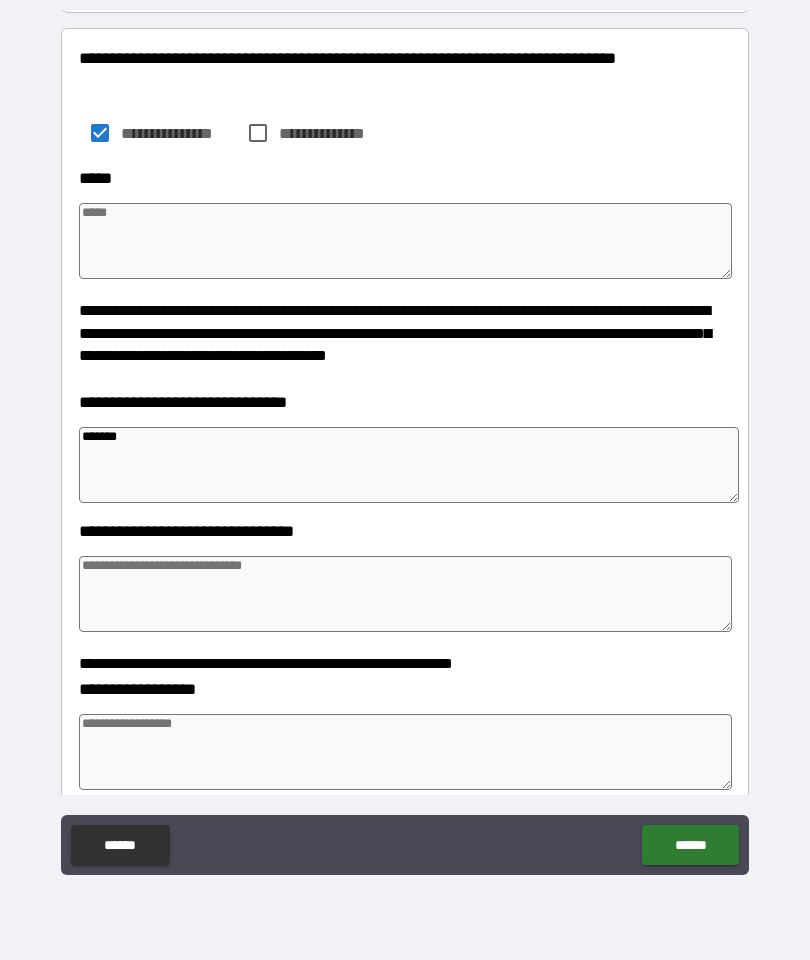 type on "*" 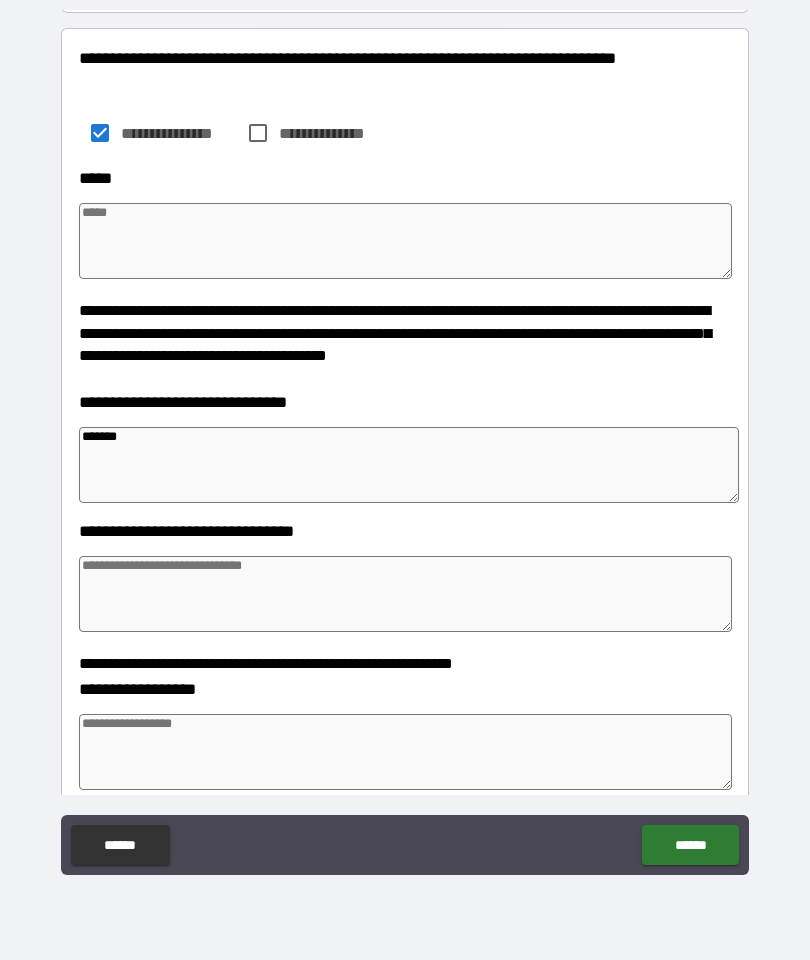 type on "*" 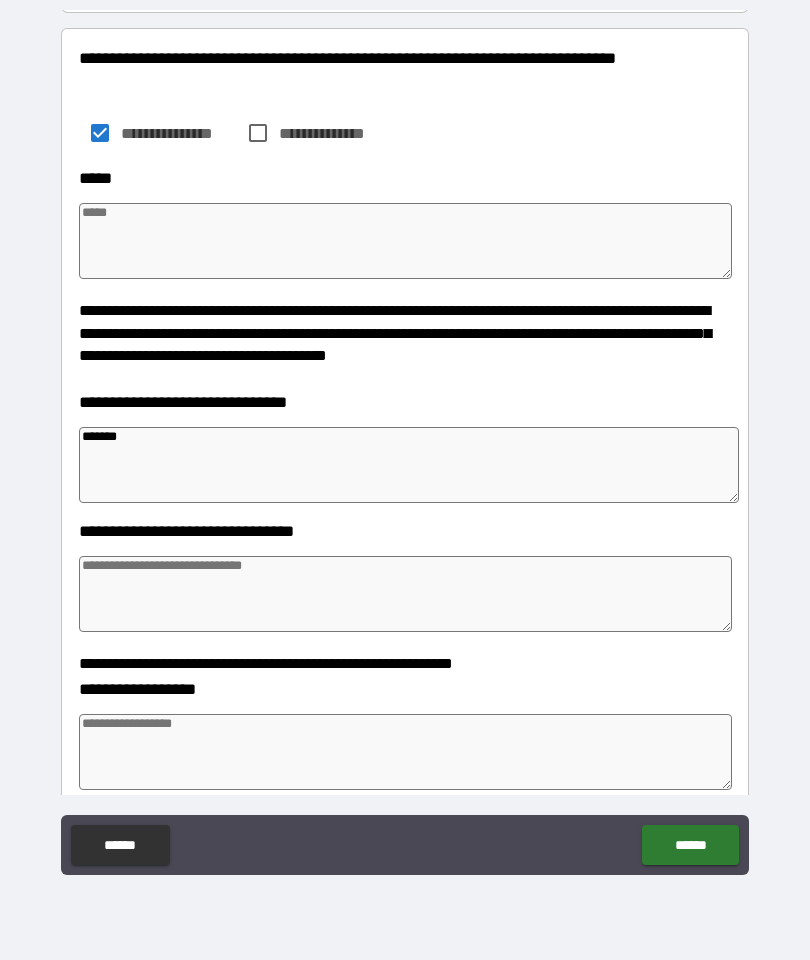 type on "********" 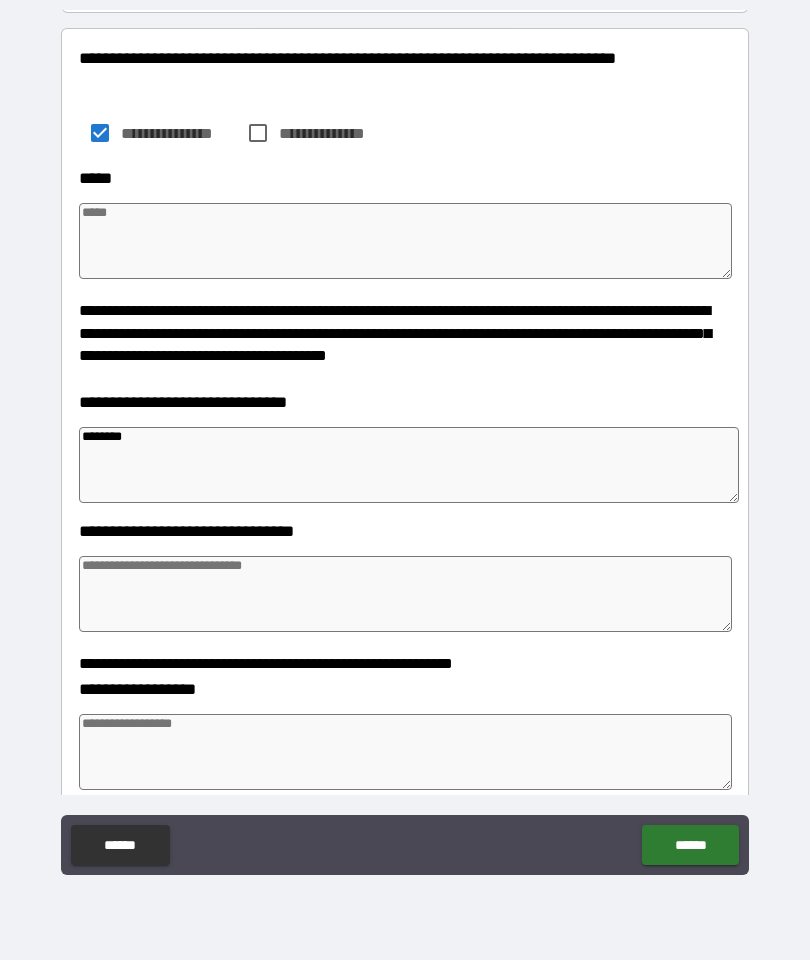 type on "*" 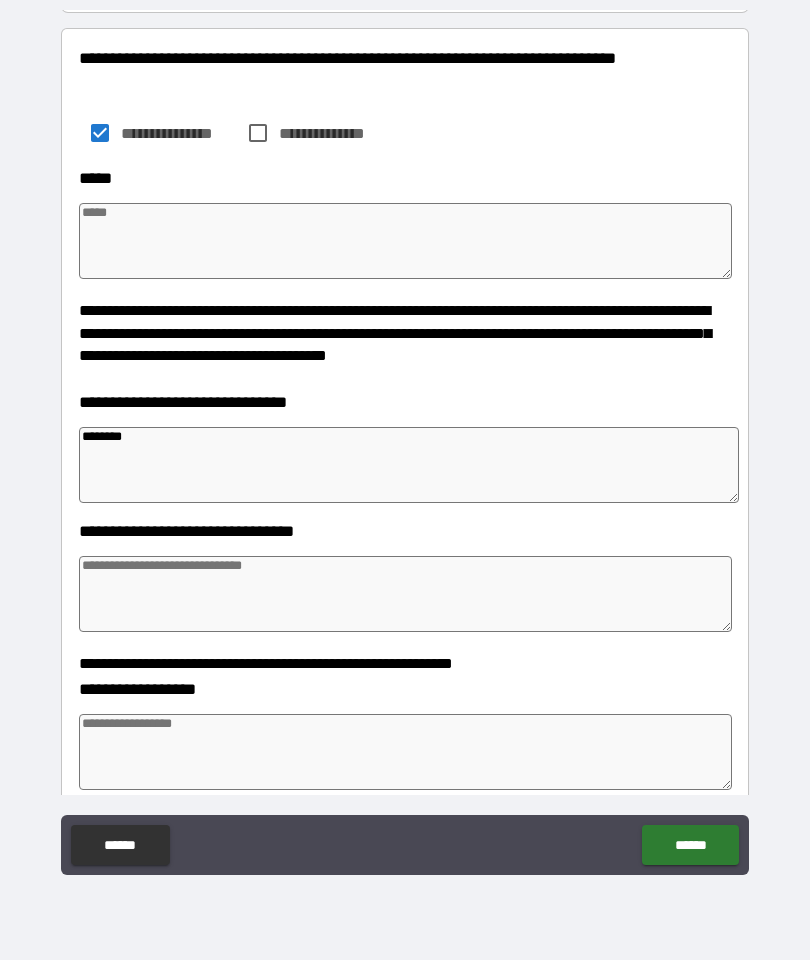 type on "*" 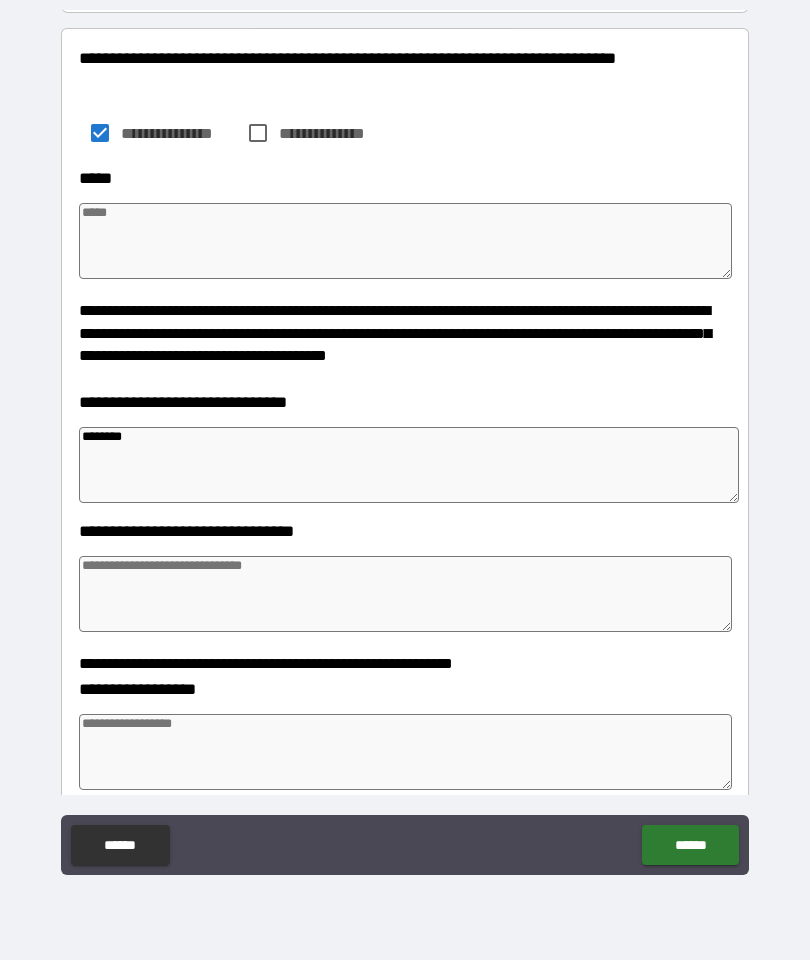type on "*" 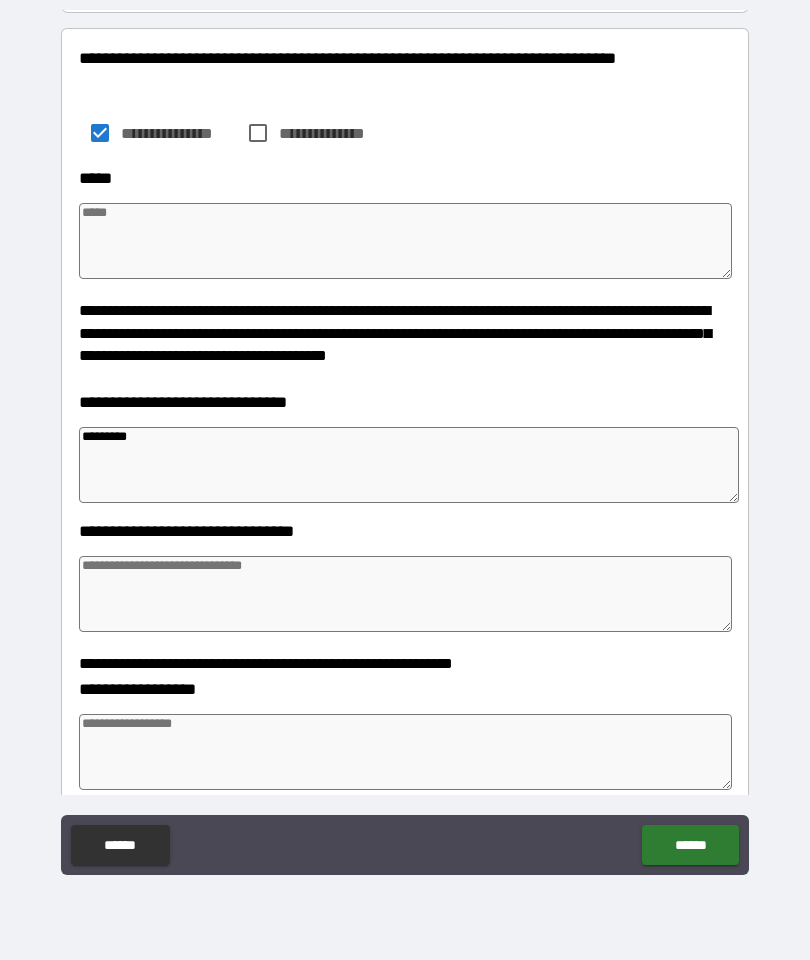 type on "*" 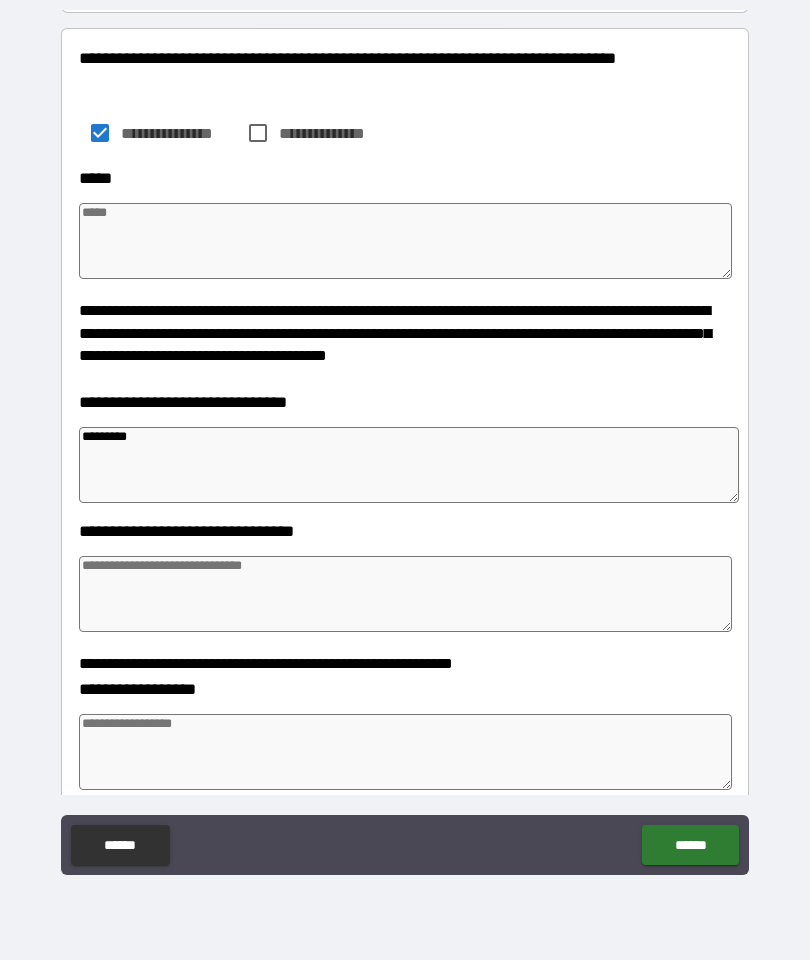 type on "*" 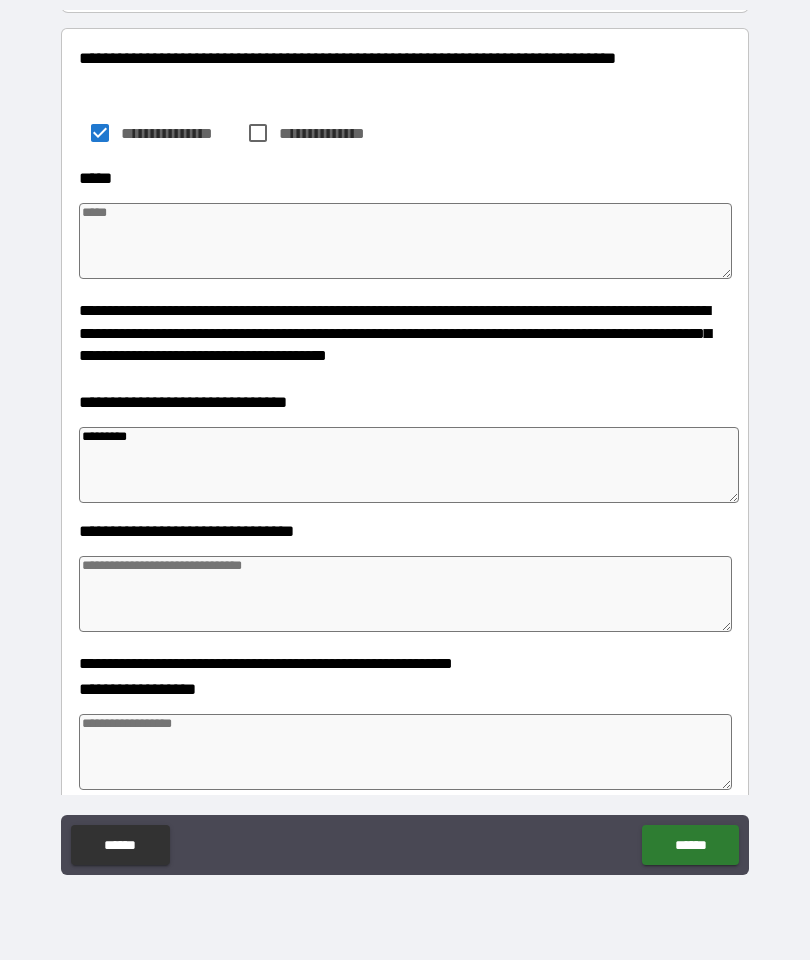 type on "*" 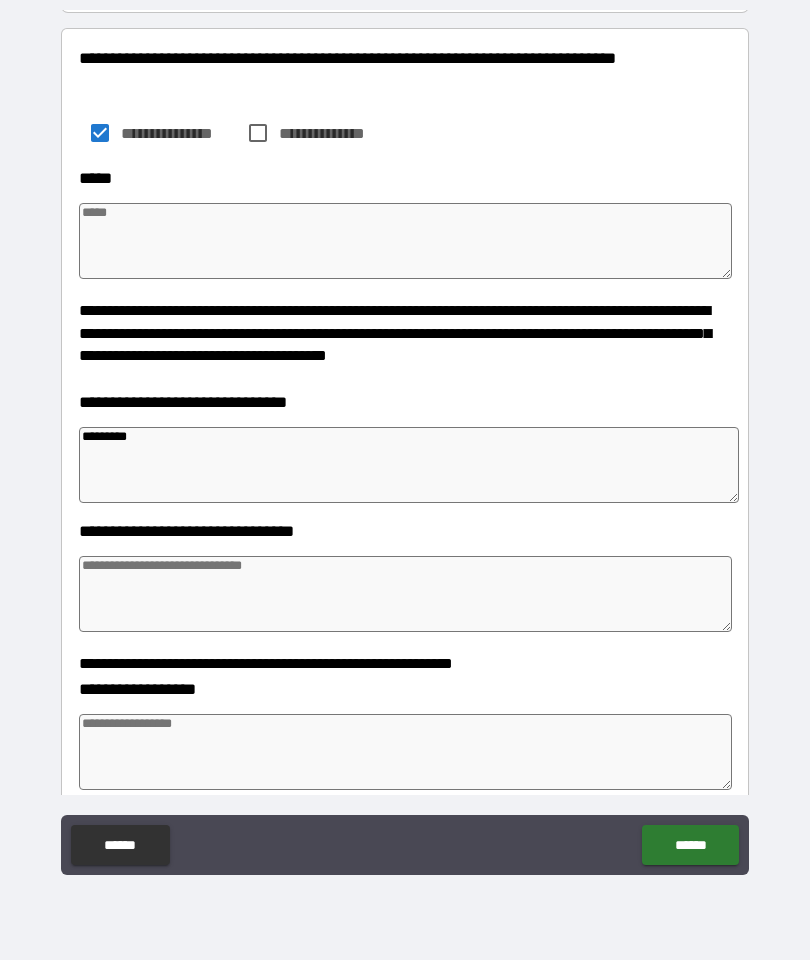 type on "*********" 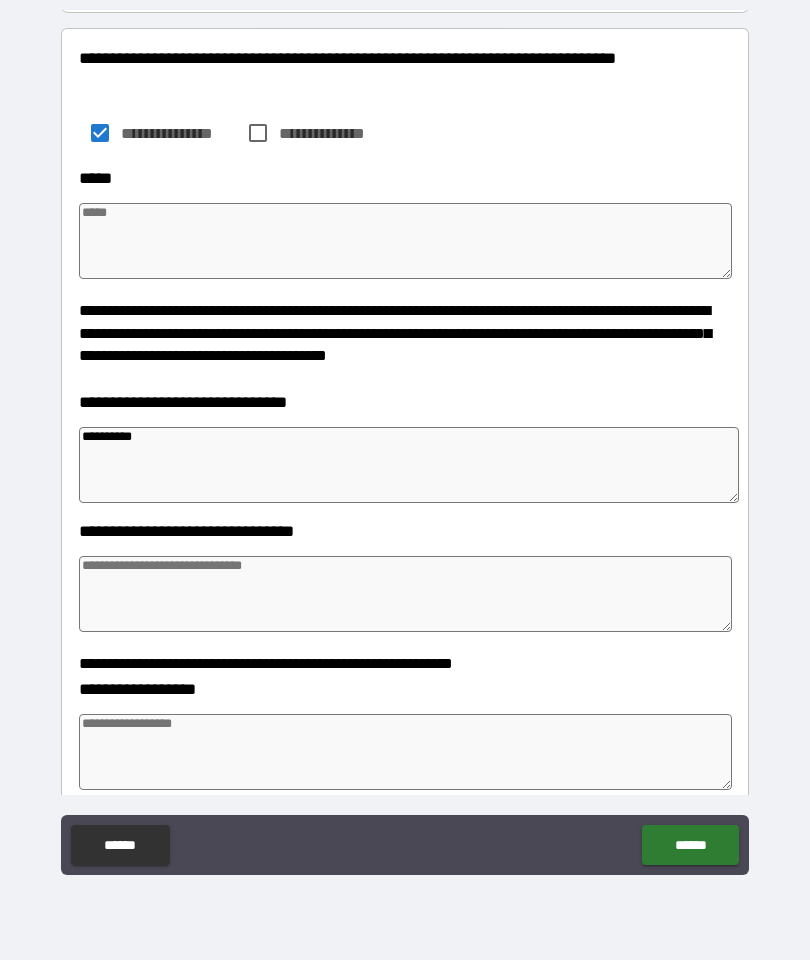 type on "*" 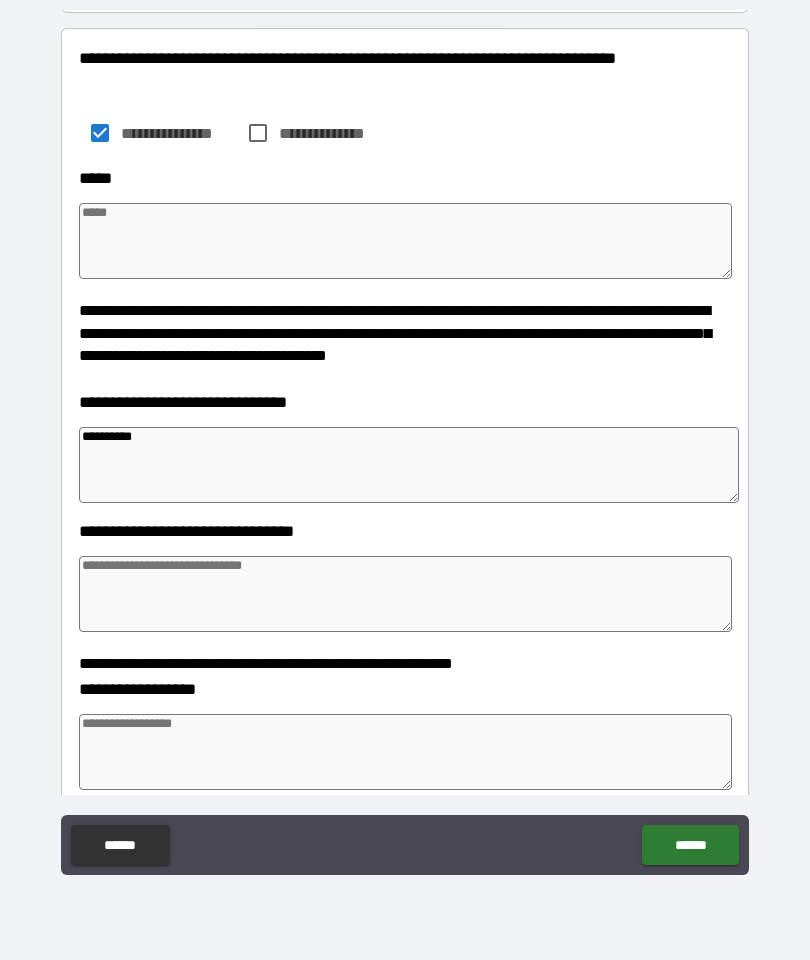 type on "*" 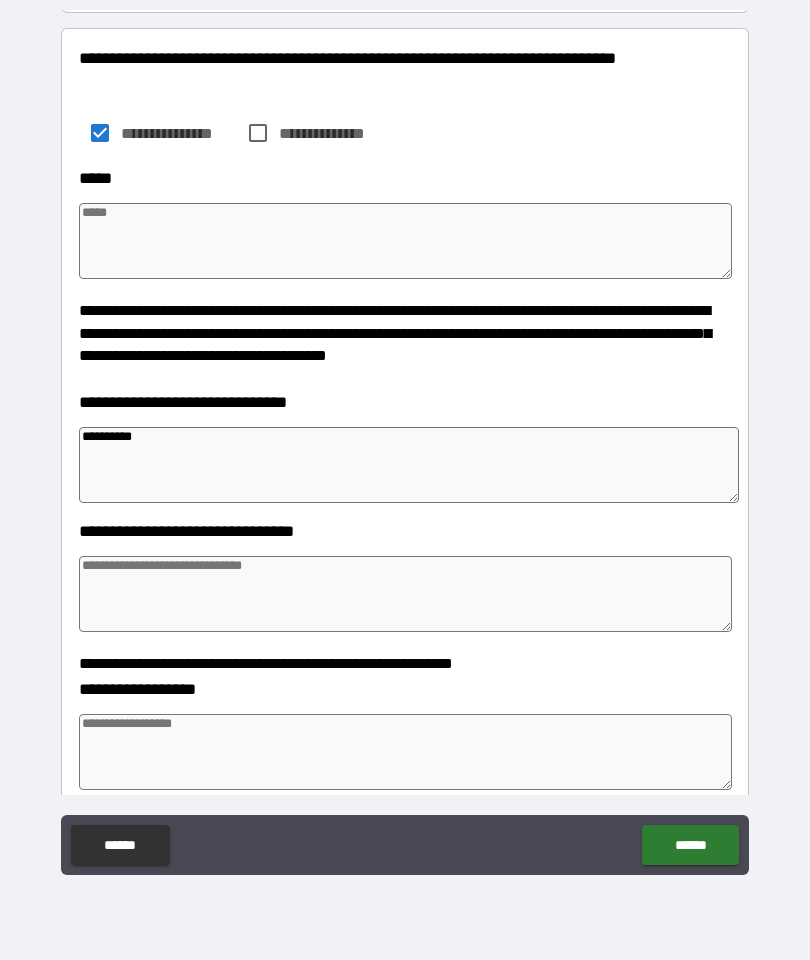type on "*" 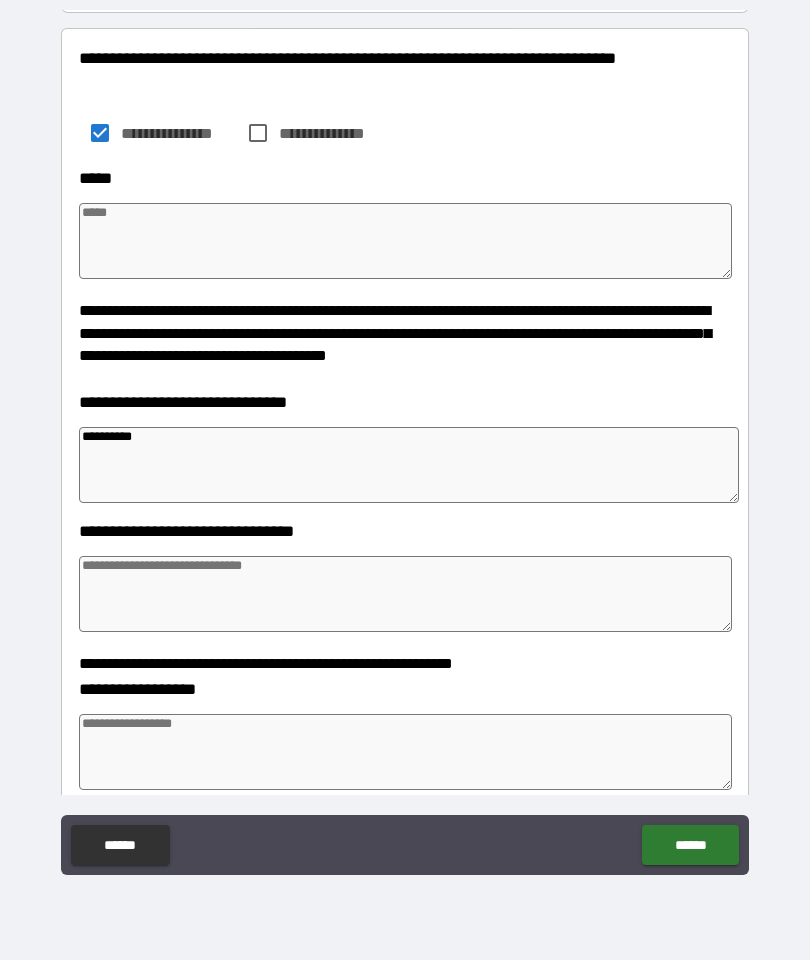 type on "*" 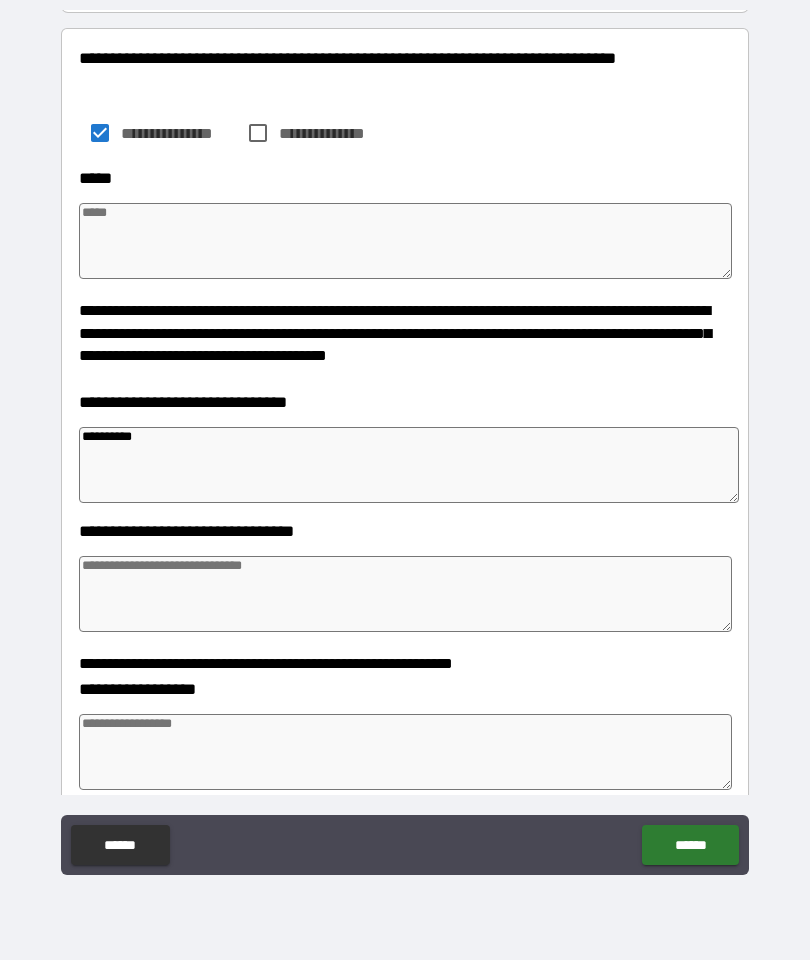 type on "*********" 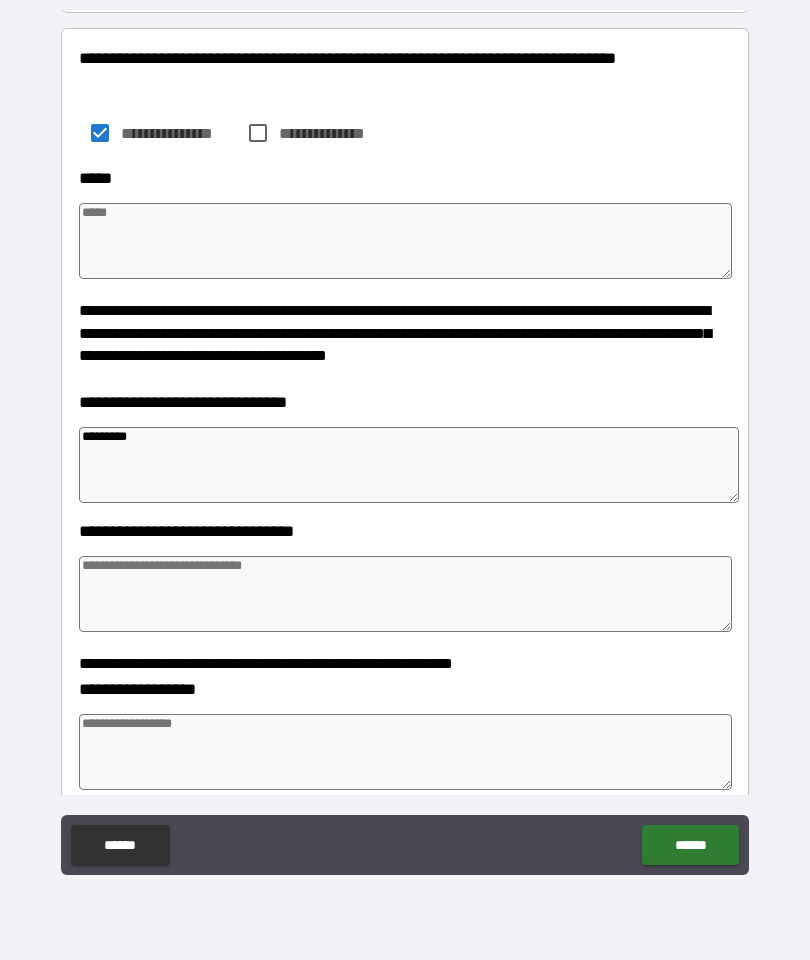 type on "*" 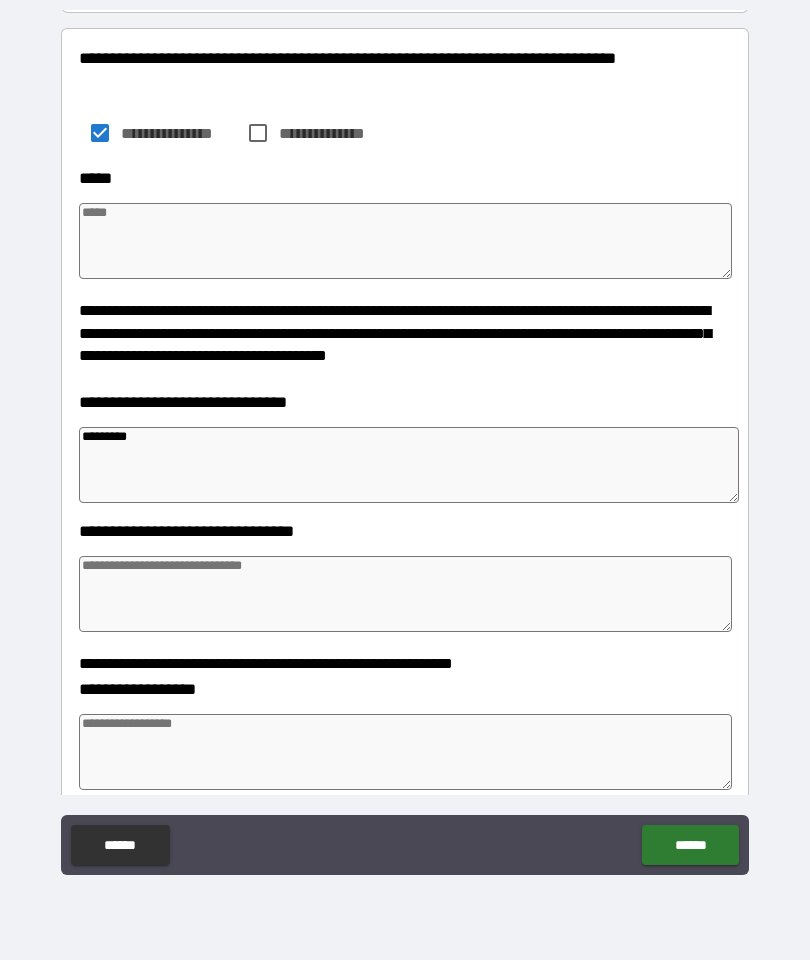 type on "*" 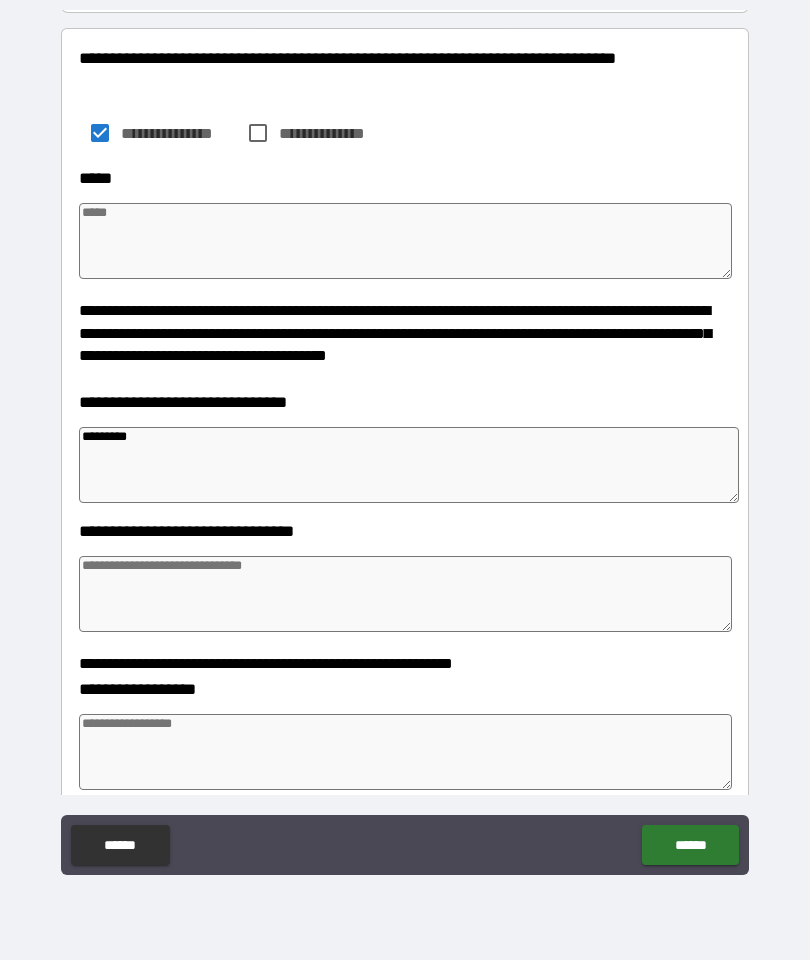 type on "**********" 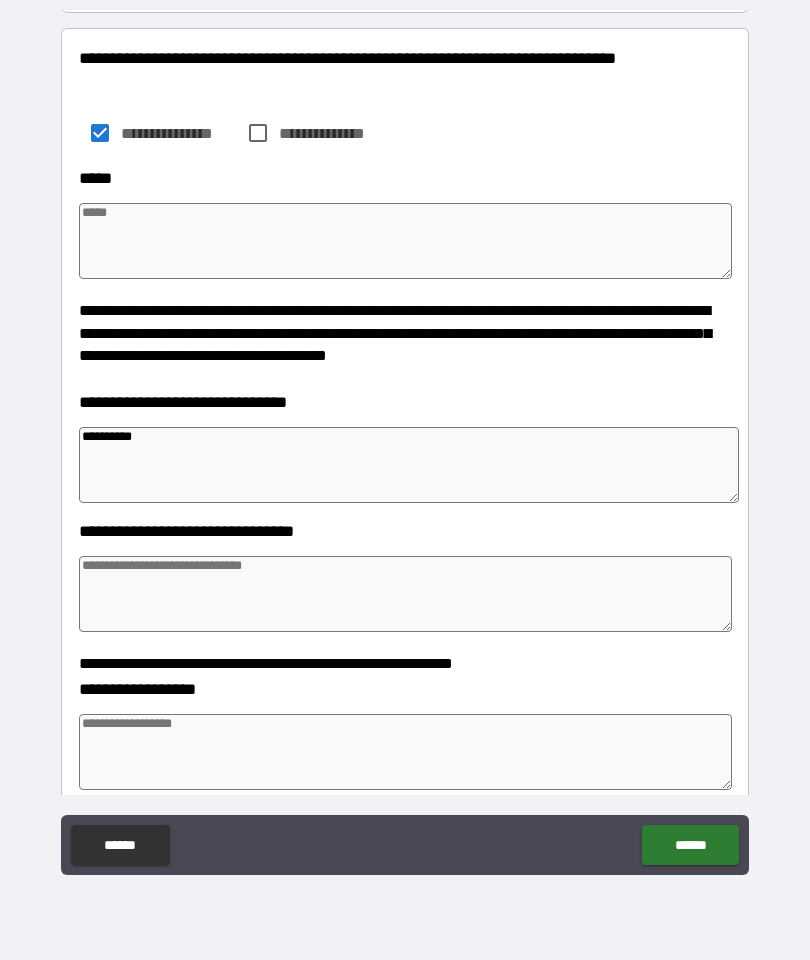 type on "*" 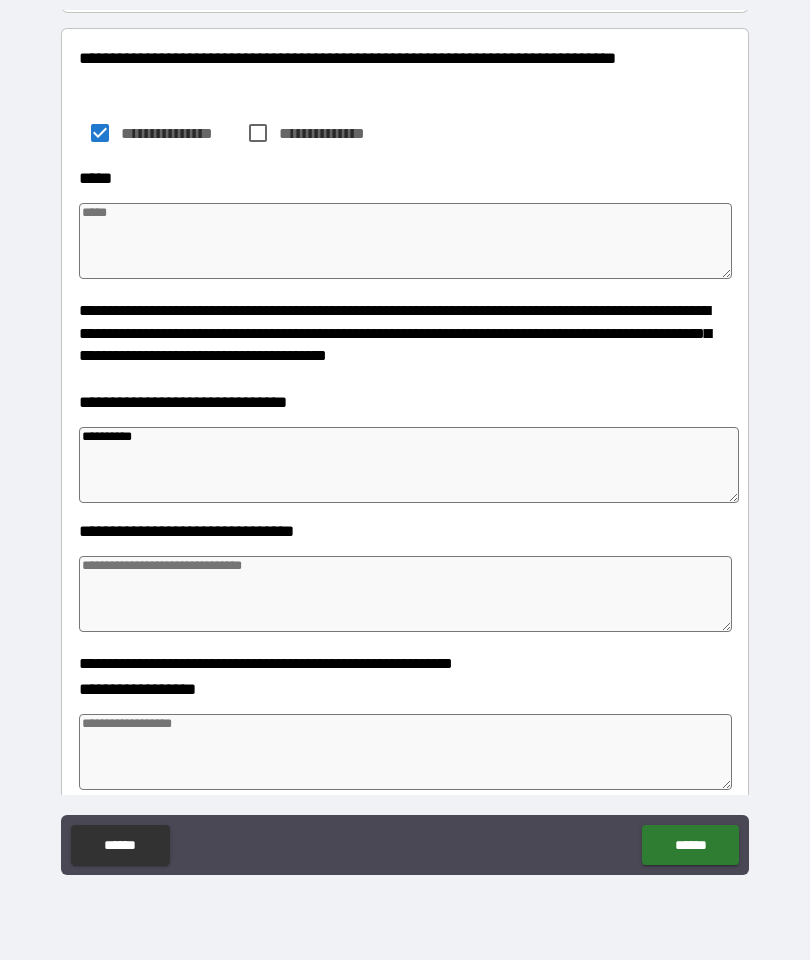 type on "*" 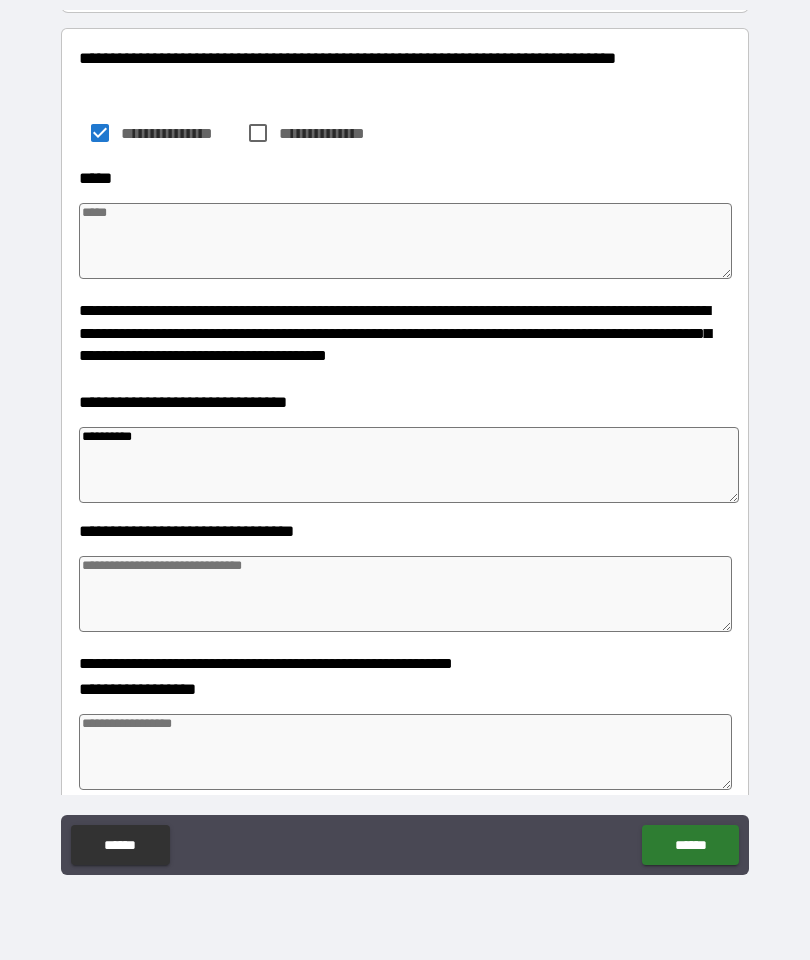 type on "*" 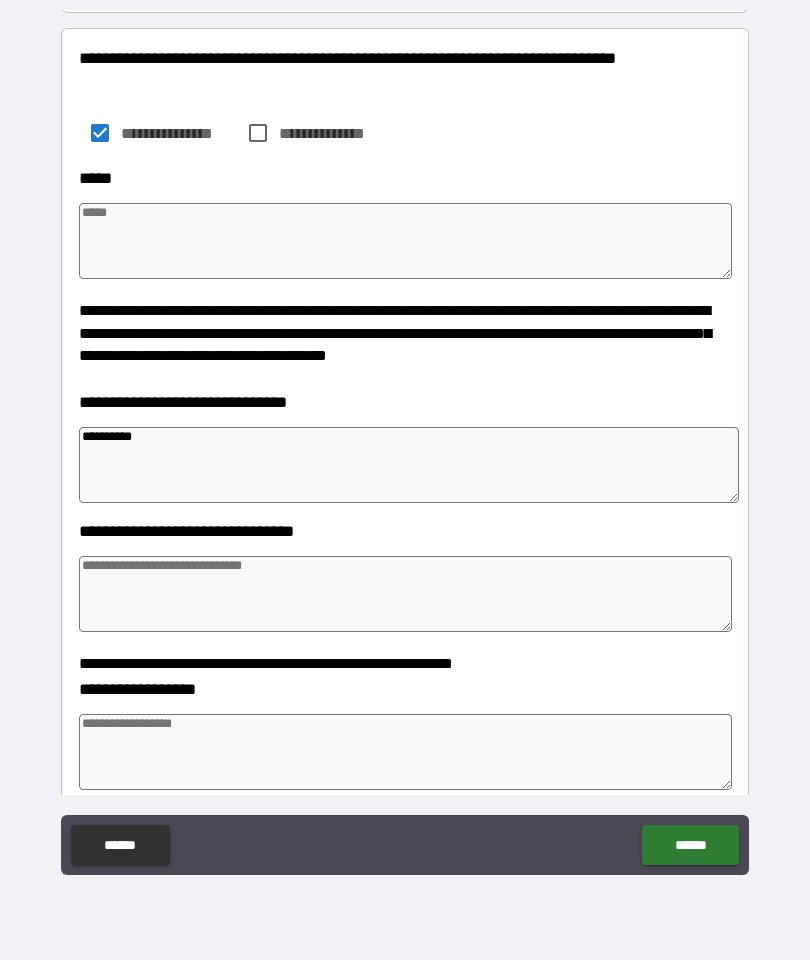 type on "**********" 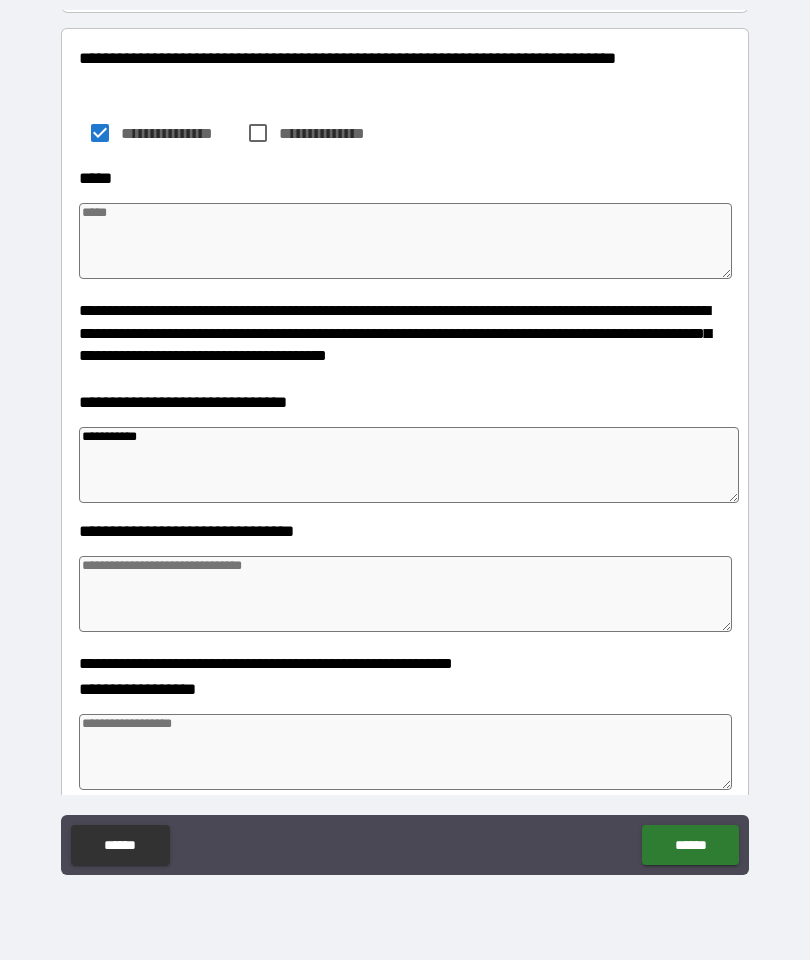 type on "*" 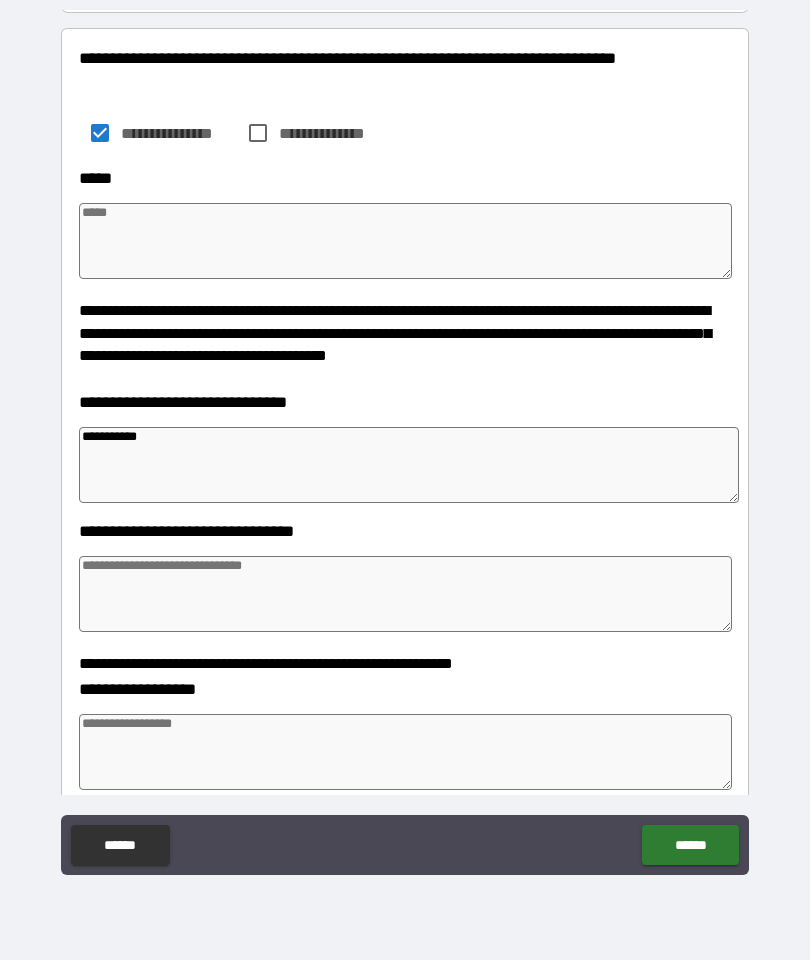 type on "*" 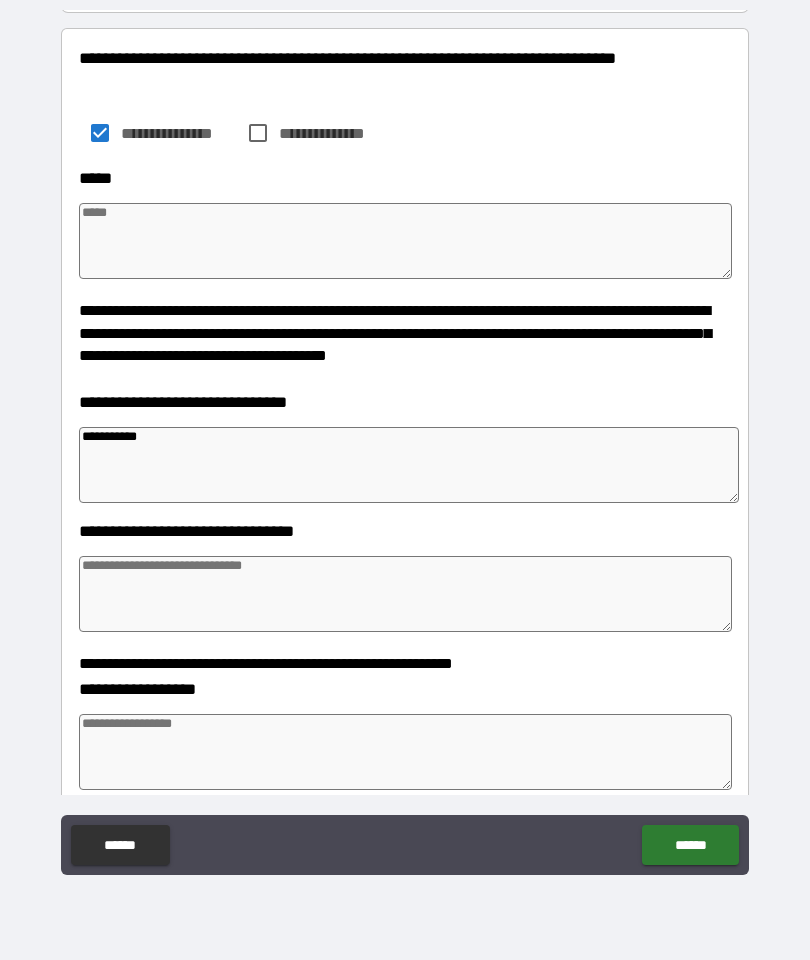 type on "*" 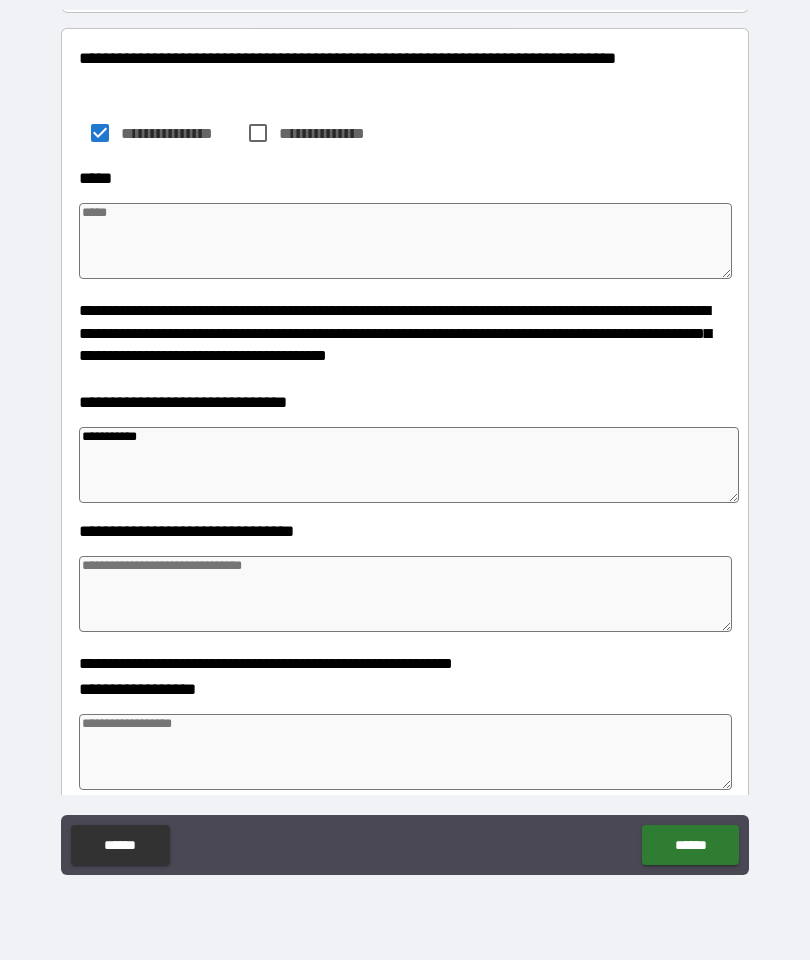 type on "**********" 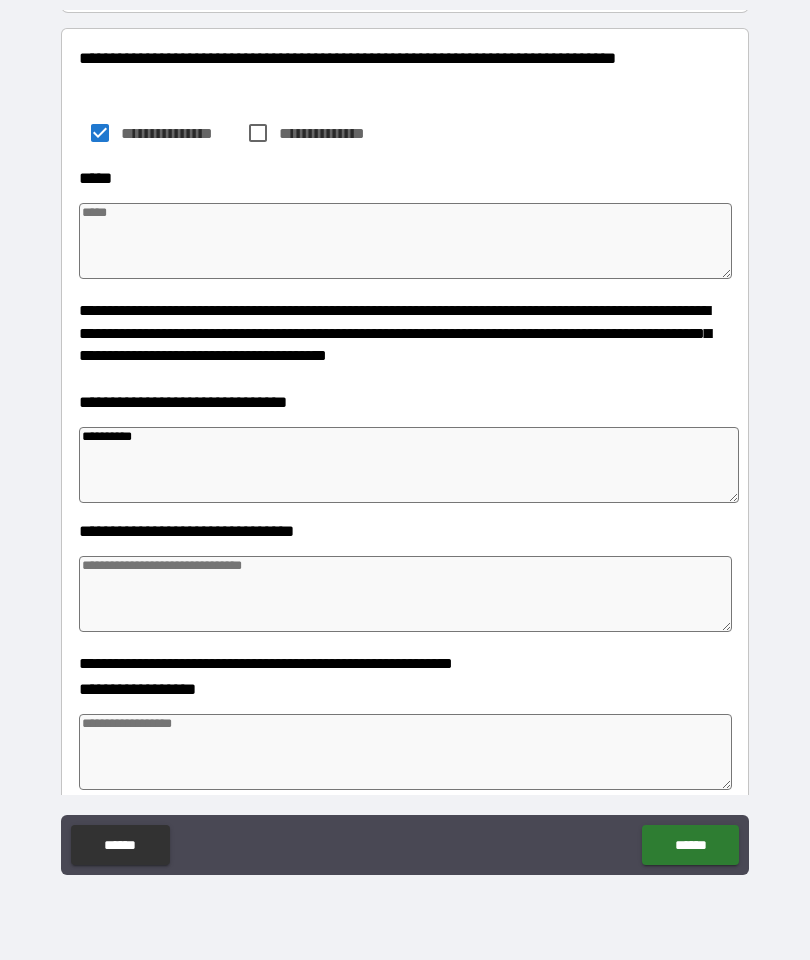 type on "*" 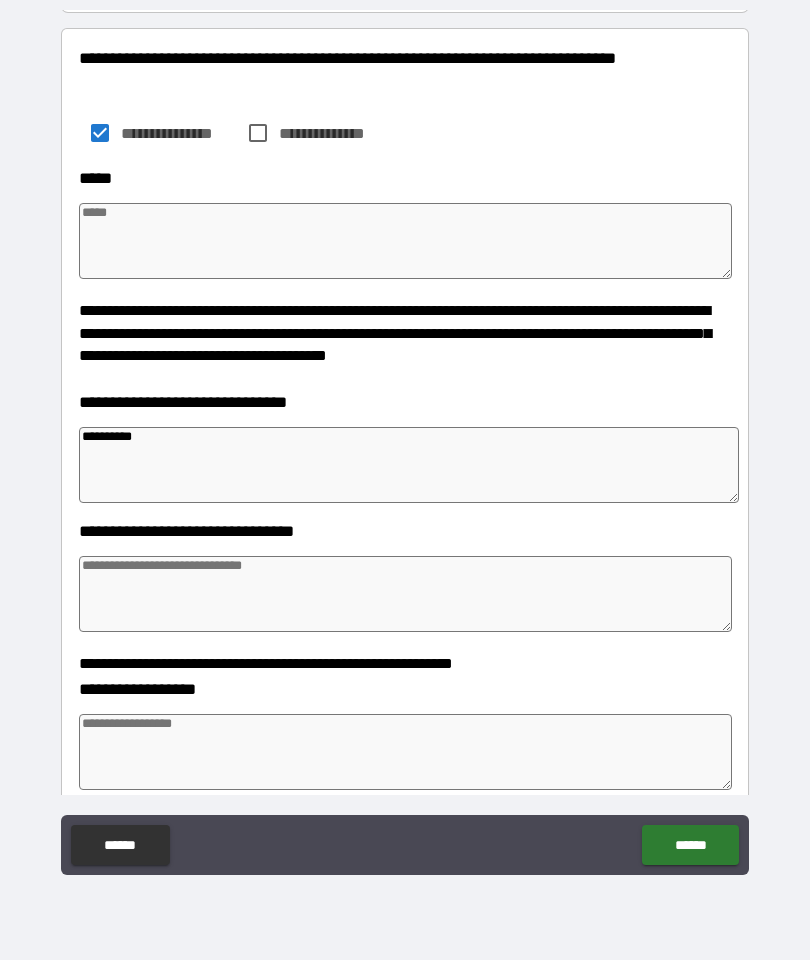 type on "*" 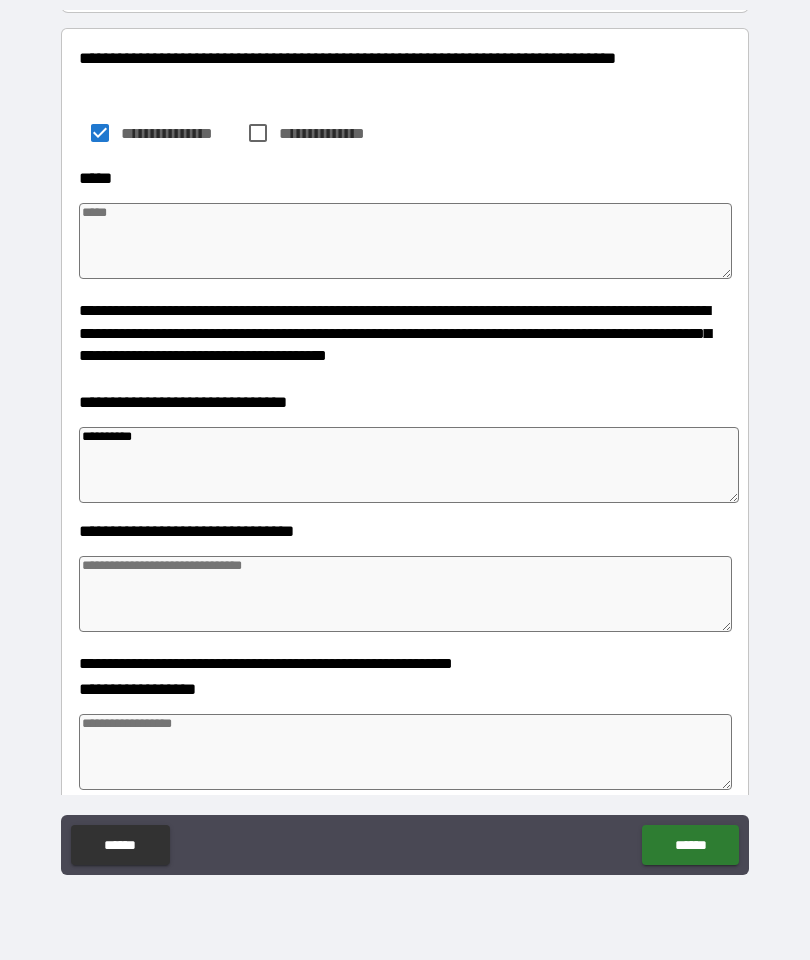 type on "*" 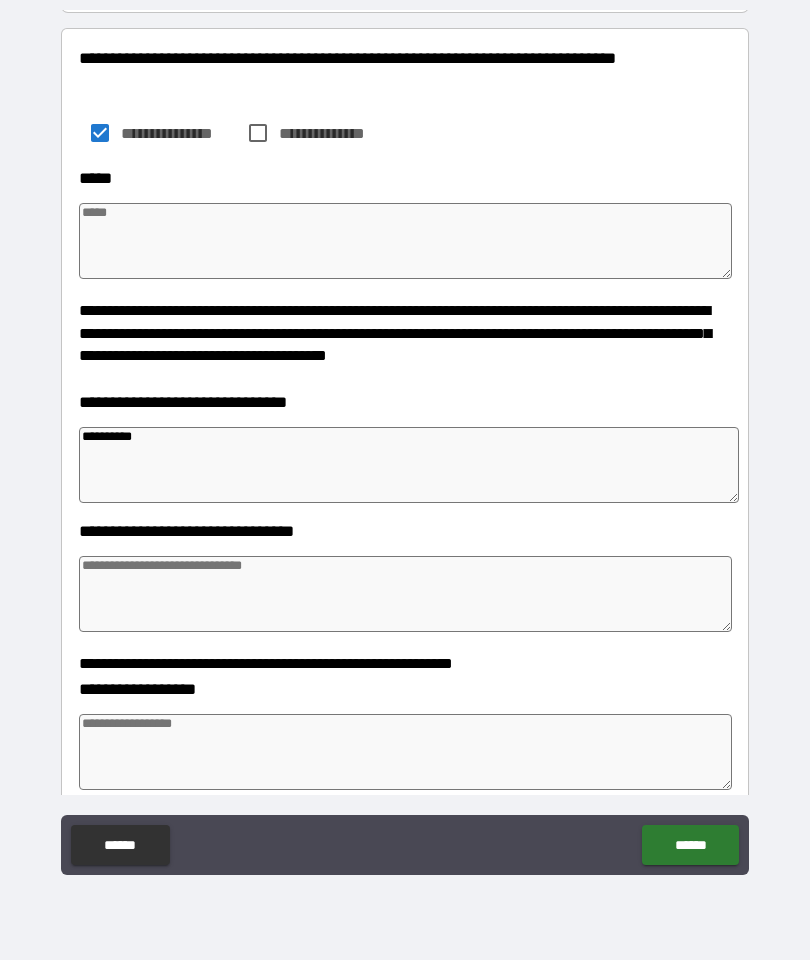 type on "**********" 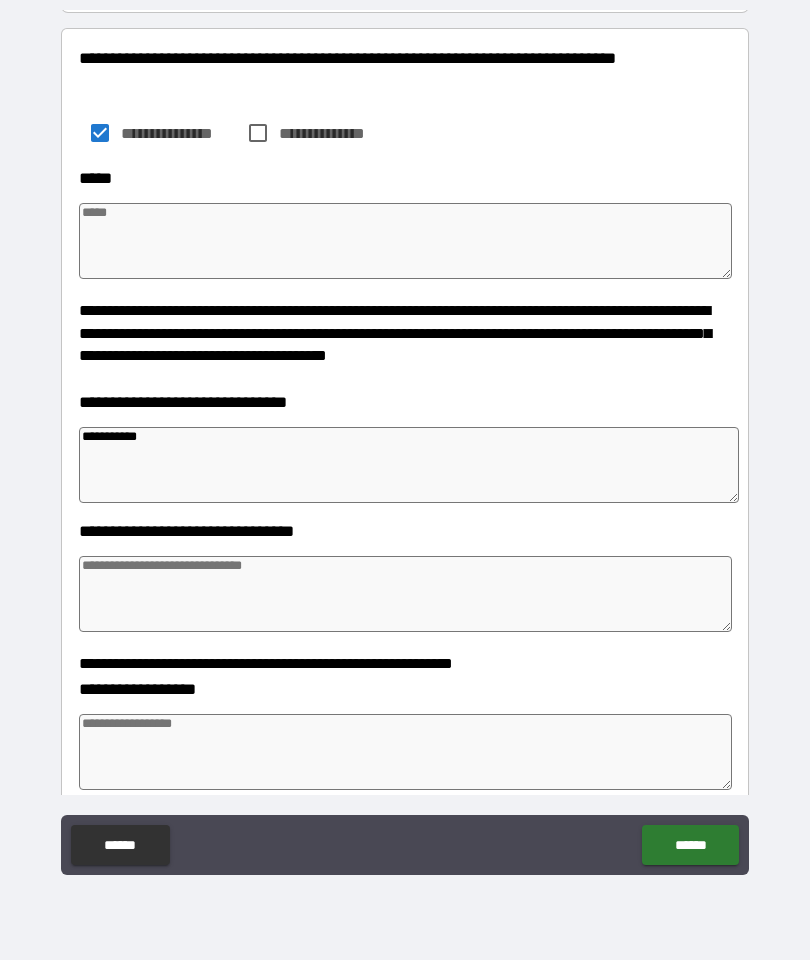 type on "*" 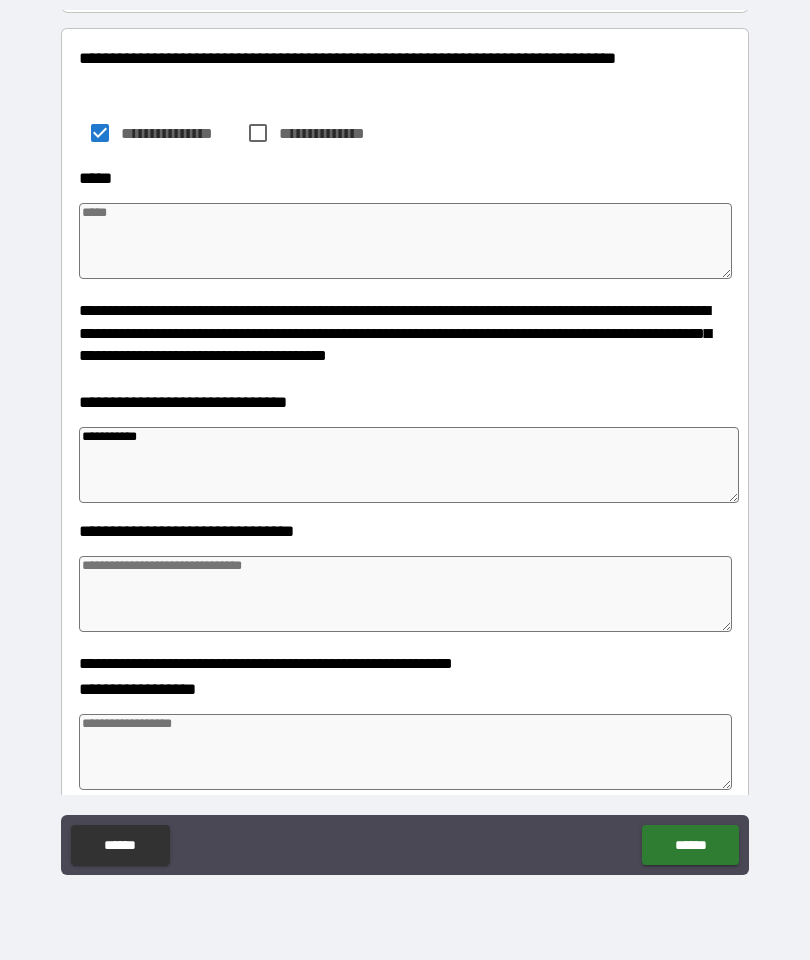 type on "*" 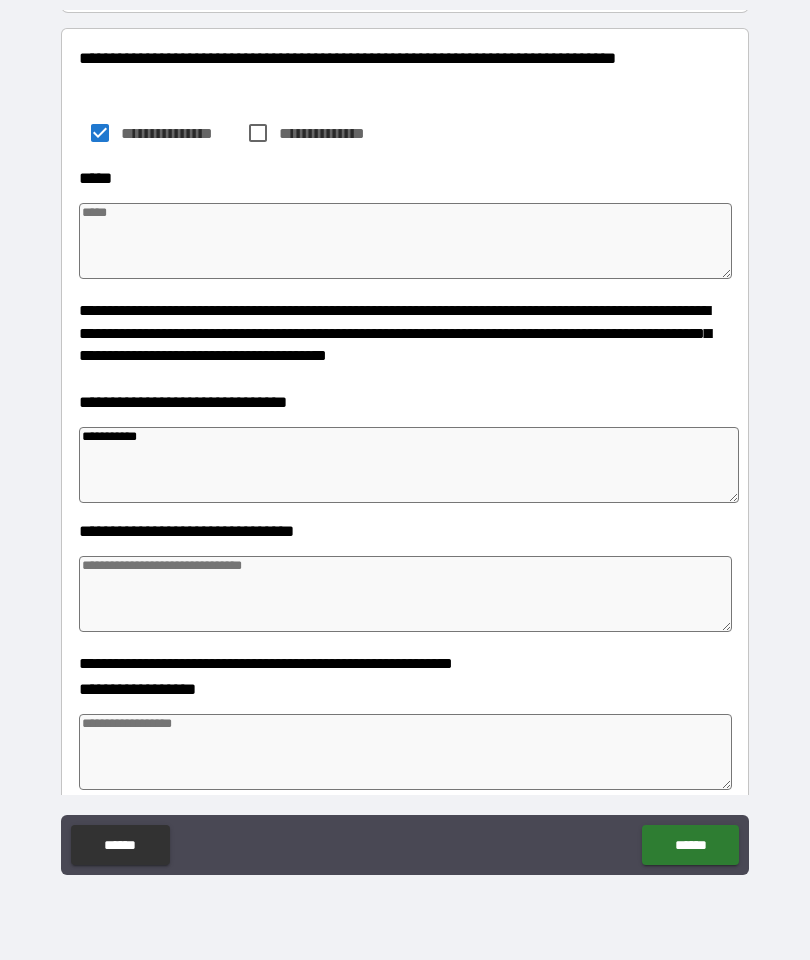 type on "*" 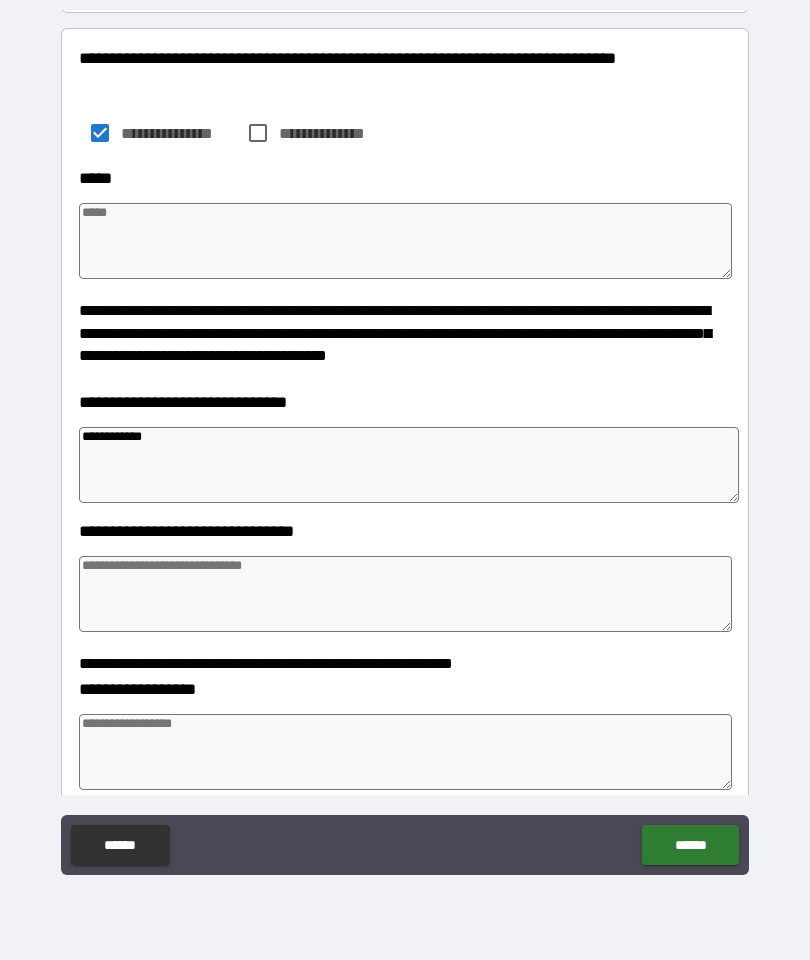 type on "*" 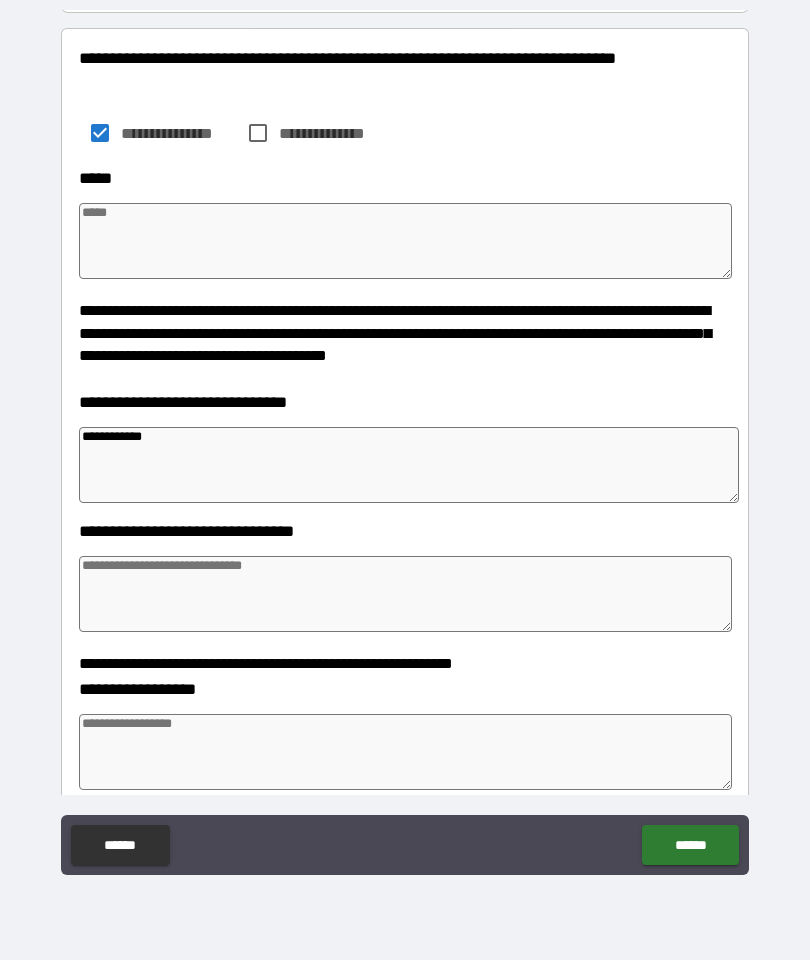 type on "*" 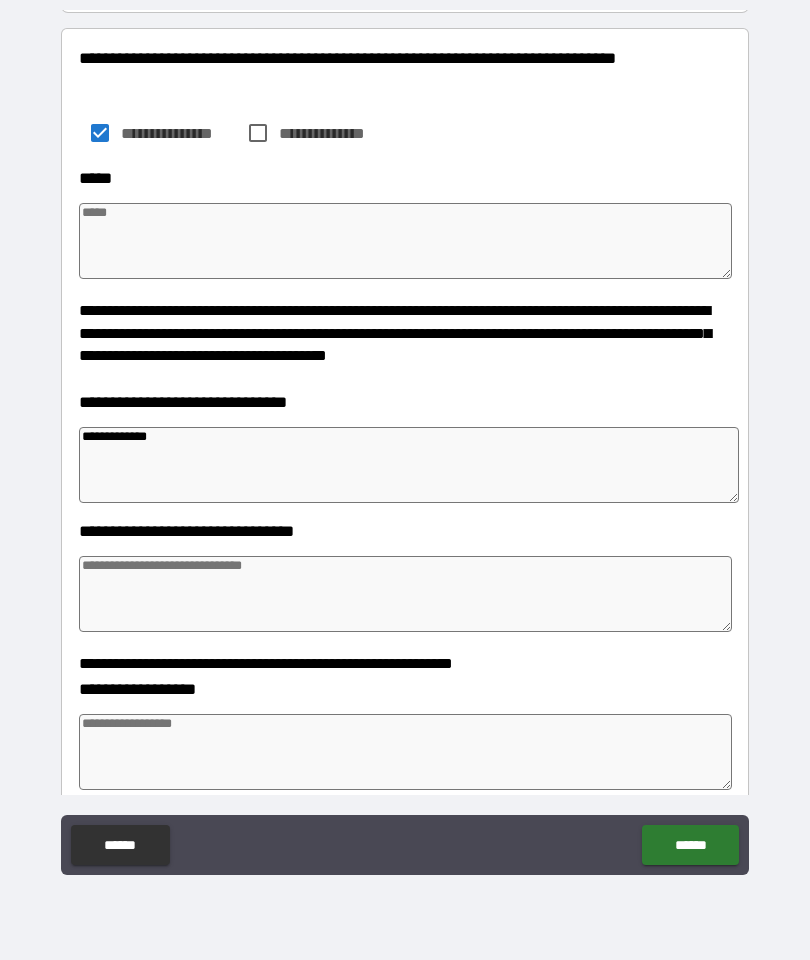 type on "*" 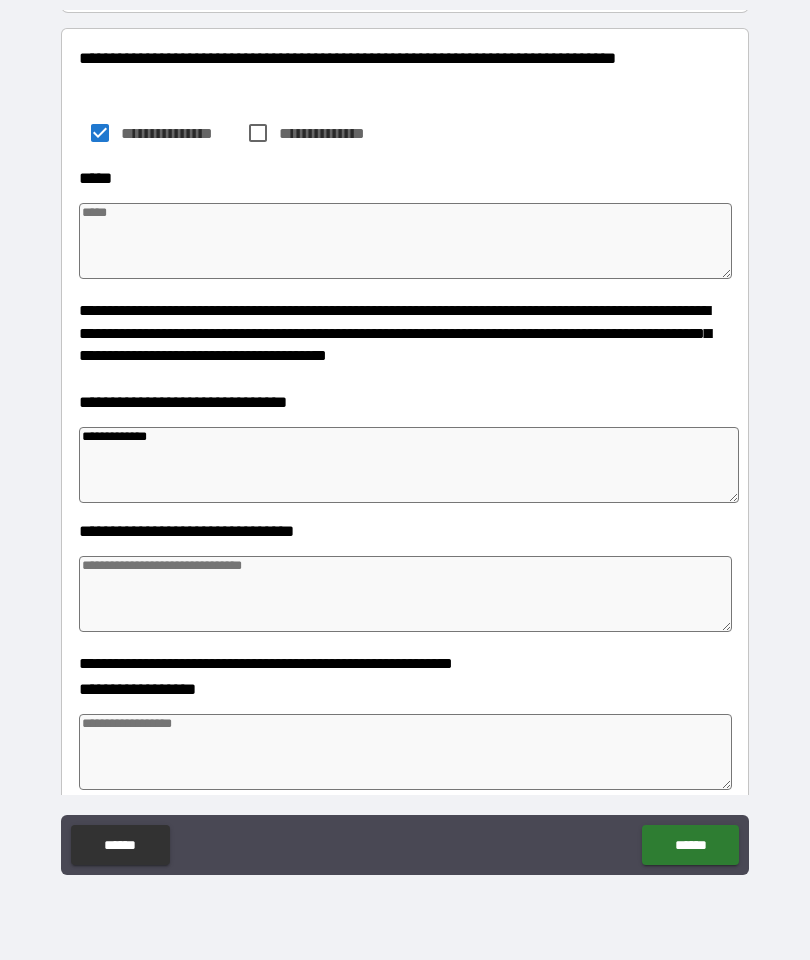 type 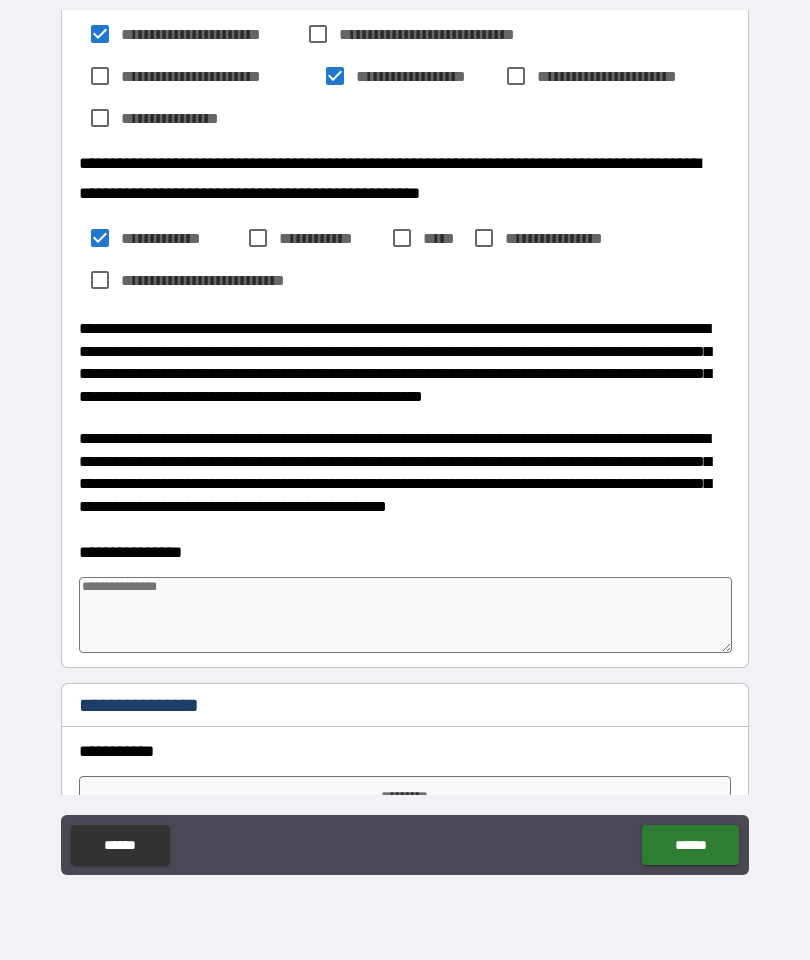 scroll, scrollTop: 1276, scrollLeft: 0, axis: vertical 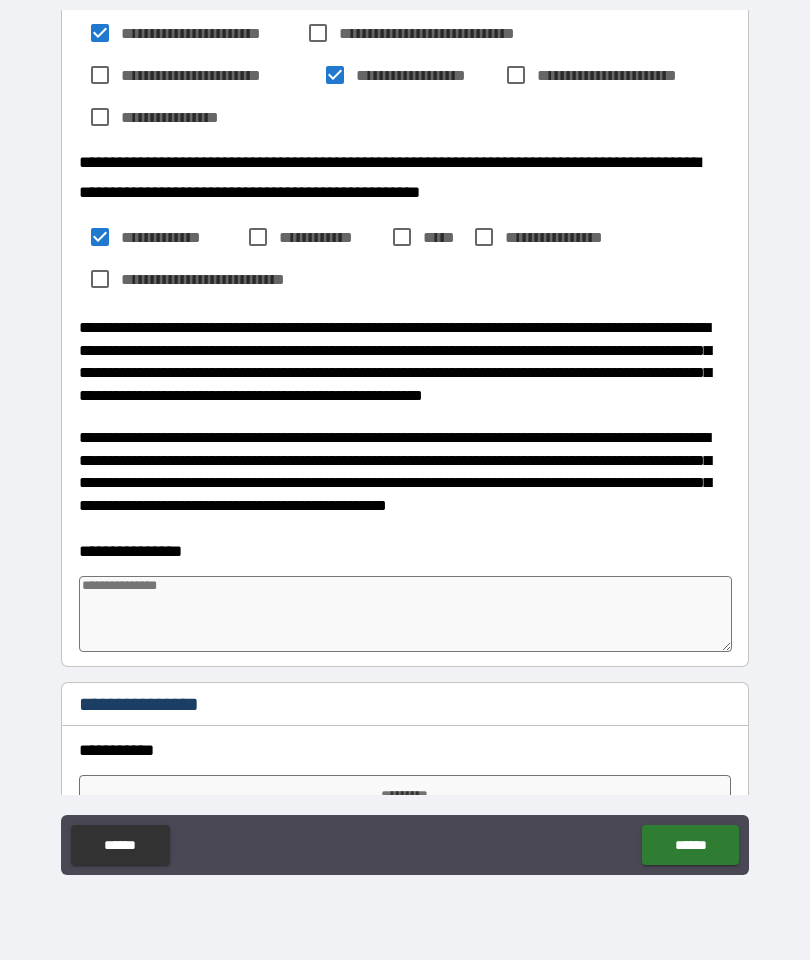 click at bounding box center [405, 614] 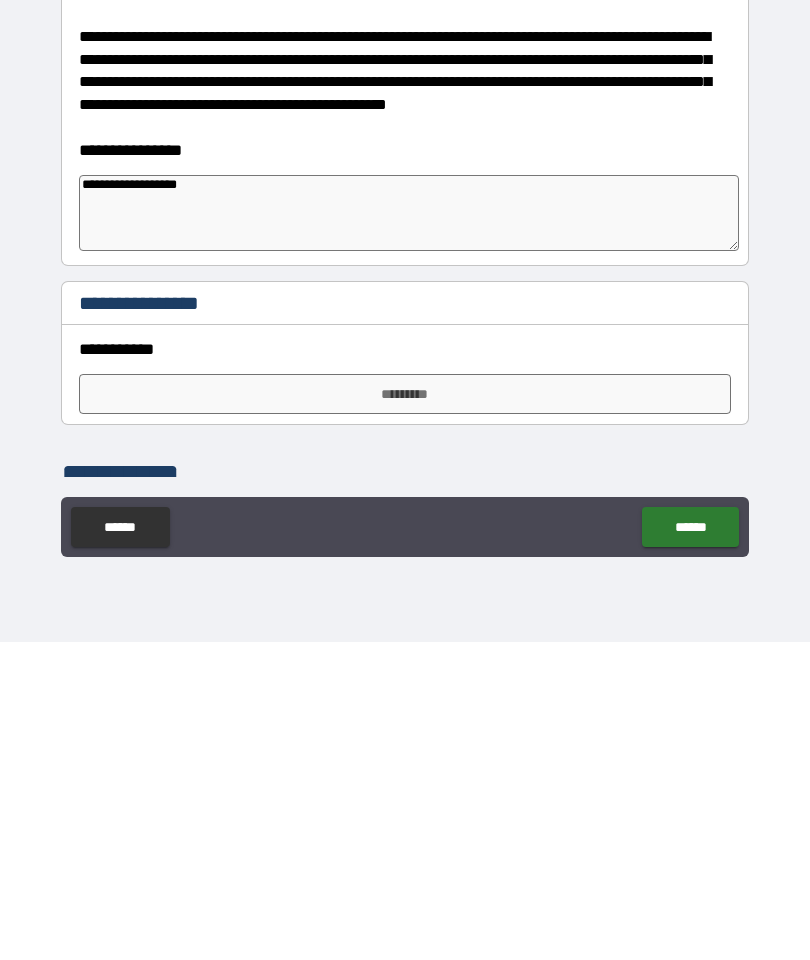 scroll, scrollTop: 1388, scrollLeft: 0, axis: vertical 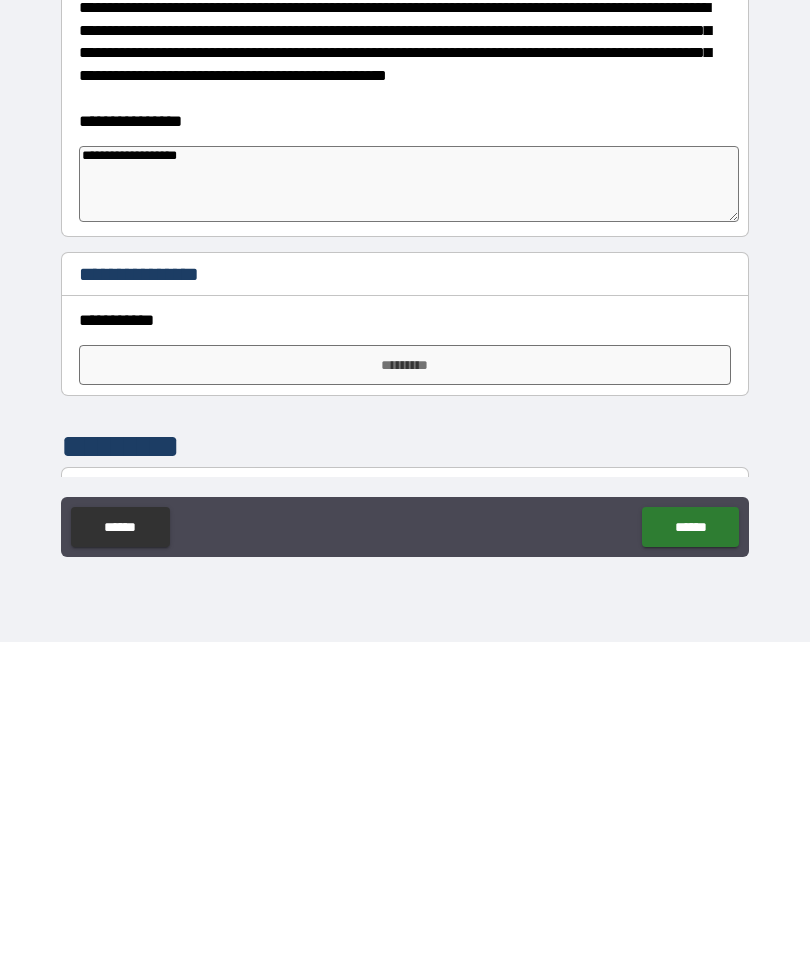 click on "*********" at bounding box center (405, 683) 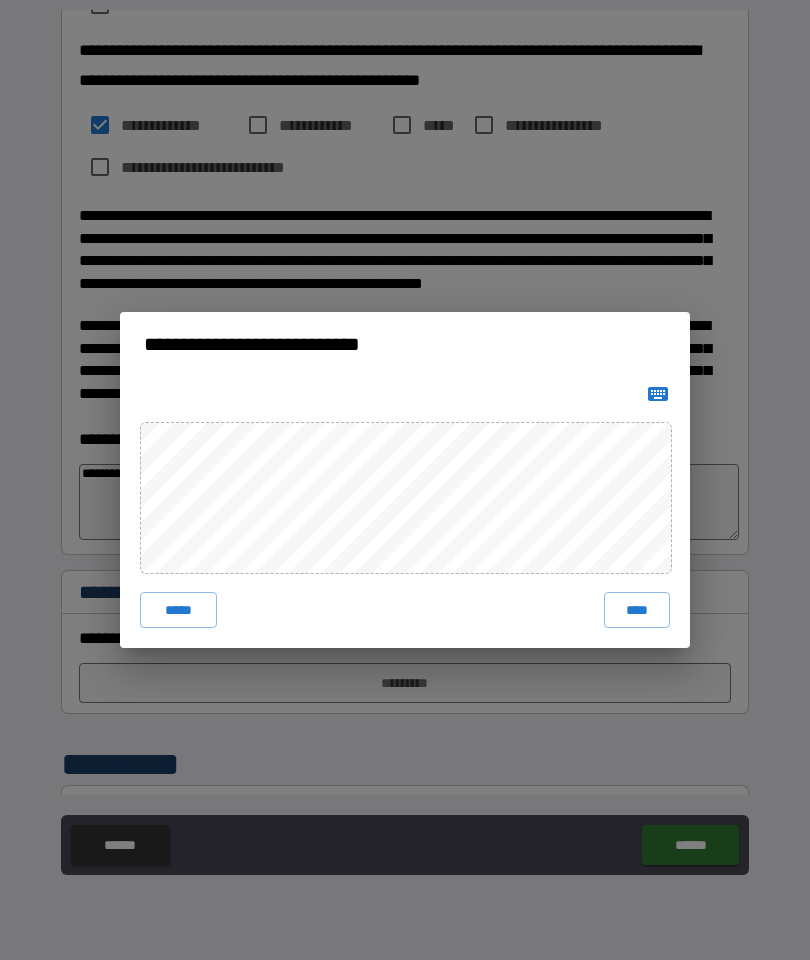 click on "*****" at bounding box center [178, 610] 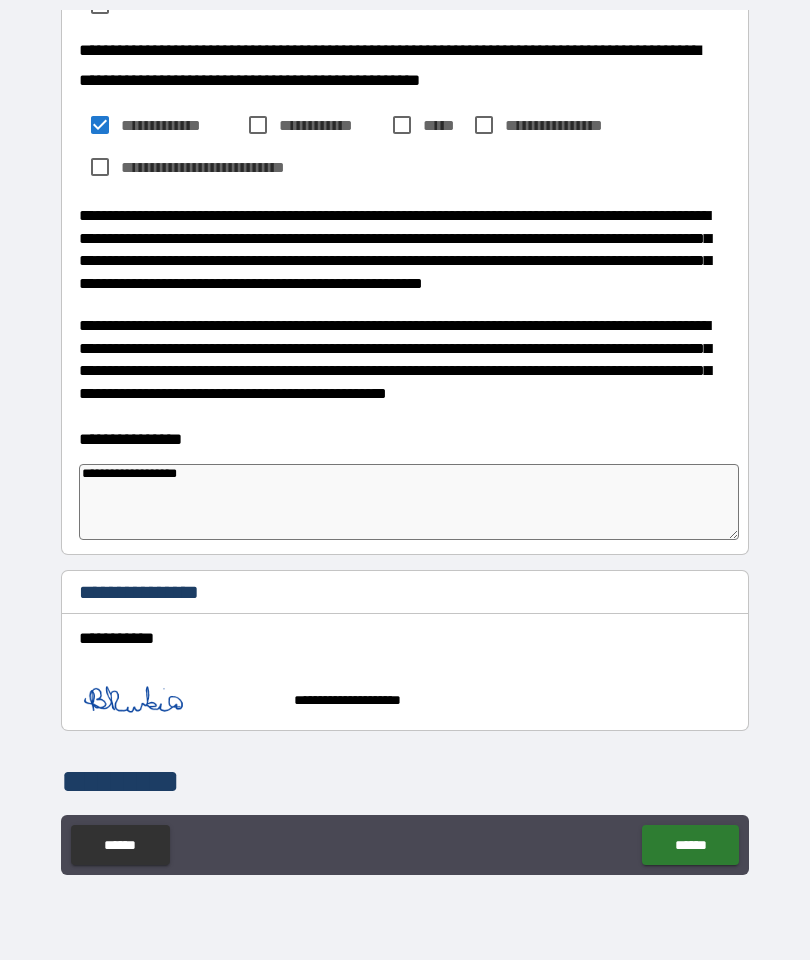 click on "******" at bounding box center (690, 845) 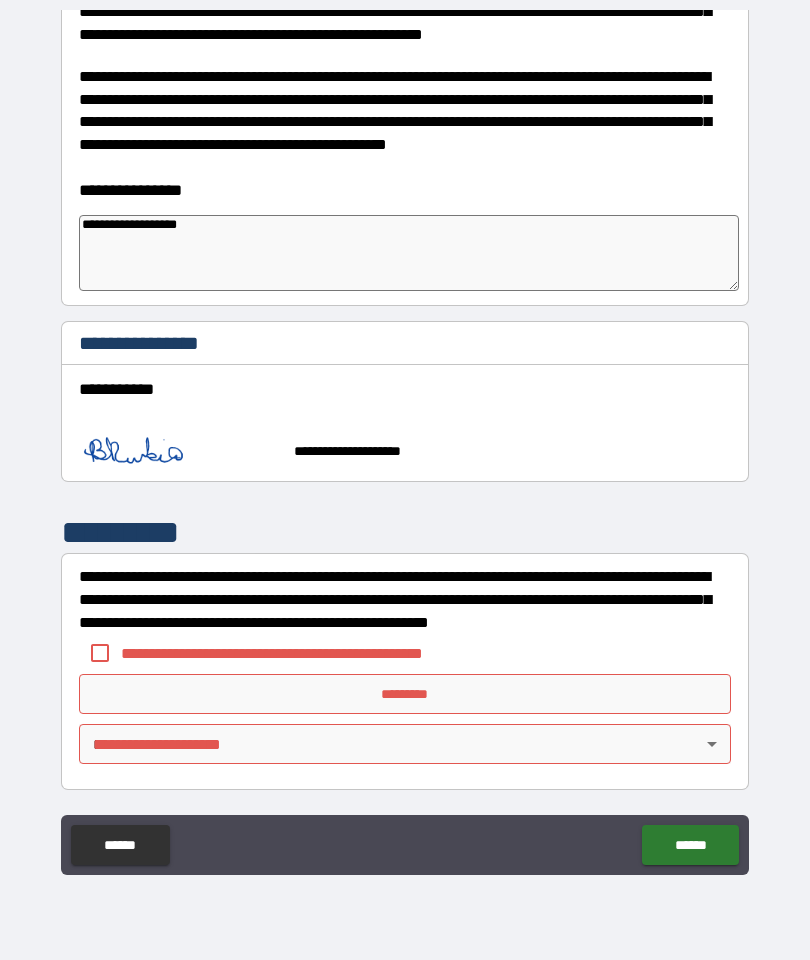 scroll, scrollTop: 1637, scrollLeft: 0, axis: vertical 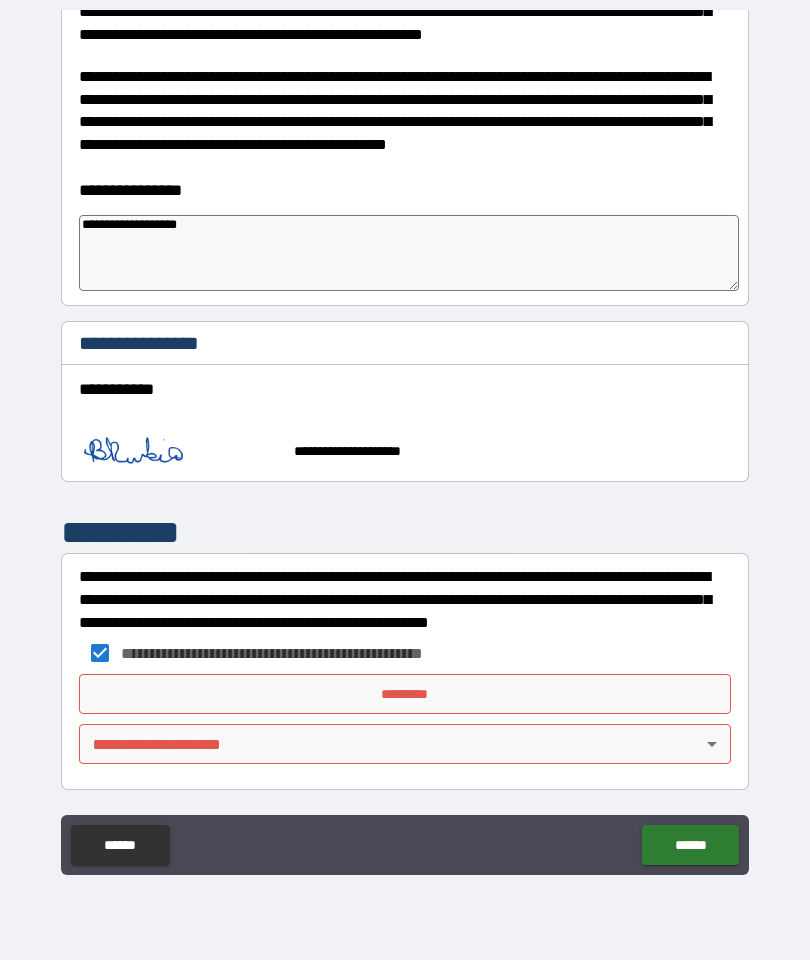 click on "*********" at bounding box center (405, 694) 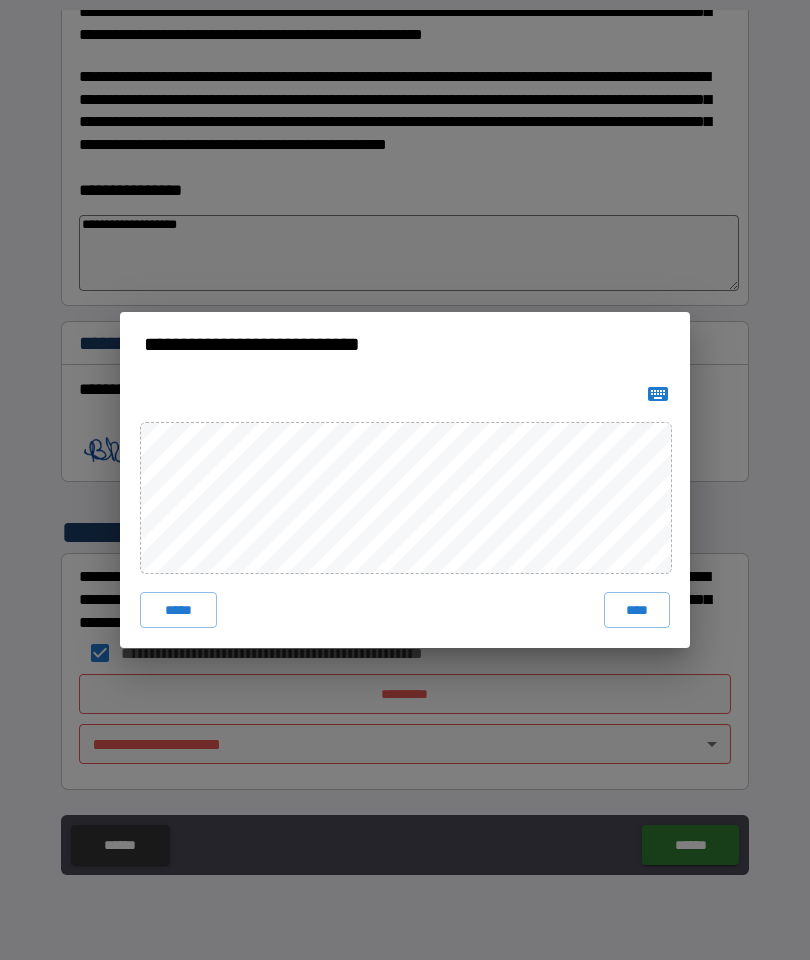 click on "****" at bounding box center [637, 610] 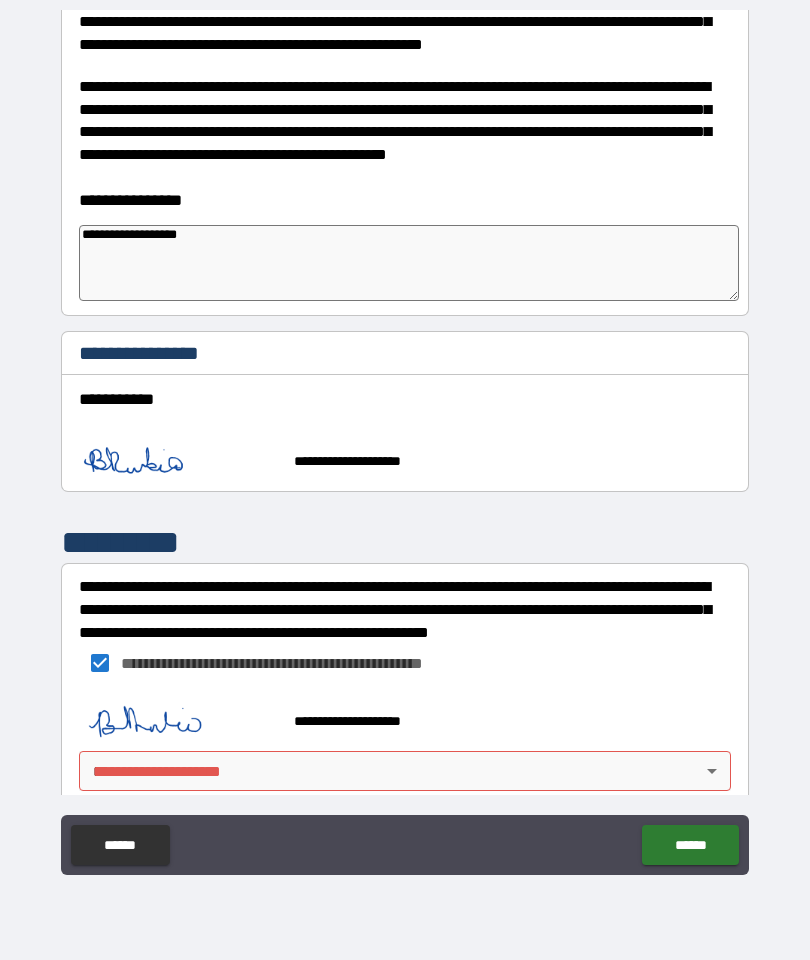 click on "**********" at bounding box center [405, 440] 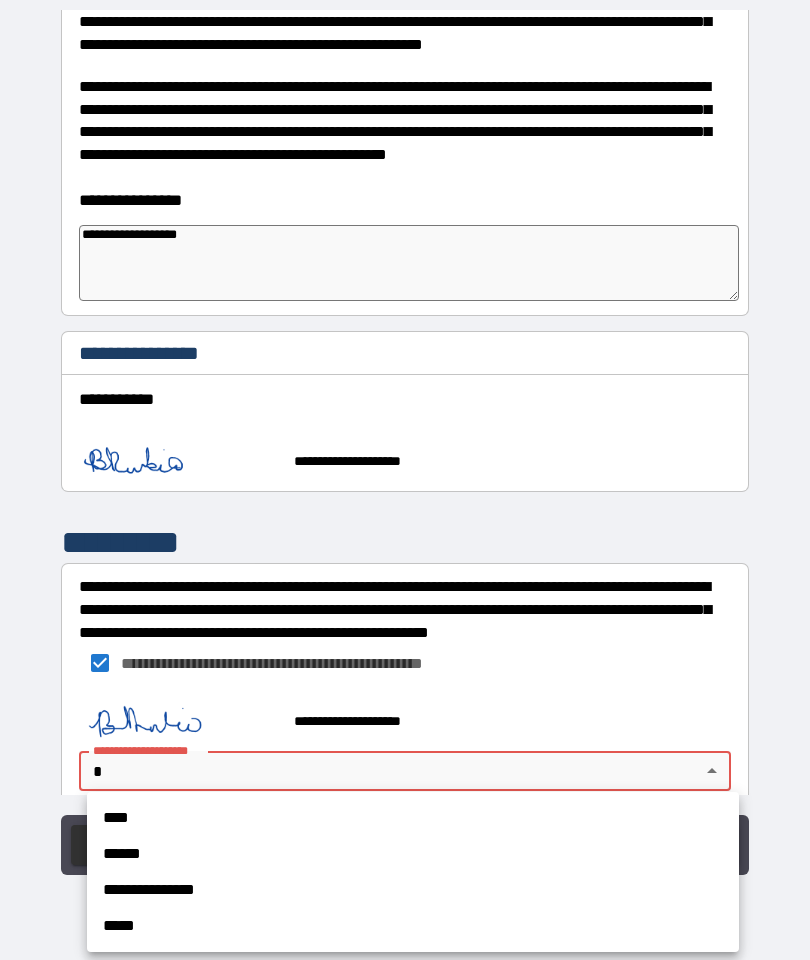 click on "**********" at bounding box center [413, 890] 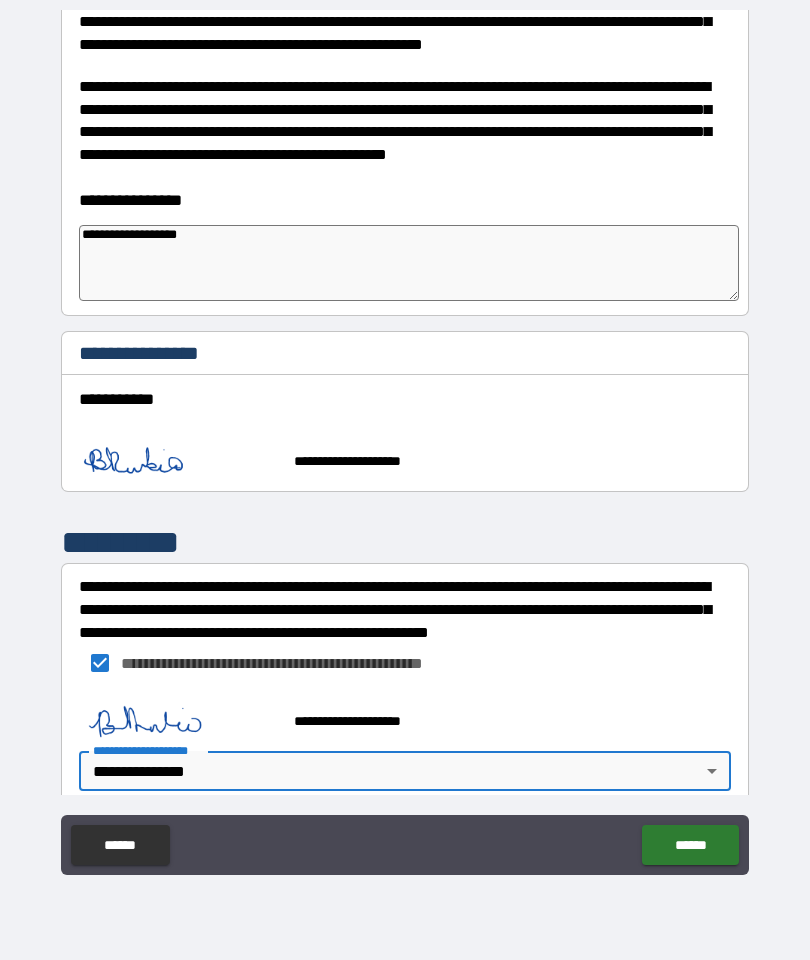 click on "******" at bounding box center [690, 845] 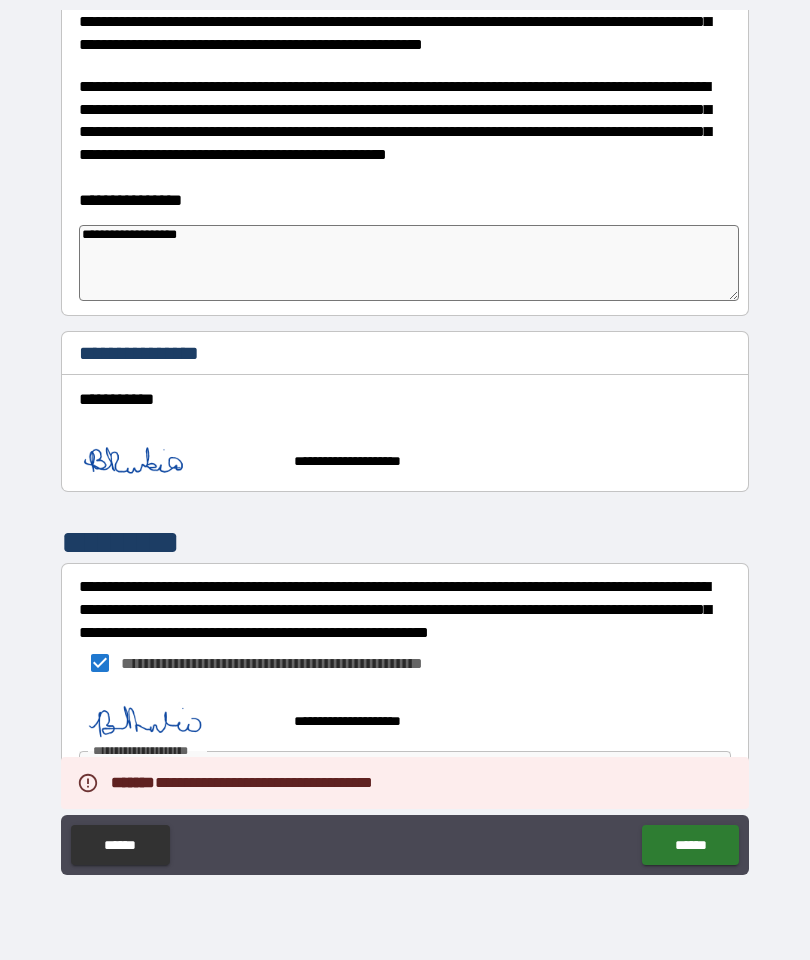 click on "******" at bounding box center [690, 845] 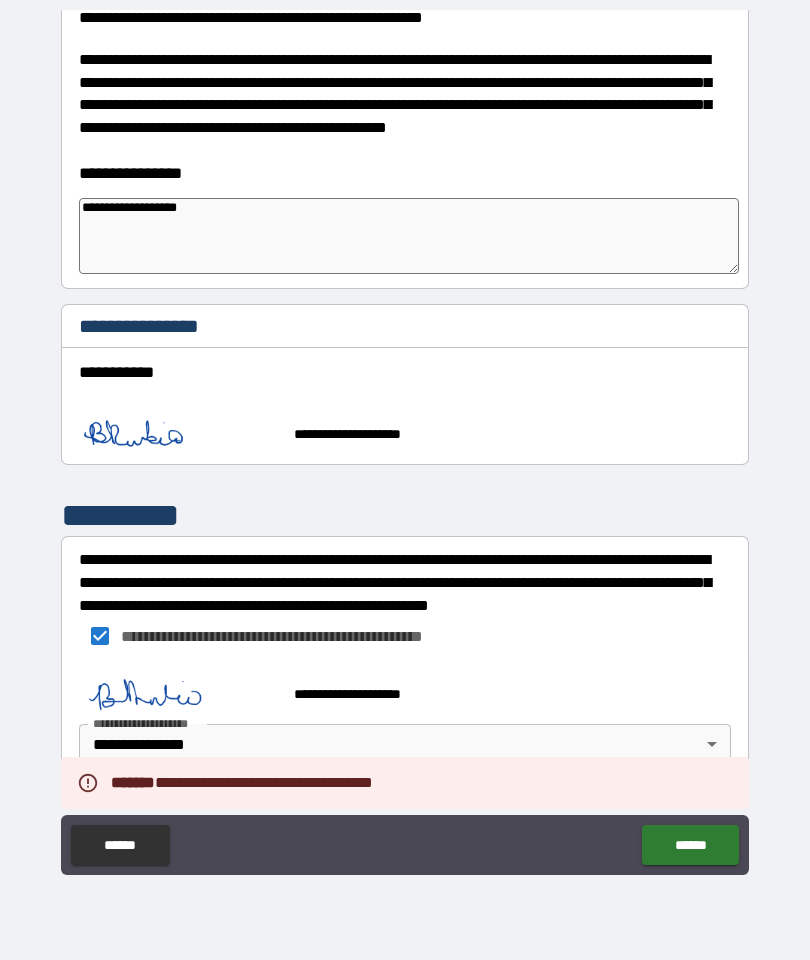 scroll, scrollTop: 1654, scrollLeft: 0, axis: vertical 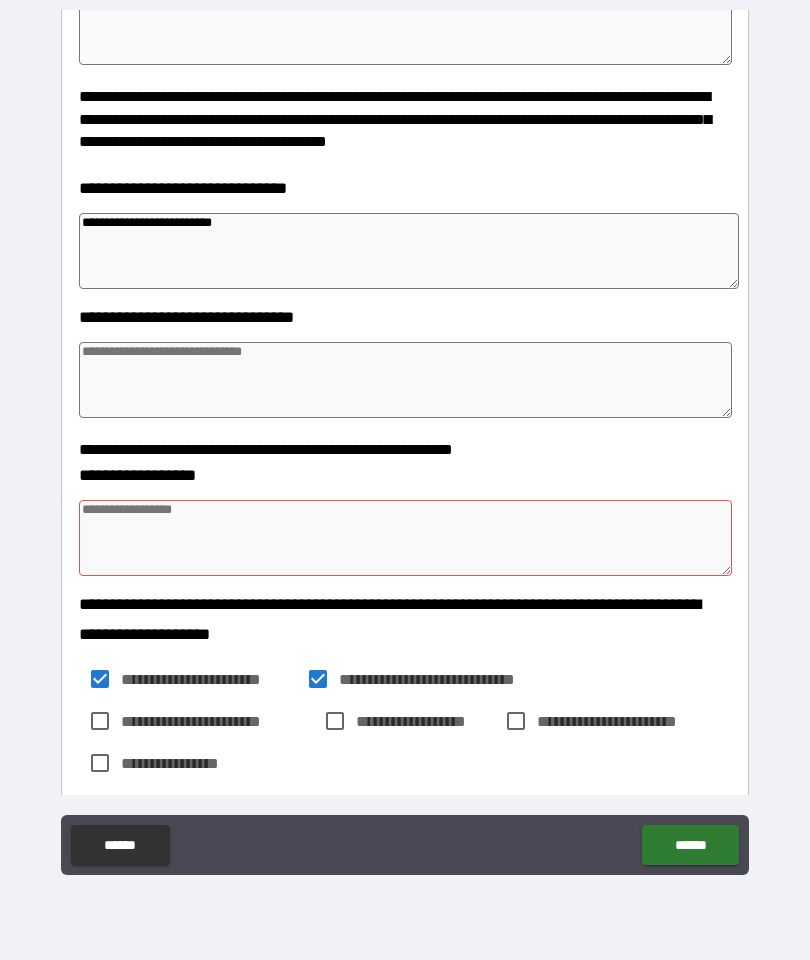 click at bounding box center (405, 538) 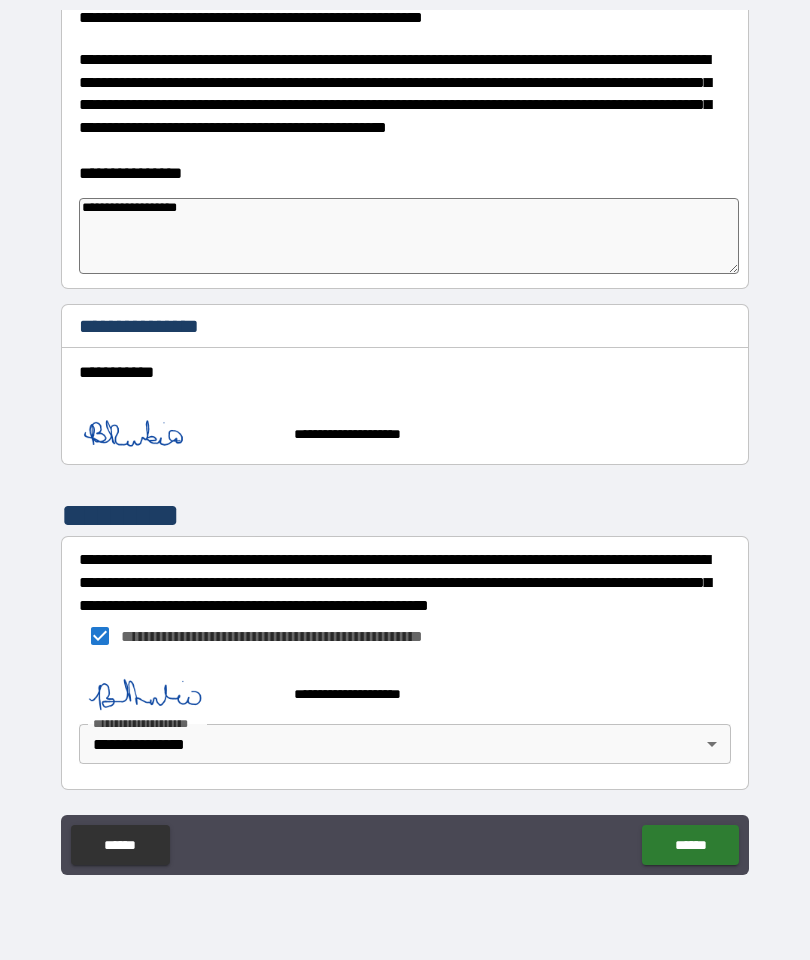 scroll, scrollTop: 1654, scrollLeft: 0, axis: vertical 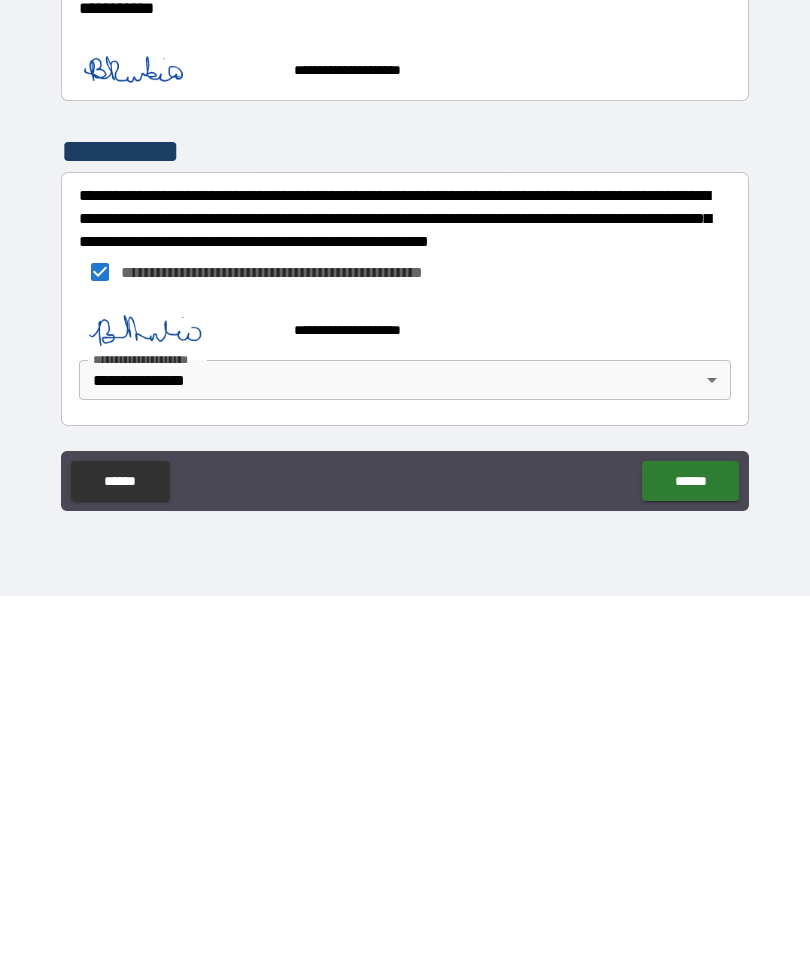 click on "******" at bounding box center (690, 845) 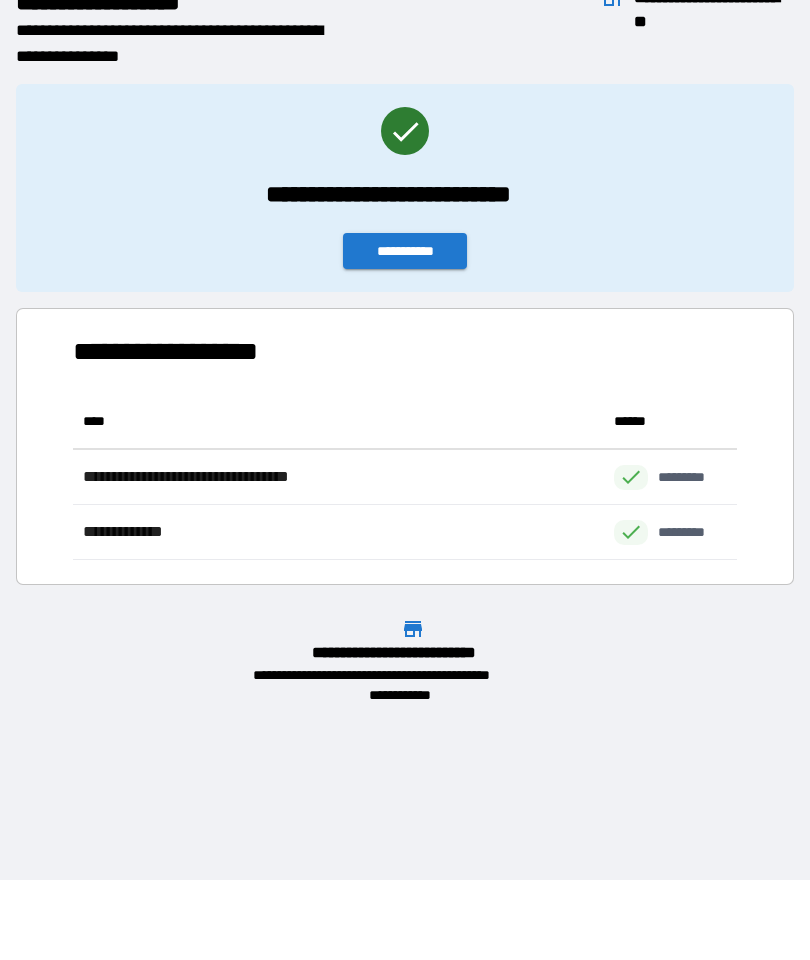 scroll, scrollTop: 1, scrollLeft: 1, axis: both 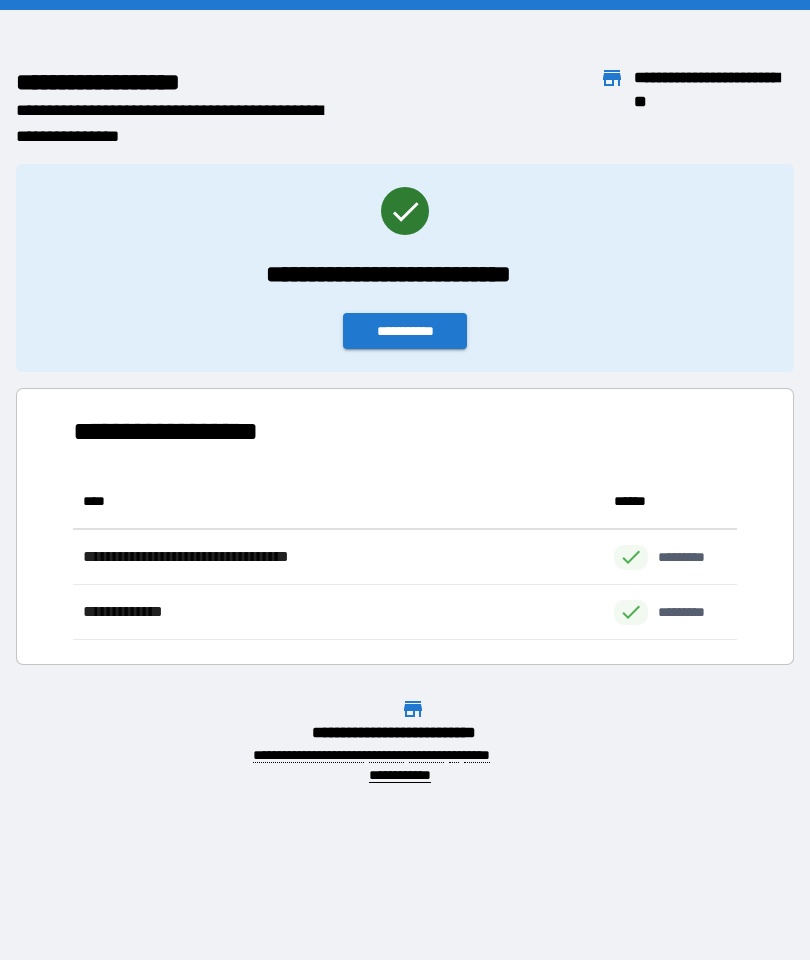 click on "**********" at bounding box center (405, 331) 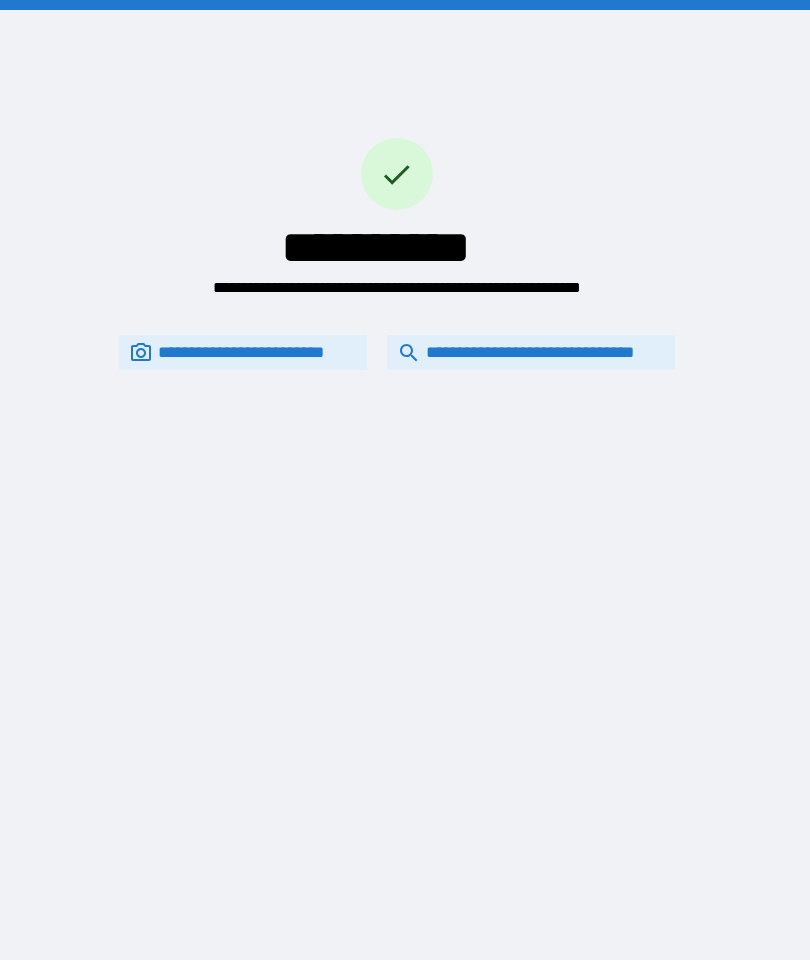 click on "**********" at bounding box center (531, 352) 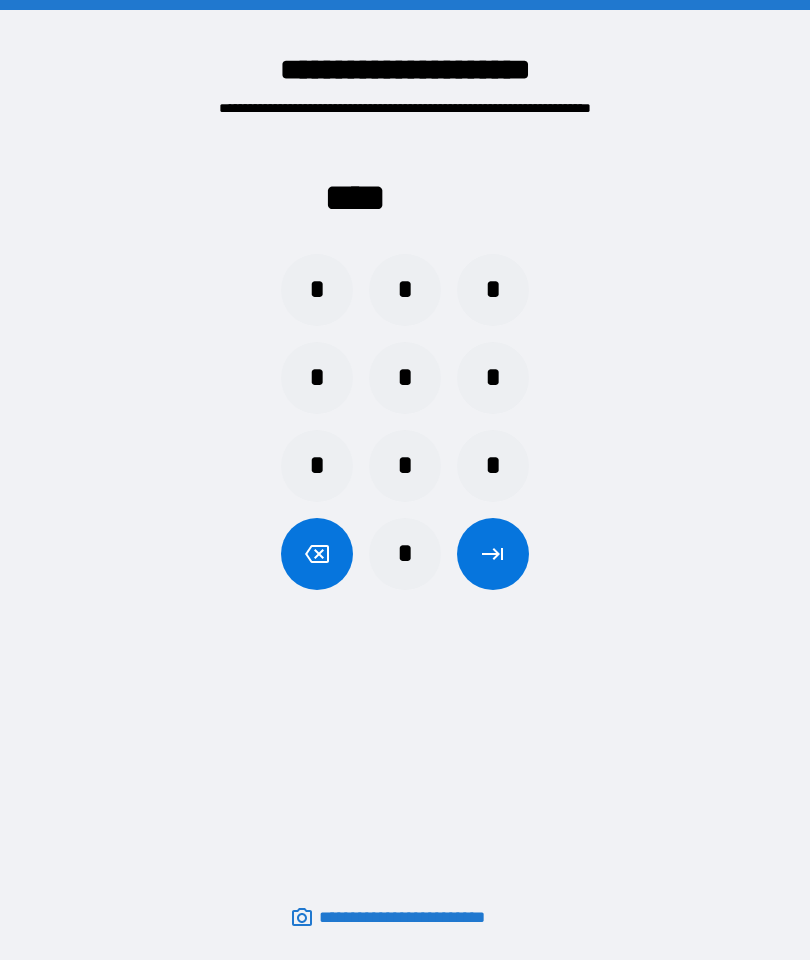 click on "*" at bounding box center (405, 290) 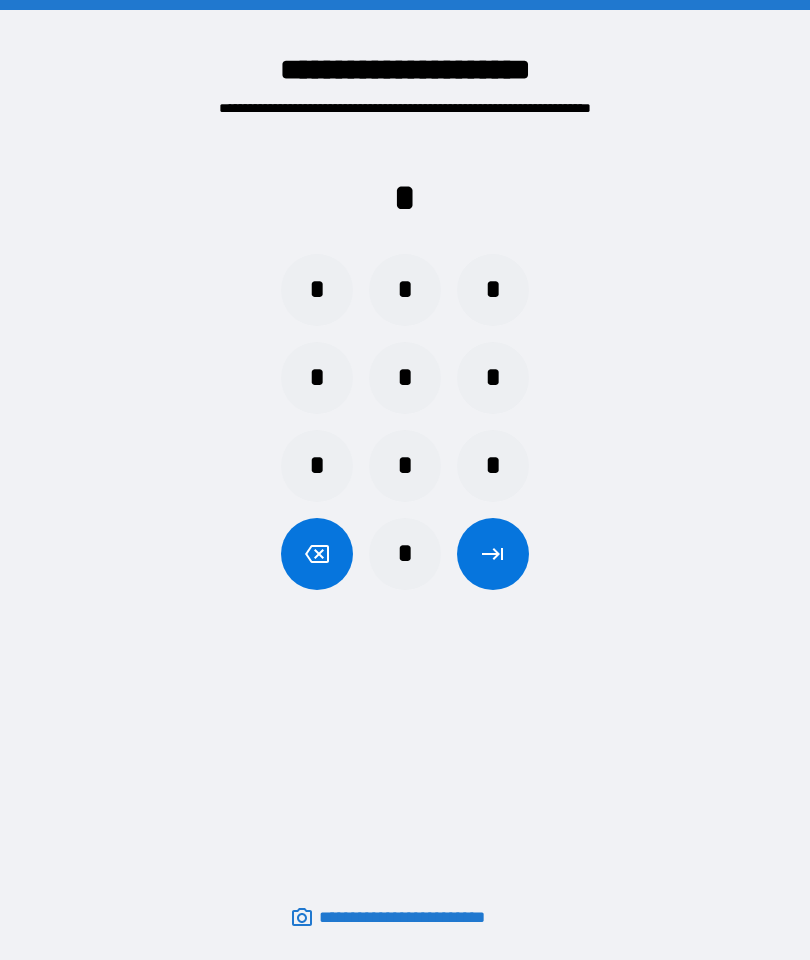 click on "*" at bounding box center (317, 378) 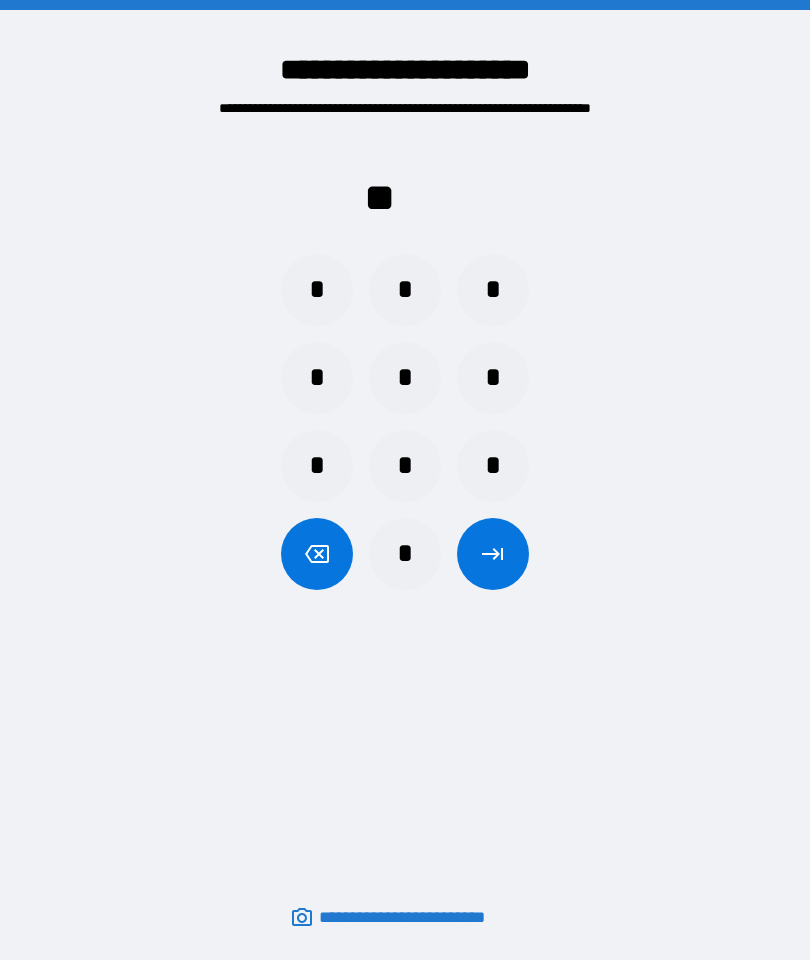click on "*" at bounding box center [317, 466] 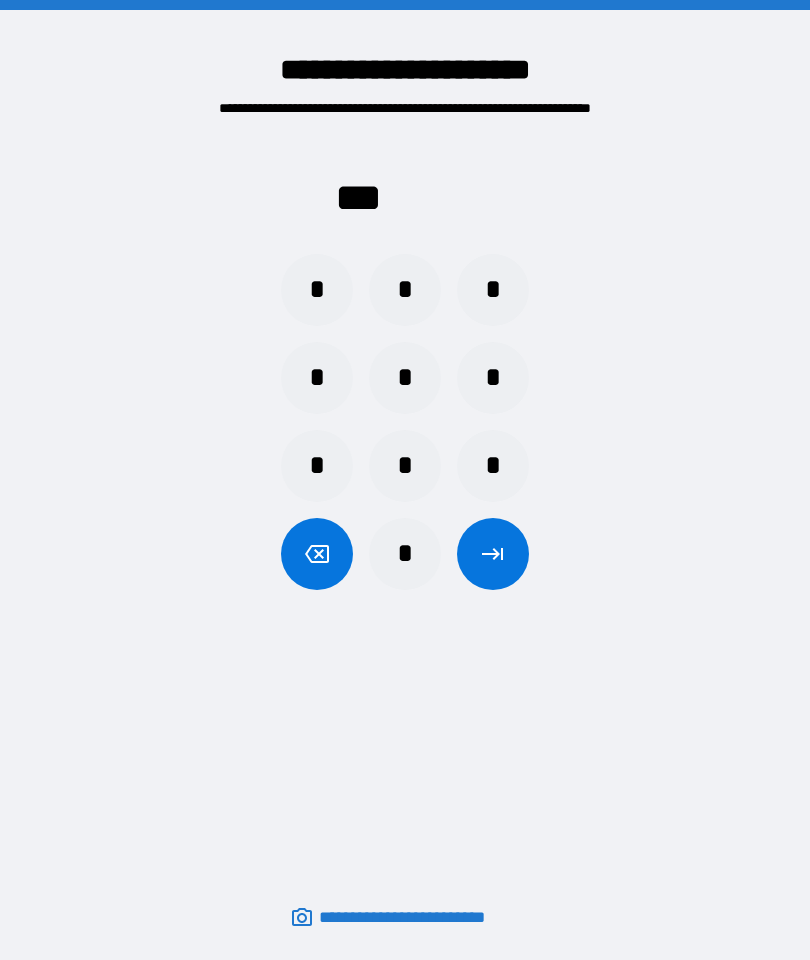 click on "*" at bounding box center [493, 290] 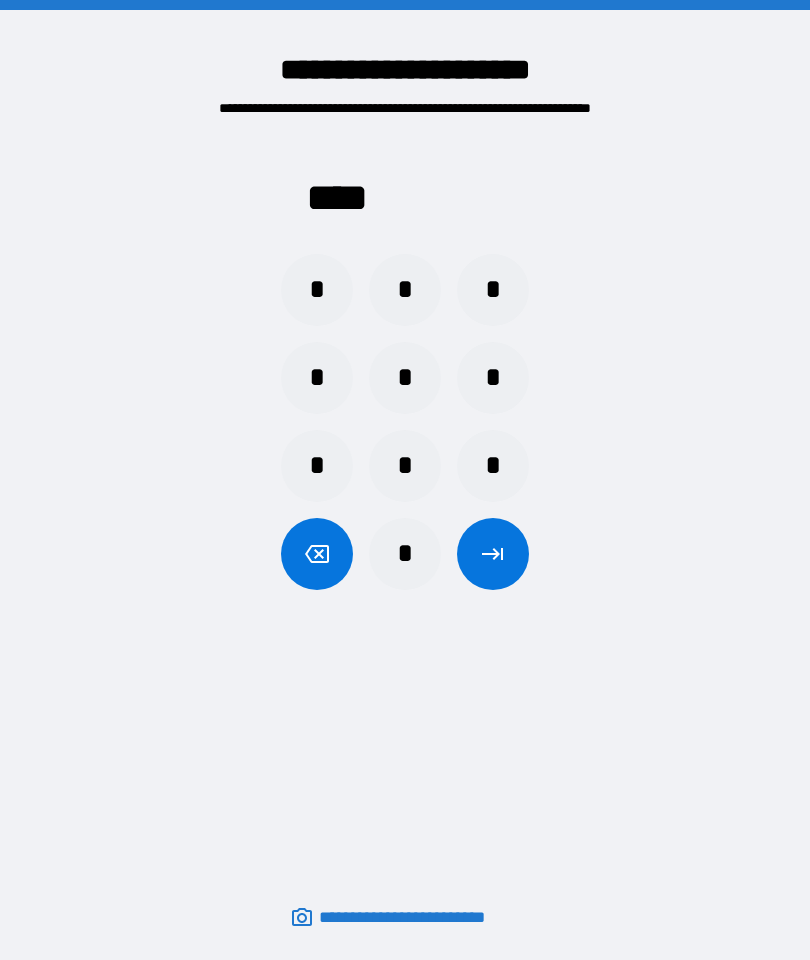 click 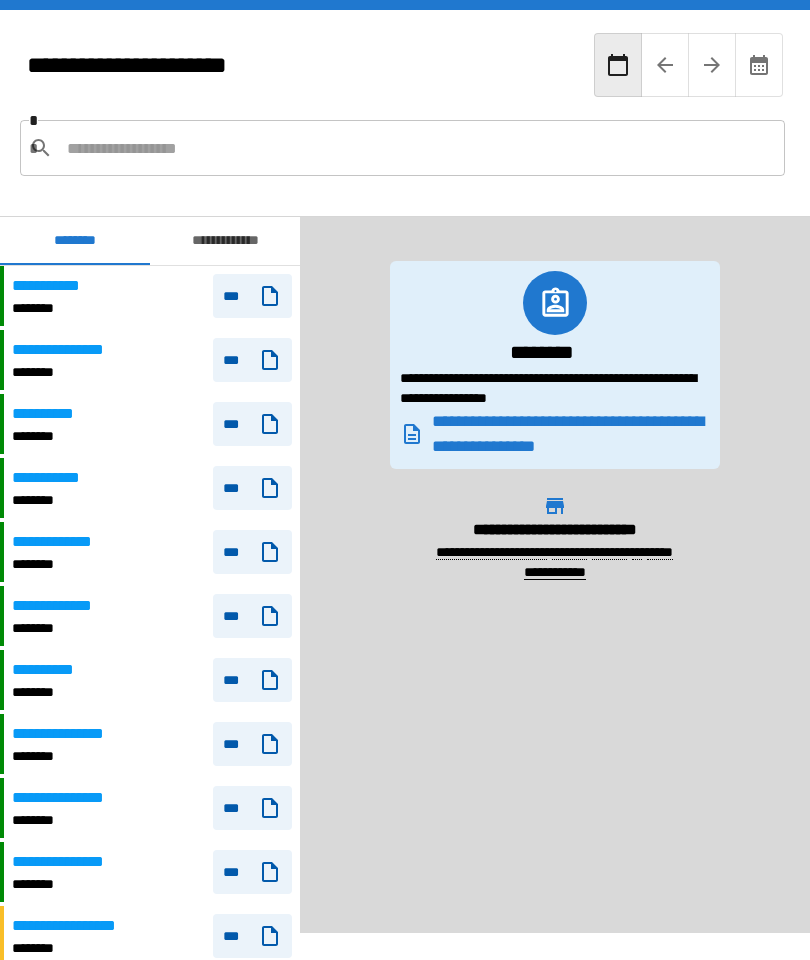 click on "**********" at bounding box center (225, 241) 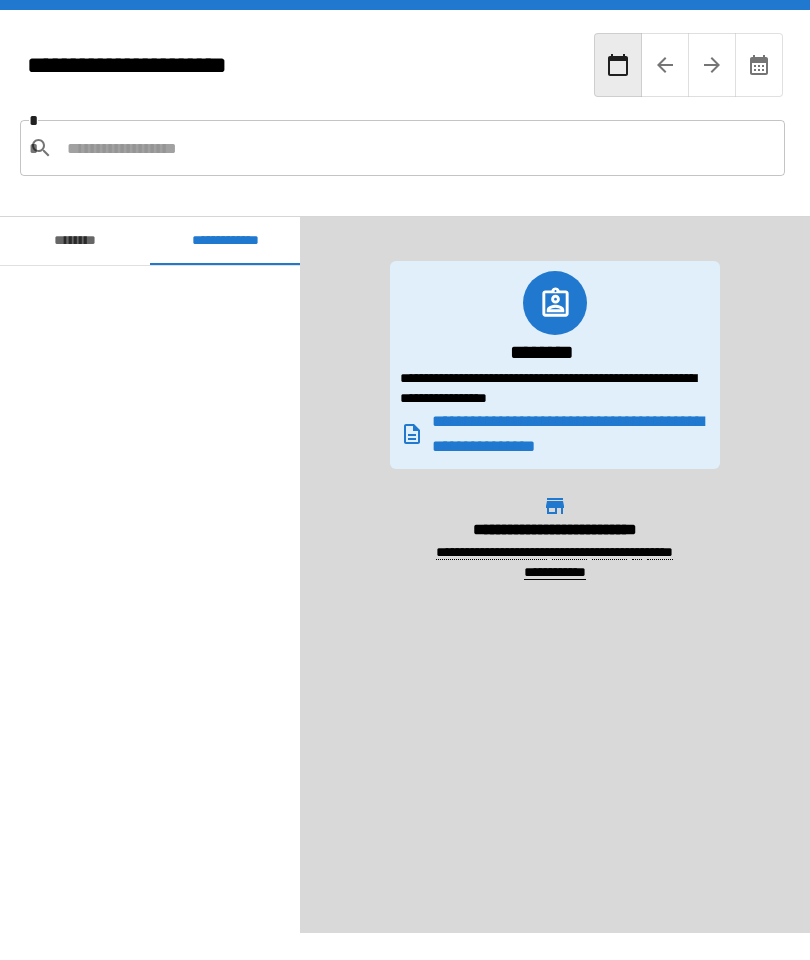 scroll, scrollTop: 180, scrollLeft: 0, axis: vertical 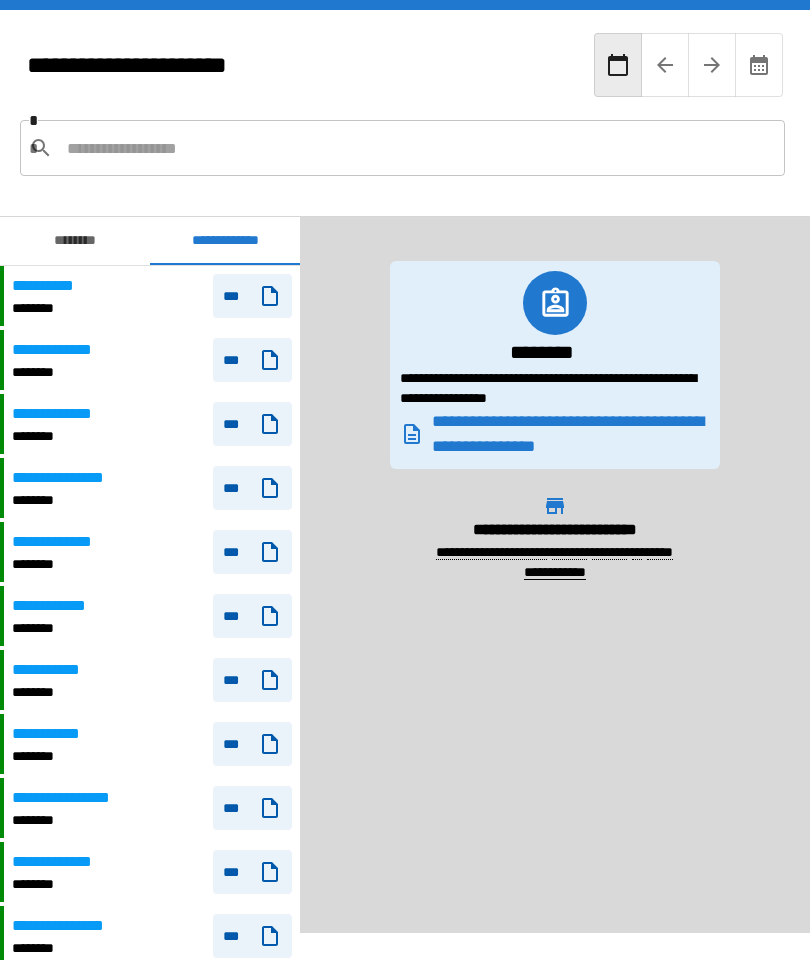 click on "***" at bounding box center (252, 296) 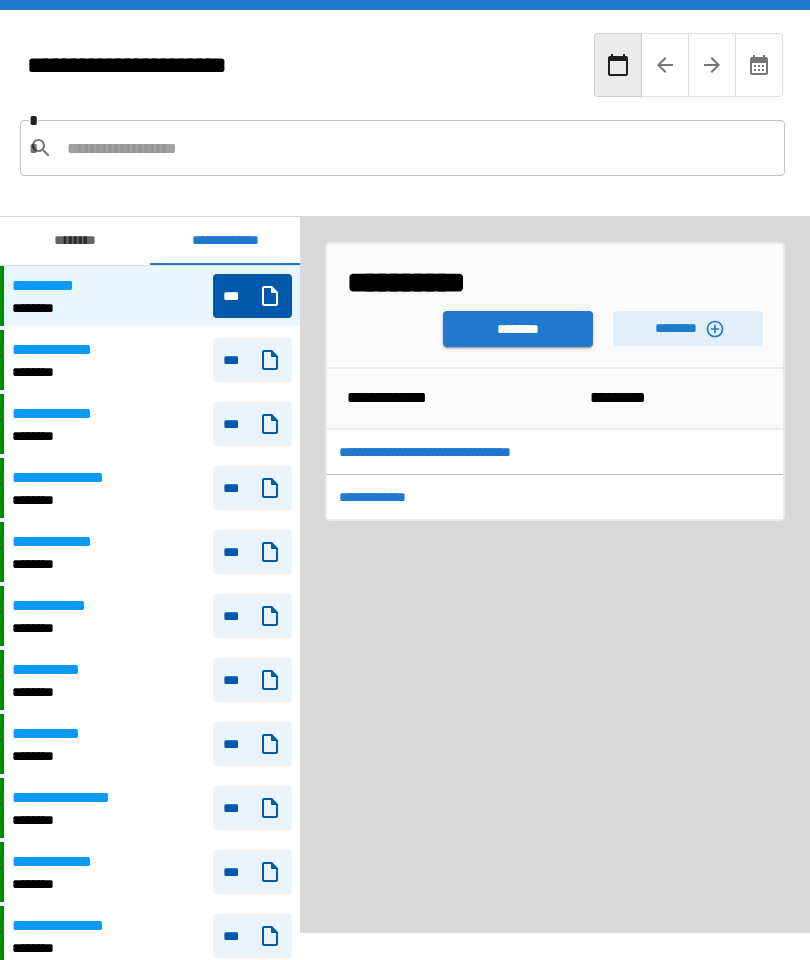 click on "********" at bounding box center (518, 329) 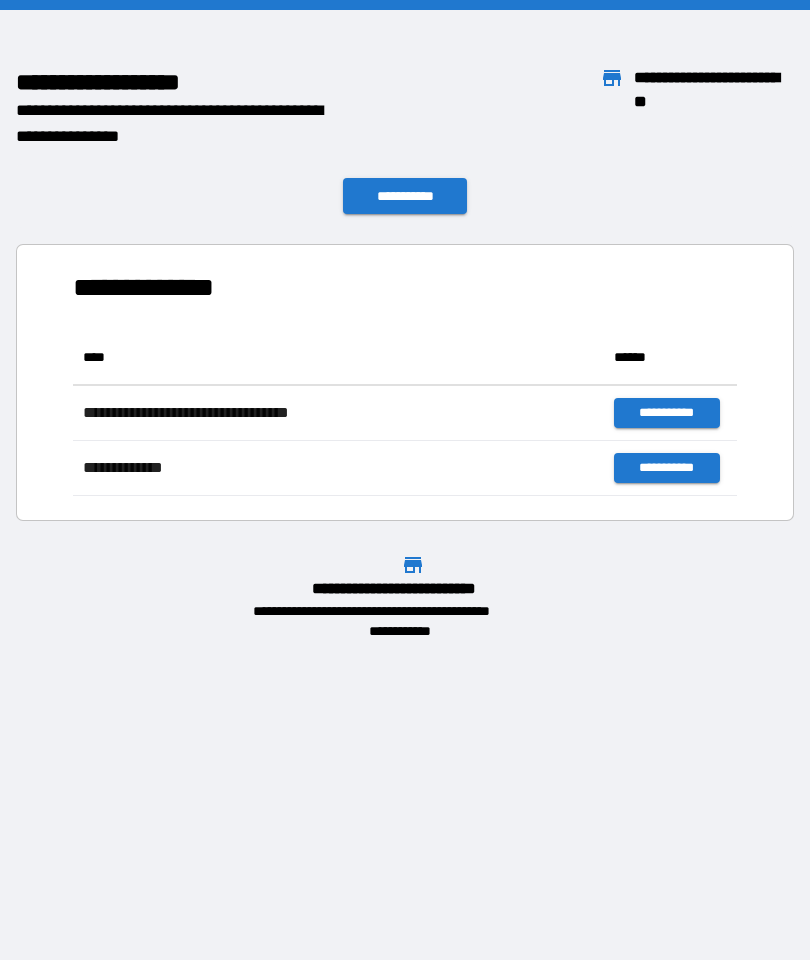 scroll, scrollTop: 1, scrollLeft: 1, axis: both 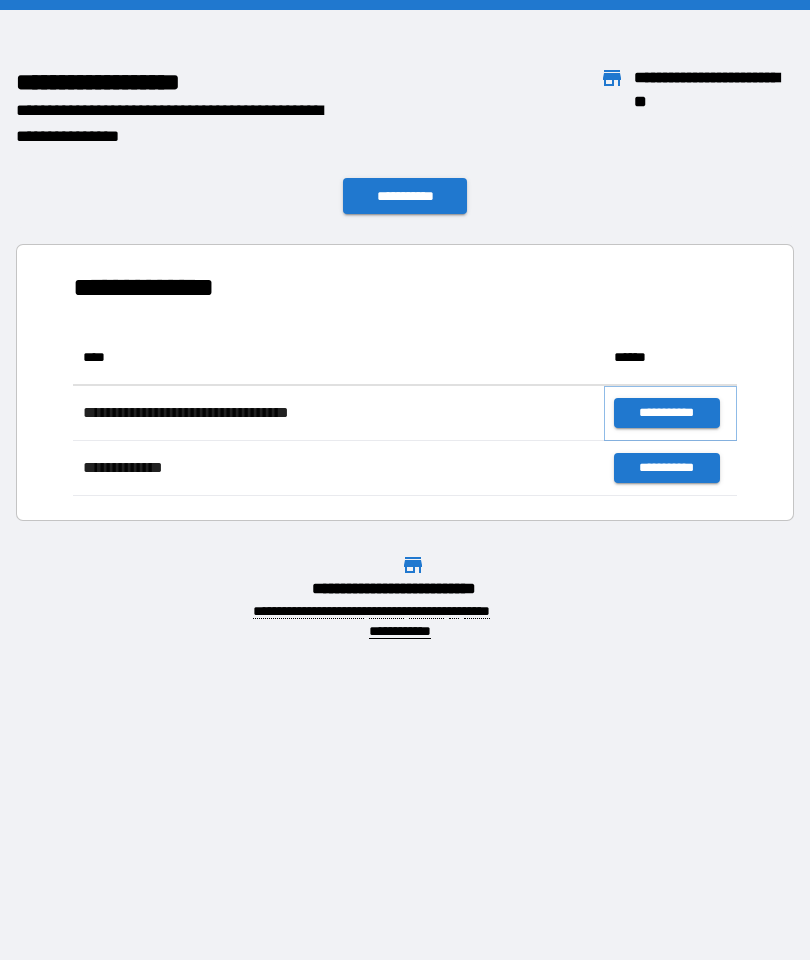 click on "**********" at bounding box center (666, 413) 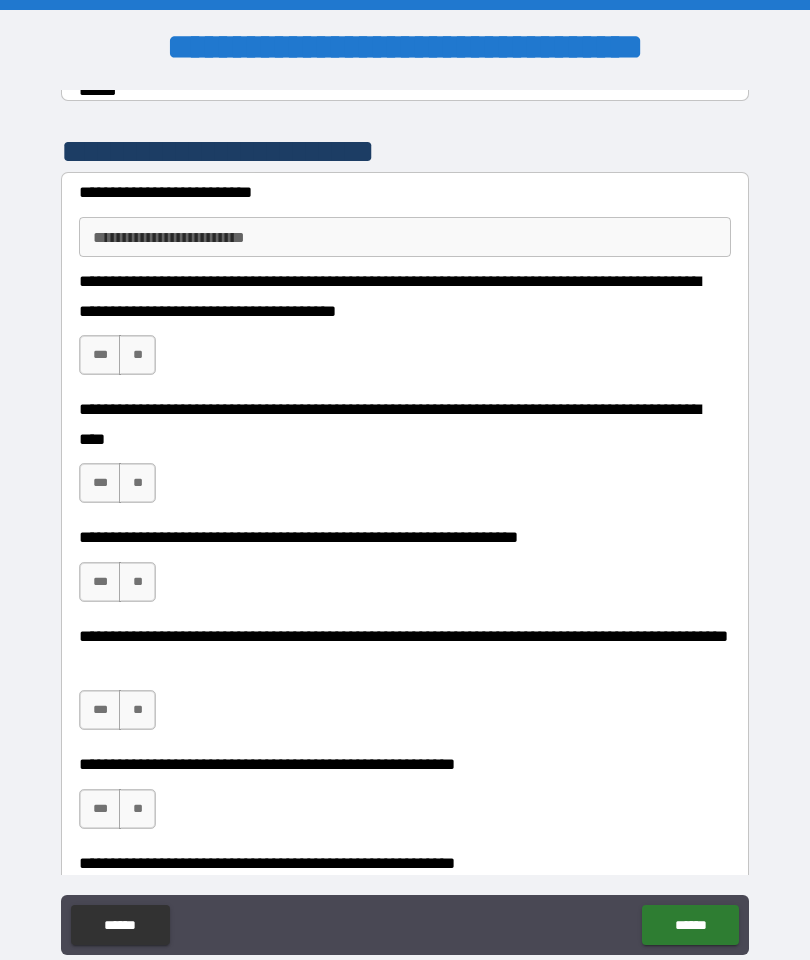 scroll, scrollTop: 434, scrollLeft: 0, axis: vertical 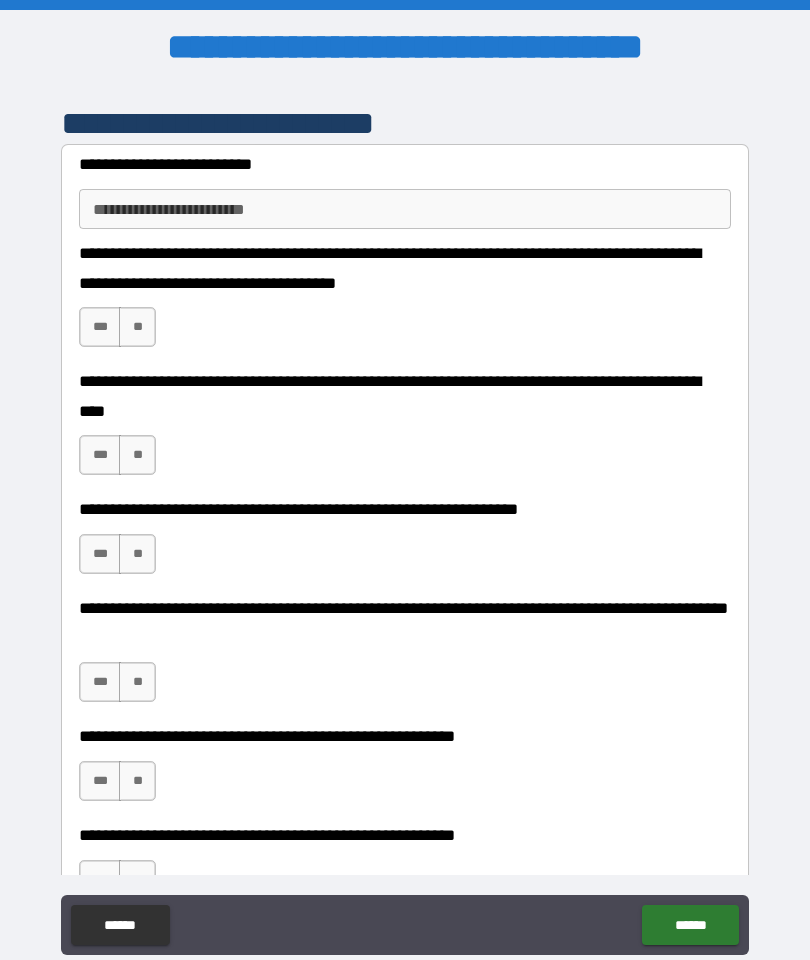 click on "**********" at bounding box center [405, 209] 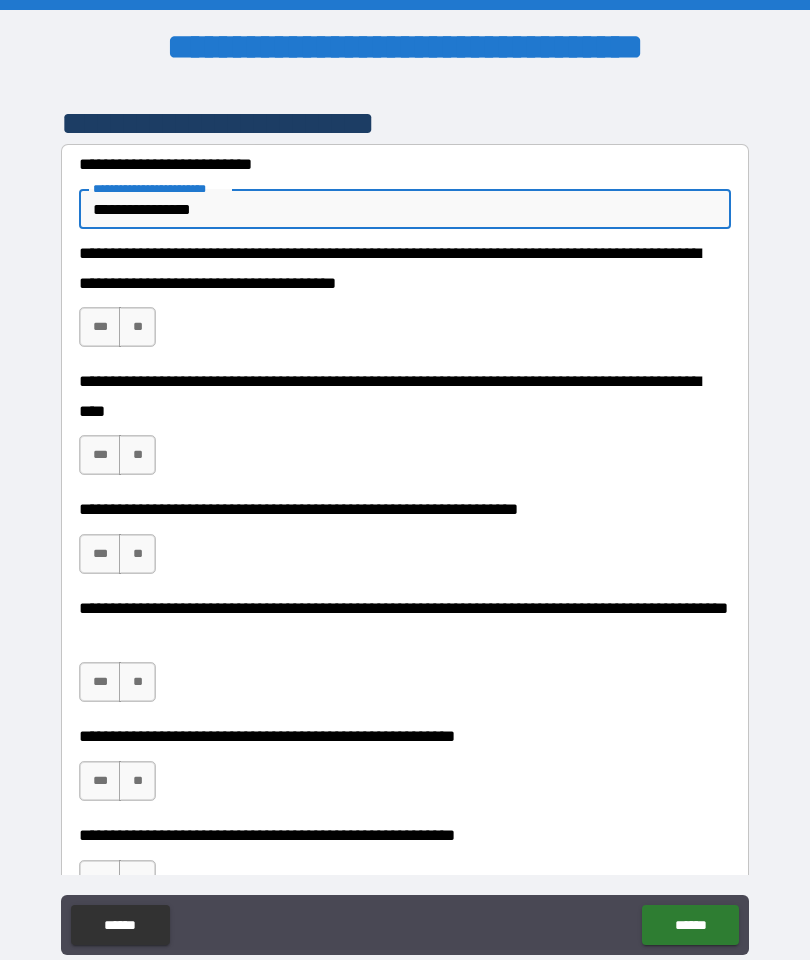 click on "***" at bounding box center [100, 327] 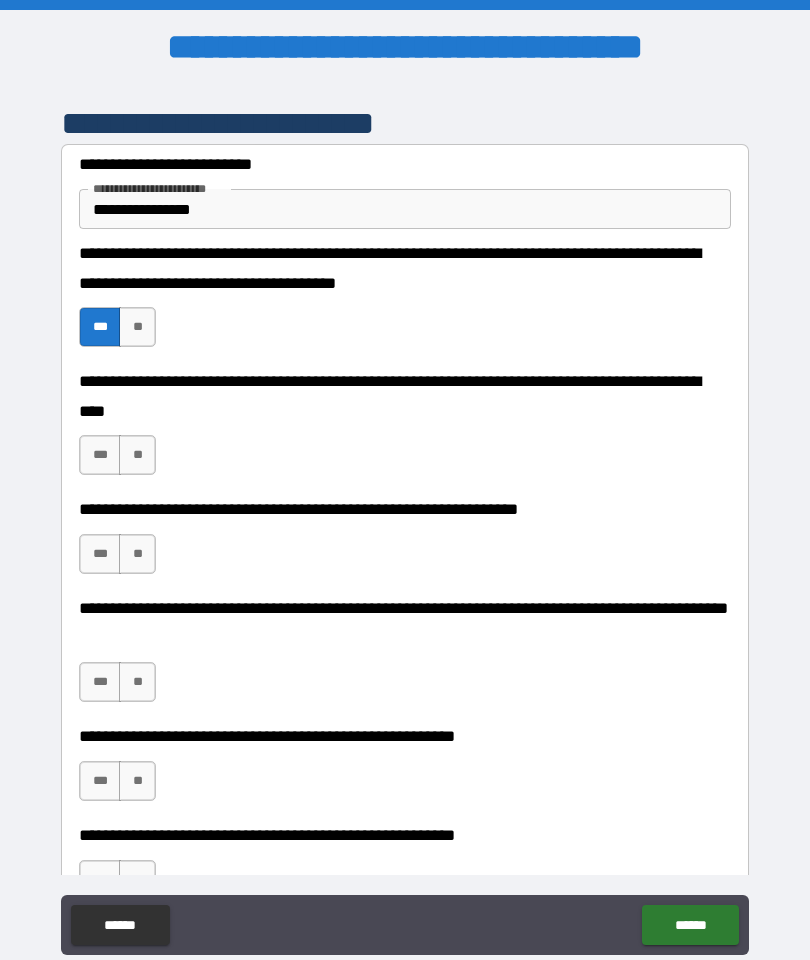 click on "***" at bounding box center [100, 455] 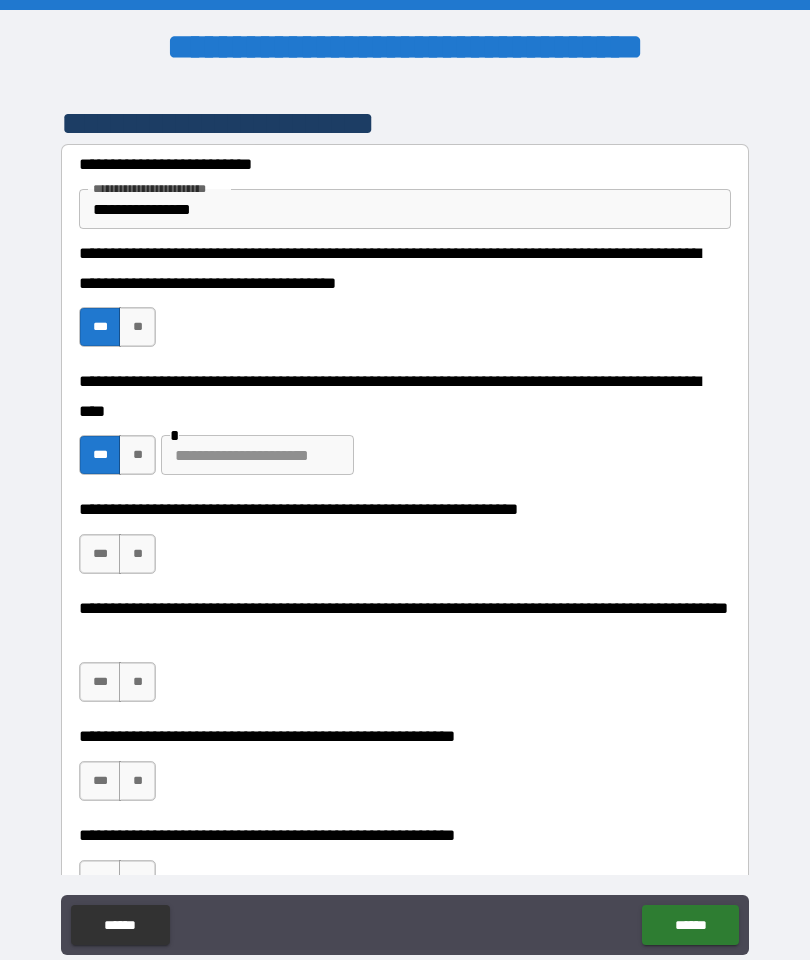 click on "**" at bounding box center [137, 554] 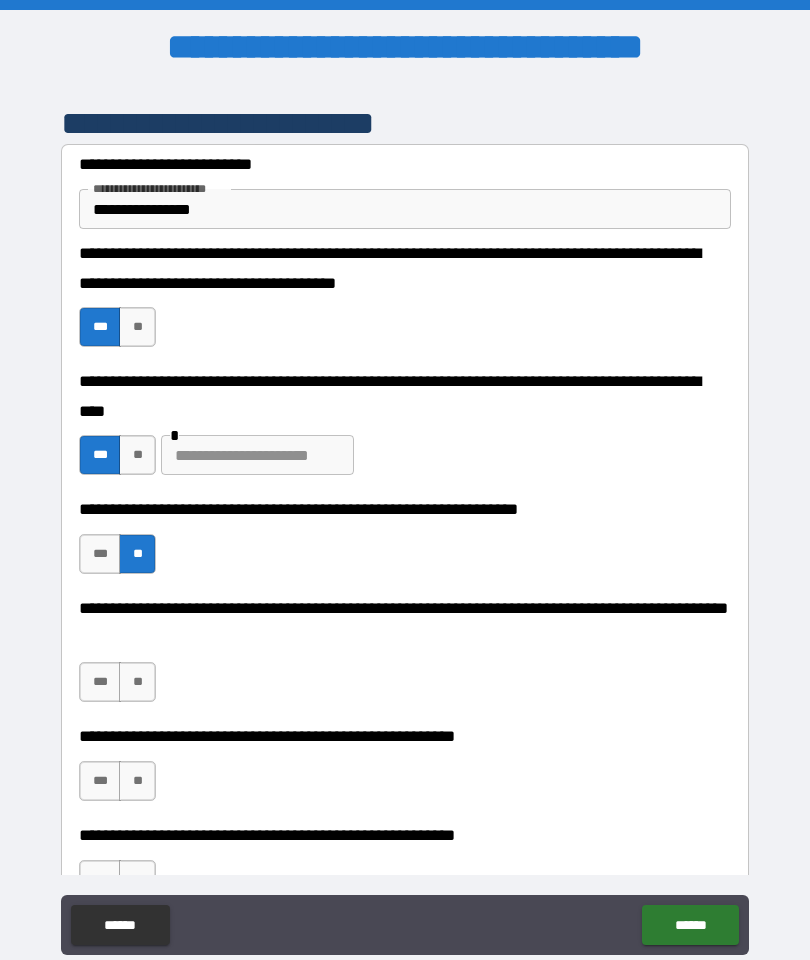 click on "**" at bounding box center [137, 682] 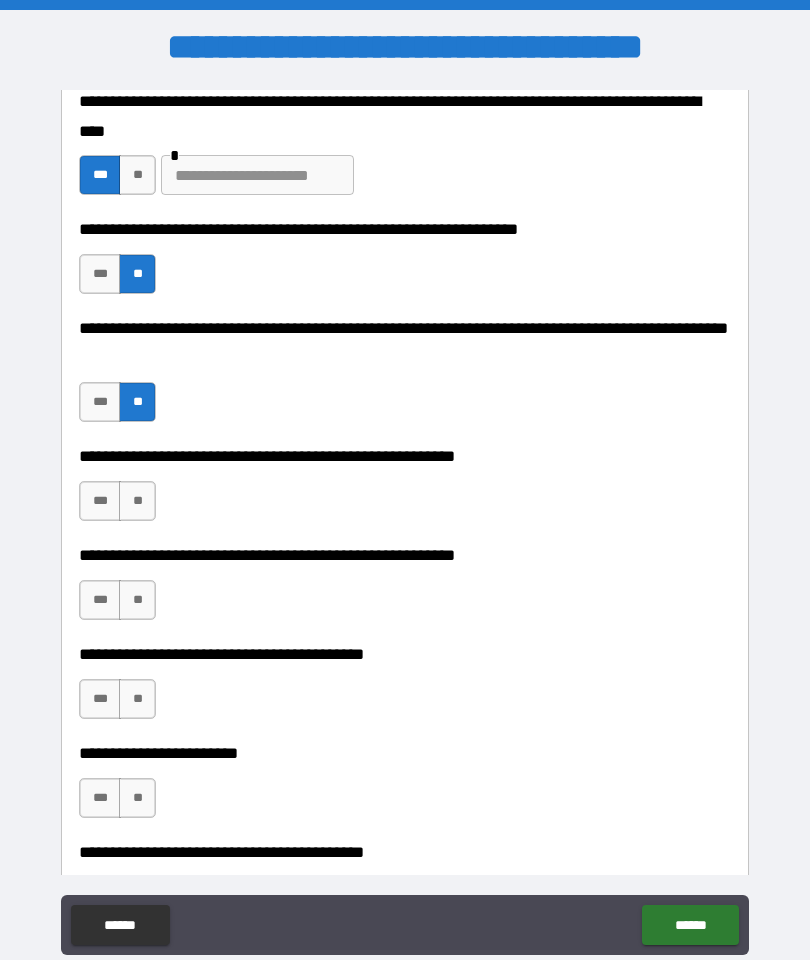 scroll, scrollTop: 719, scrollLeft: 0, axis: vertical 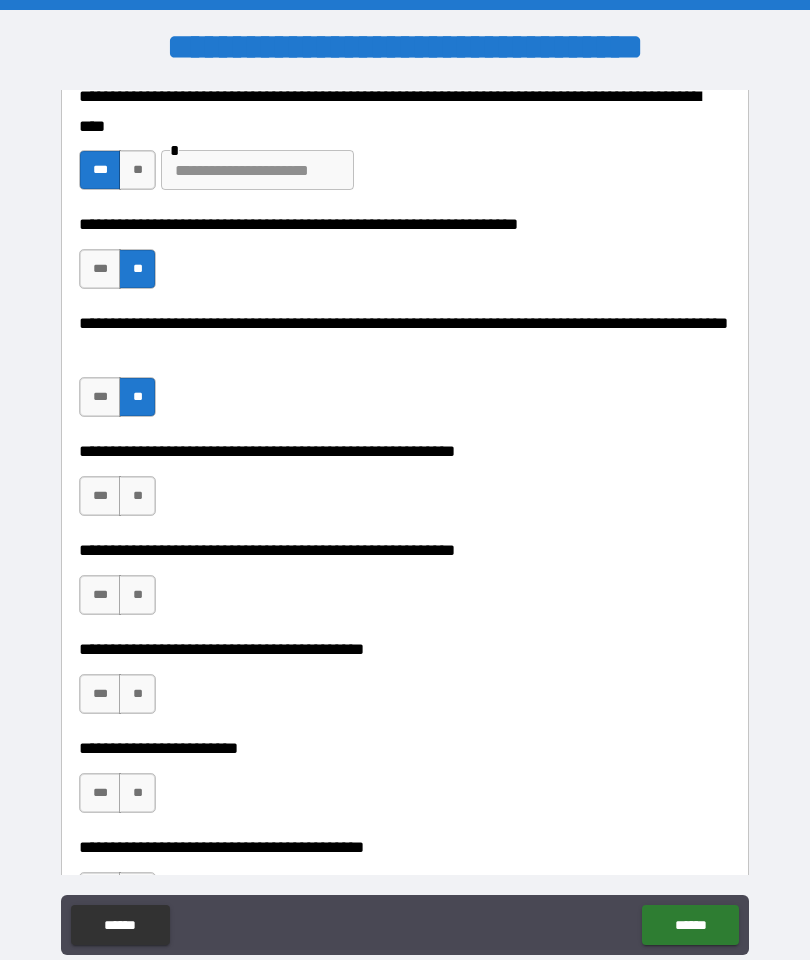 click on "***" at bounding box center [100, 496] 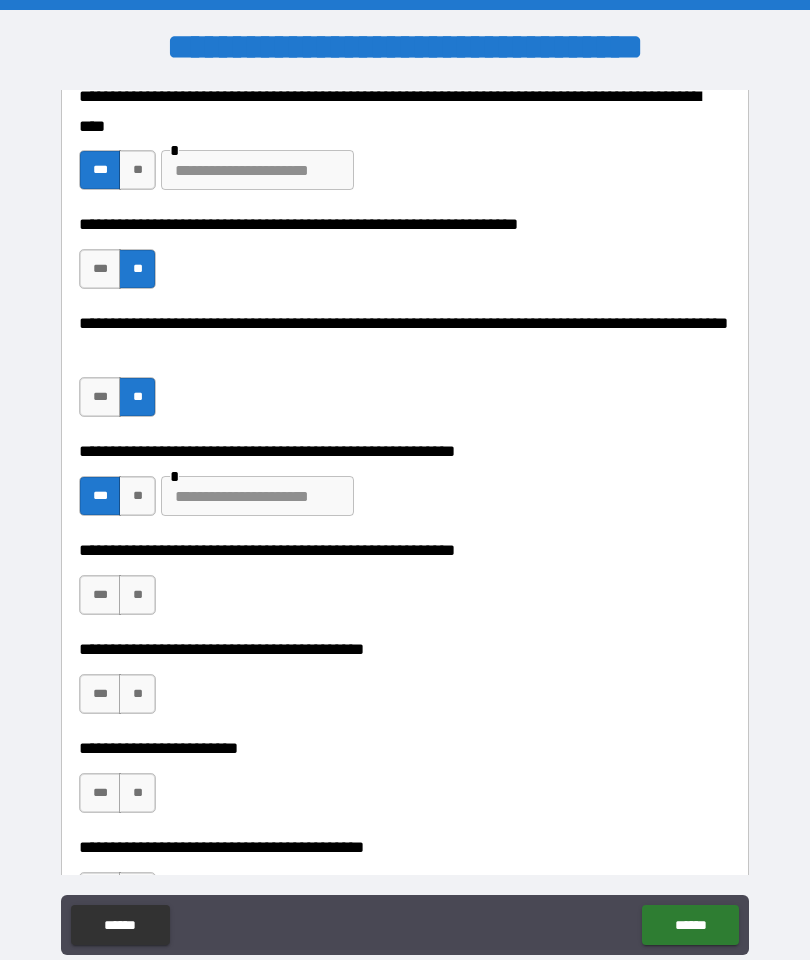click at bounding box center (257, 496) 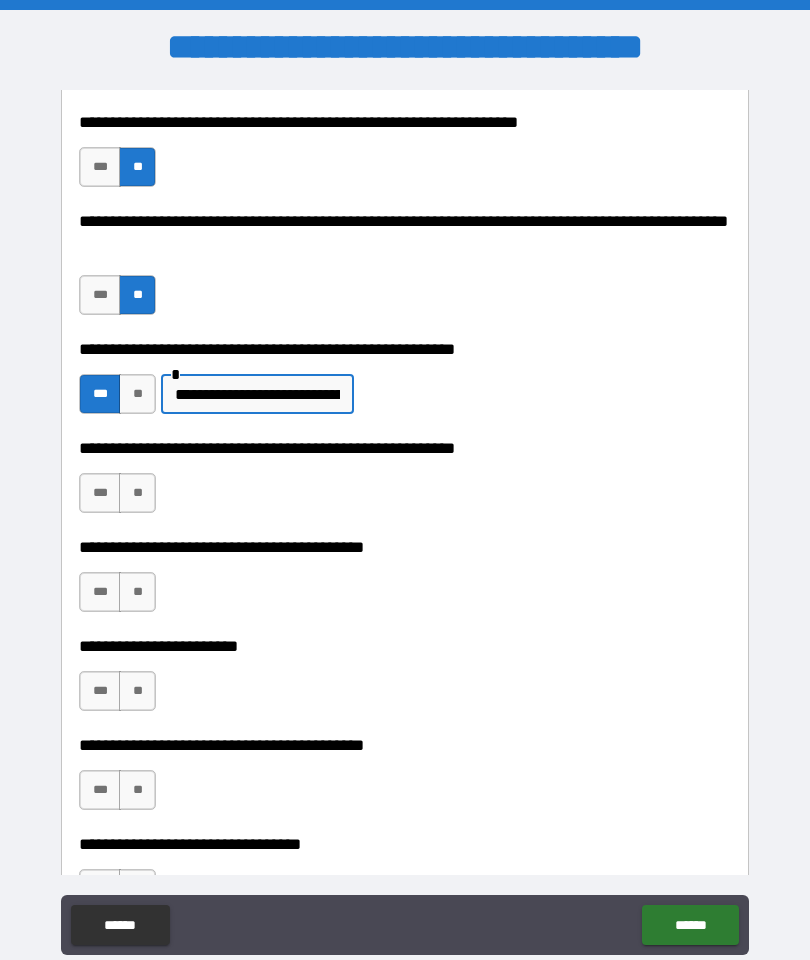 scroll, scrollTop: 904, scrollLeft: 0, axis: vertical 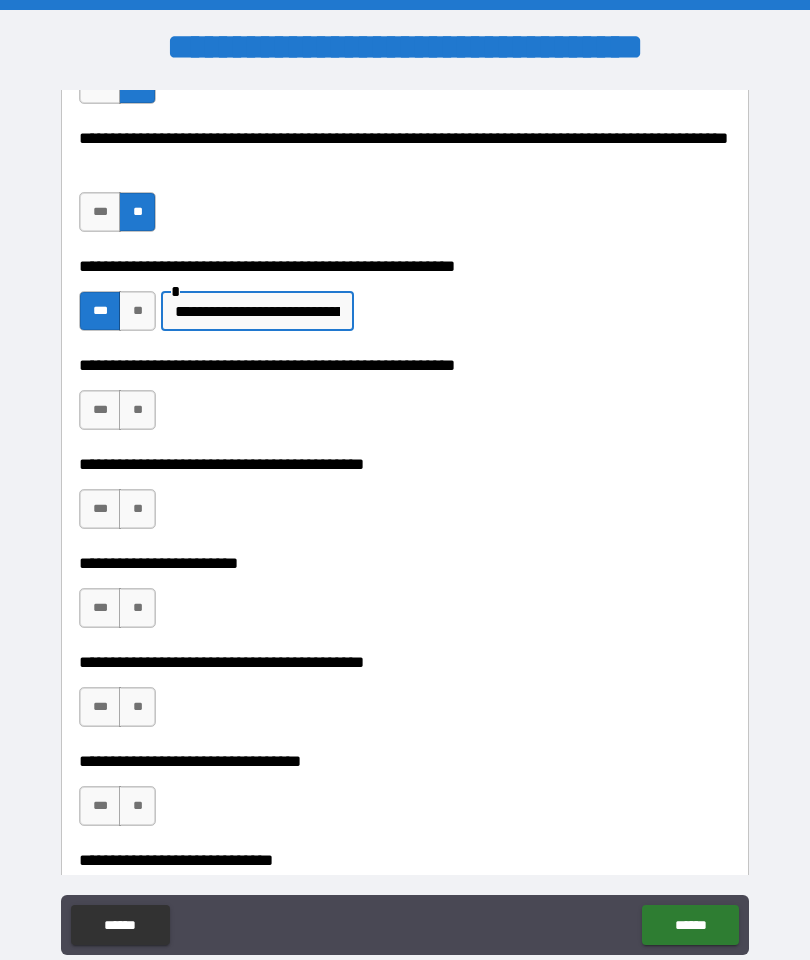 click on "**" at bounding box center (137, 410) 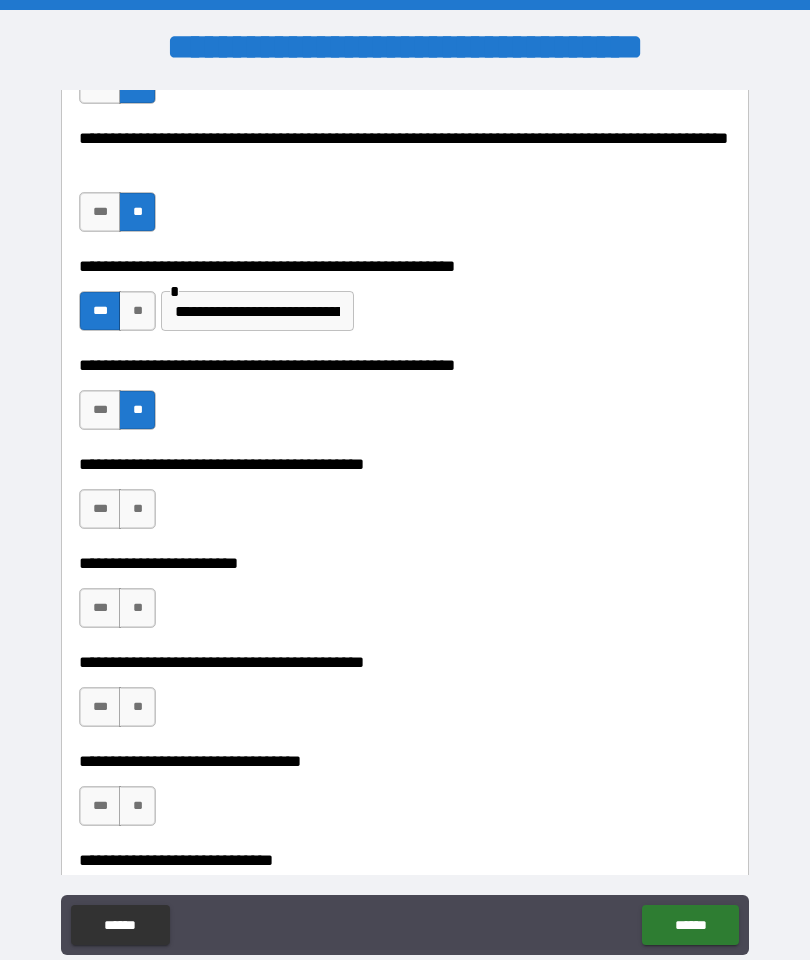 click on "***" at bounding box center (100, 509) 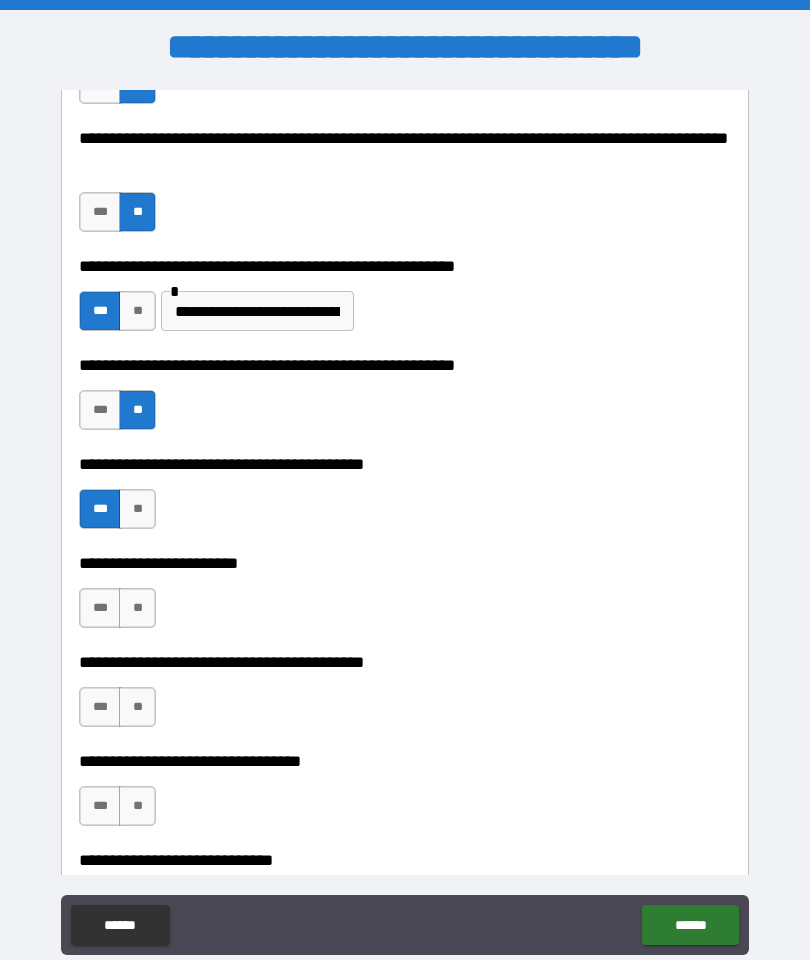 click on "**" at bounding box center (137, 608) 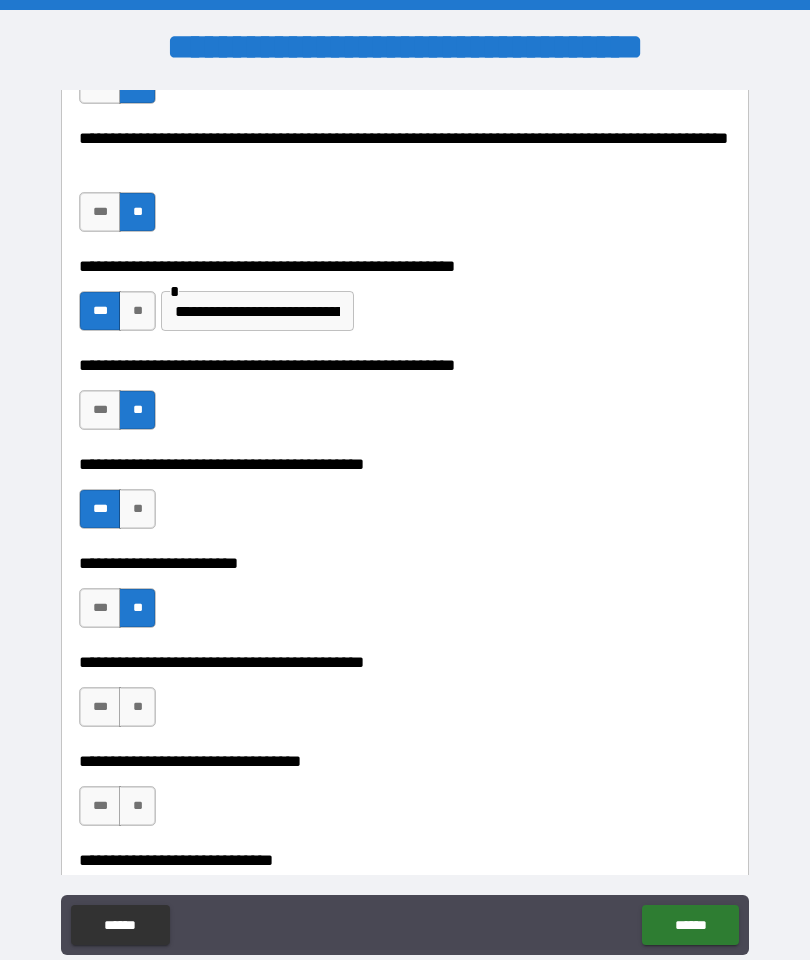 click on "**" at bounding box center (137, 707) 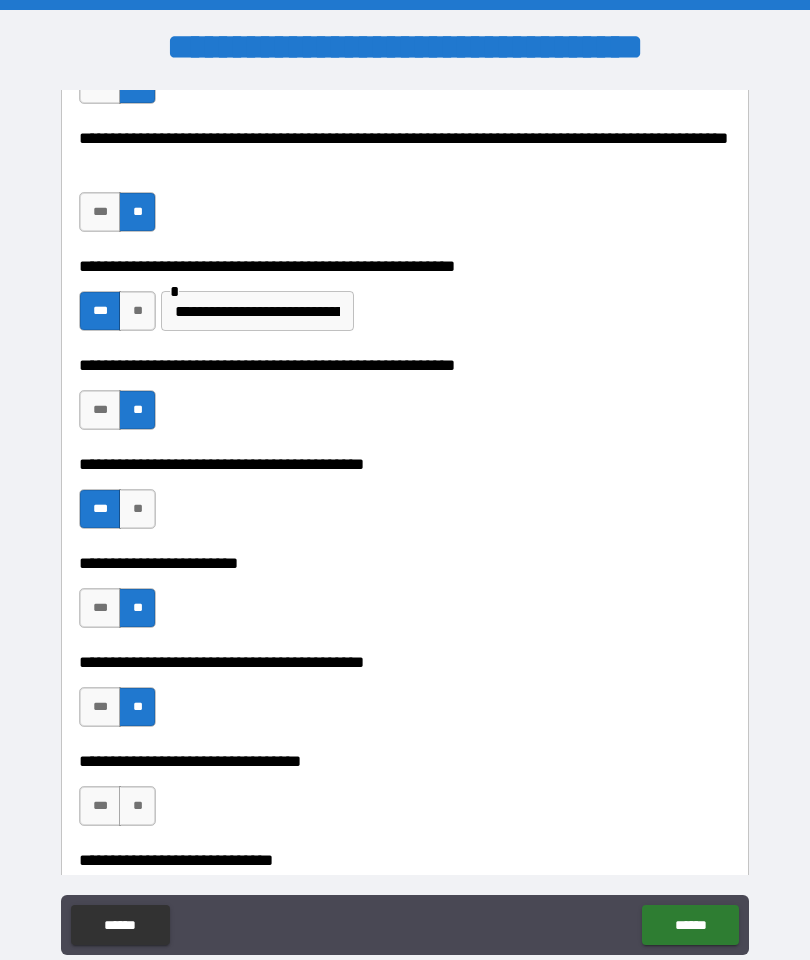 click on "**" at bounding box center (137, 806) 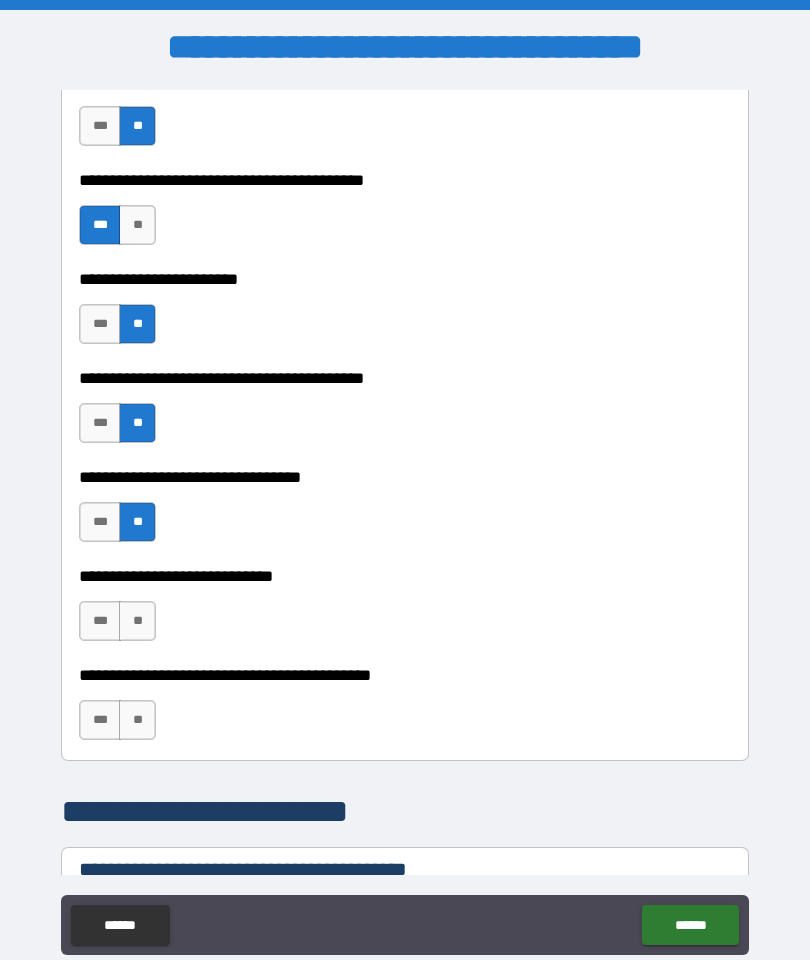 scroll, scrollTop: 1189, scrollLeft: 0, axis: vertical 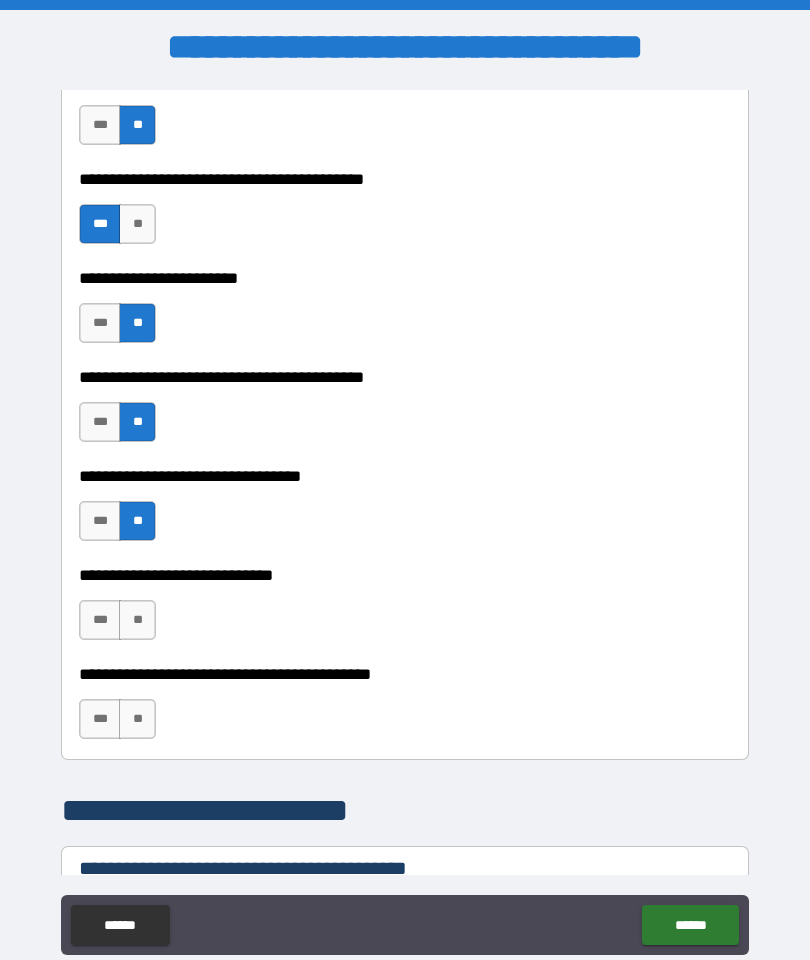 click on "**" at bounding box center [137, 620] 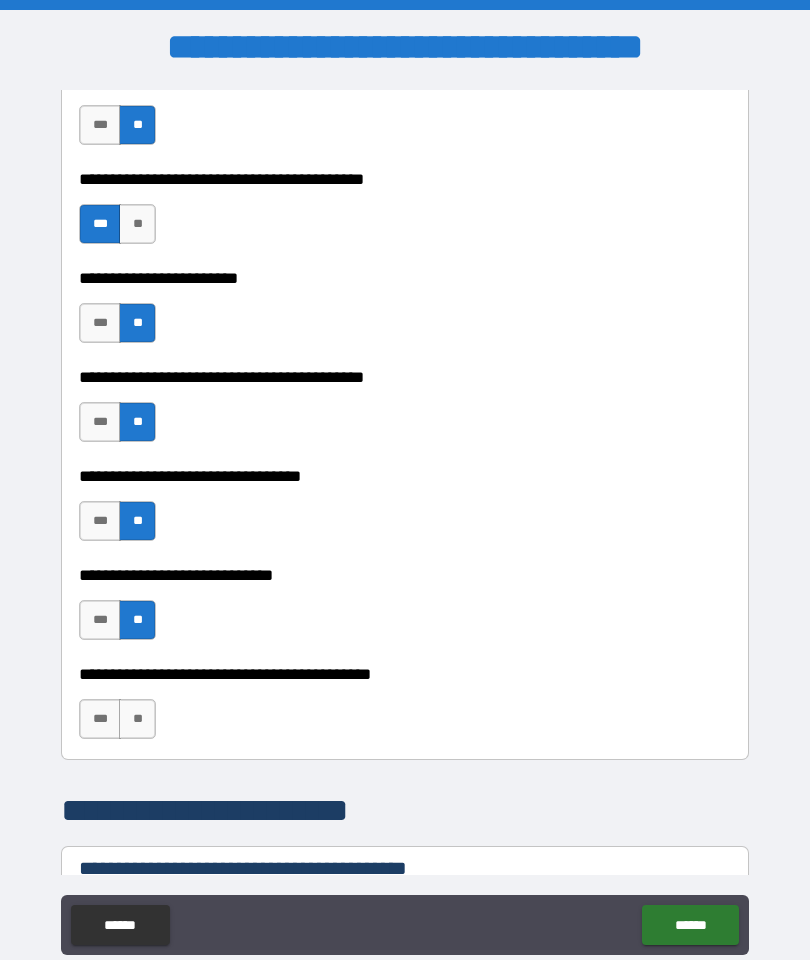 click on "**" at bounding box center (137, 719) 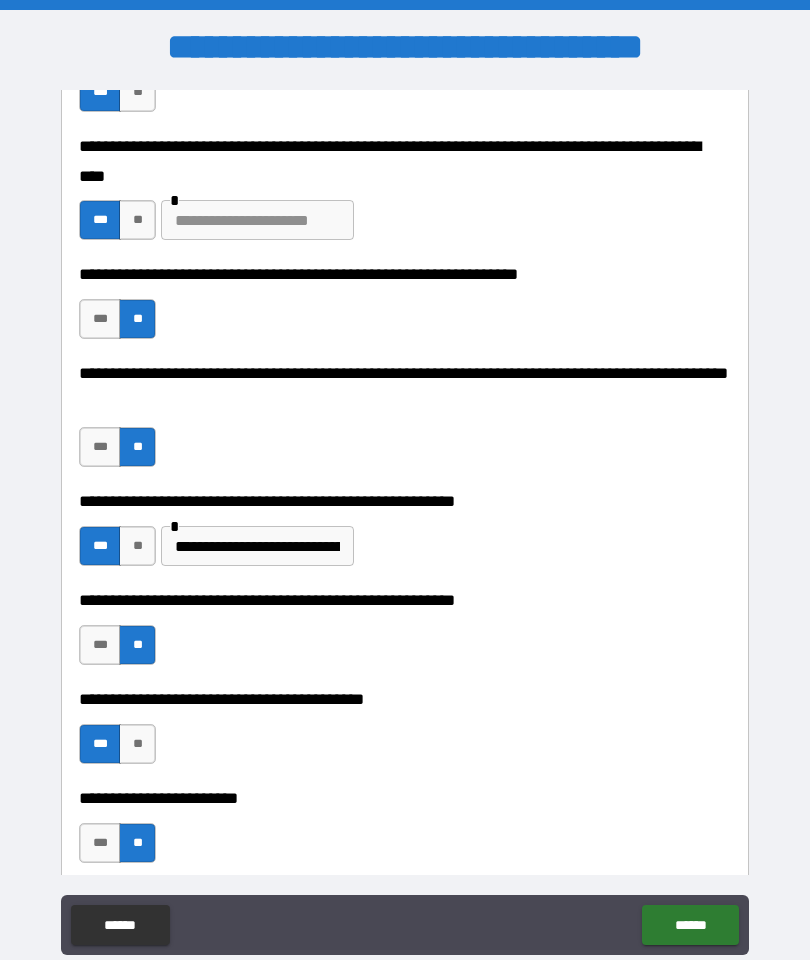 scroll, scrollTop: 653, scrollLeft: 0, axis: vertical 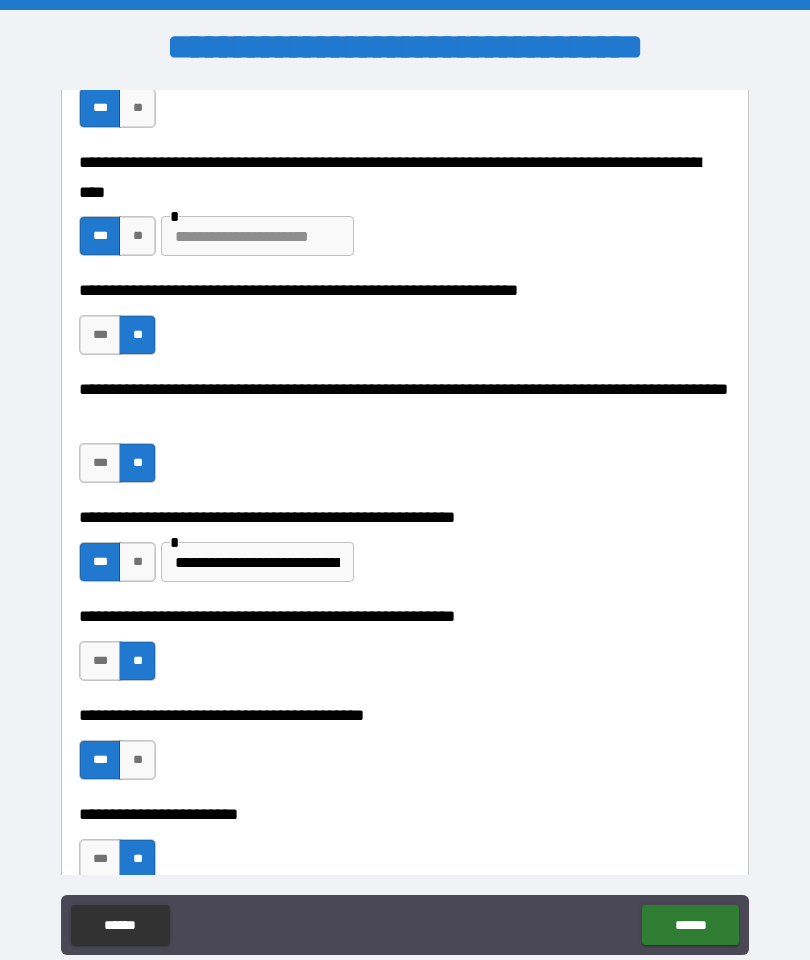 click at bounding box center (257, 236) 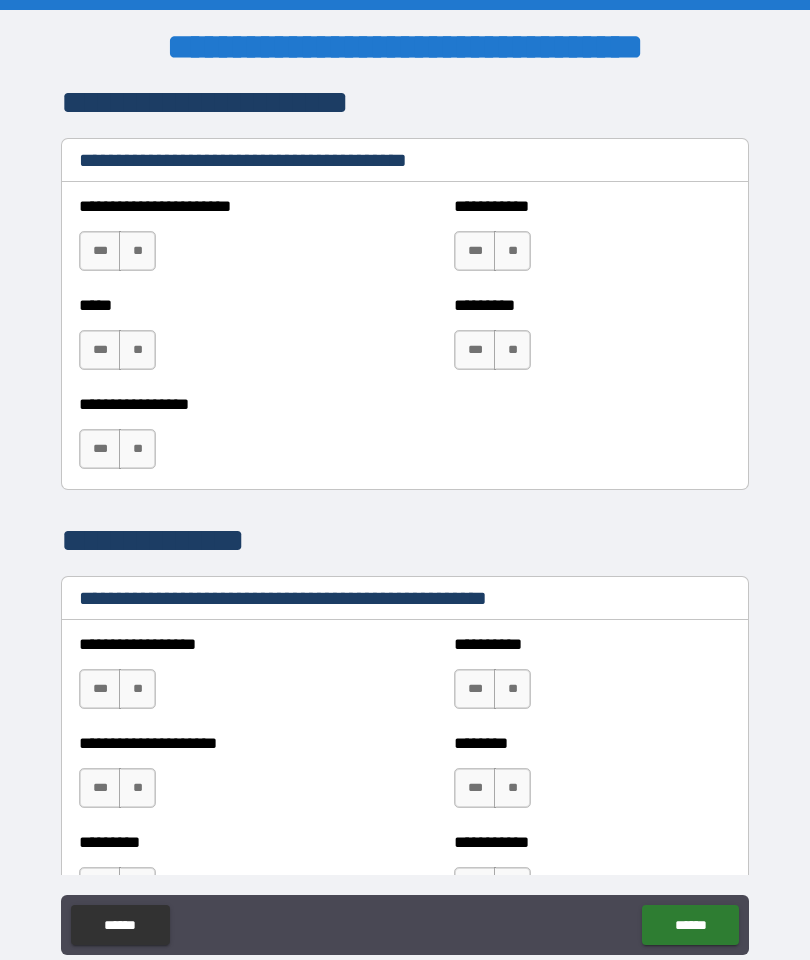 scroll, scrollTop: 1902, scrollLeft: 0, axis: vertical 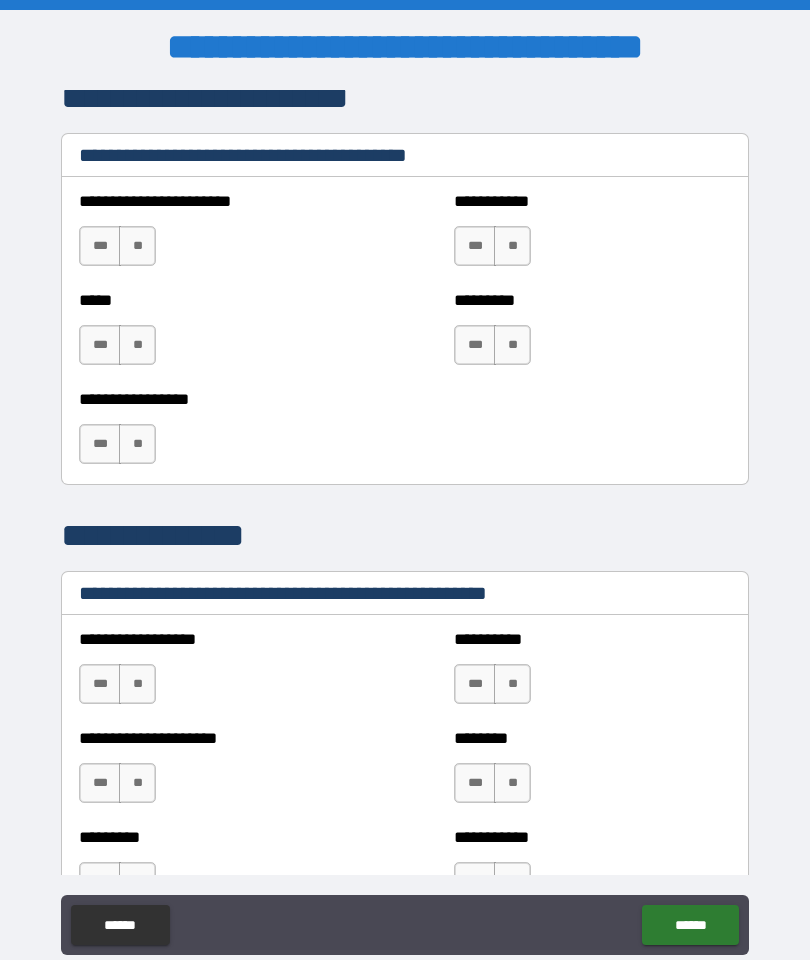 click on "**" at bounding box center (137, 246) 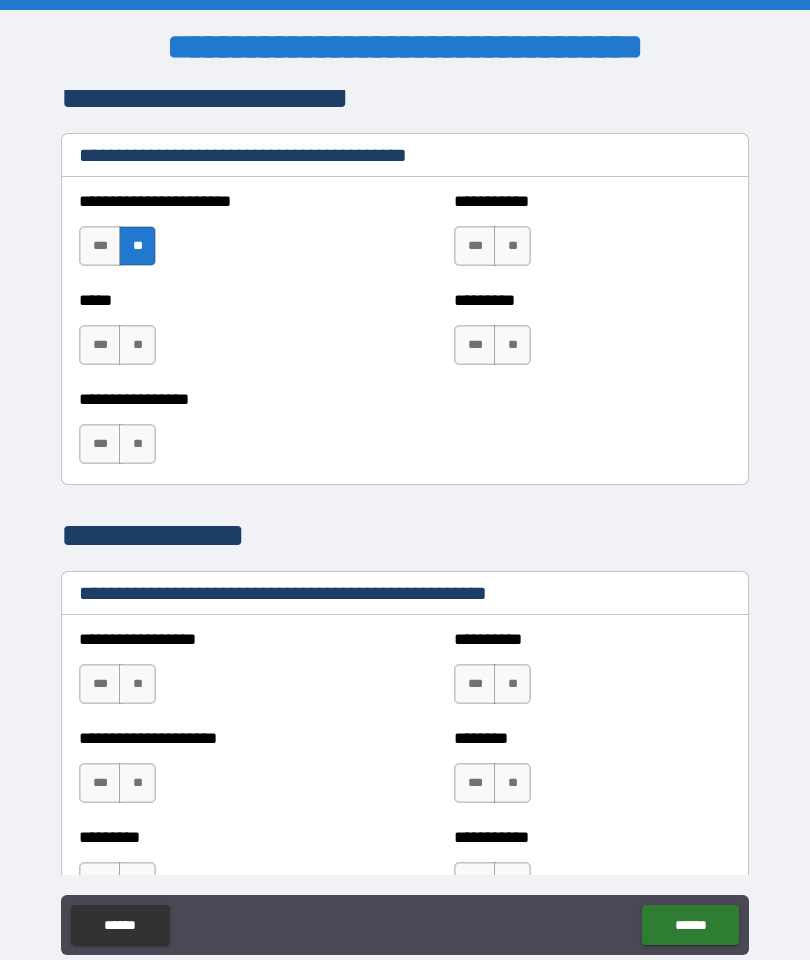 click on "**" at bounding box center (137, 345) 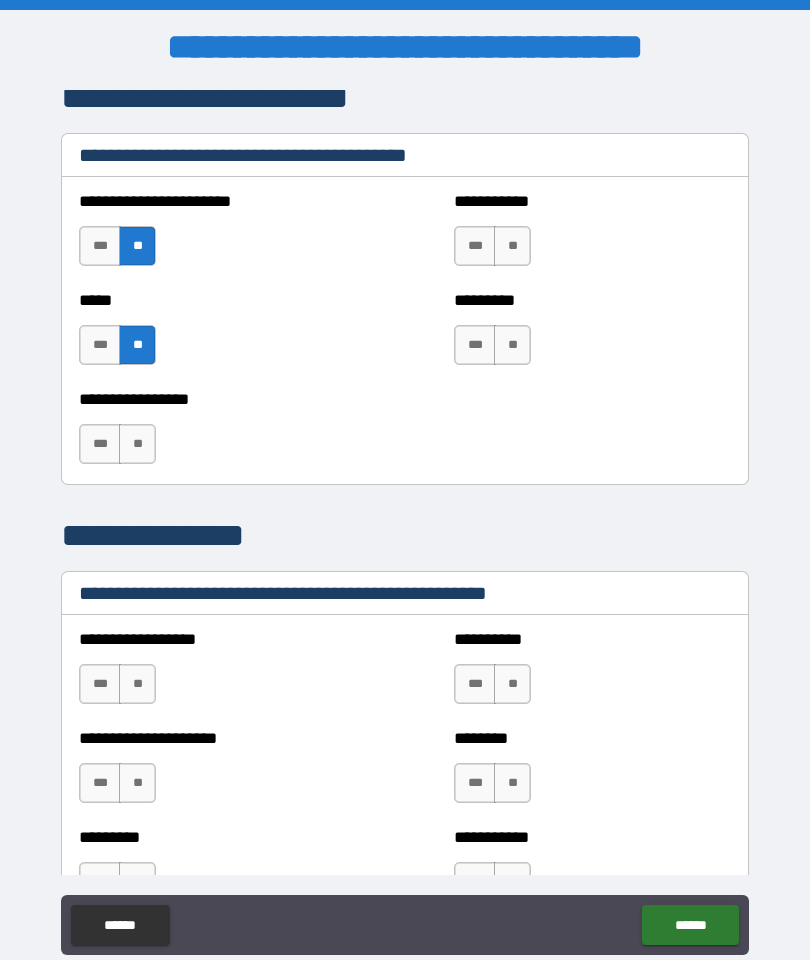 click on "**" at bounding box center [137, 444] 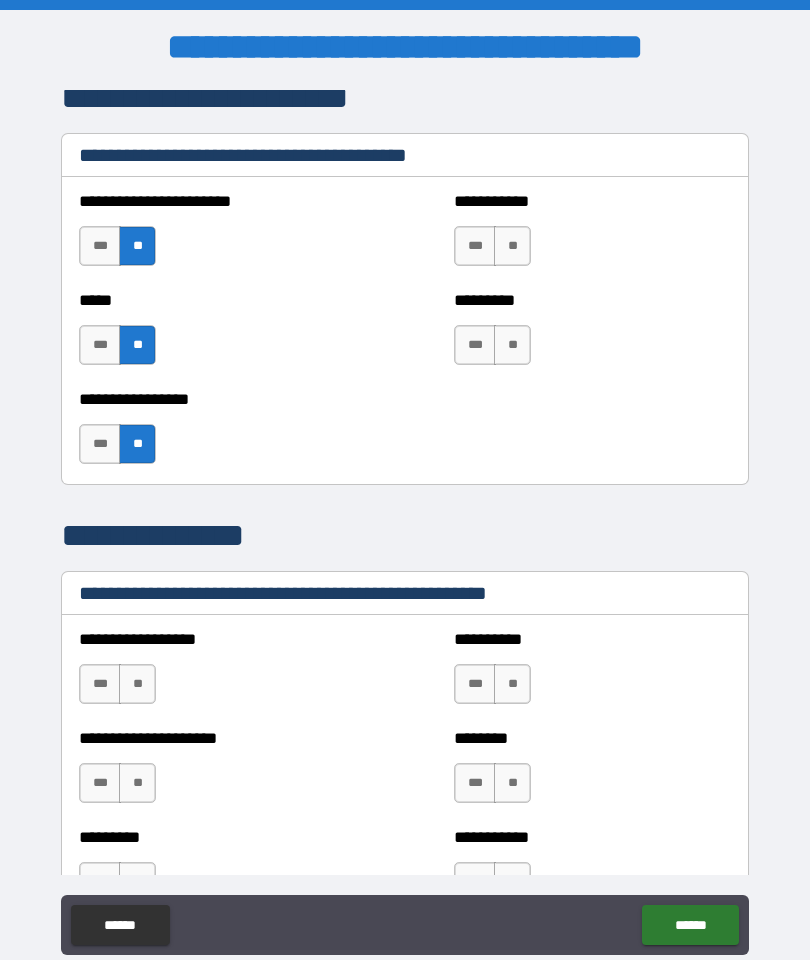 click on "**" at bounding box center (512, 246) 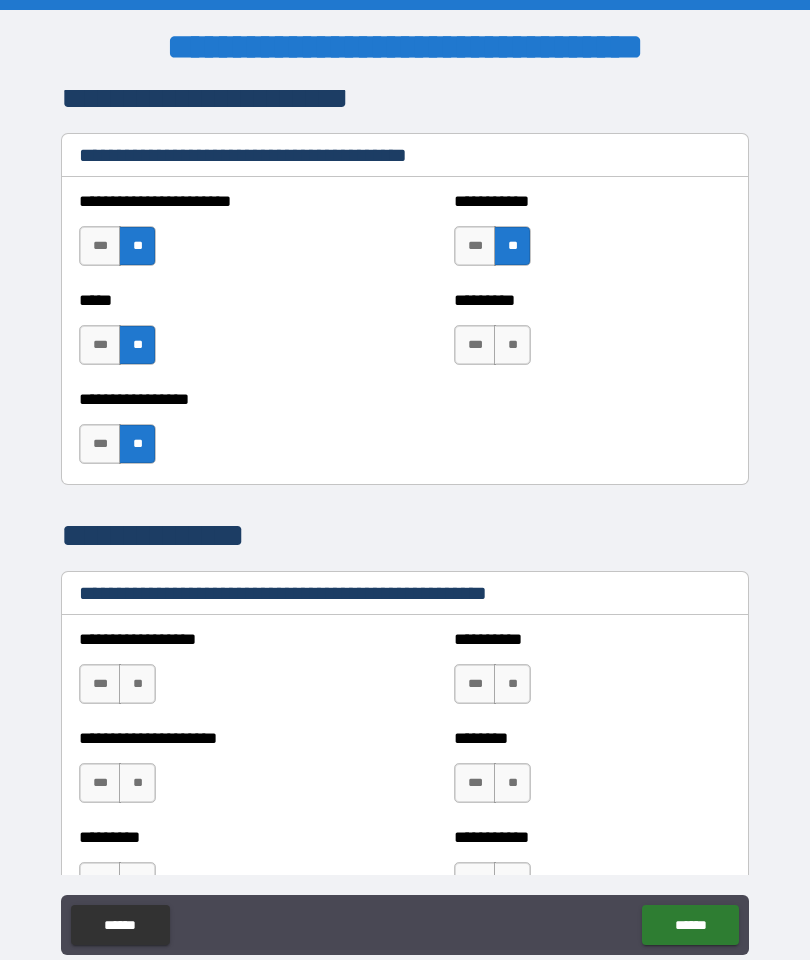 click on "**" at bounding box center [512, 345] 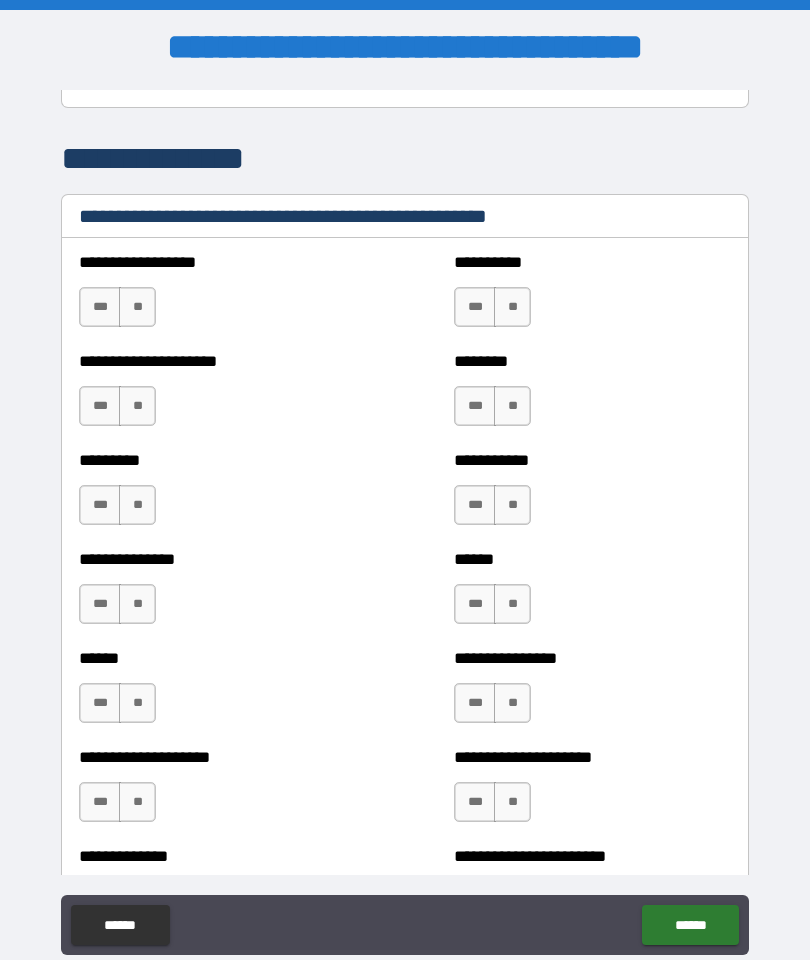 scroll, scrollTop: 2296, scrollLeft: 0, axis: vertical 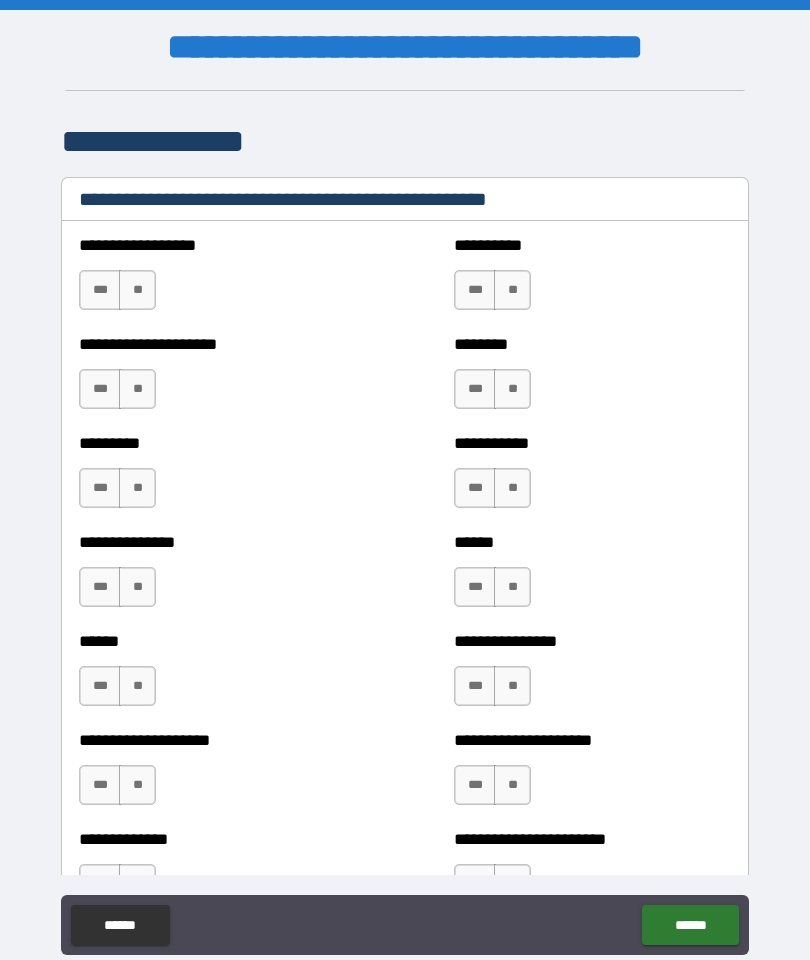 click on "**" at bounding box center (512, 290) 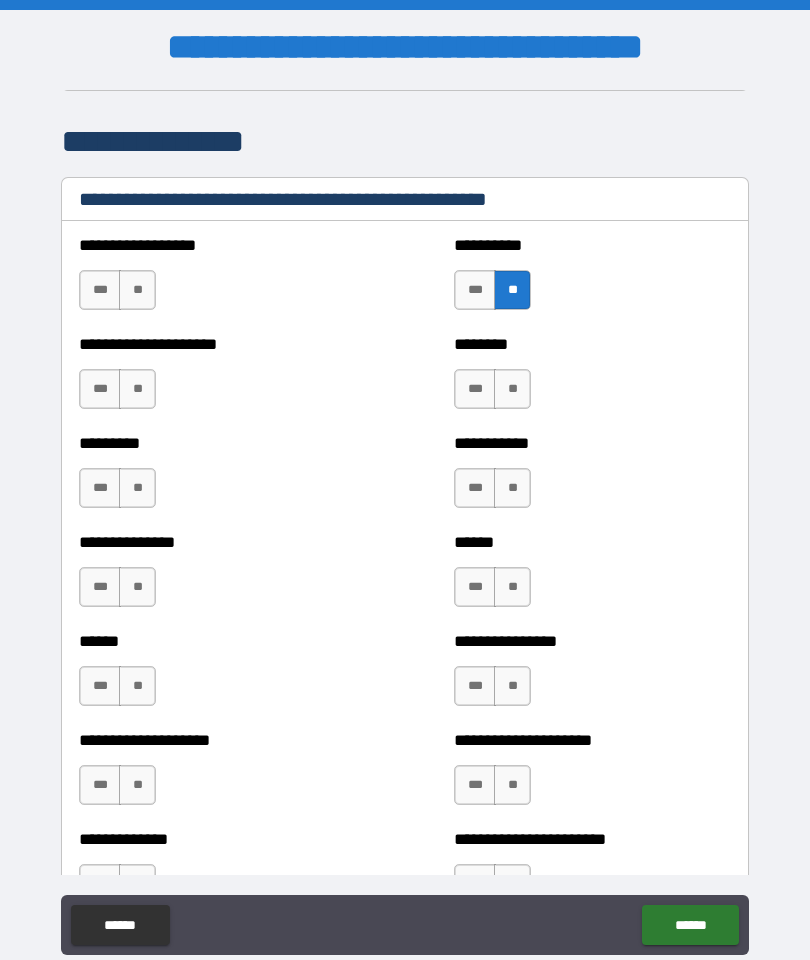 click on "**" at bounding box center [512, 389] 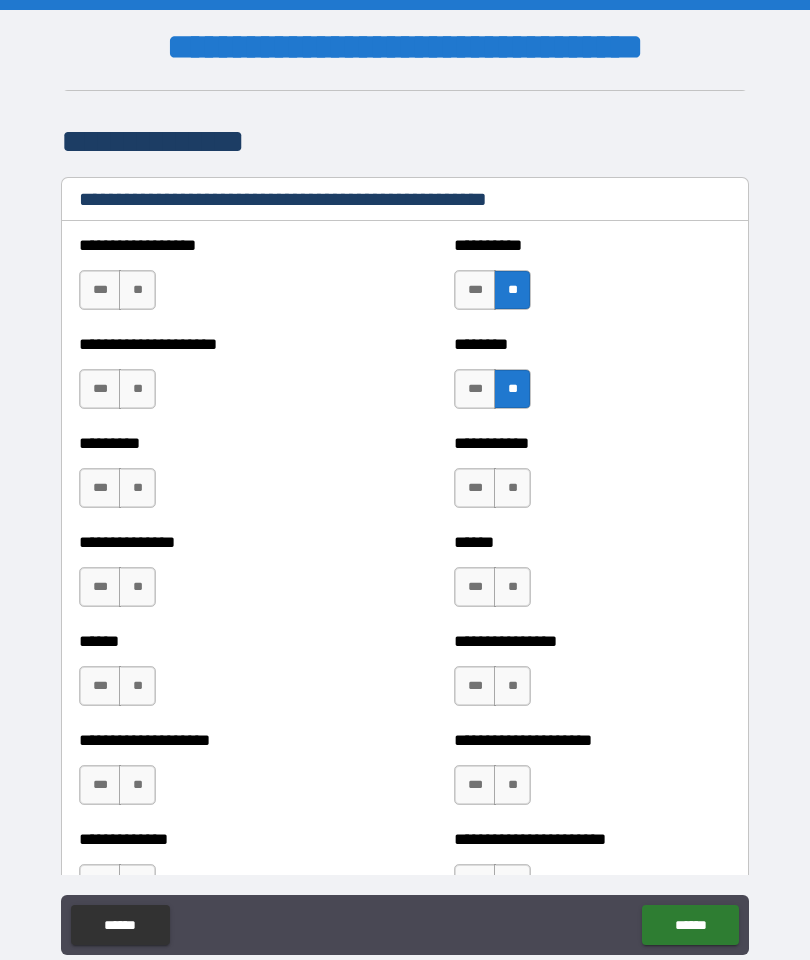 click on "**" at bounding box center (512, 488) 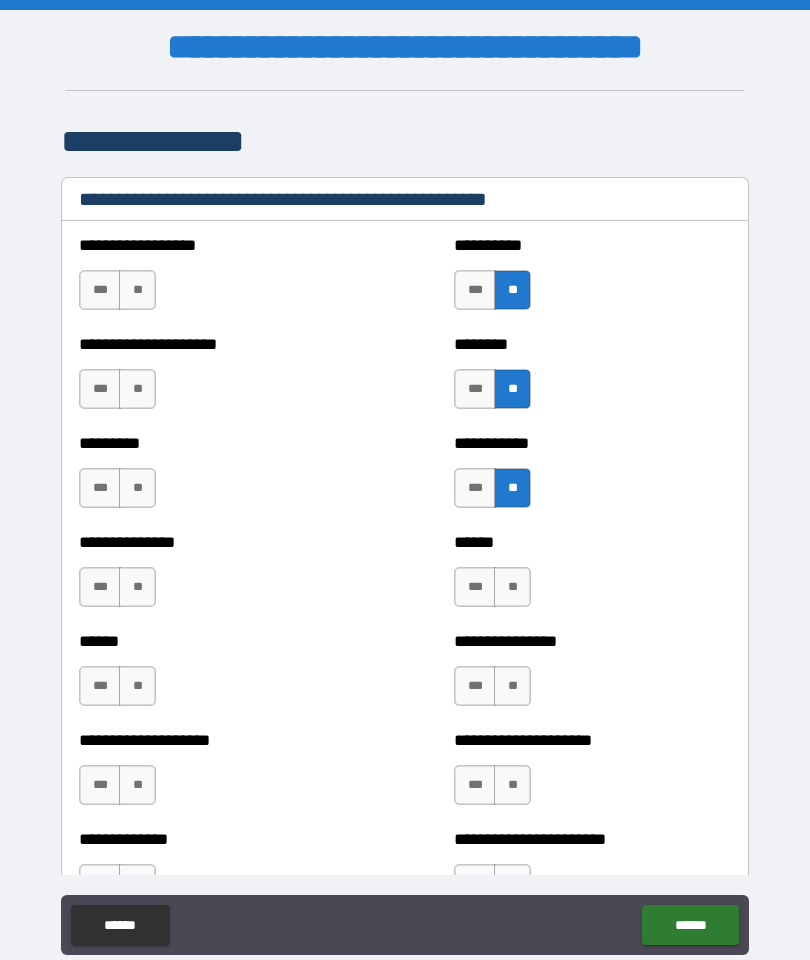 click on "**" at bounding box center (512, 587) 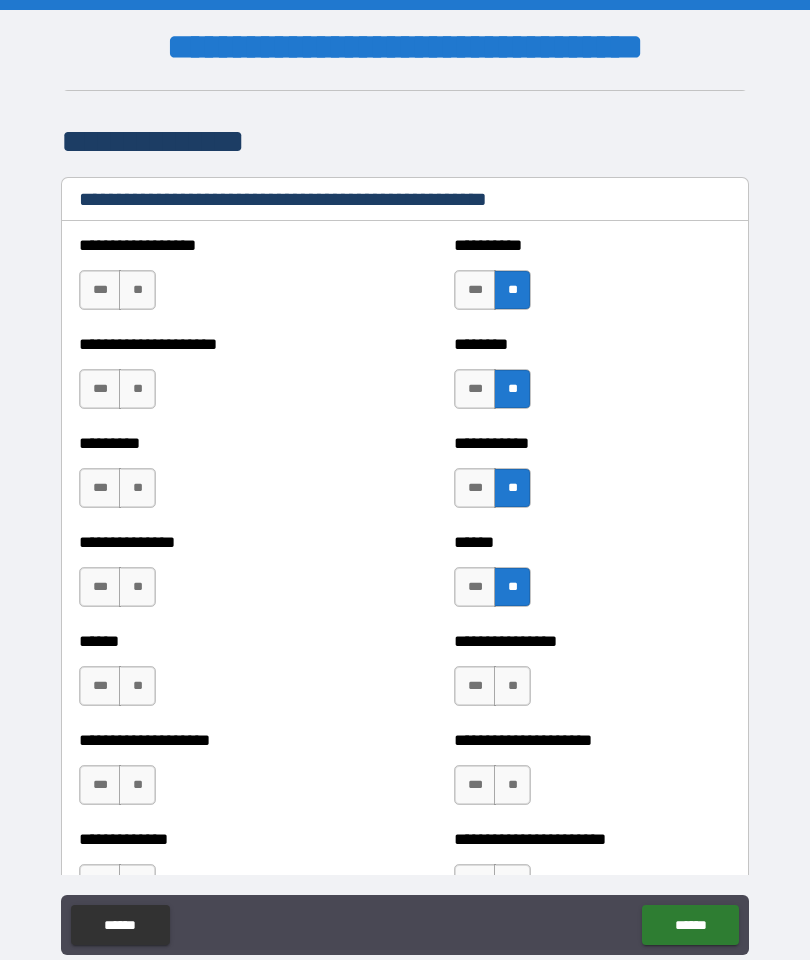 click on "**" at bounding box center [512, 686] 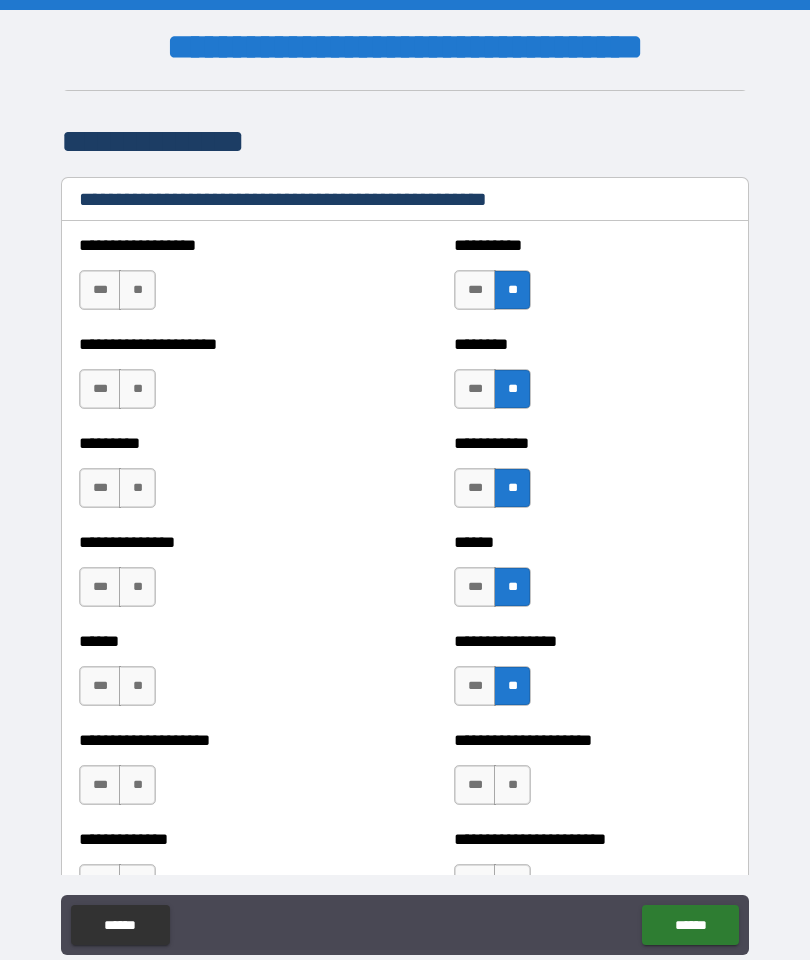 click on "**" at bounding box center (512, 785) 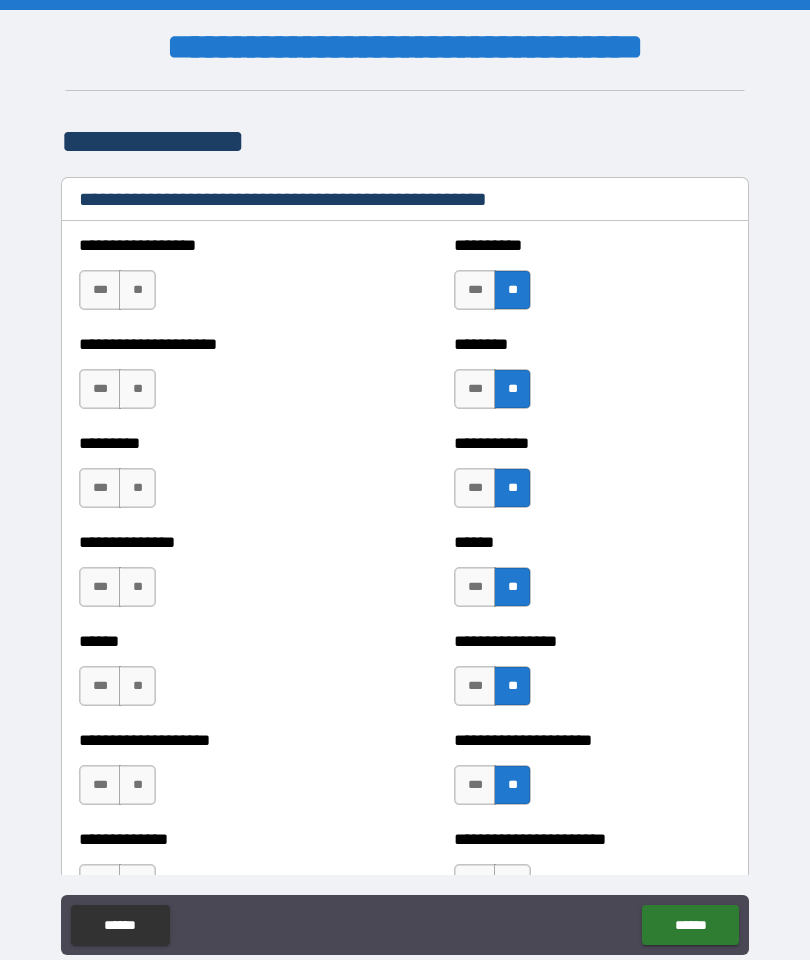 click on "**" at bounding box center [137, 785] 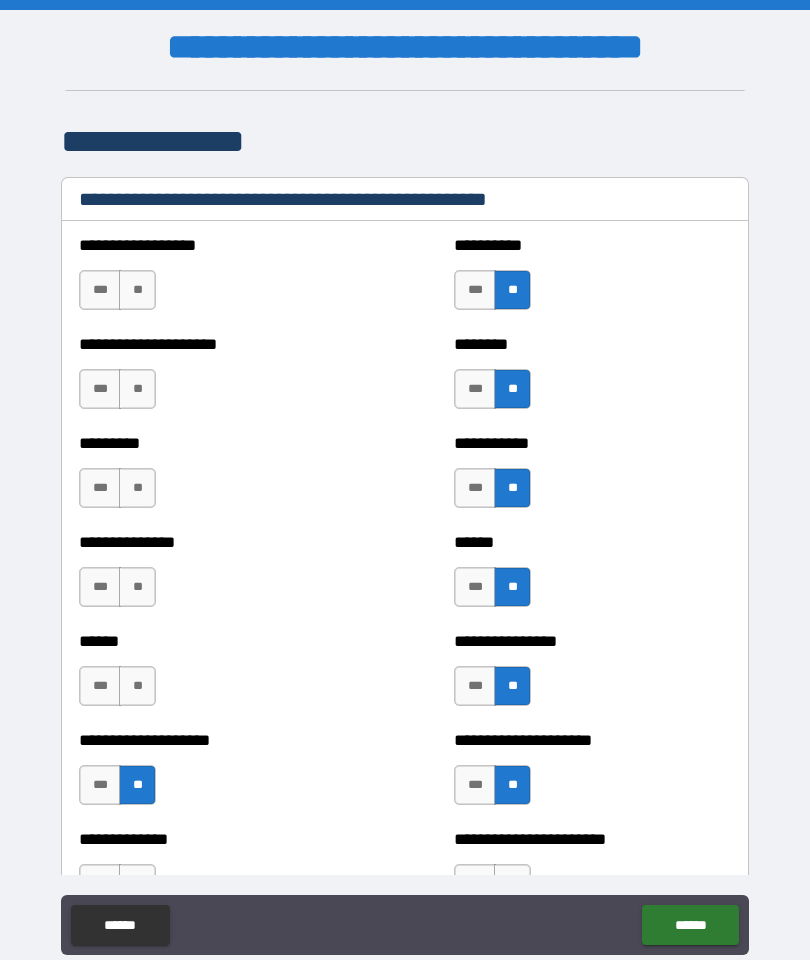 click on "**" at bounding box center (137, 686) 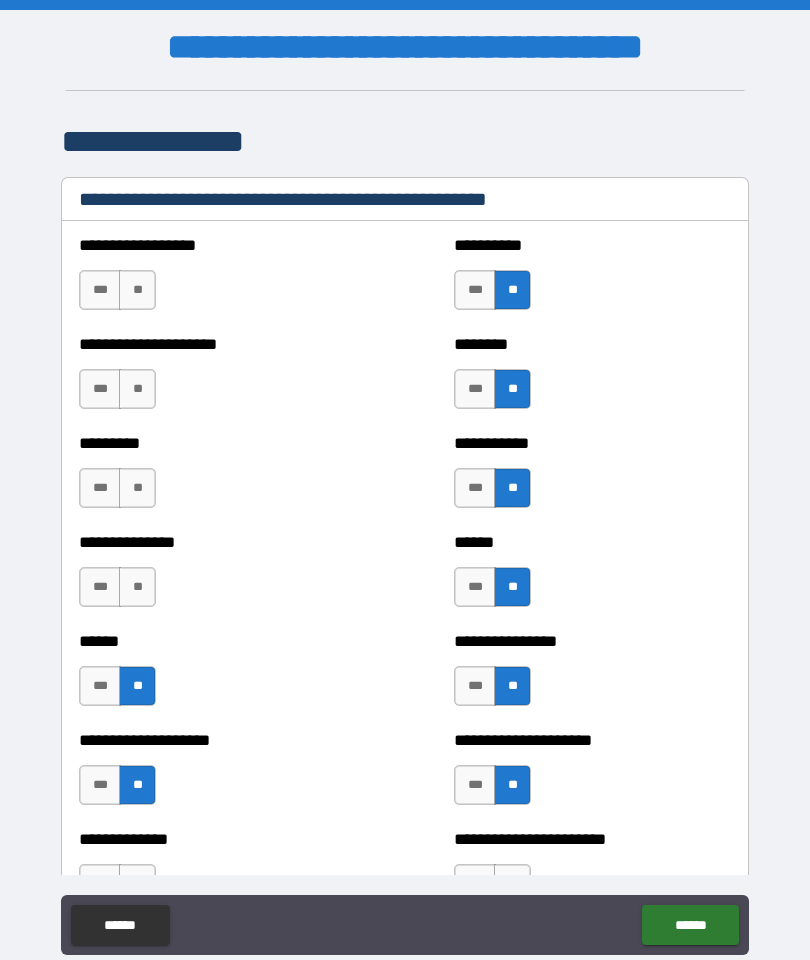 click on "**" at bounding box center [137, 587] 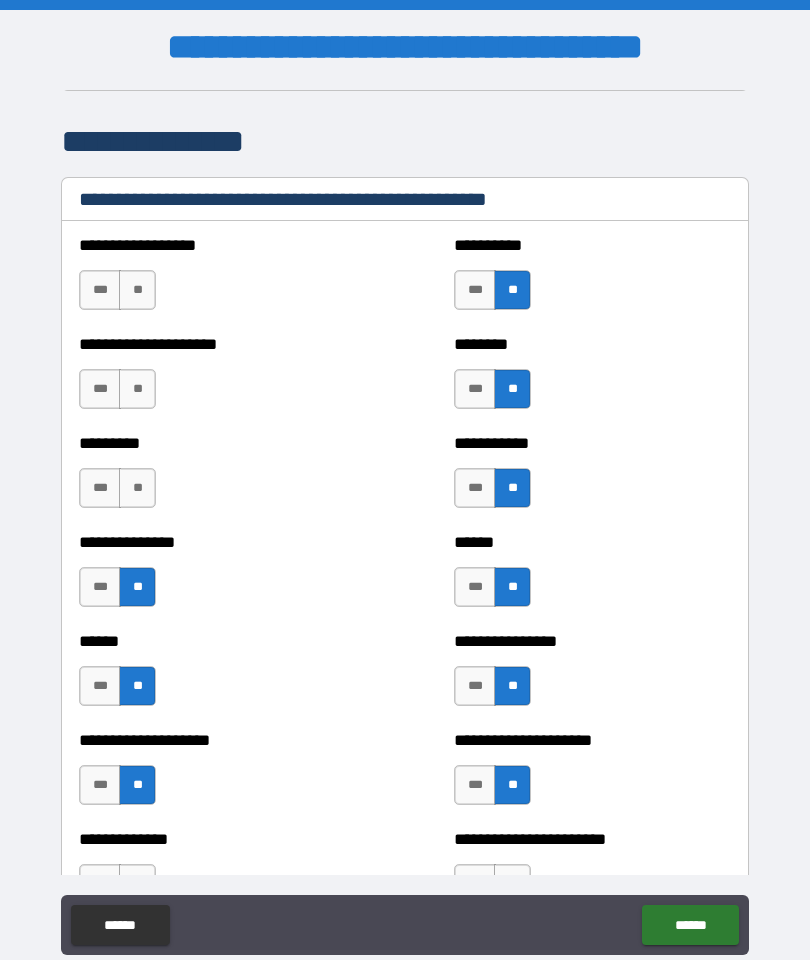 click on "**" at bounding box center [137, 488] 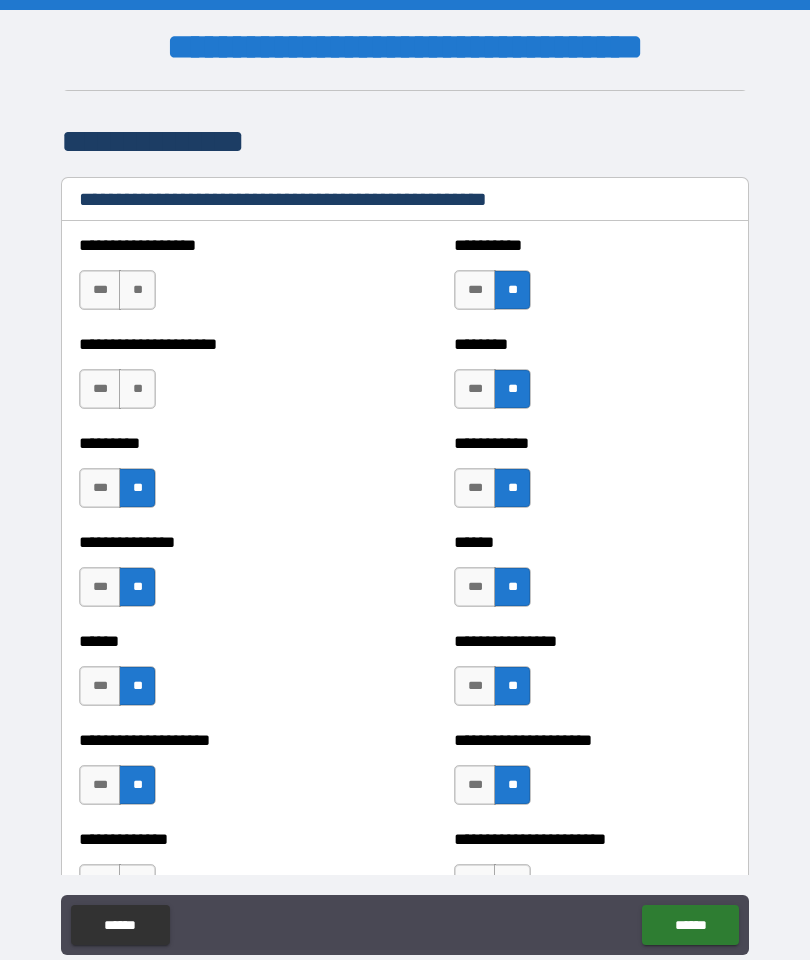 click on "**" at bounding box center [137, 389] 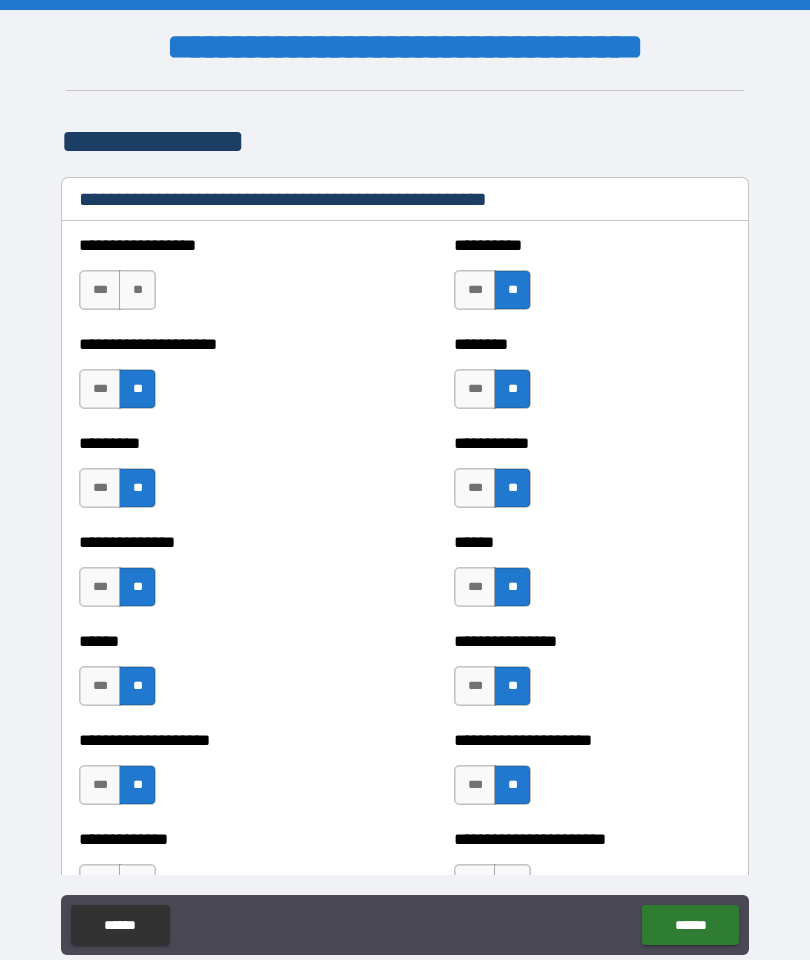 click on "**" at bounding box center [137, 290] 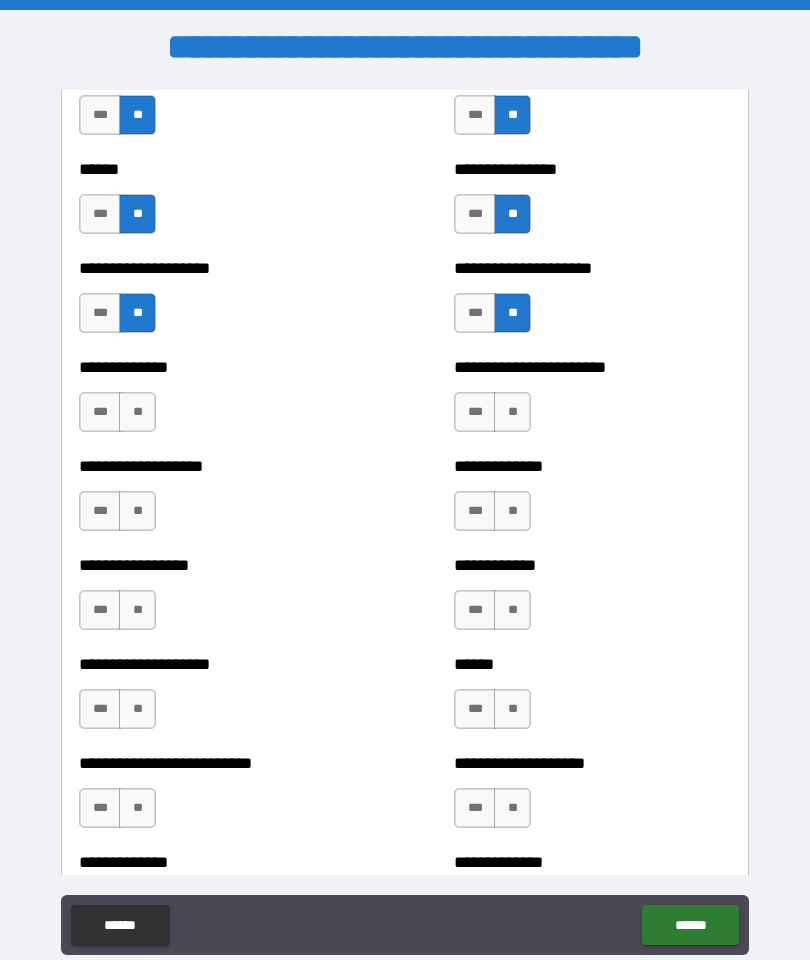 scroll, scrollTop: 2771, scrollLeft: 0, axis: vertical 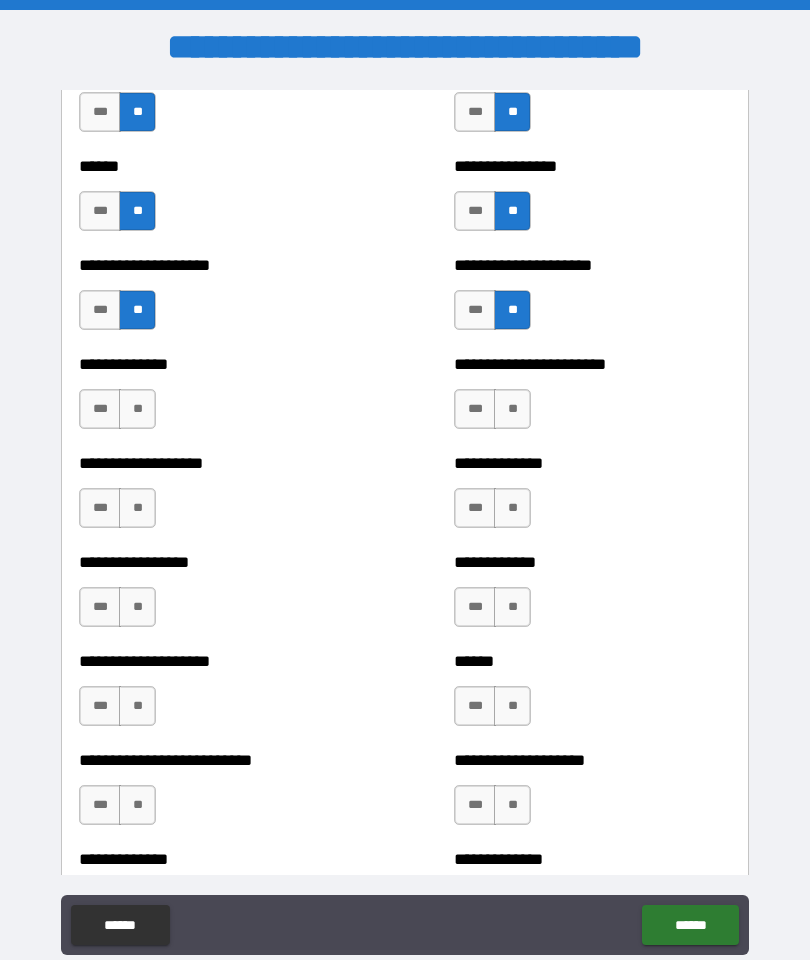 click on "**" at bounding box center (137, 409) 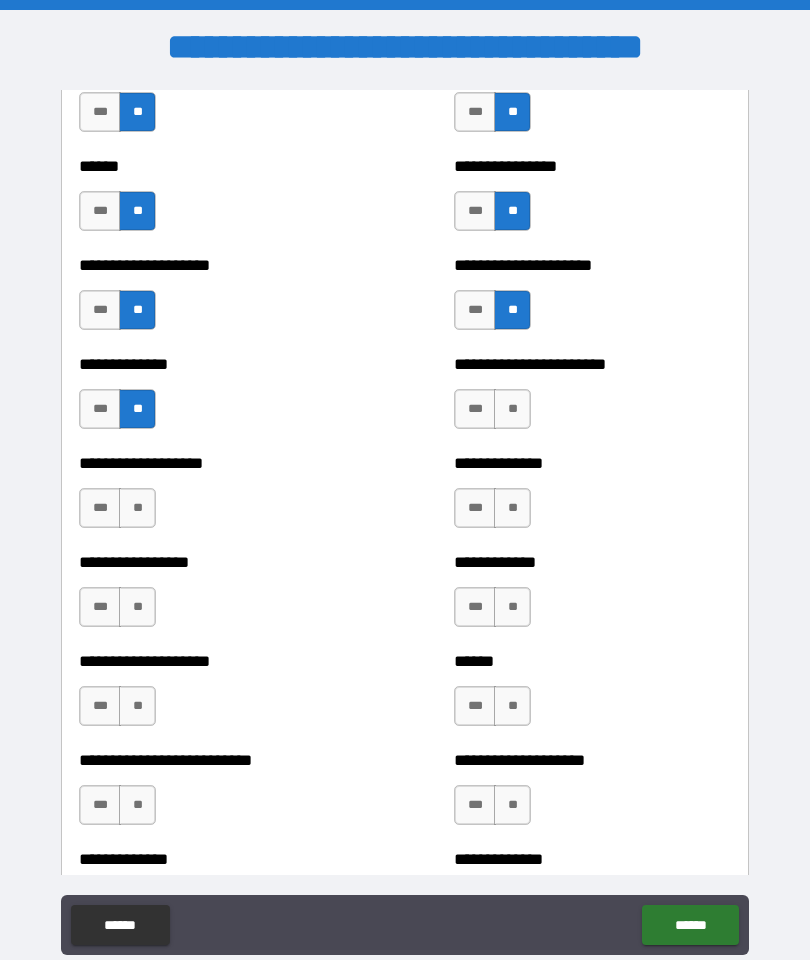 click on "**" at bounding box center [137, 508] 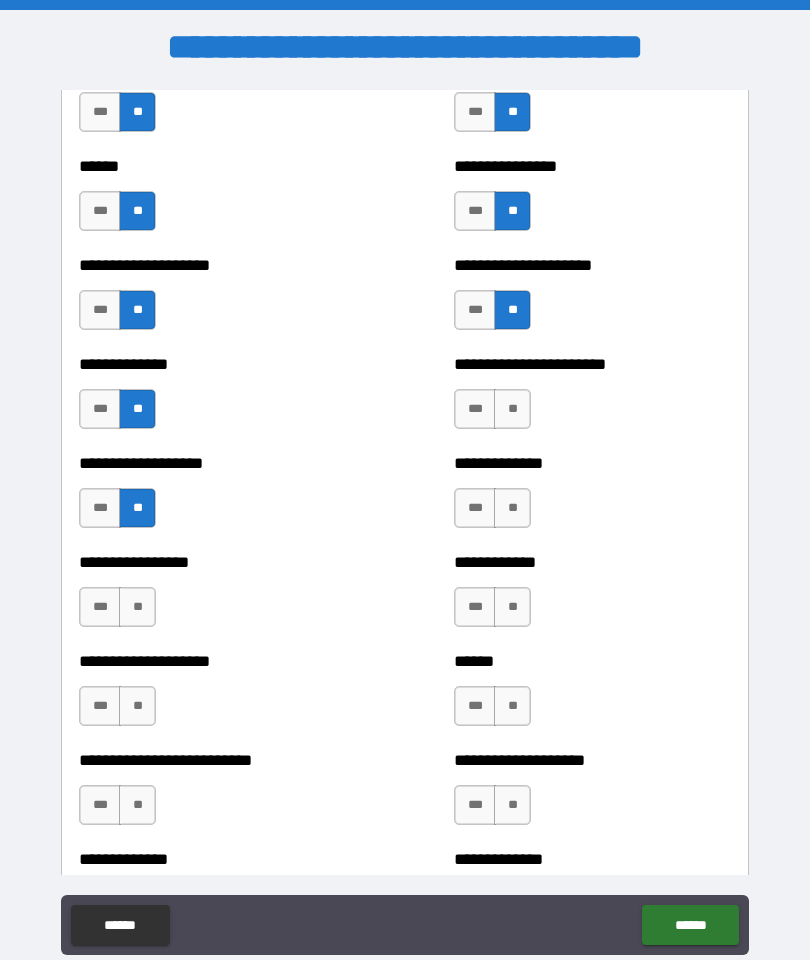 click on "**" at bounding box center (137, 607) 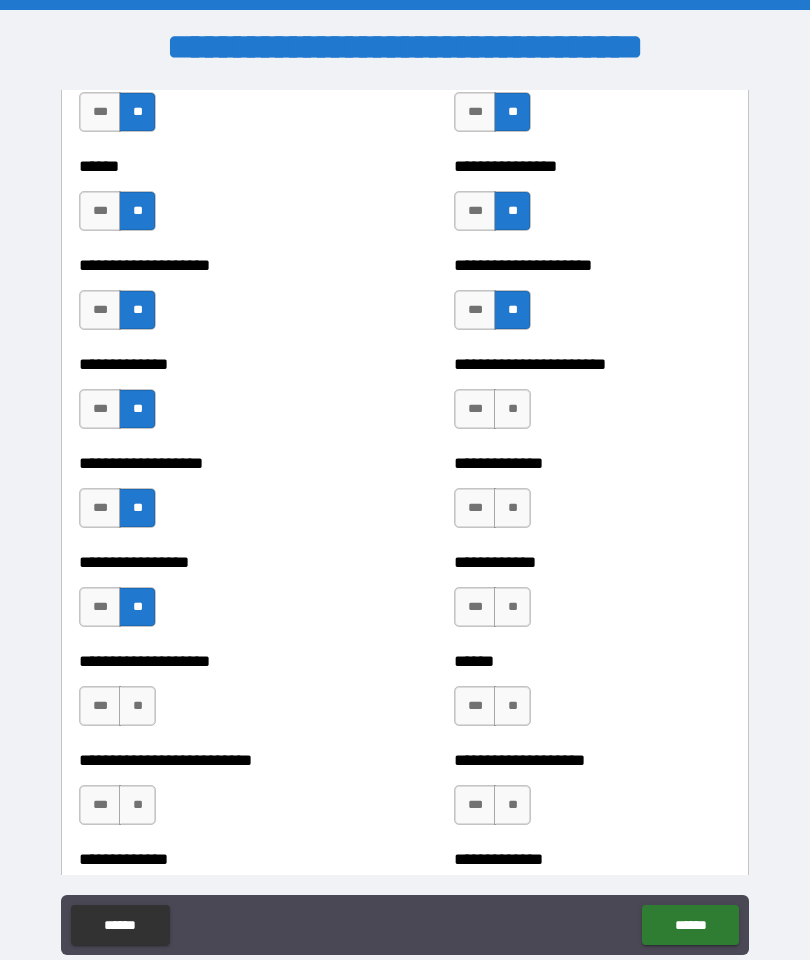 click on "**" at bounding box center (137, 706) 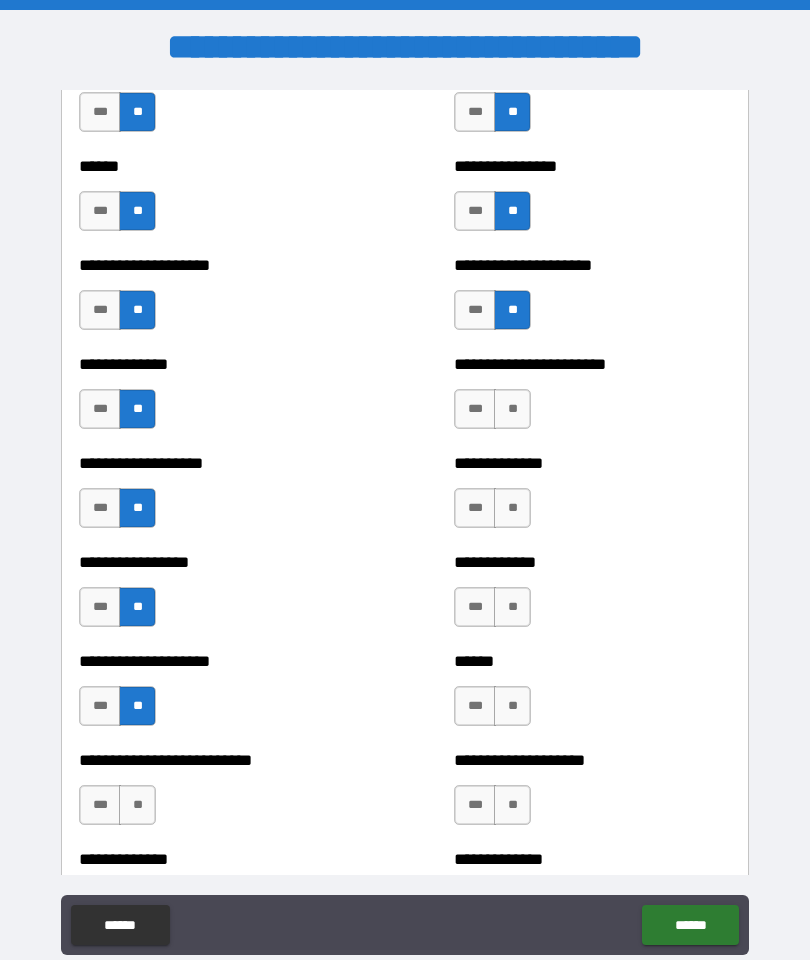 click on "**" at bounding box center [137, 805] 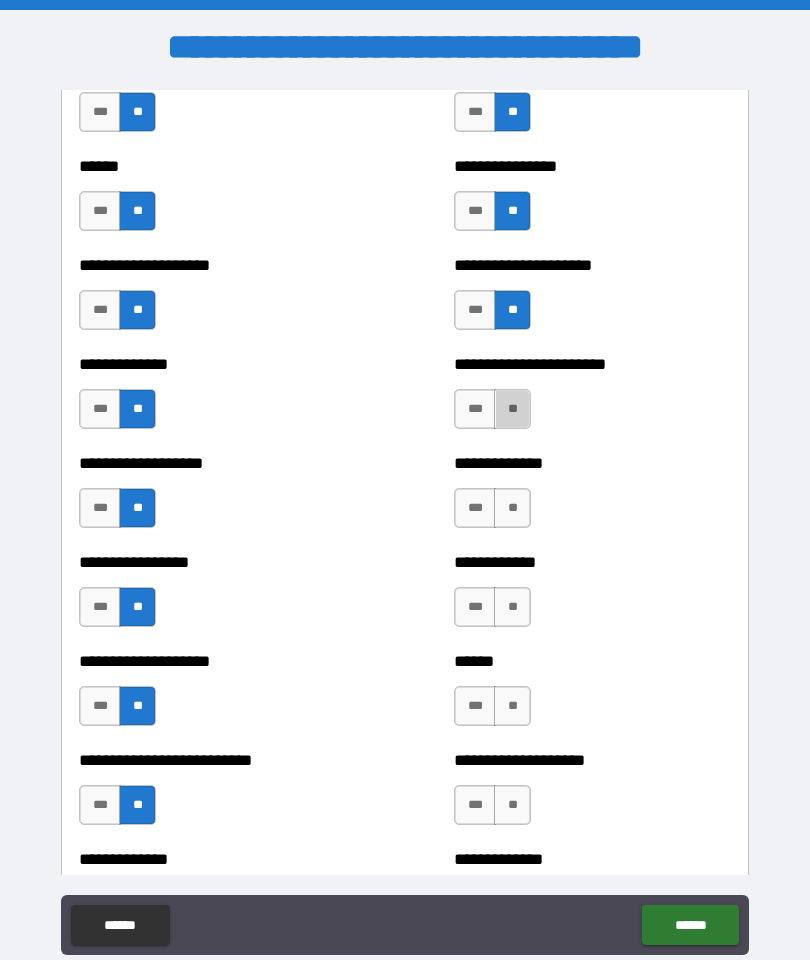 click on "**" at bounding box center [512, 409] 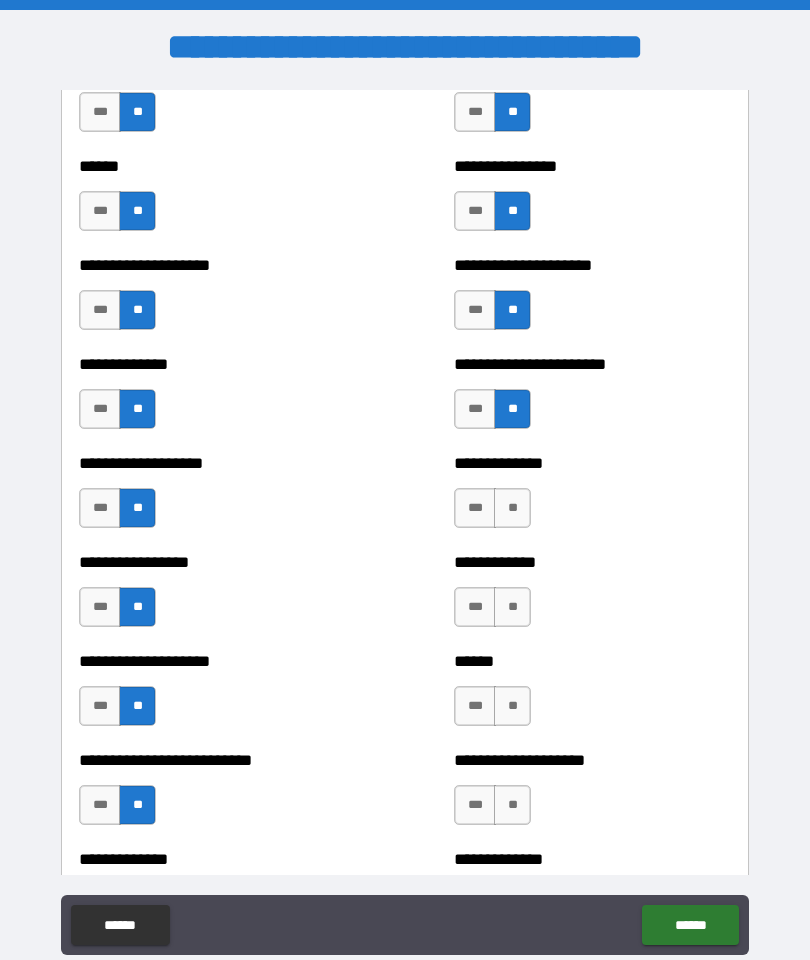 click on "**" at bounding box center (512, 508) 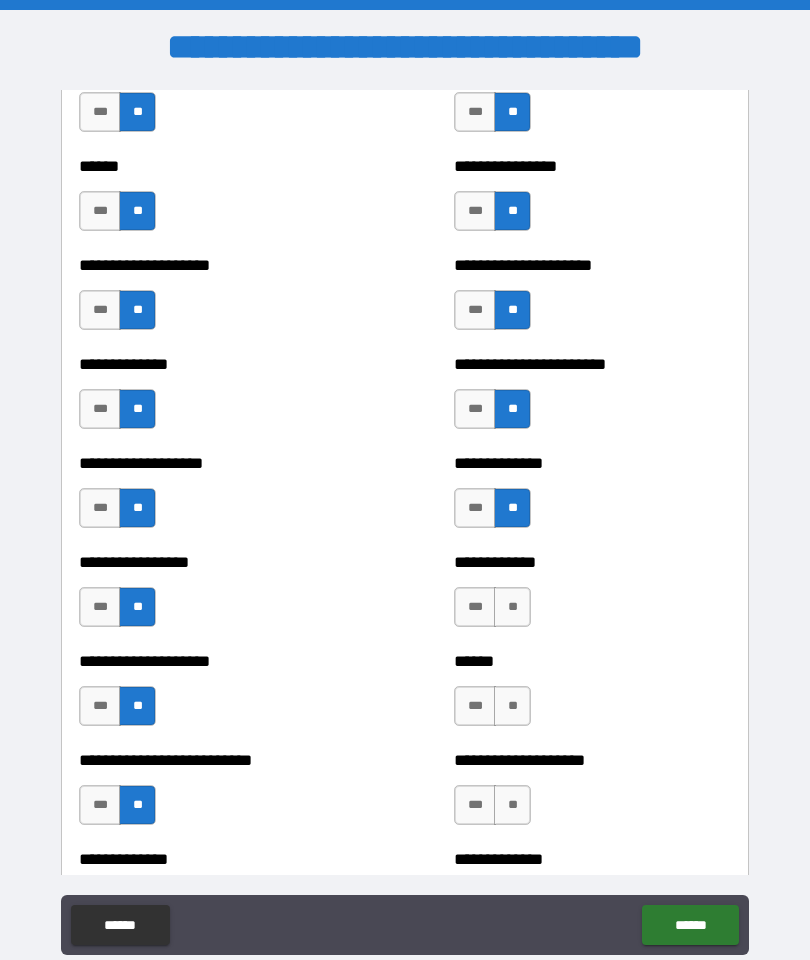 click on "**" at bounding box center (512, 607) 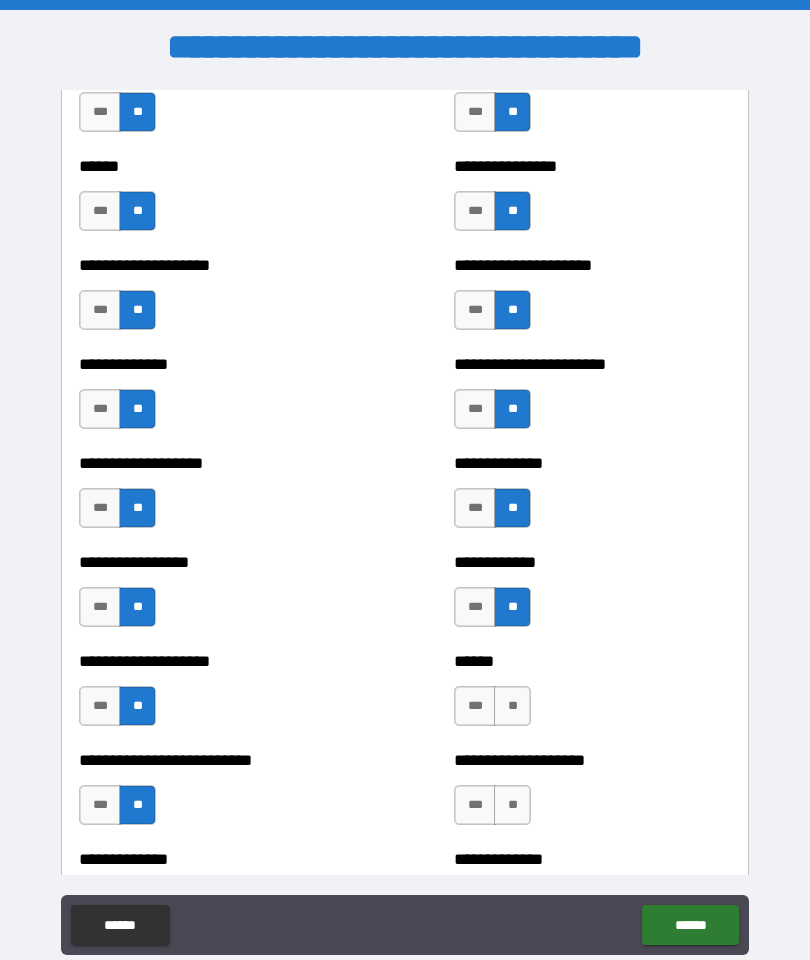 click on "**" at bounding box center (512, 706) 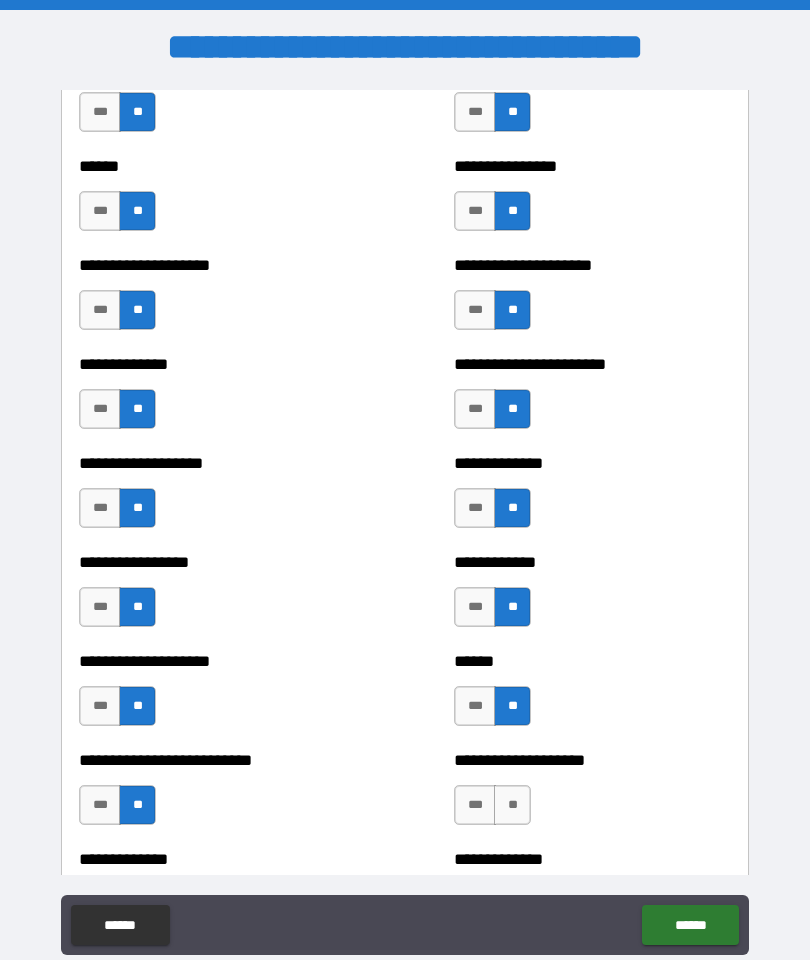 click on "**" at bounding box center [512, 805] 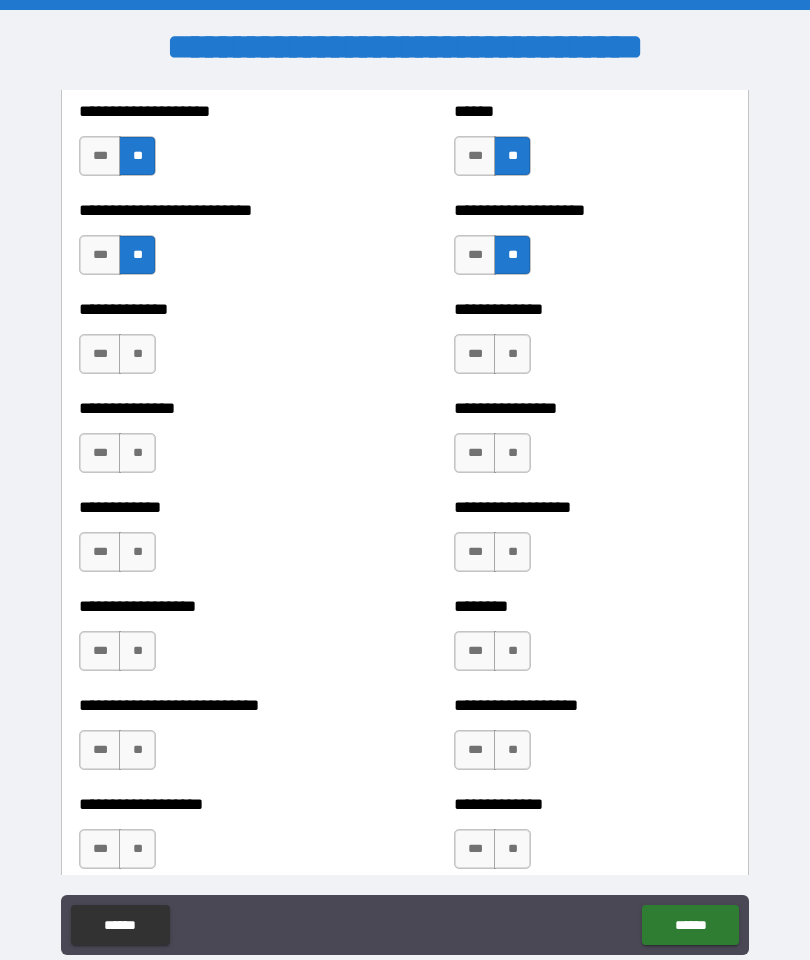 scroll, scrollTop: 3325, scrollLeft: 0, axis: vertical 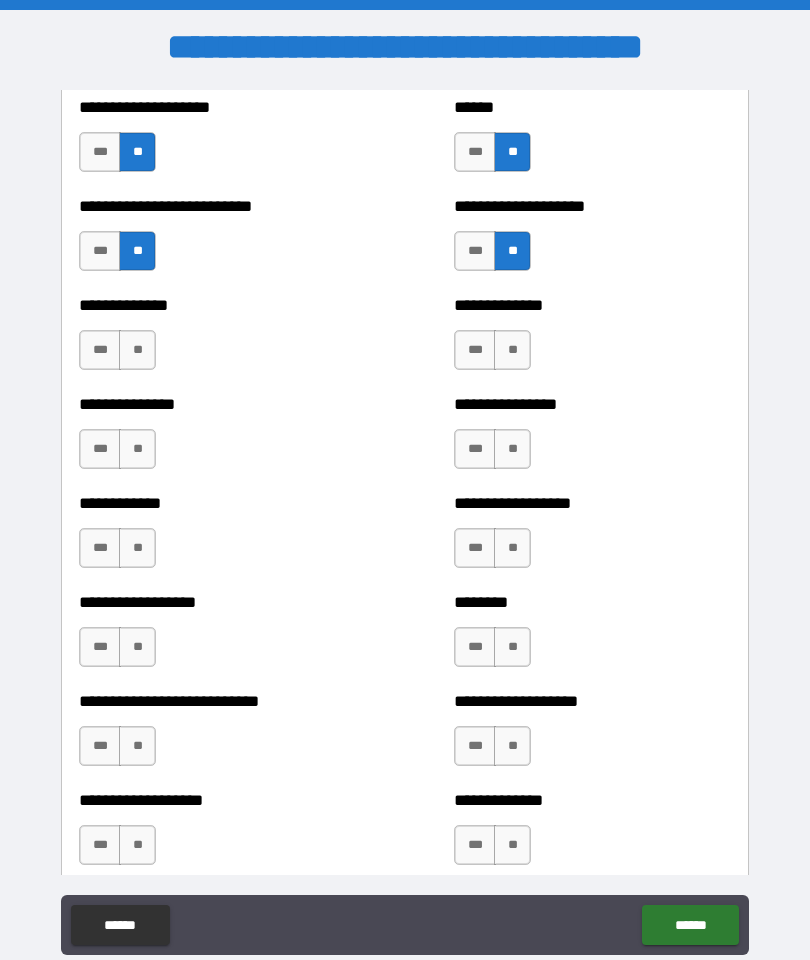 click on "**" at bounding box center [137, 350] 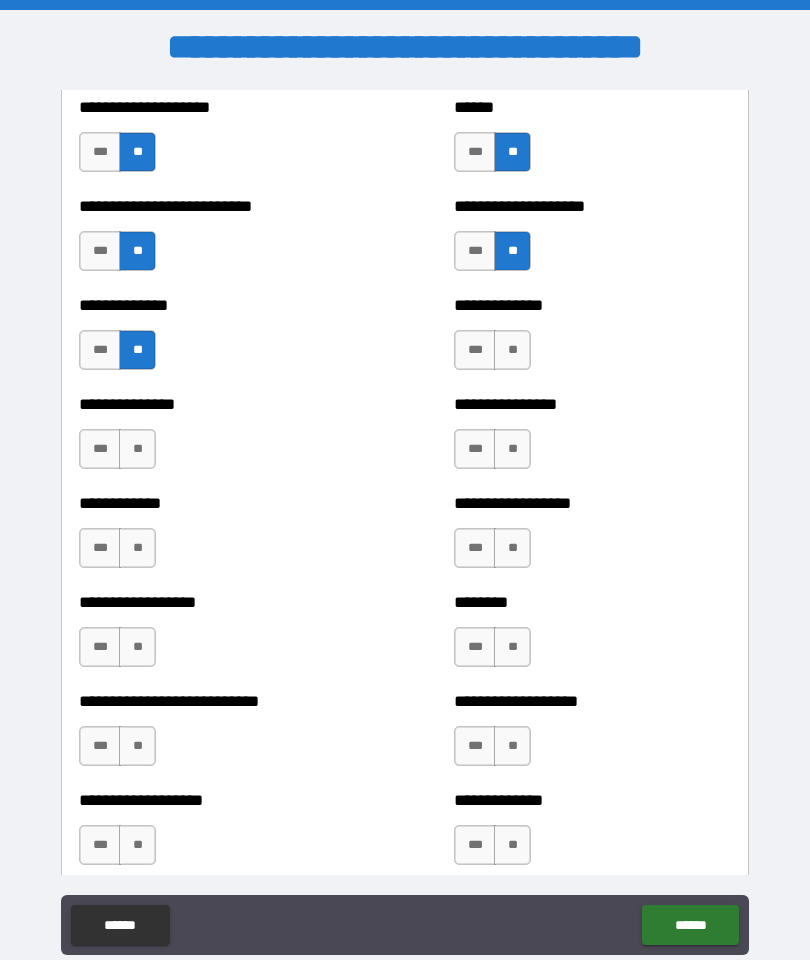 click on "**" at bounding box center [137, 449] 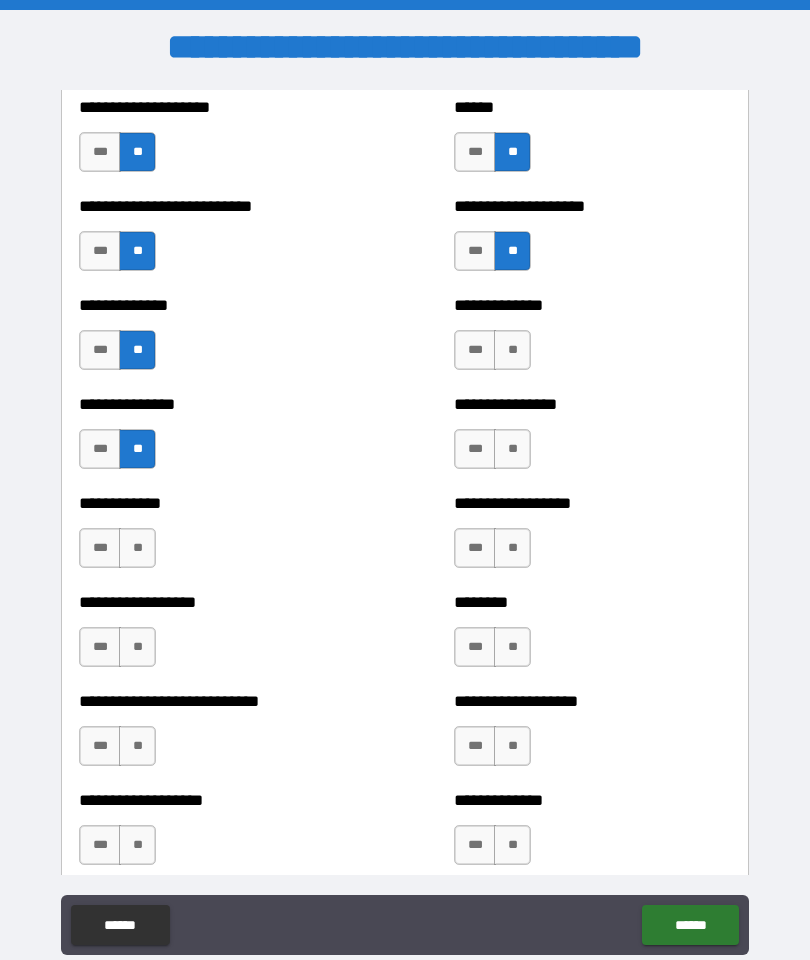 click on "**" at bounding box center (137, 548) 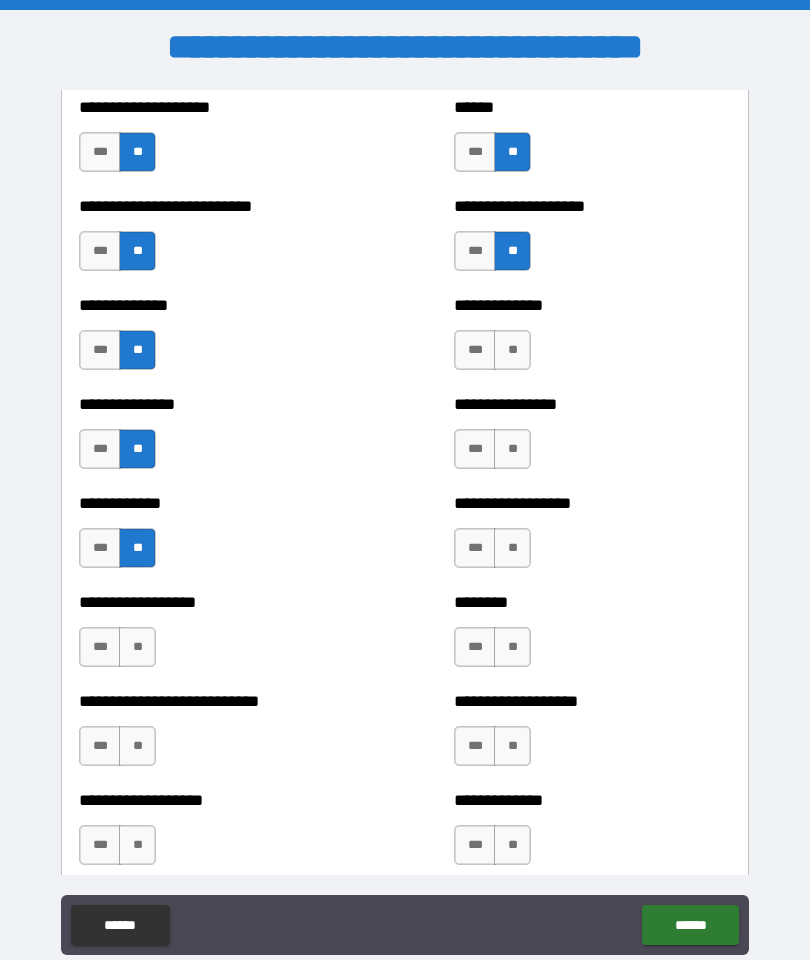 click on "**" at bounding box center [137, 647] 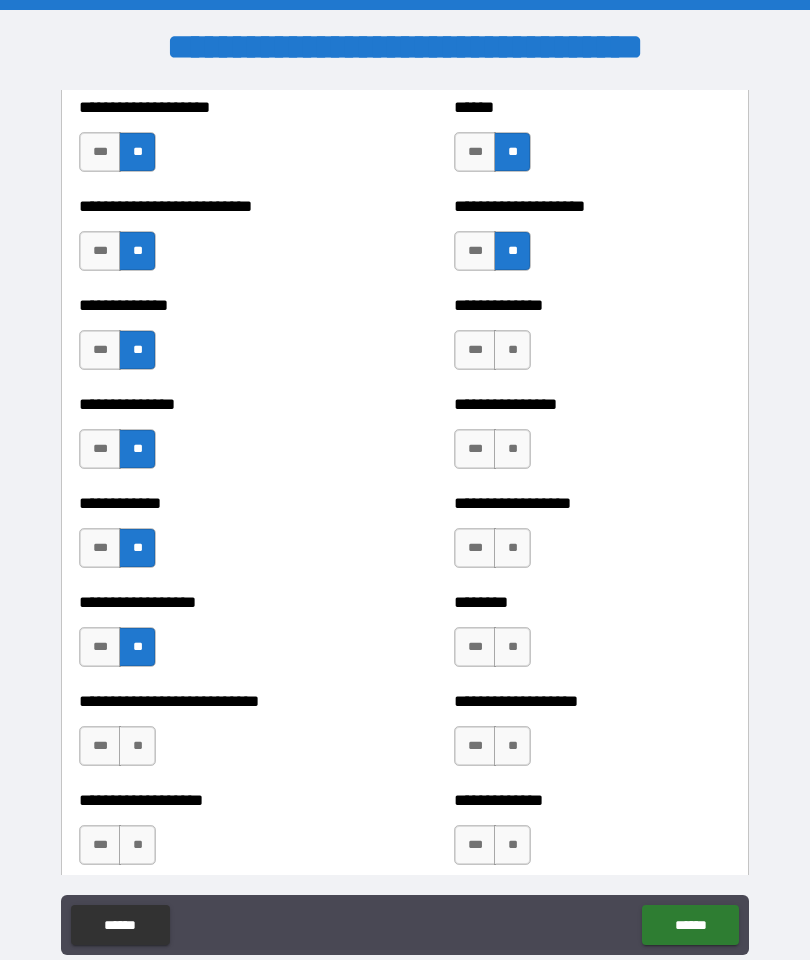 click on "**" at bounding box center (137, 746) 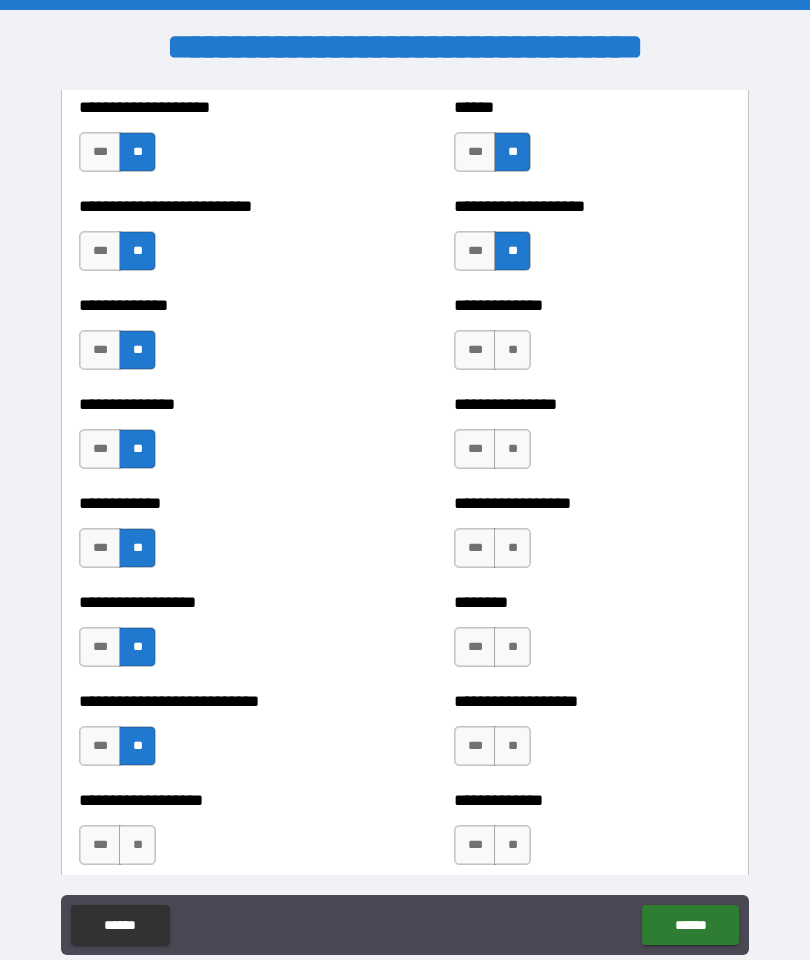 click on "**" at bounding box center [512, 350] 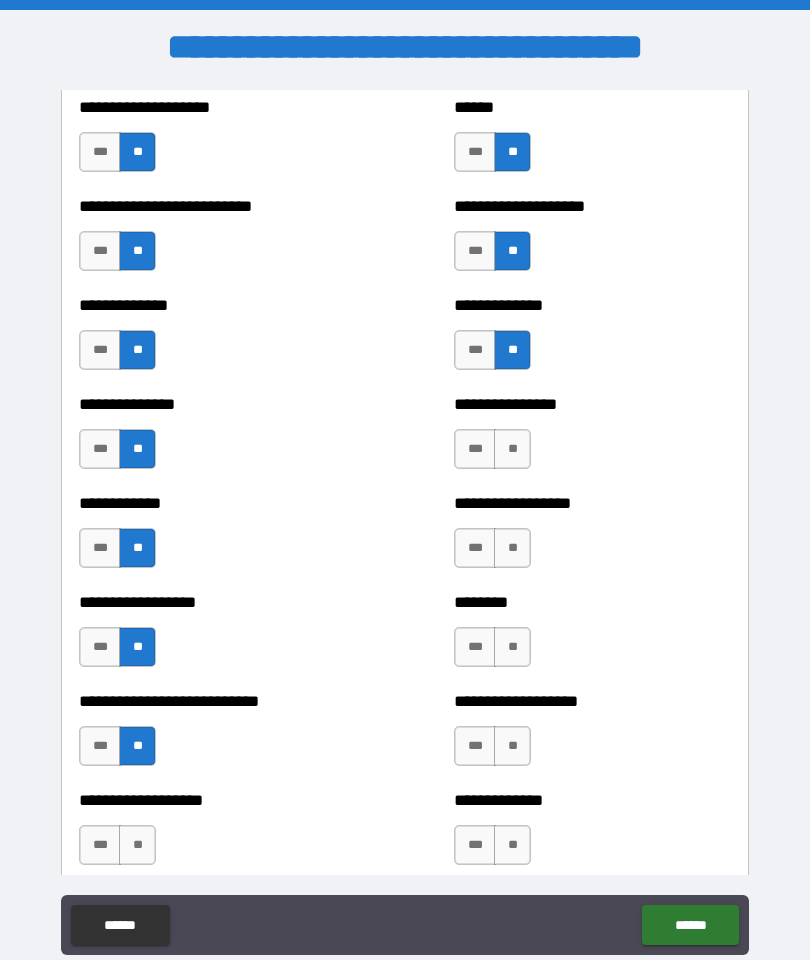 click on "**" at bounding box center (512, 449) 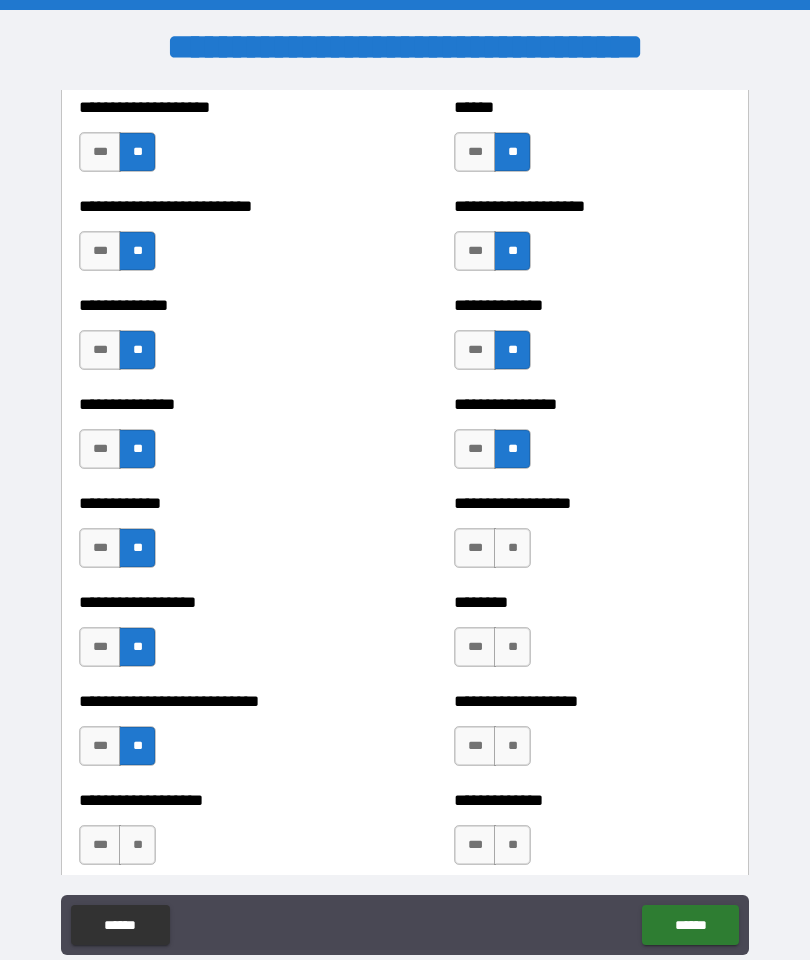 click on "**" at bounding box center [512, 548] 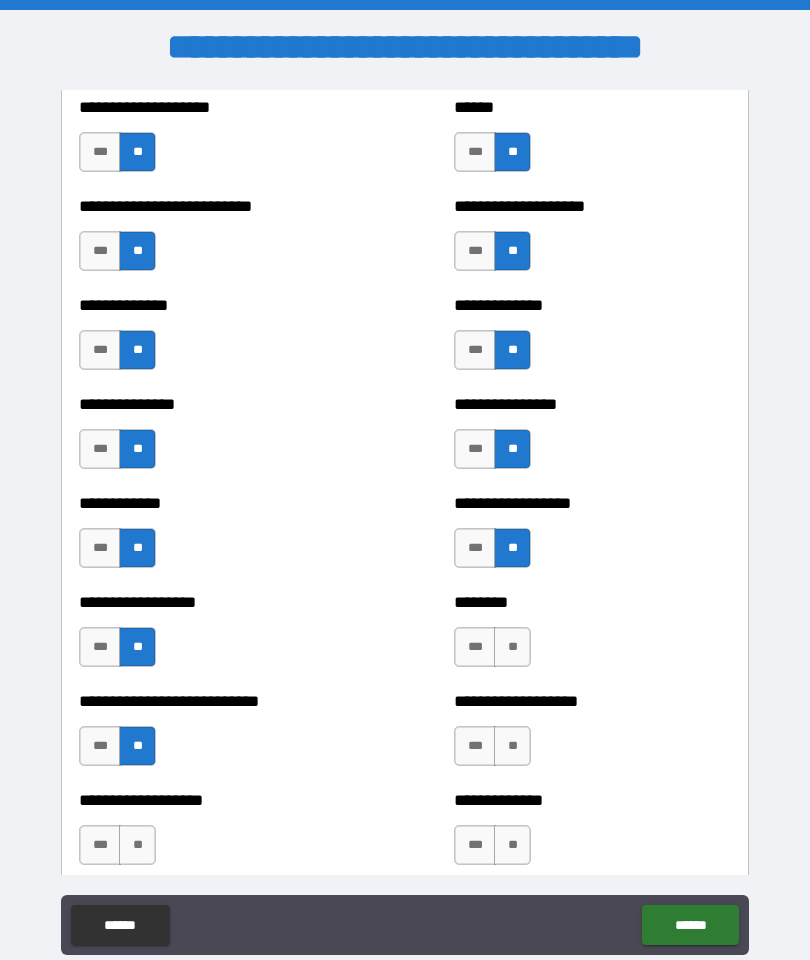 click on "**" at bounding box center [512, 647] 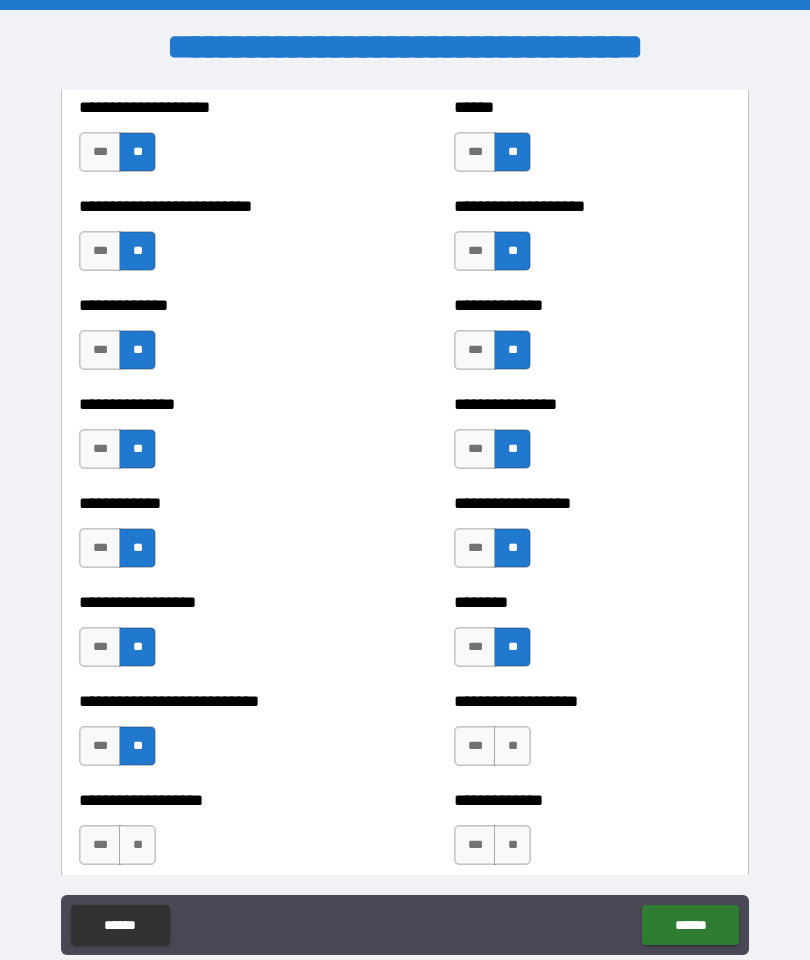 click on "**" at bounding box center [512, 746] 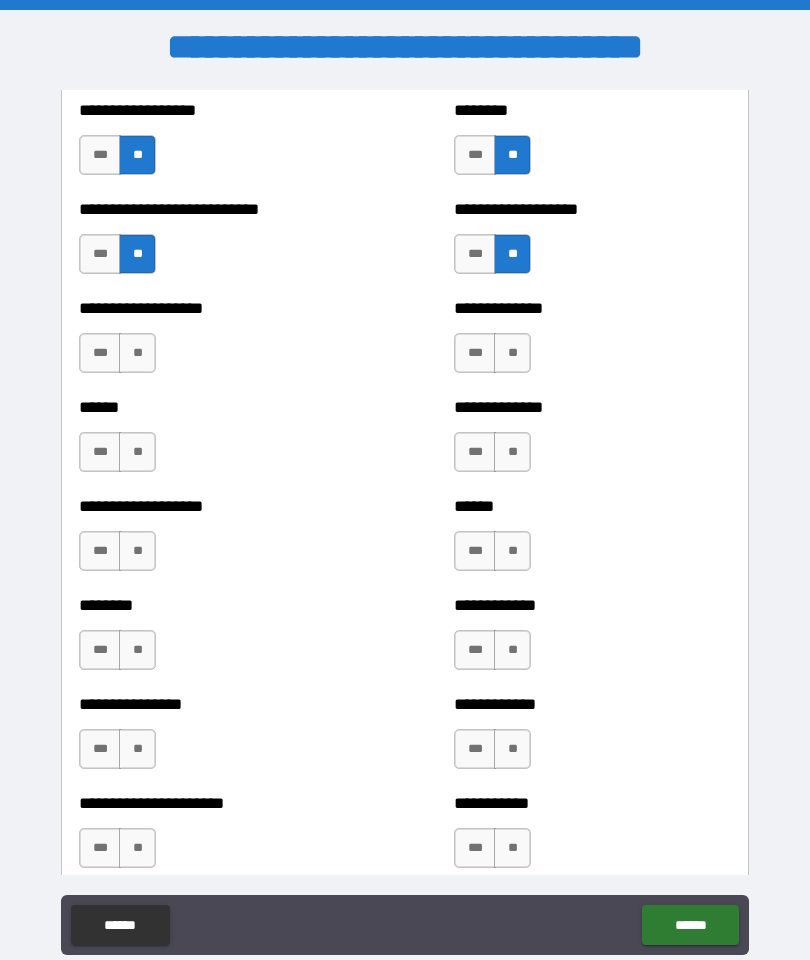 scroll, scrollTop: 3820, scrollLeft: 0, axis: vertical 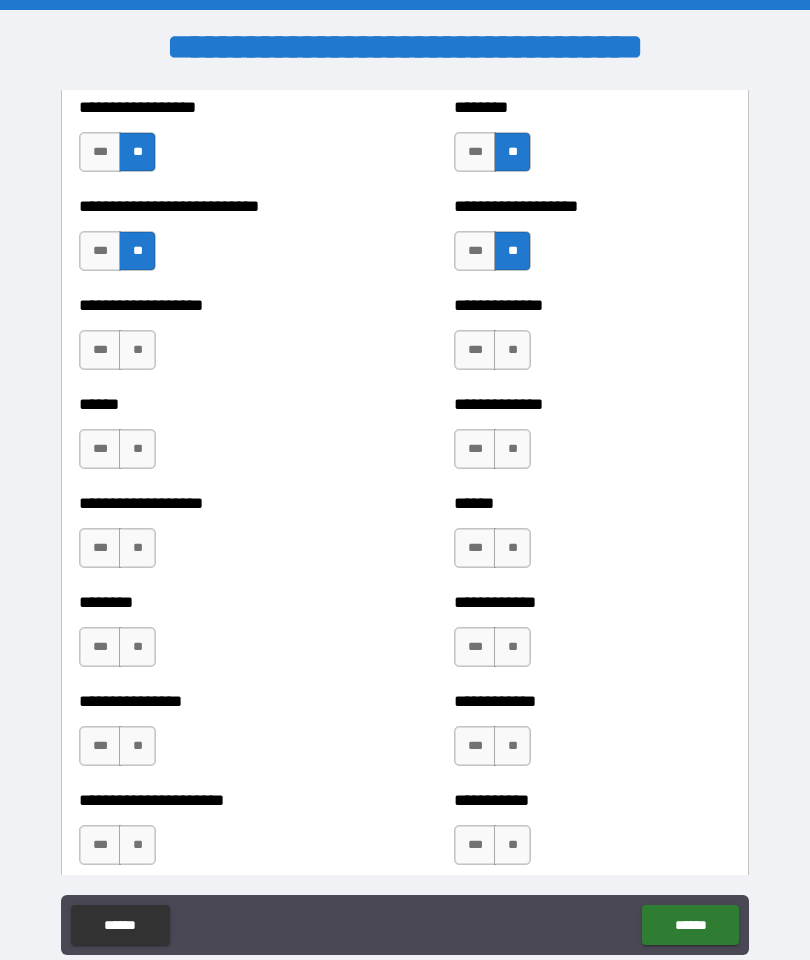 click on "**" at bounding box center [137, 350] 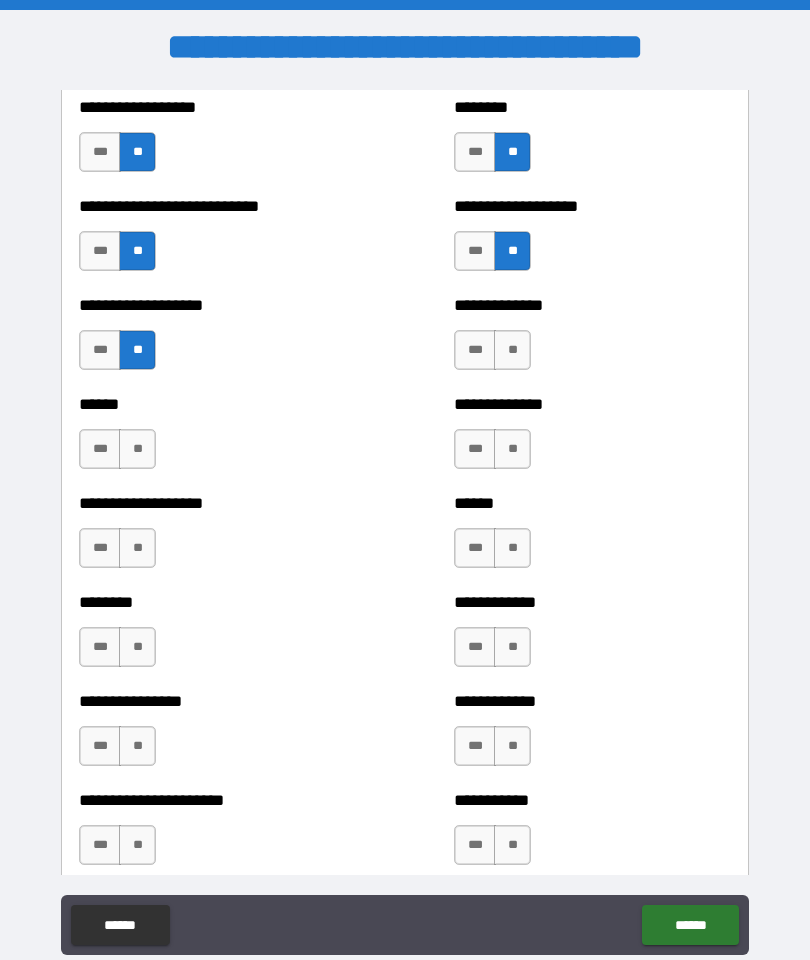 click on "**" at bounding box center (137, 449) 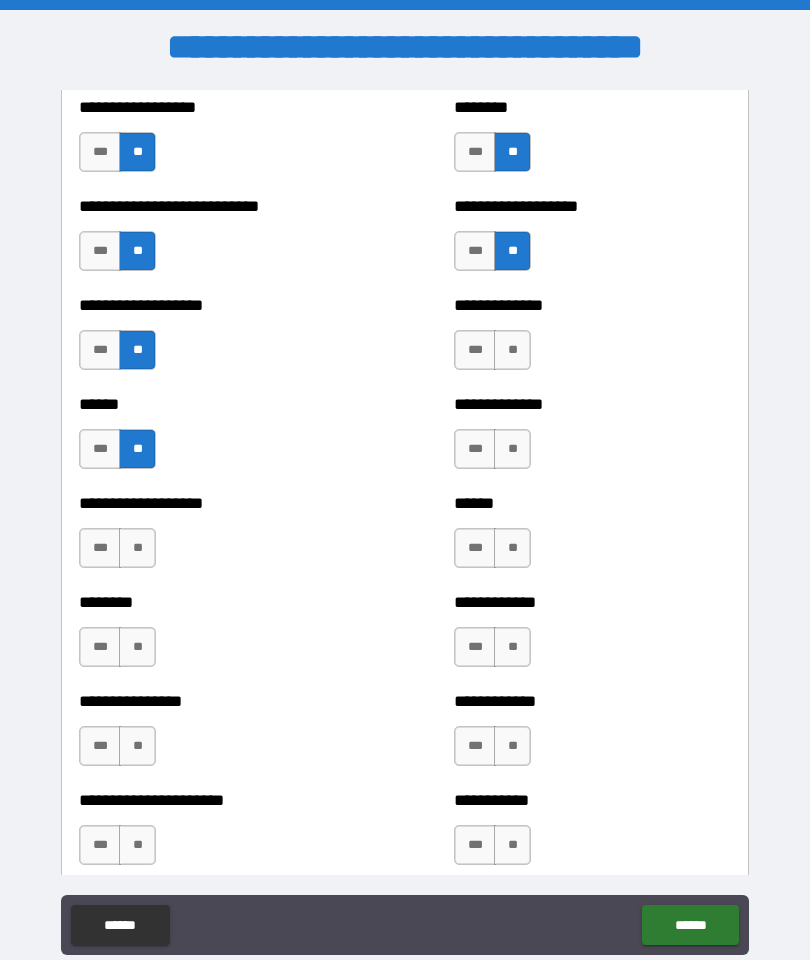 click on "**" at bounding box center [137, 548] 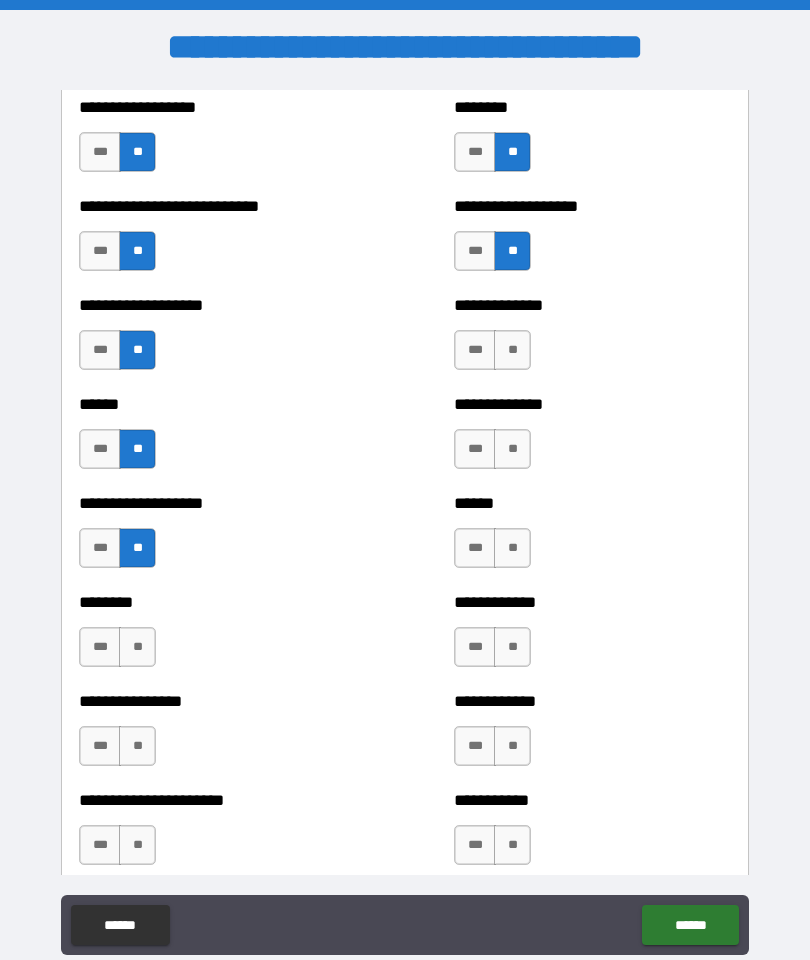 click on "**" at bounding box center (137, 647) 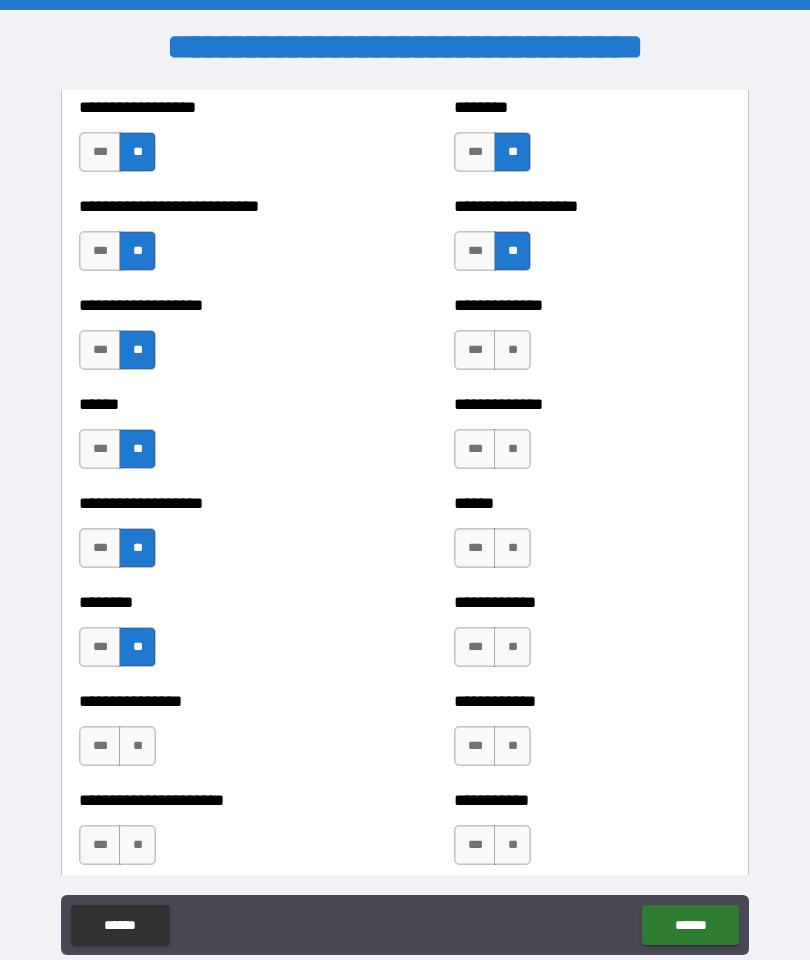 click on "**" at bounding box center (137, 746) 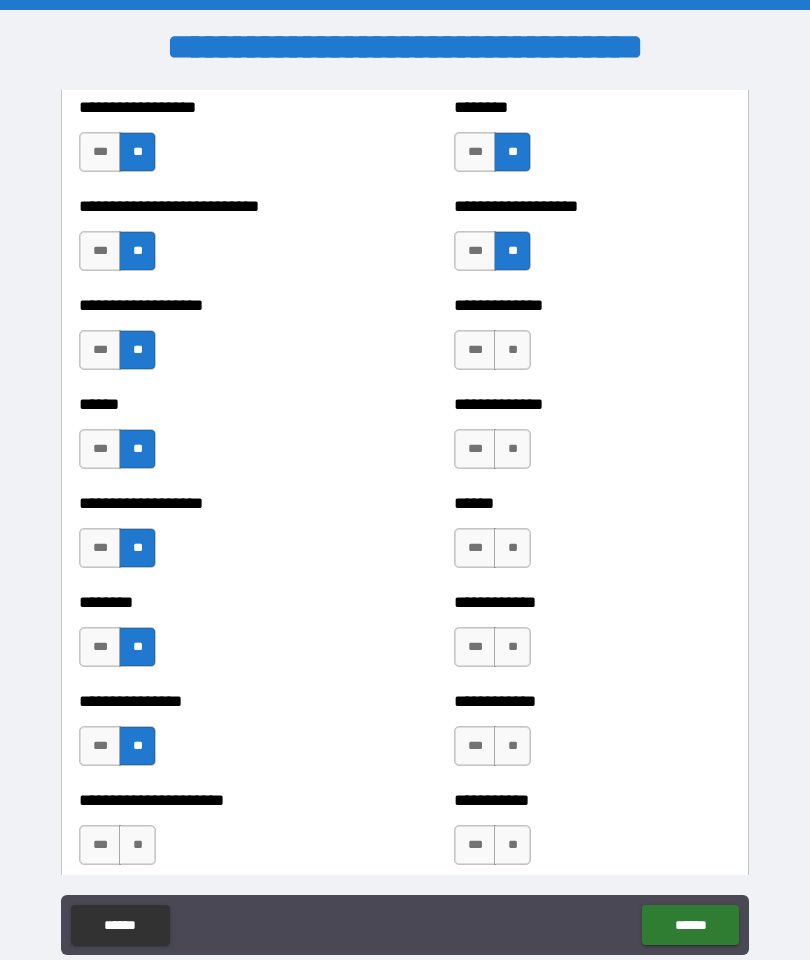 click on "**********" at bounding box center (592, 340) 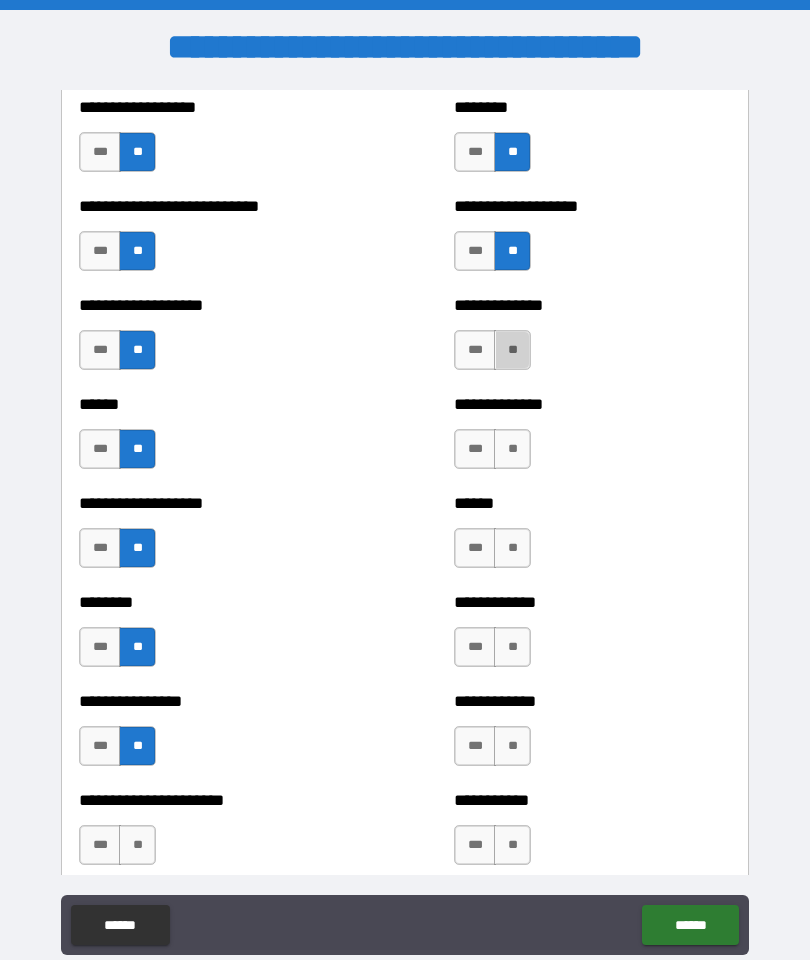 click on "**" at bounding box center (512, 350) 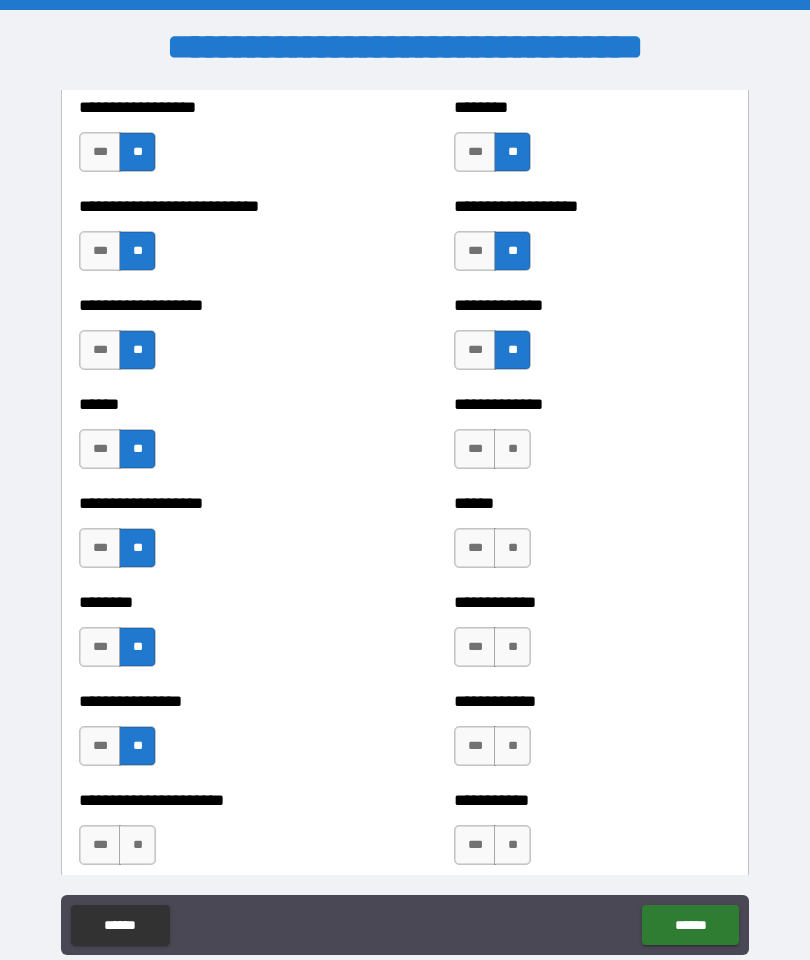 click on "**" at bounding box center [512, 449] 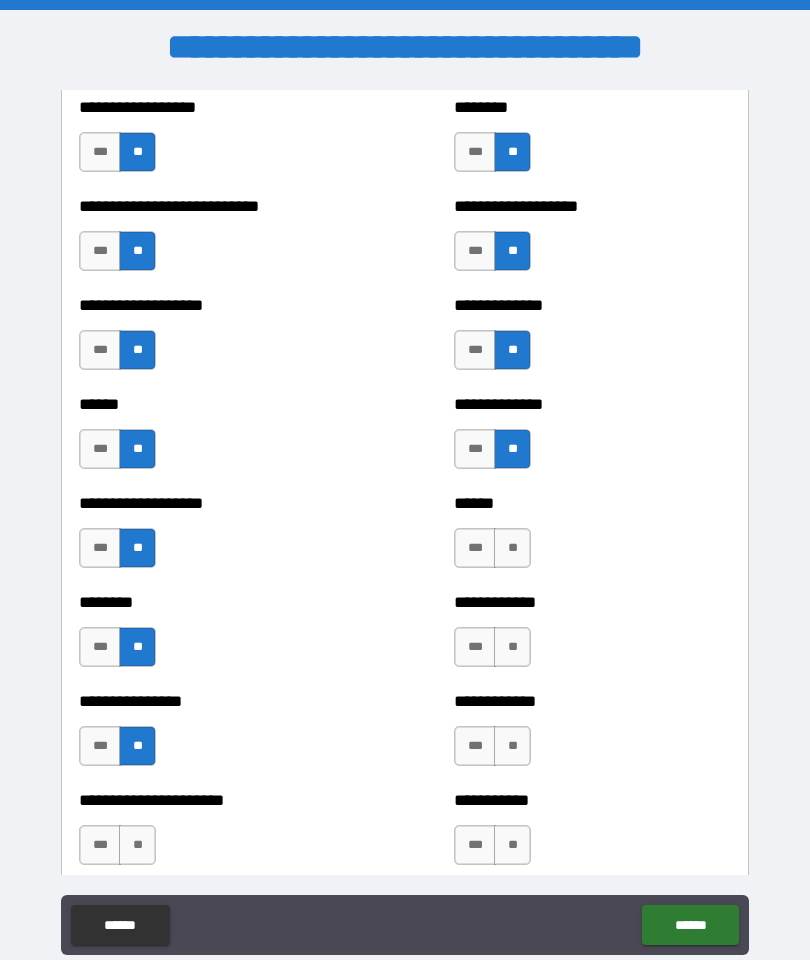 click on "**" at bounding box center (512, 548) 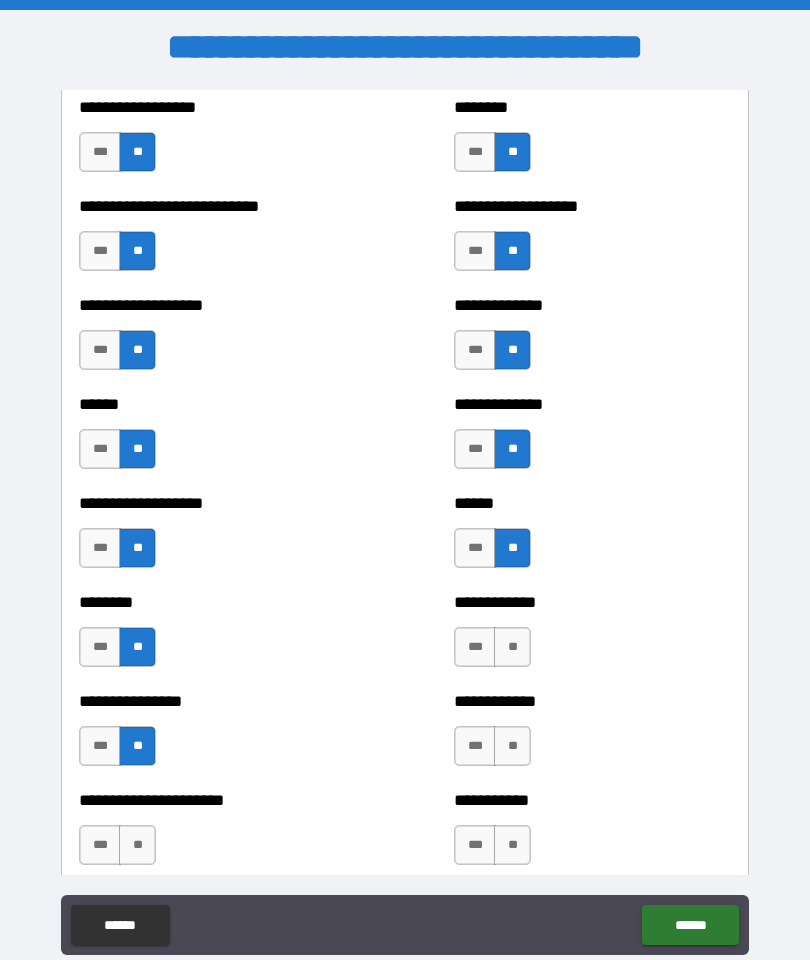 click on "**" at bounding box center [512, 647] 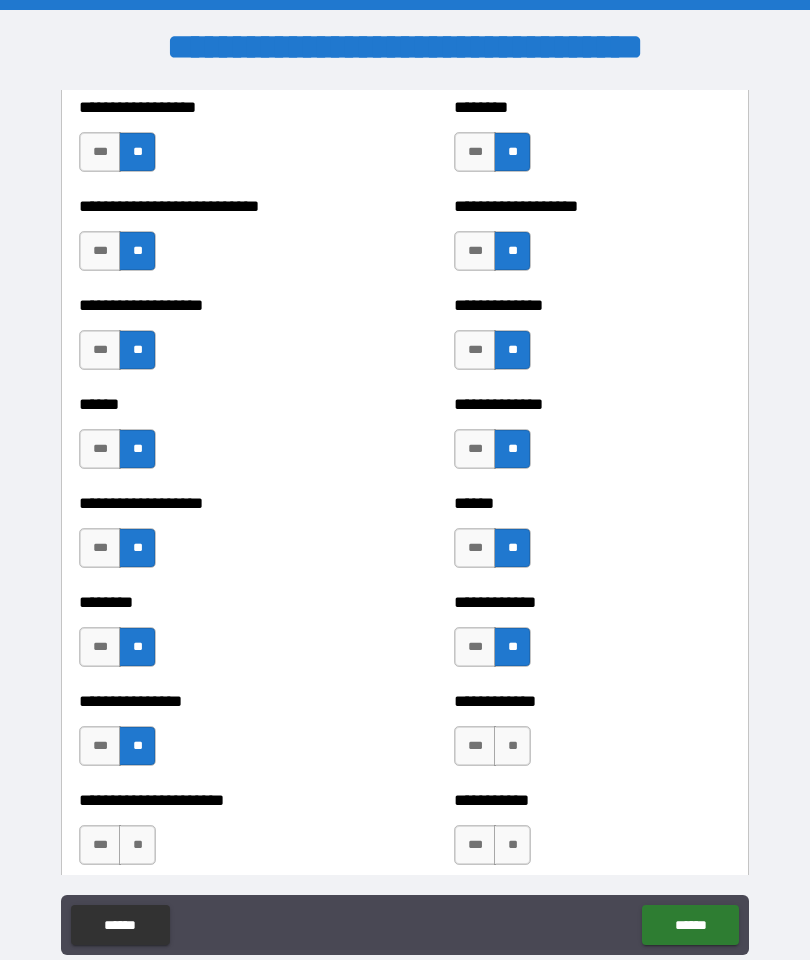 click on "**" at bounding box center (512, 746) 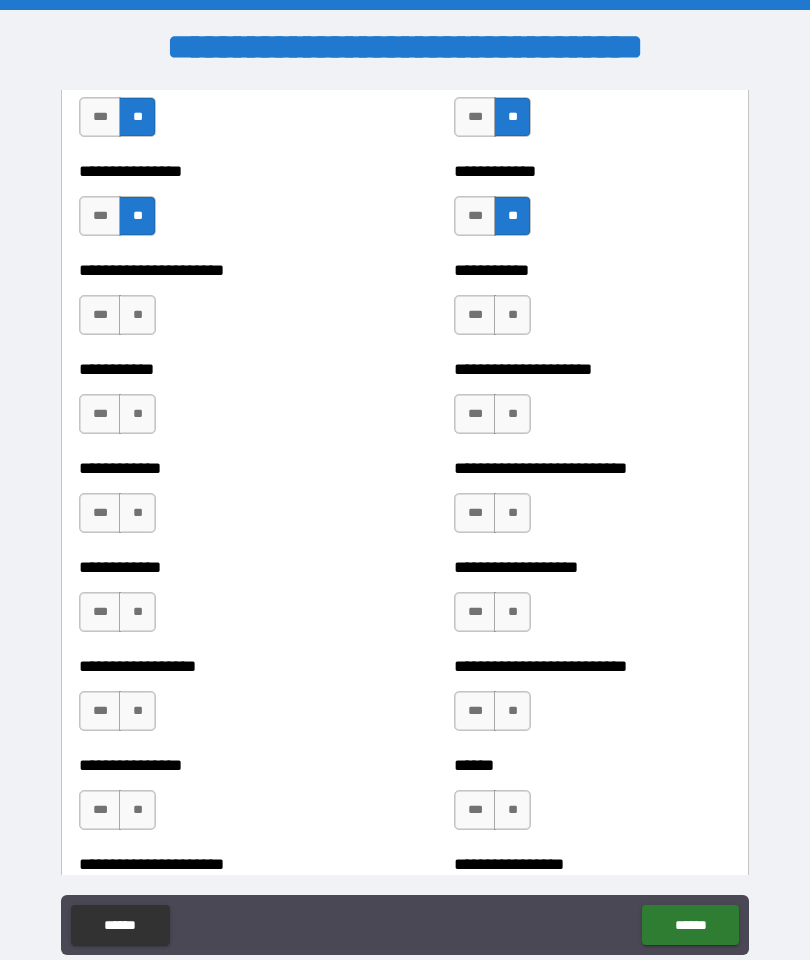 scroll, scrollTop: 4351, scrollLeft: 0, axis: vertical 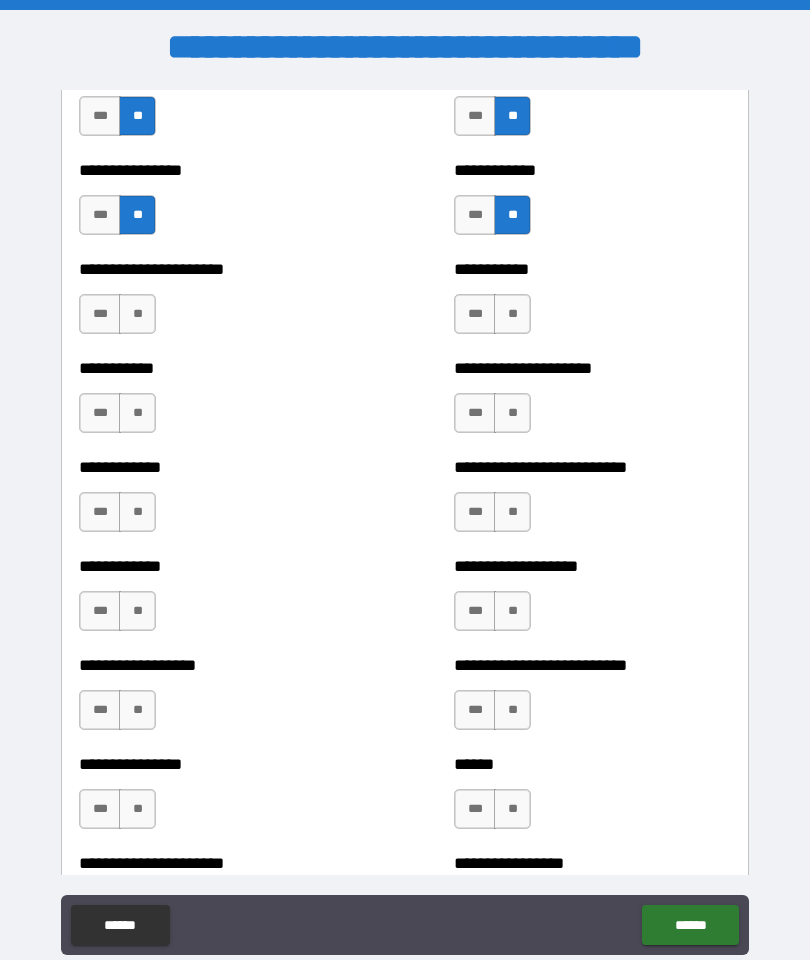 click on "**" at bounding box center (137, 314) 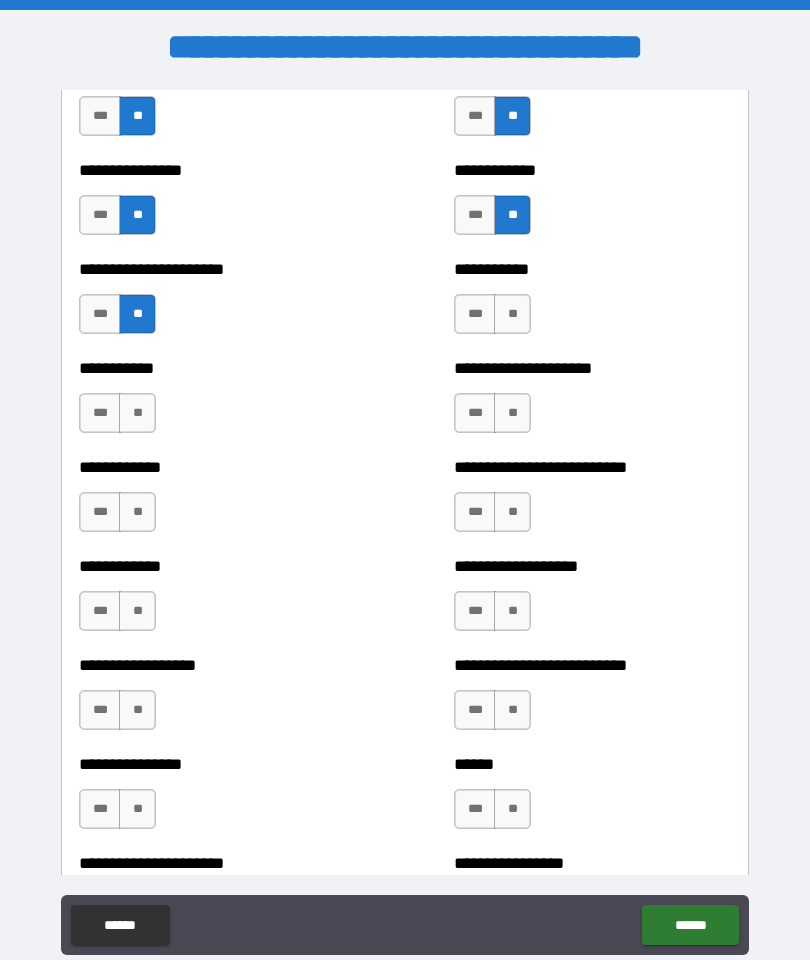 click on "**" at bounding box center [137, 413] 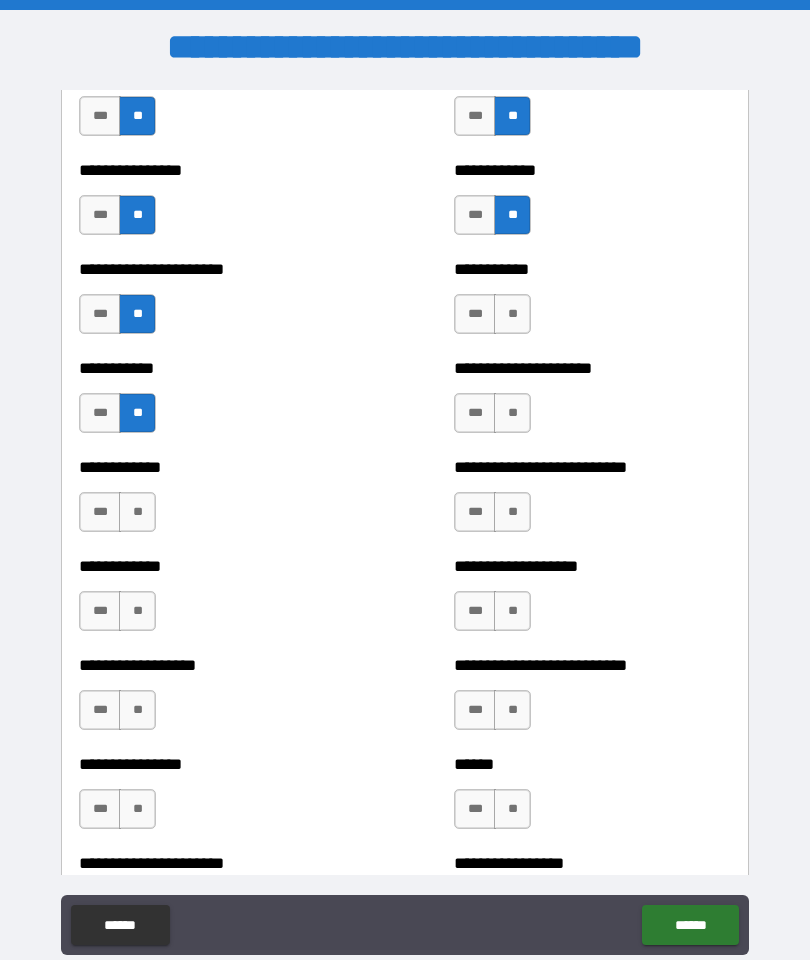 click on "**" at bounding box center [137, 512] 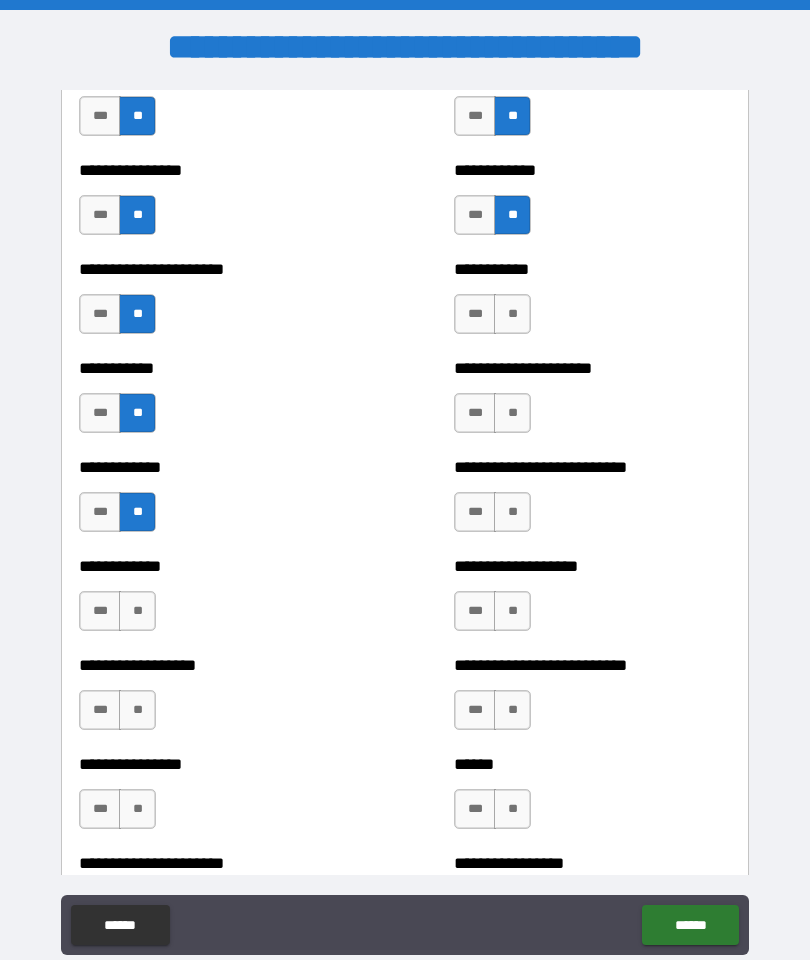 click on "**" at bounding box center [137, 611] 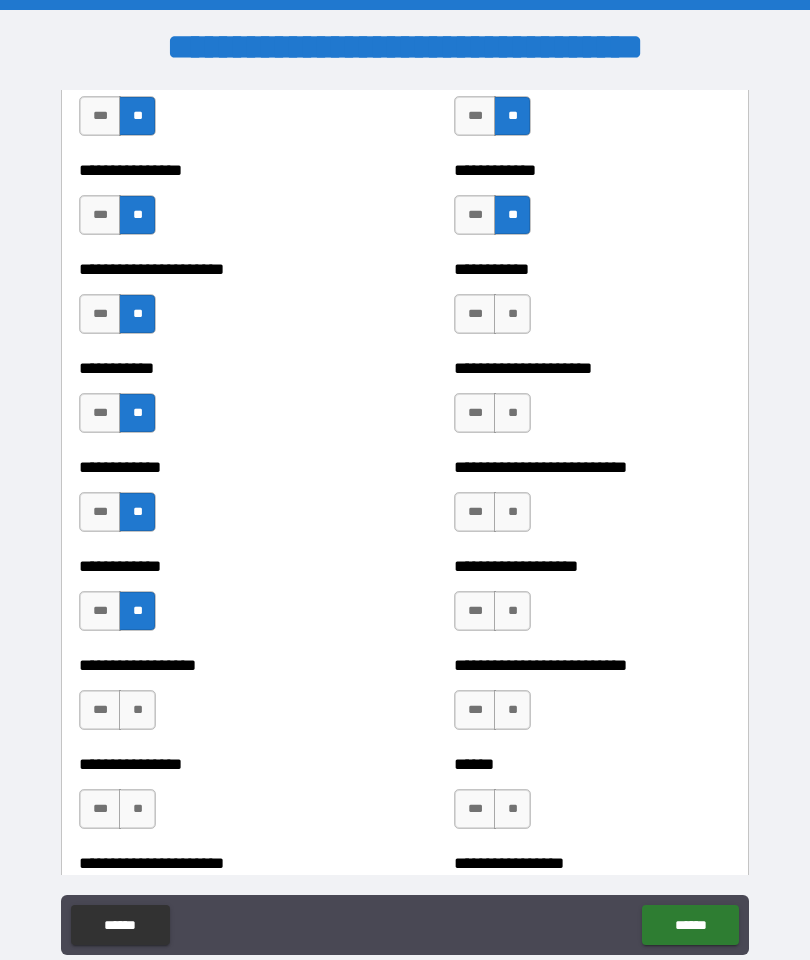 click on "**" at bounding box center [137, 710] 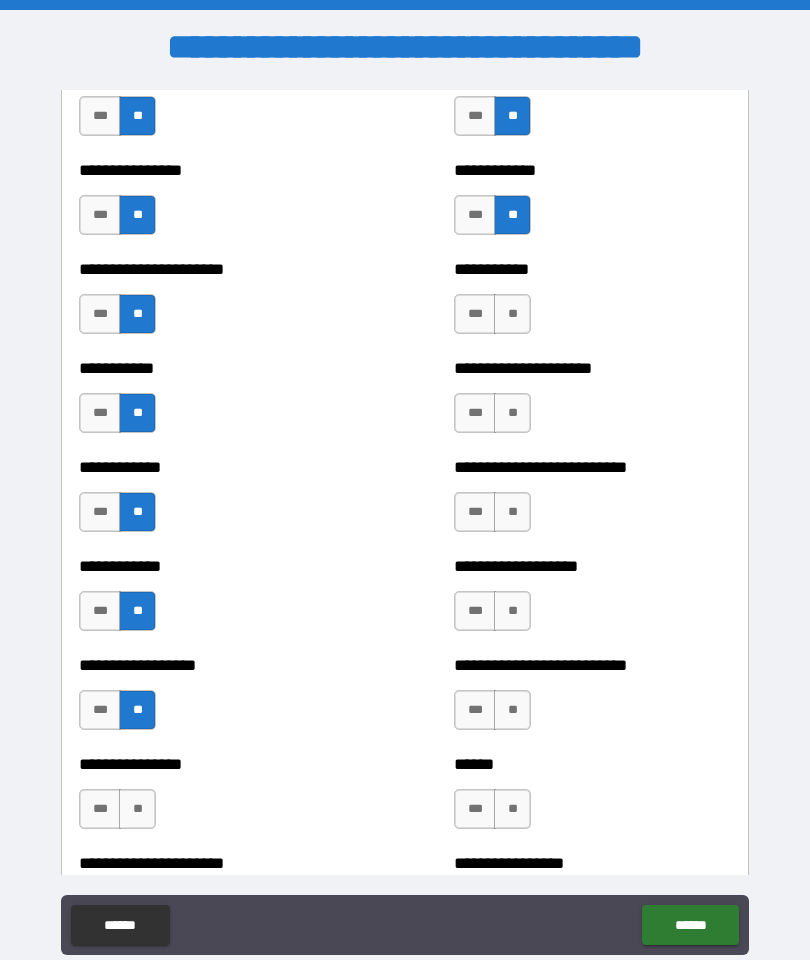 click on "**" at bounding box center (137, 809) 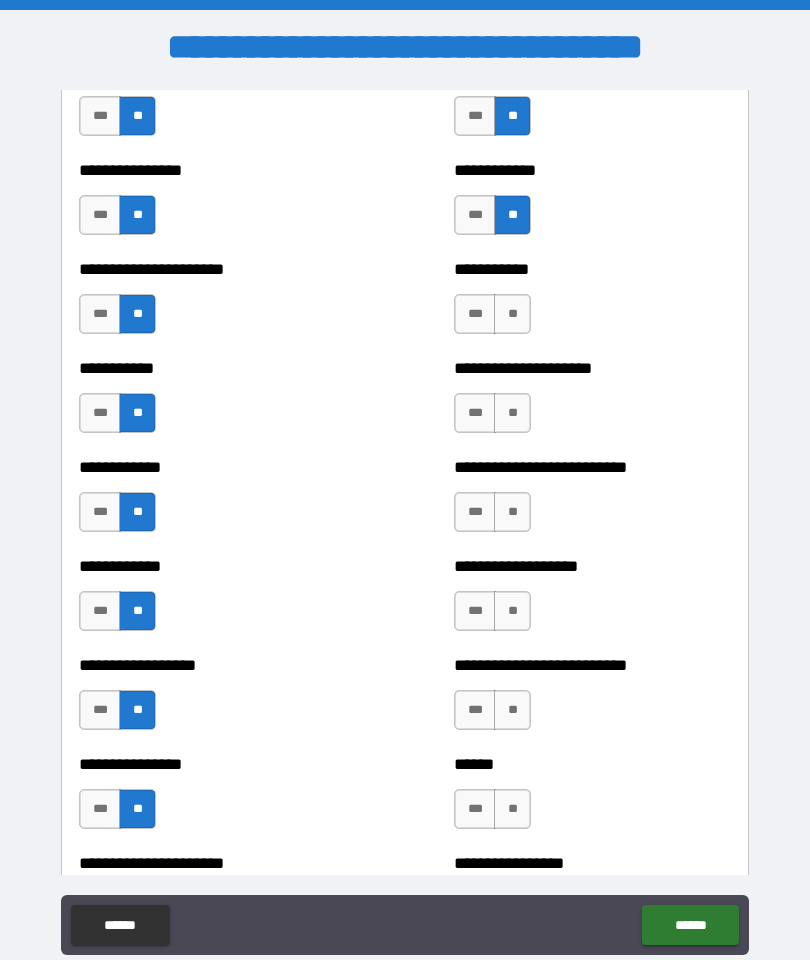 click on "**" at bounding box center [512, 314] 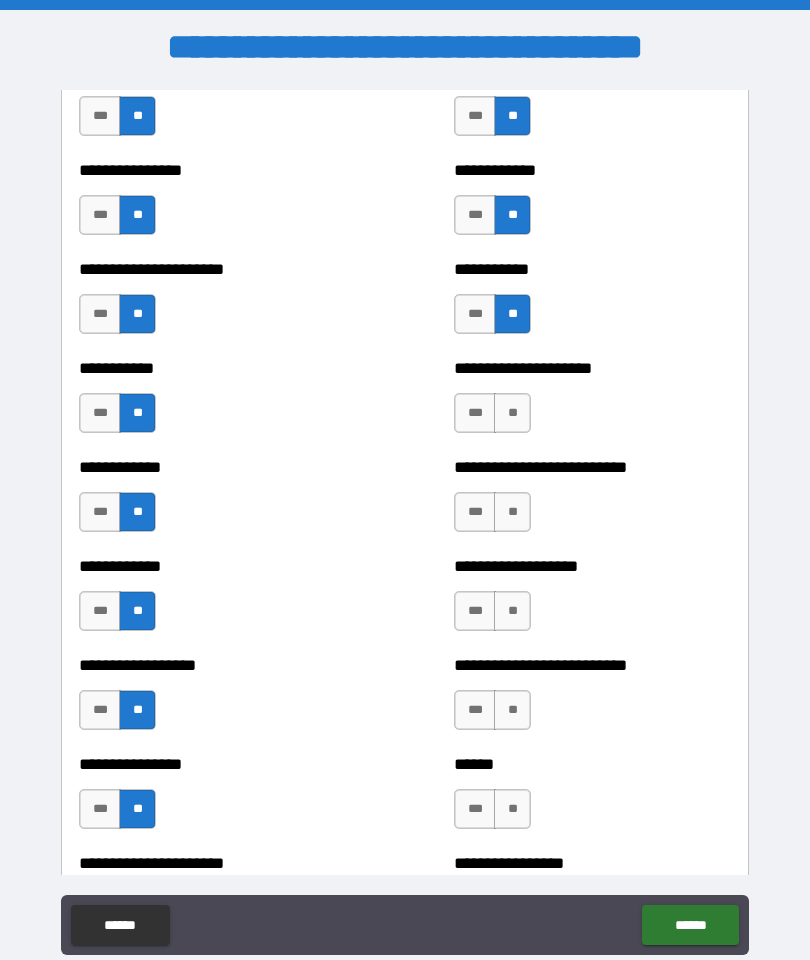 click on "**" at bounding box center (512, 413) 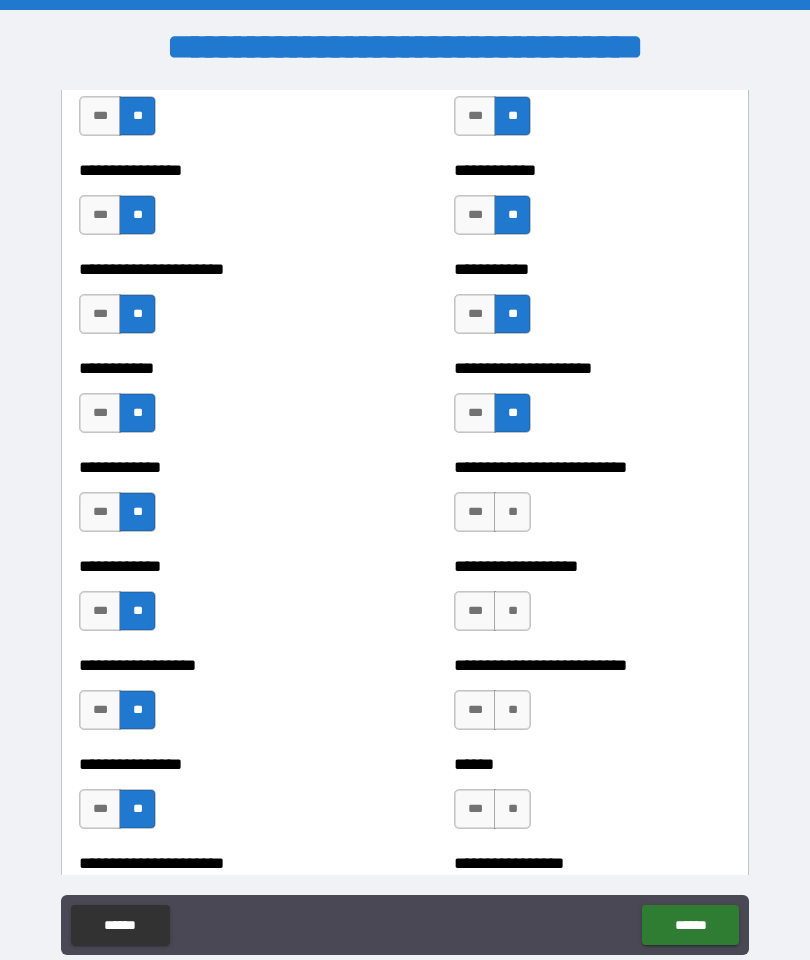 click on "**" at bounding box center [512, 512] 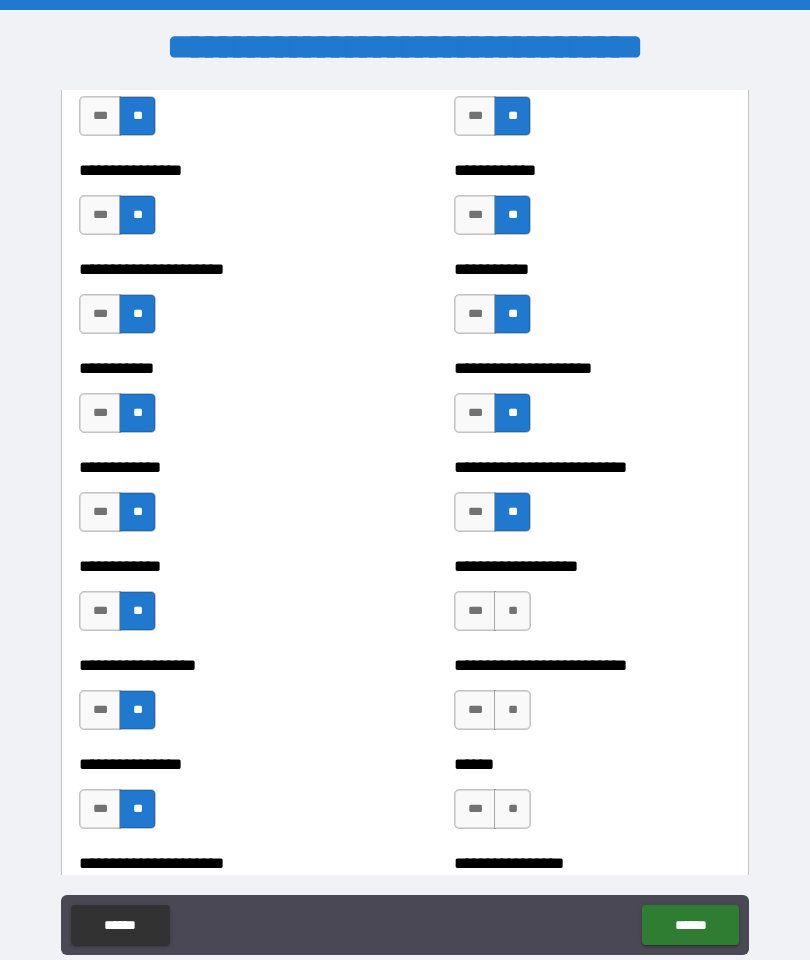 click on "**" at bounding box center (512, 611) 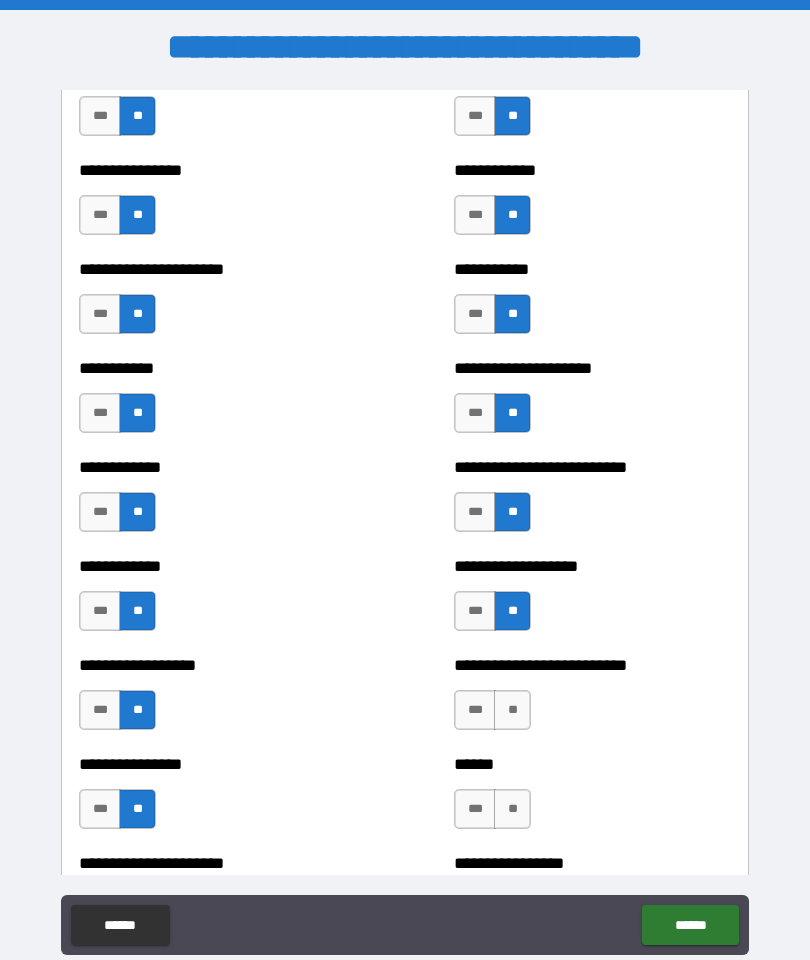 click on "**" at bounding box center (512, 710) 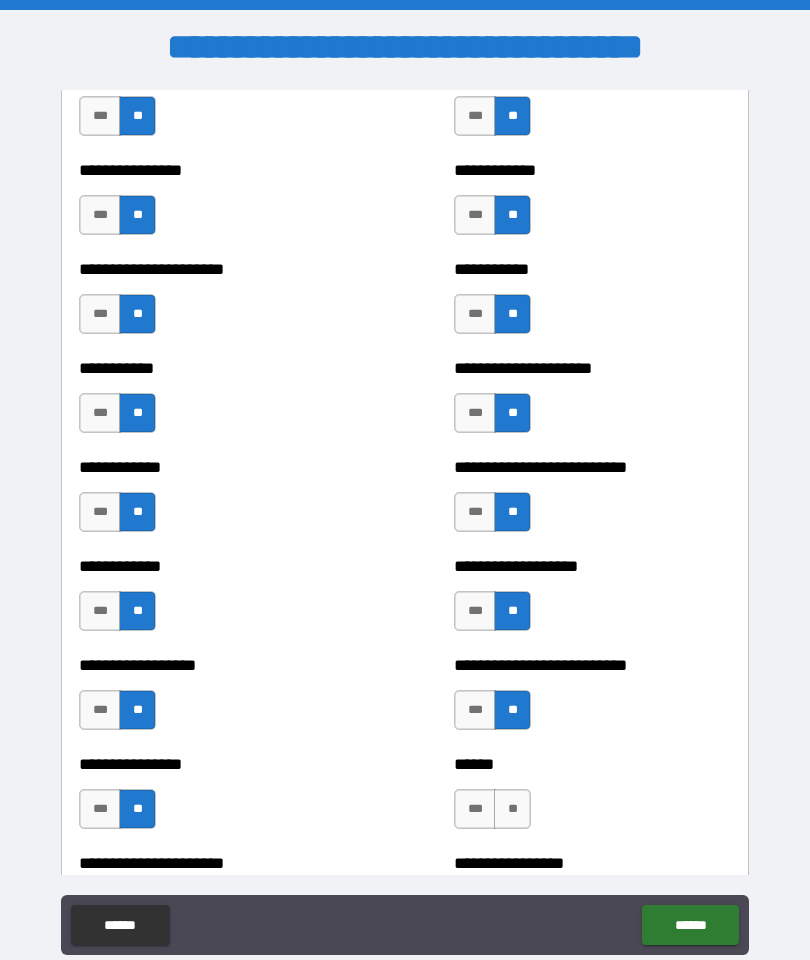 click on "**" at bounding box center [512, 809] 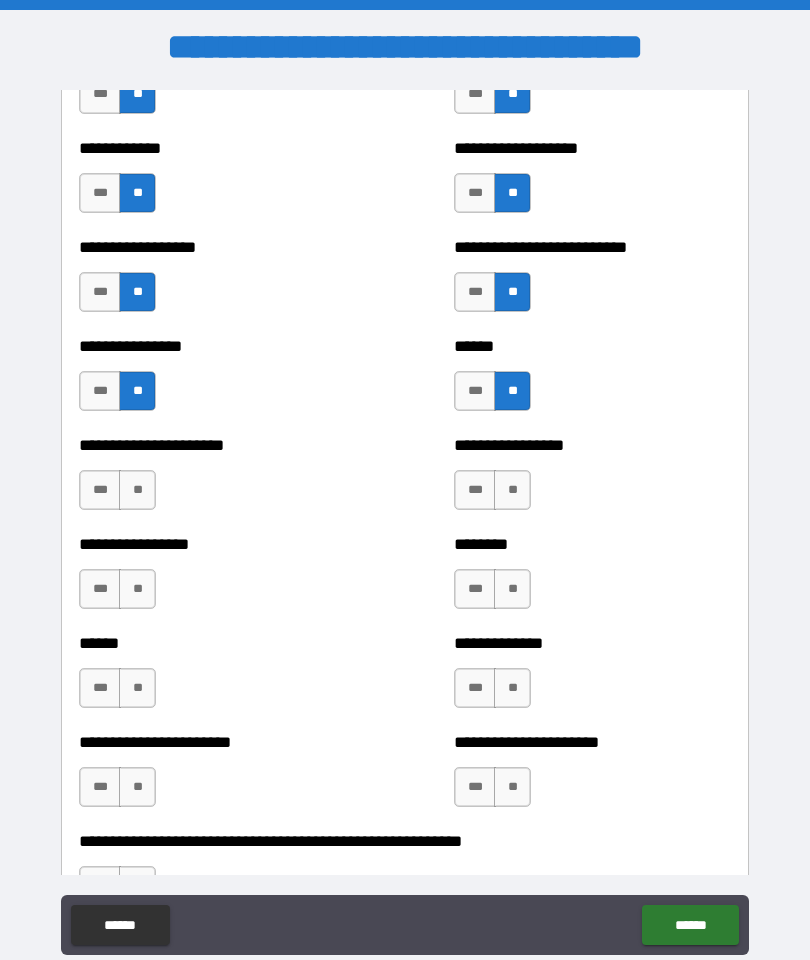 scroll, scrollTop: 4777, scrollLeft: 0, axis: vertical 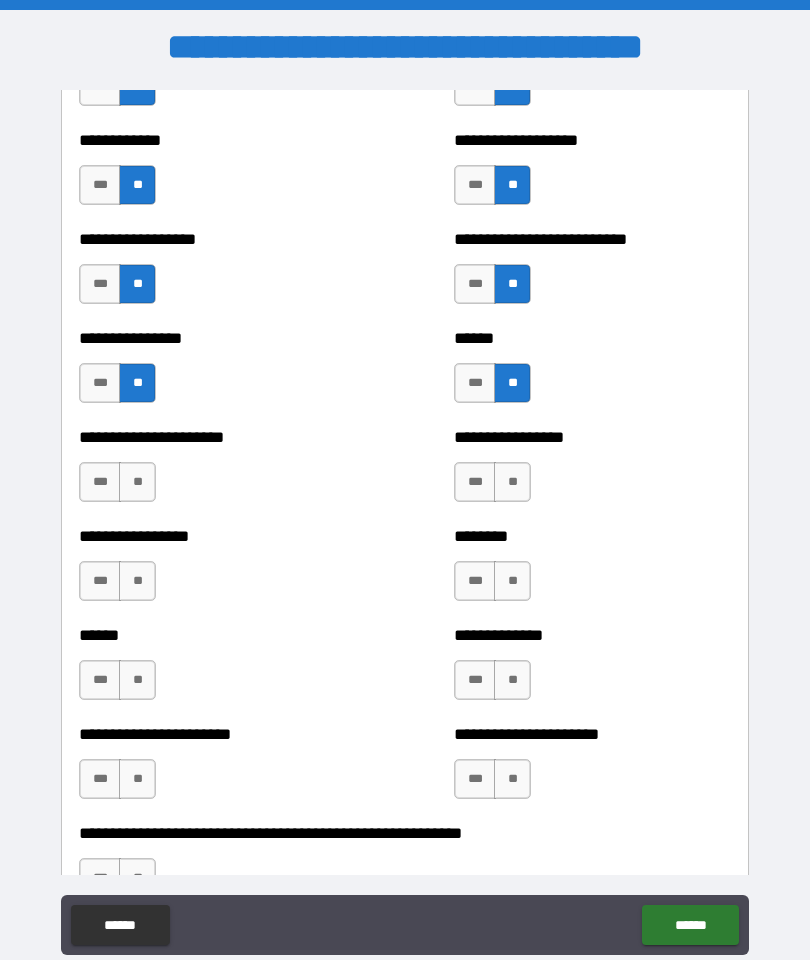 click on "**" at bounding box center (512, 482) 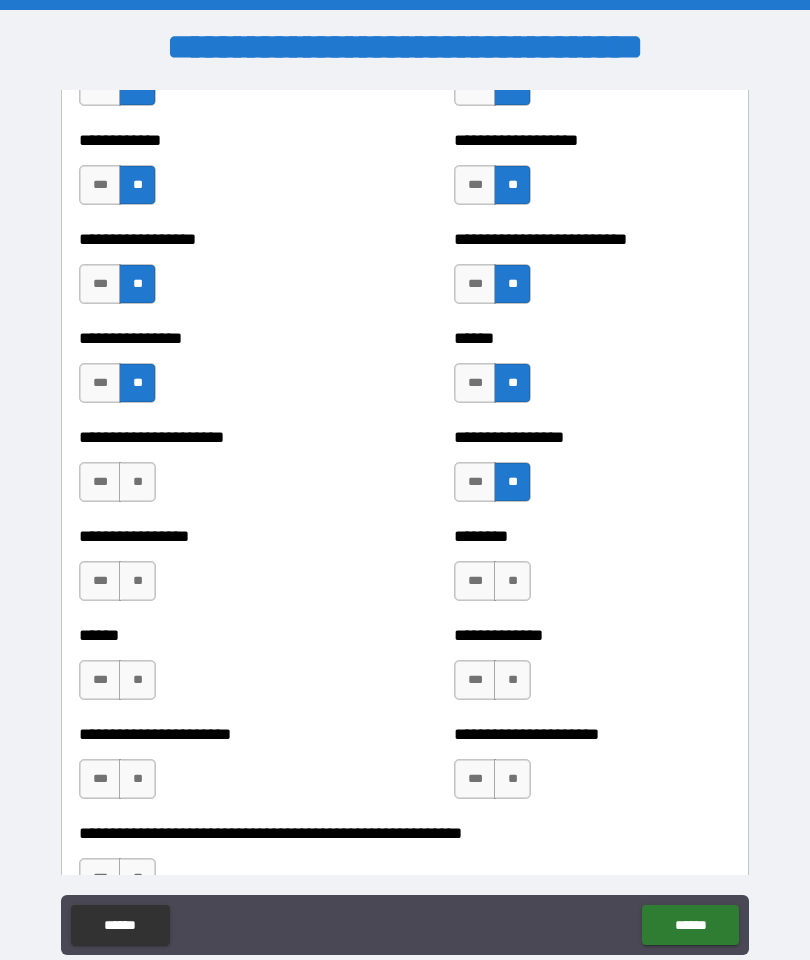 click on "**" at bounding box center (137, 482) 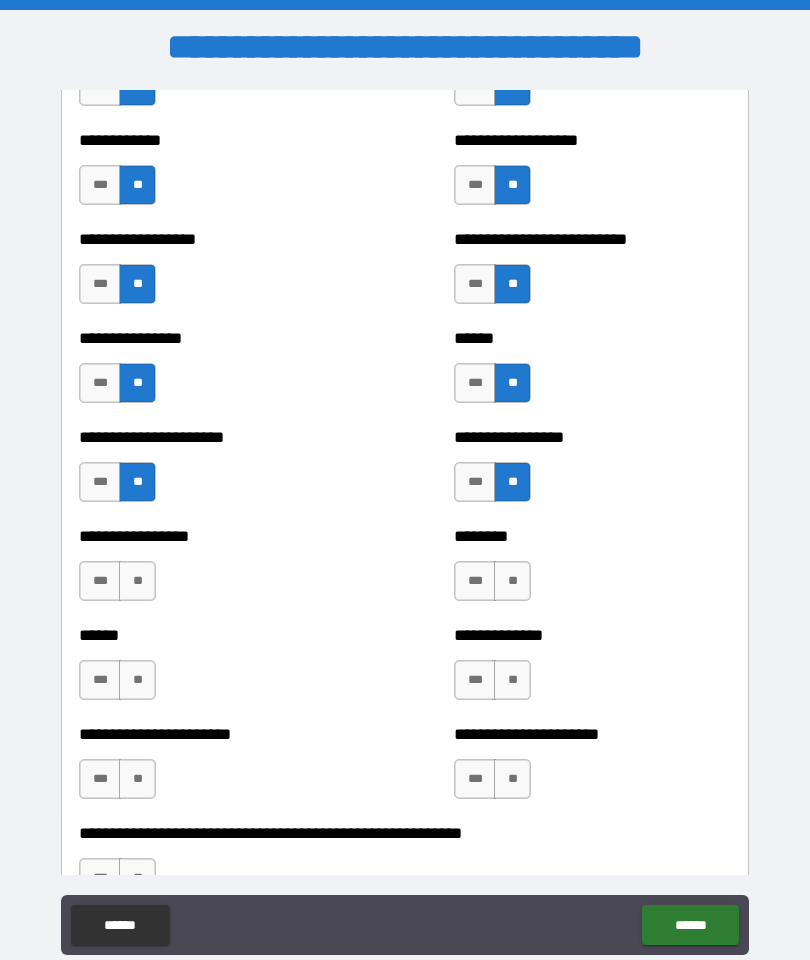 click on "**" at bounding box center (137, 581) 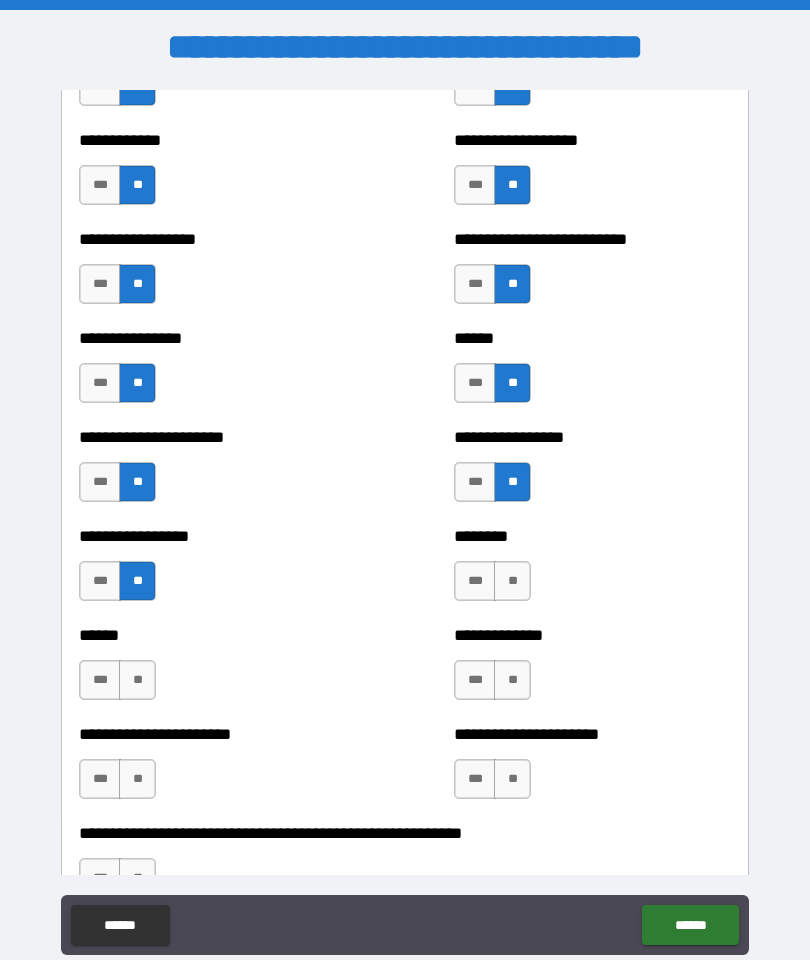 click on "**" at bounding box center (137, 680) 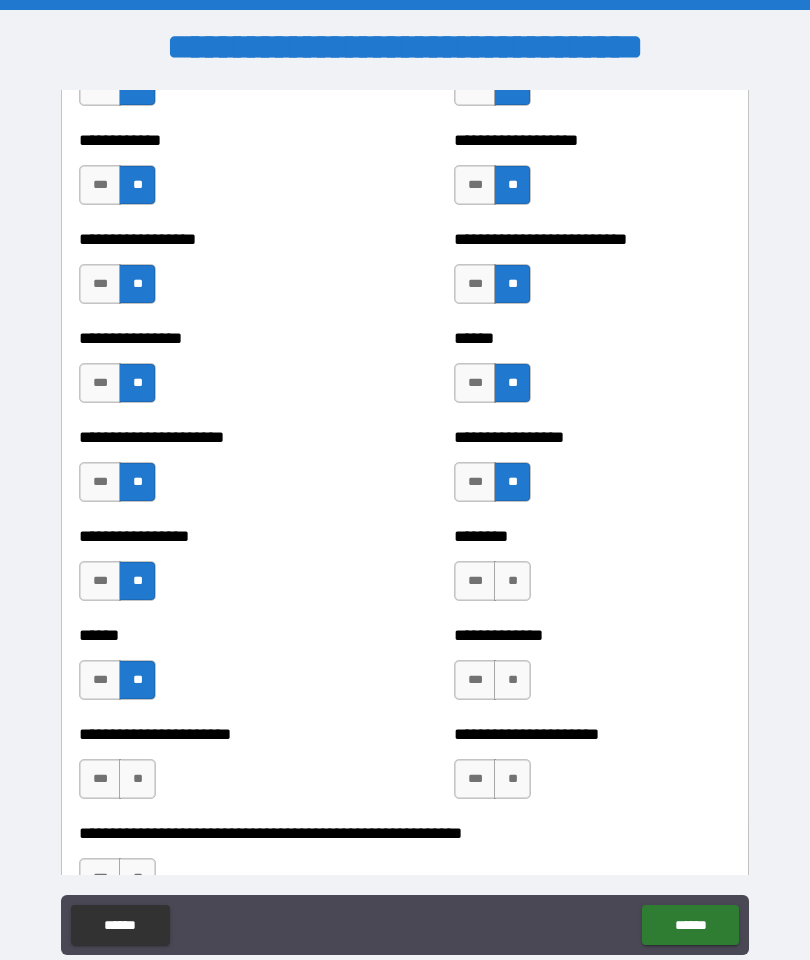 click on "**" at bounding box center [137, 779] 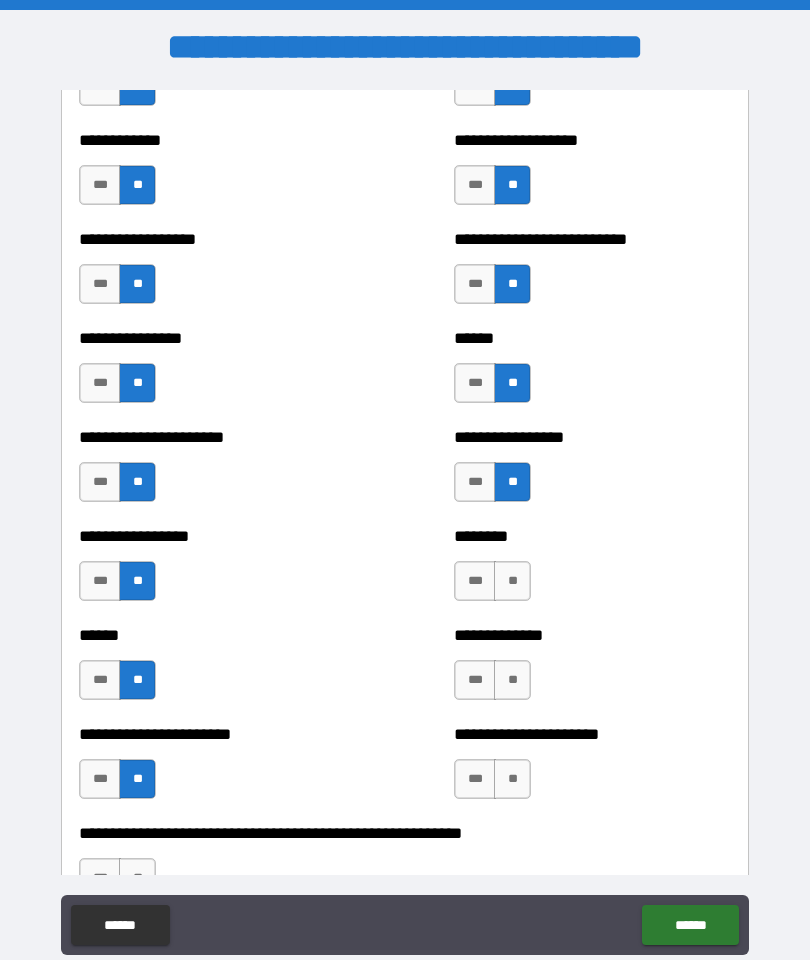 click on "**" at bounding box center (512, 581) 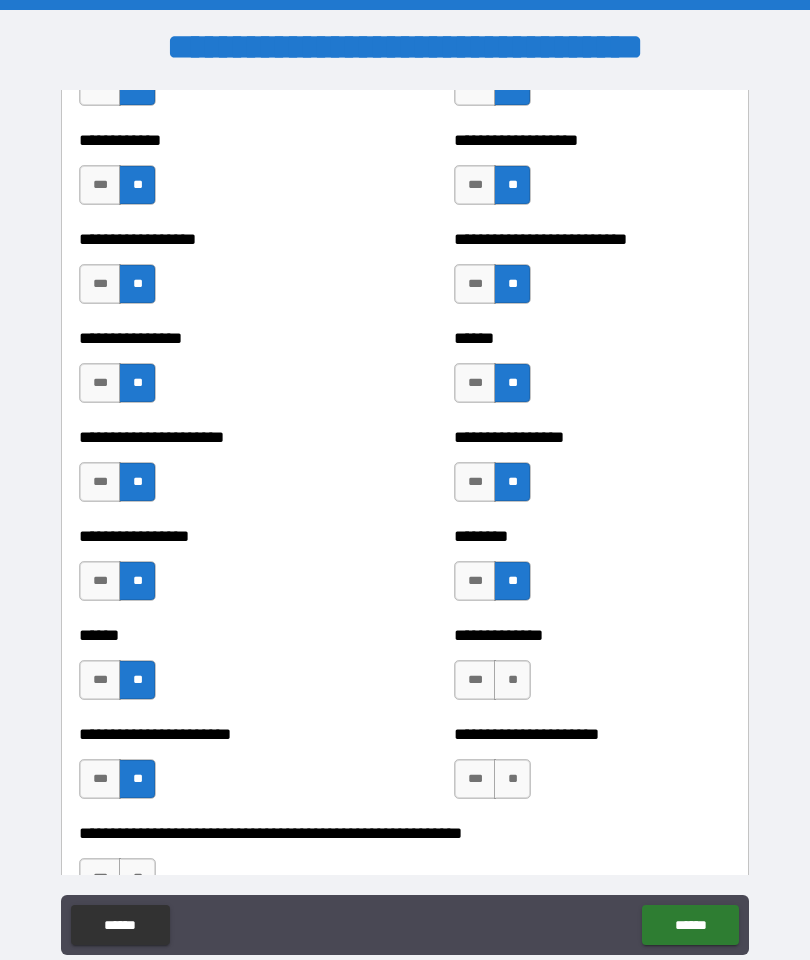 click on "**" at bounding box center (512, 680) 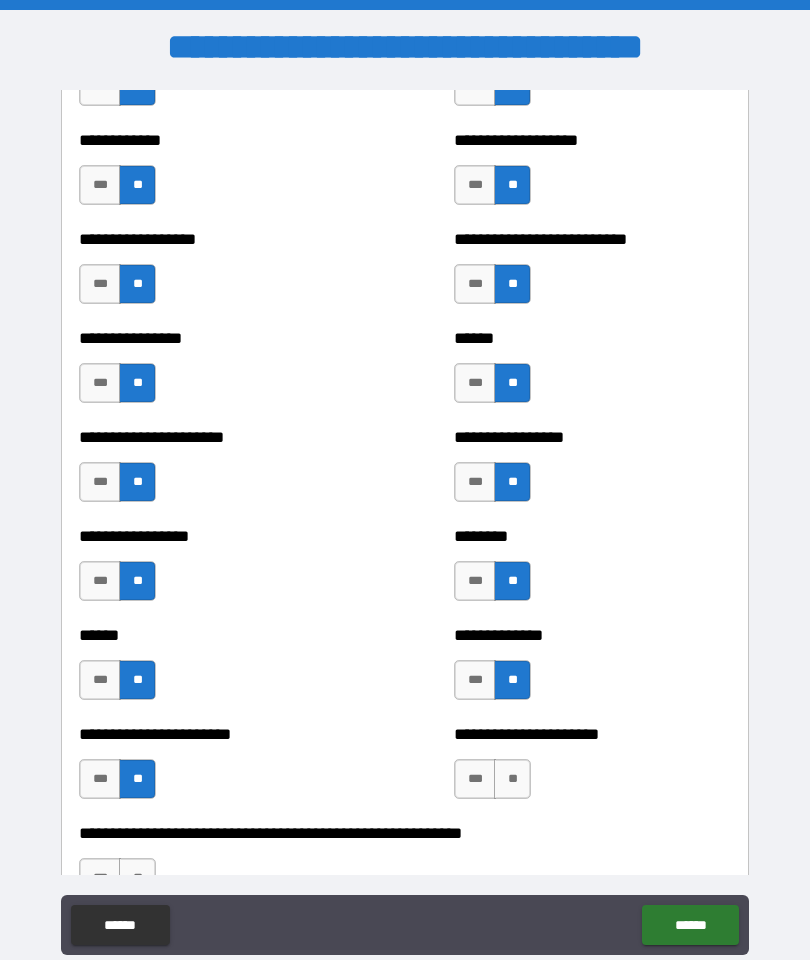click on "**" at bounding box center (512, 779) 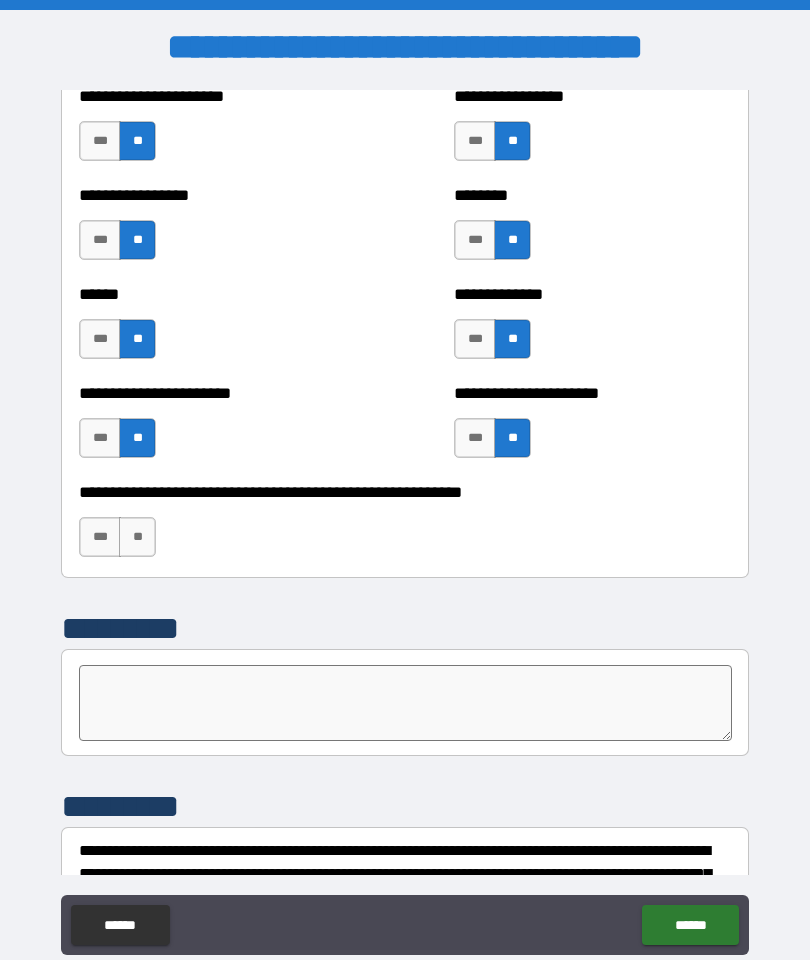 scroll, scrollTop: 5179, scrollLeft: 0, axis: vertical 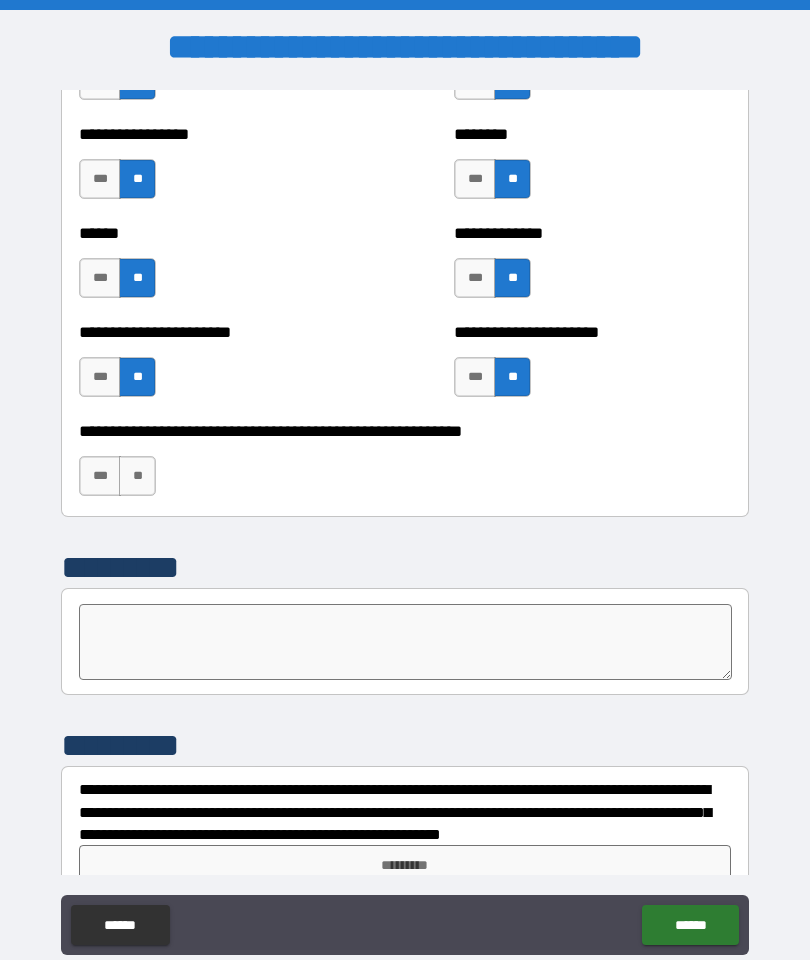 click on "**" at bounding box center (137, 476) 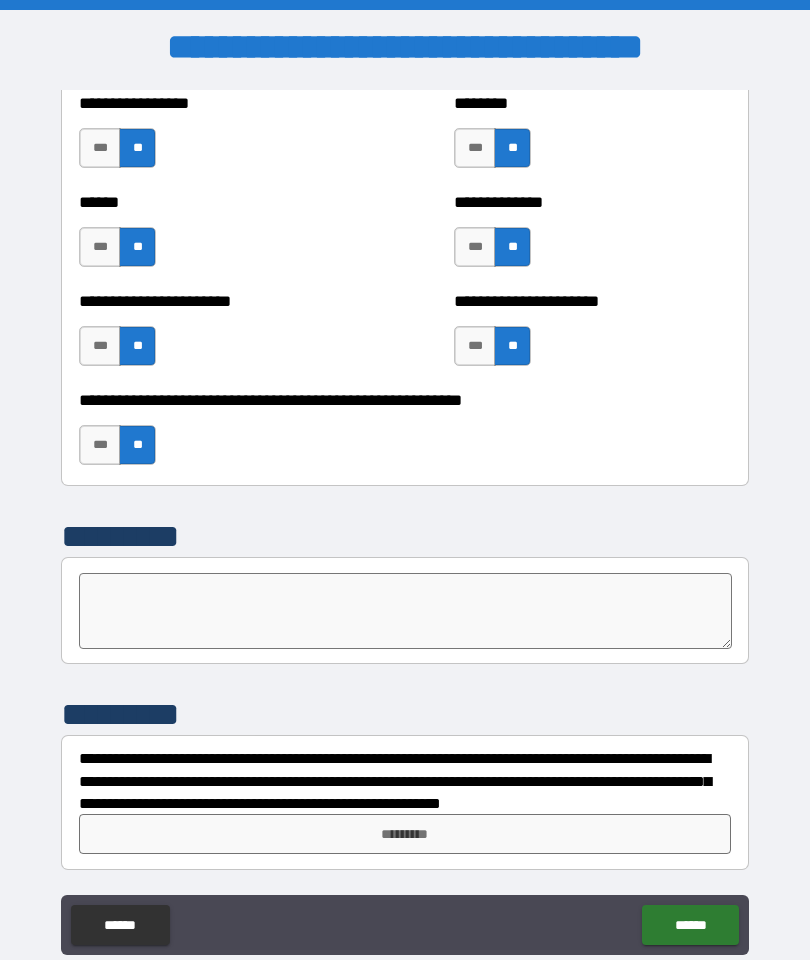 scroll, scrollTop: 5210, scrollLeft: 0, axis: vertical 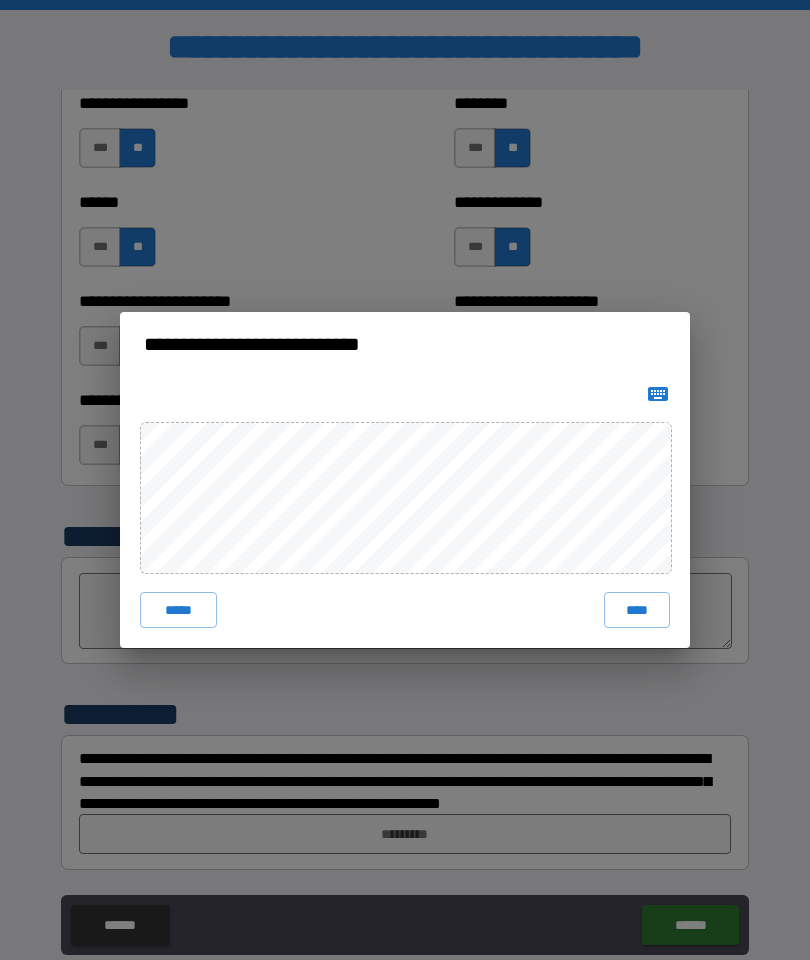 click on "****" at bounding box center [637, 610] 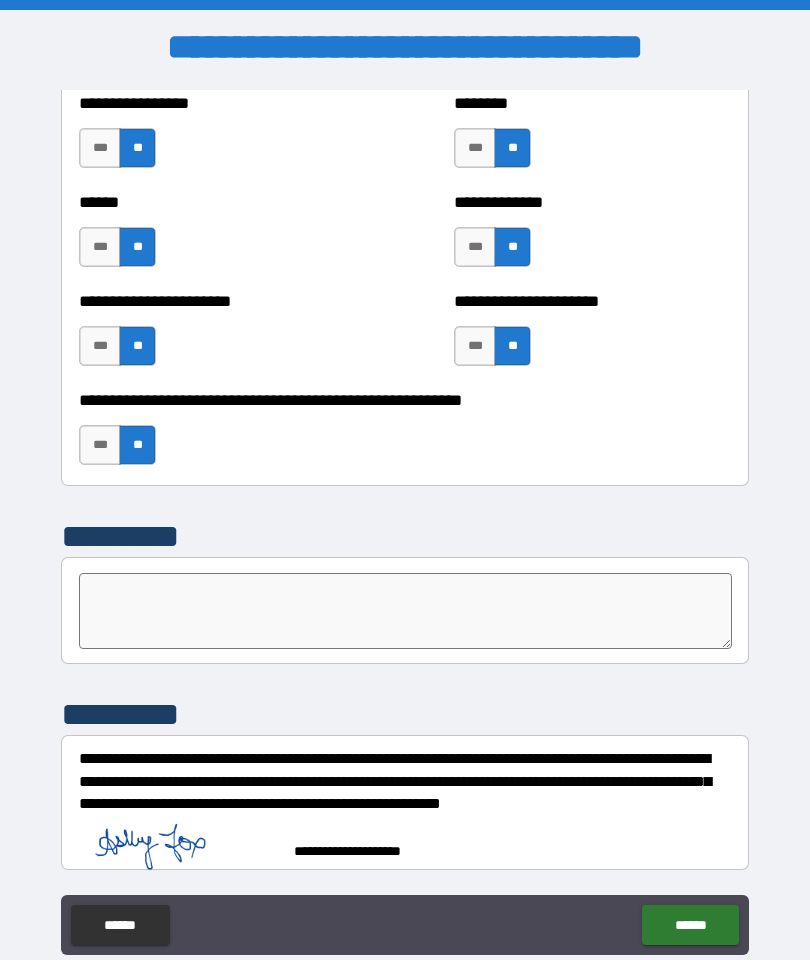 scroll, scrollTop: 5200, scrollLeft: 0, axis: vertical 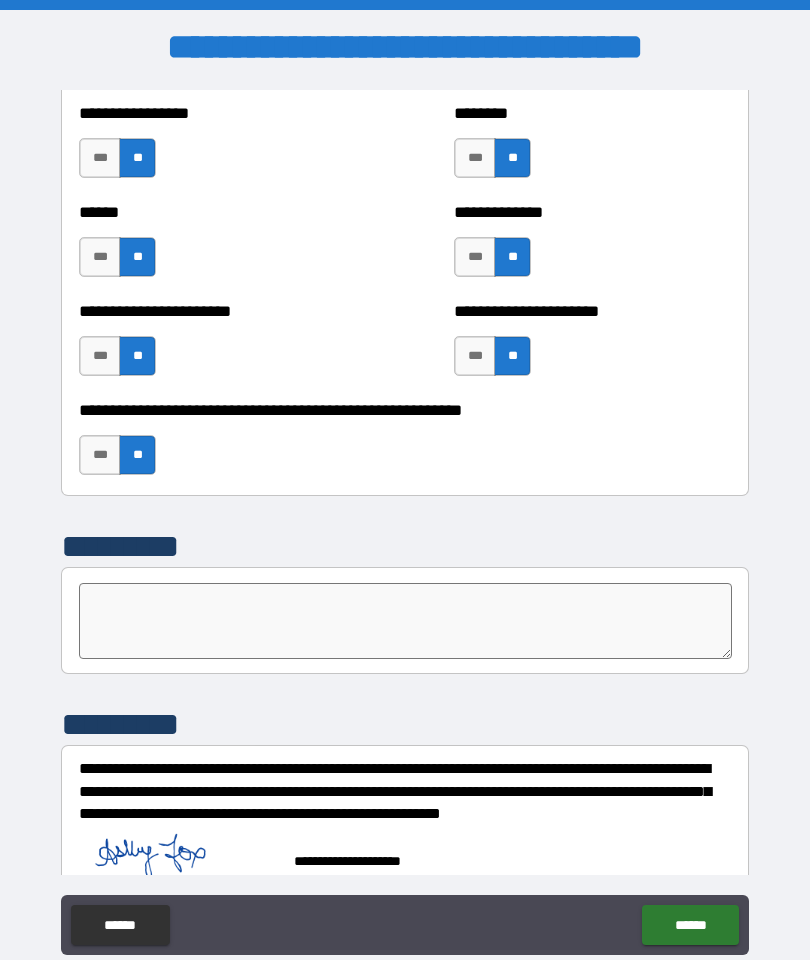 click on "******" at bounding box center [690, 925] 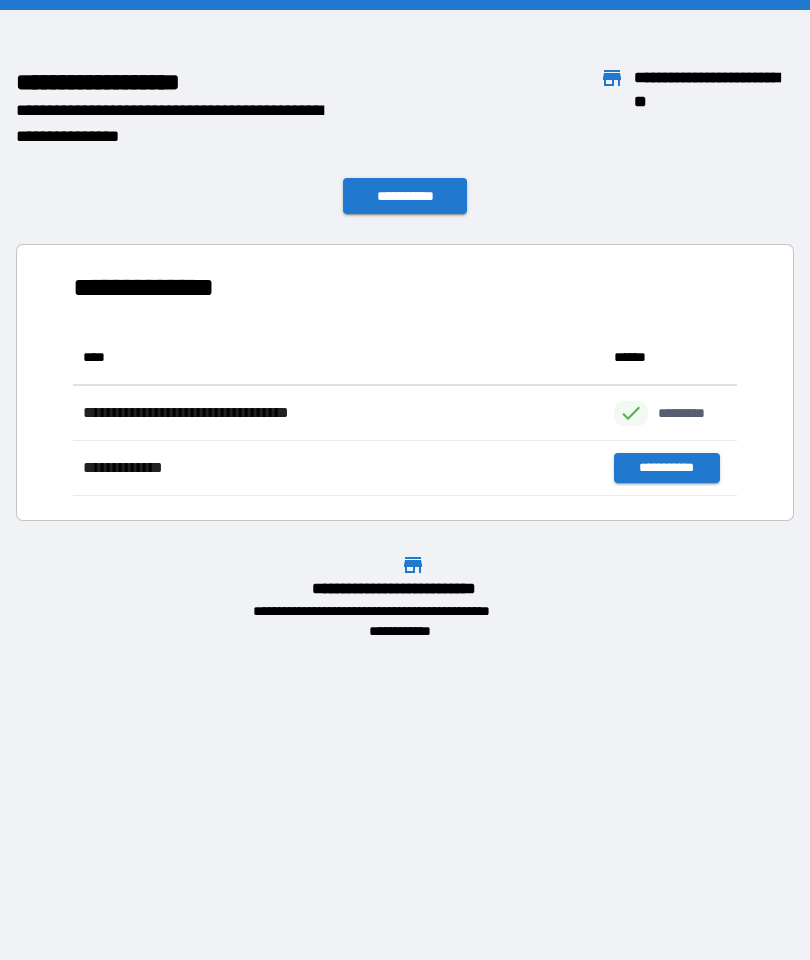scroll, scrollTop: 1, scrollLeft: 1, axis: both 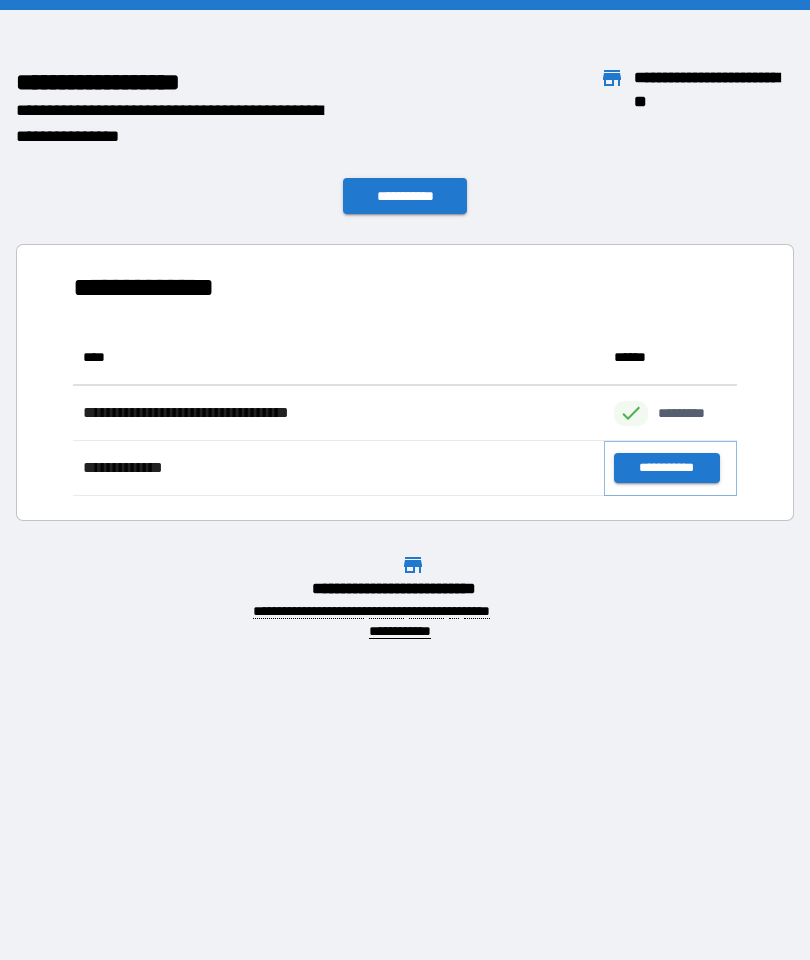 click on "**********" at bounding box center [666, 468] 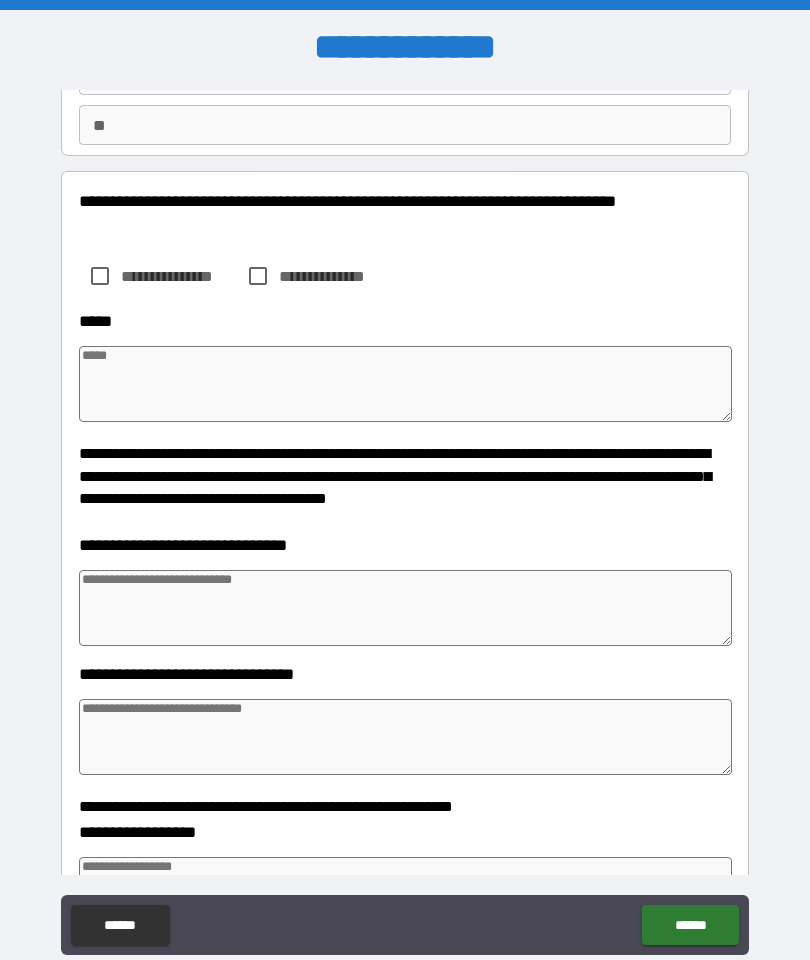 scroll, scrollTop: 188, scrollLeft: 0, axis: vertical 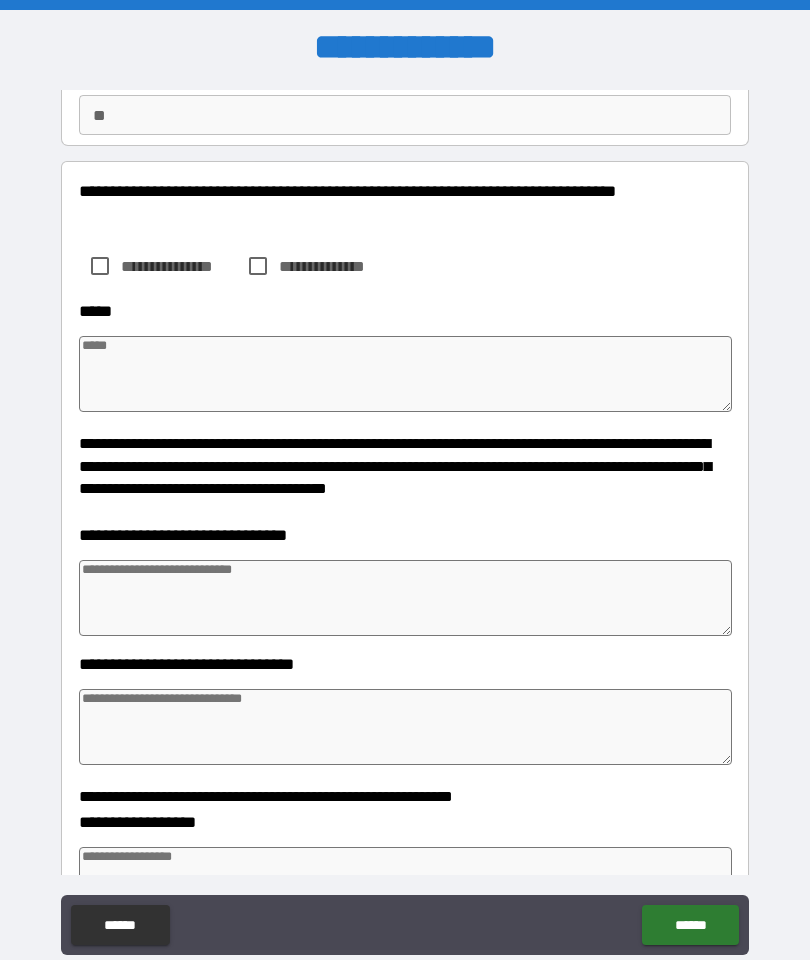click at bounding box center [405, 598] 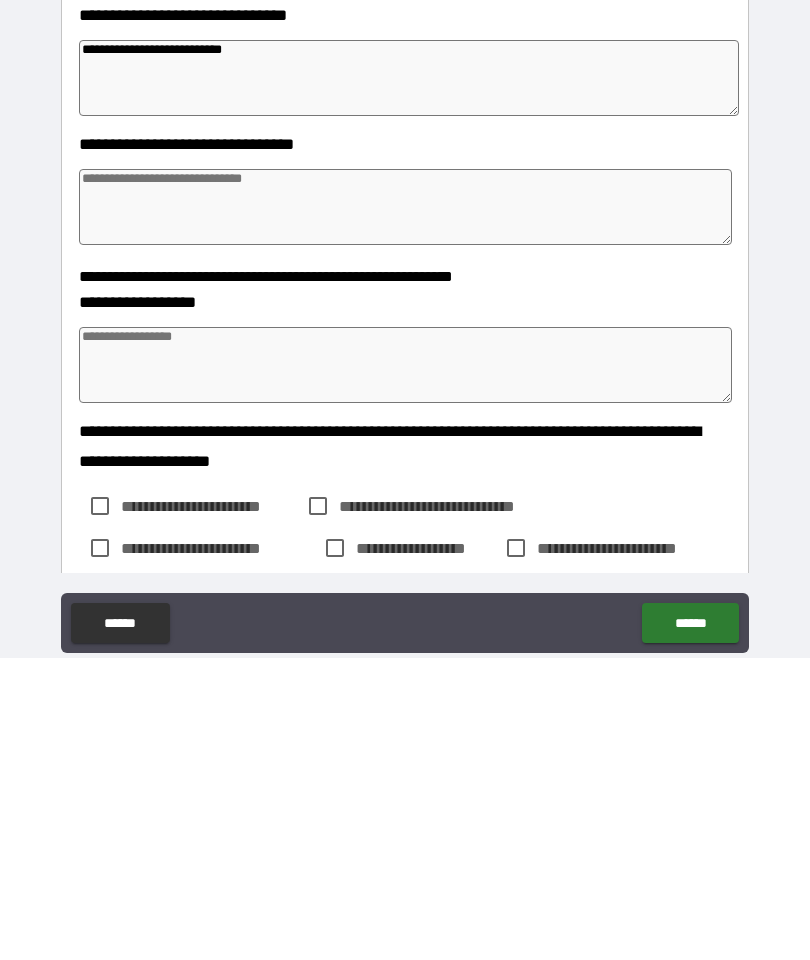scroll, scrollTop: 411, scrollLeft: 0, axis: vertical 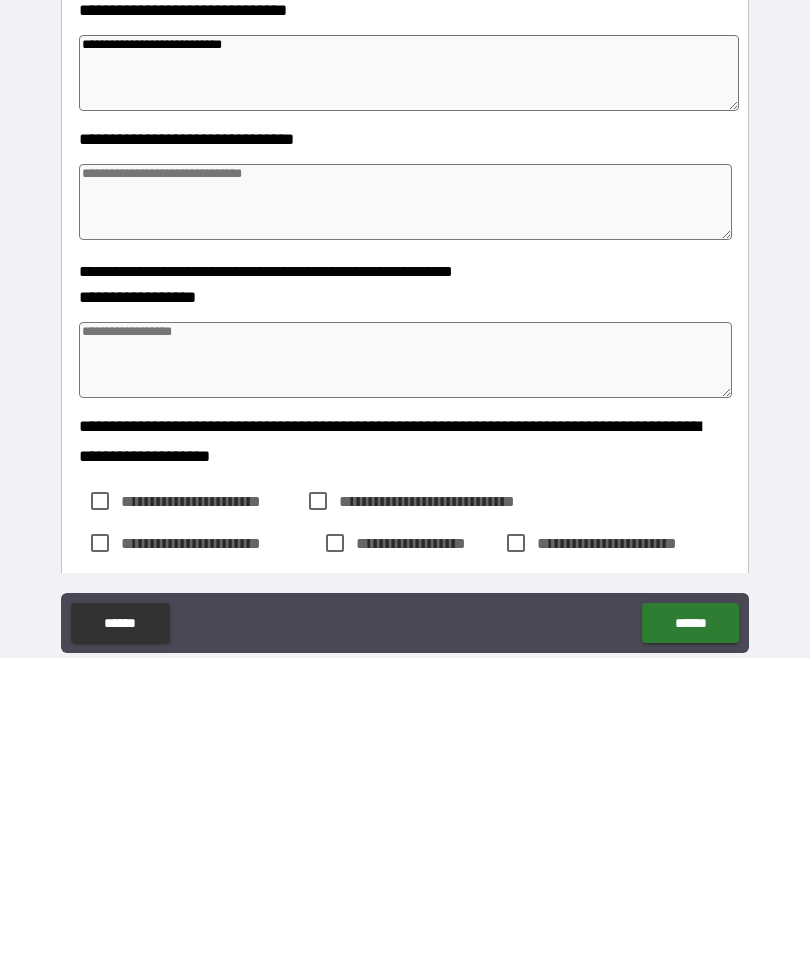 click at bounding box center (405, 662) 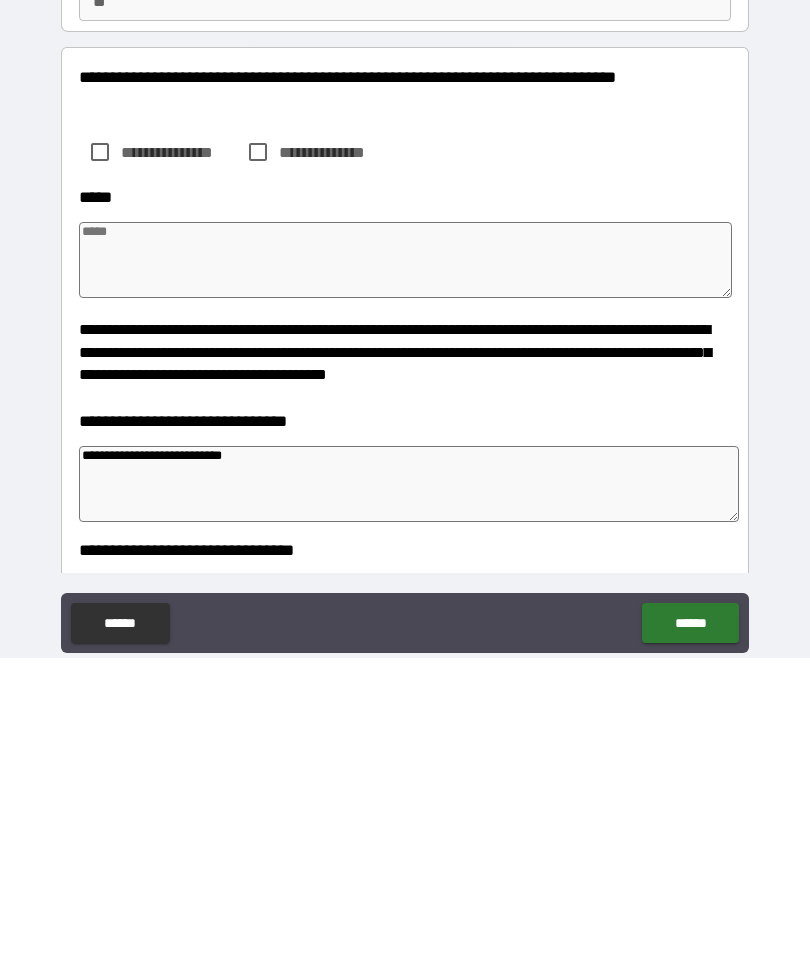 scroll, scrollTop: 0, scrollLeft: 0, axis: both 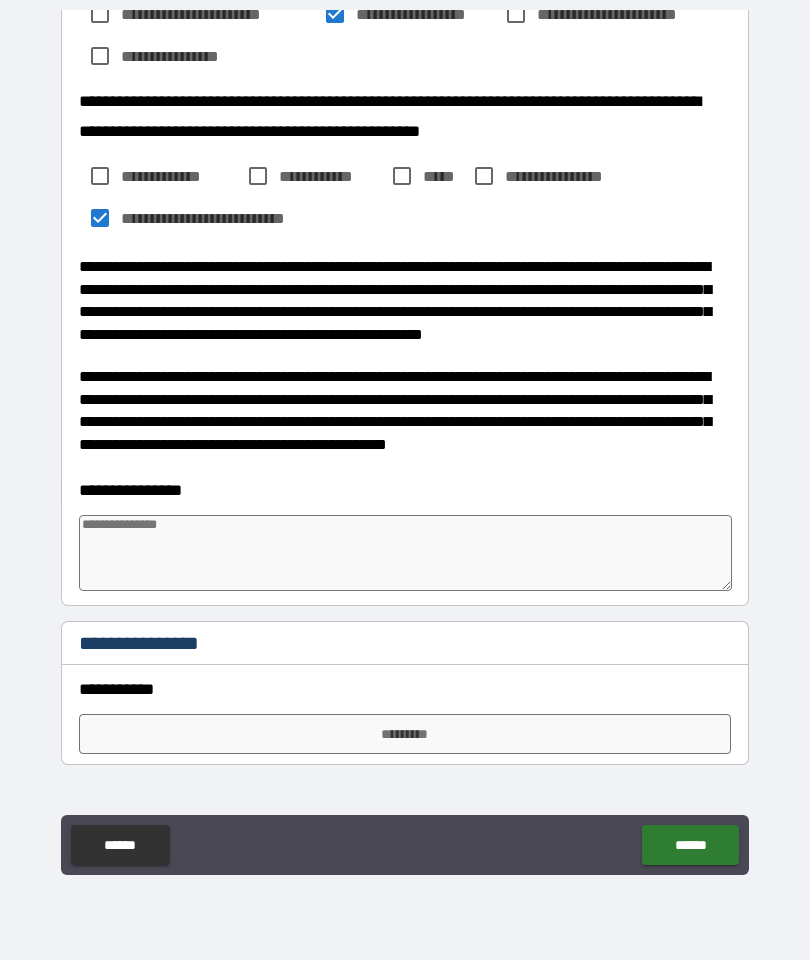 click at bounding box center [405, 553] 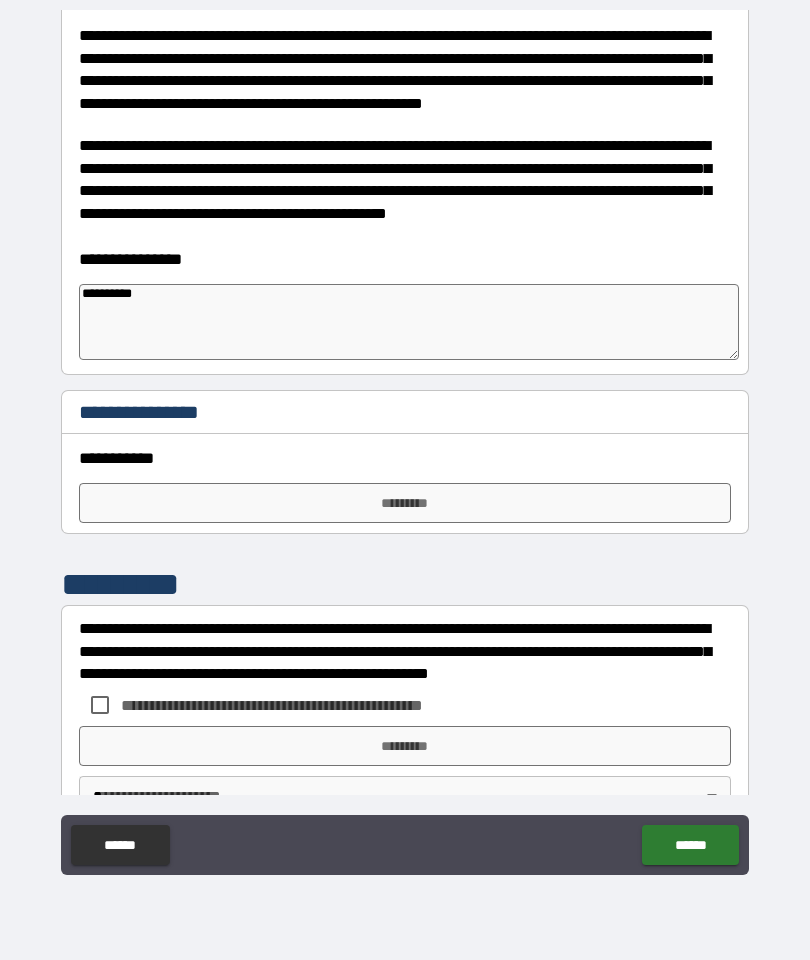 scroll, scrollTop: 1572, scrollLeft: 0, axis: vertical 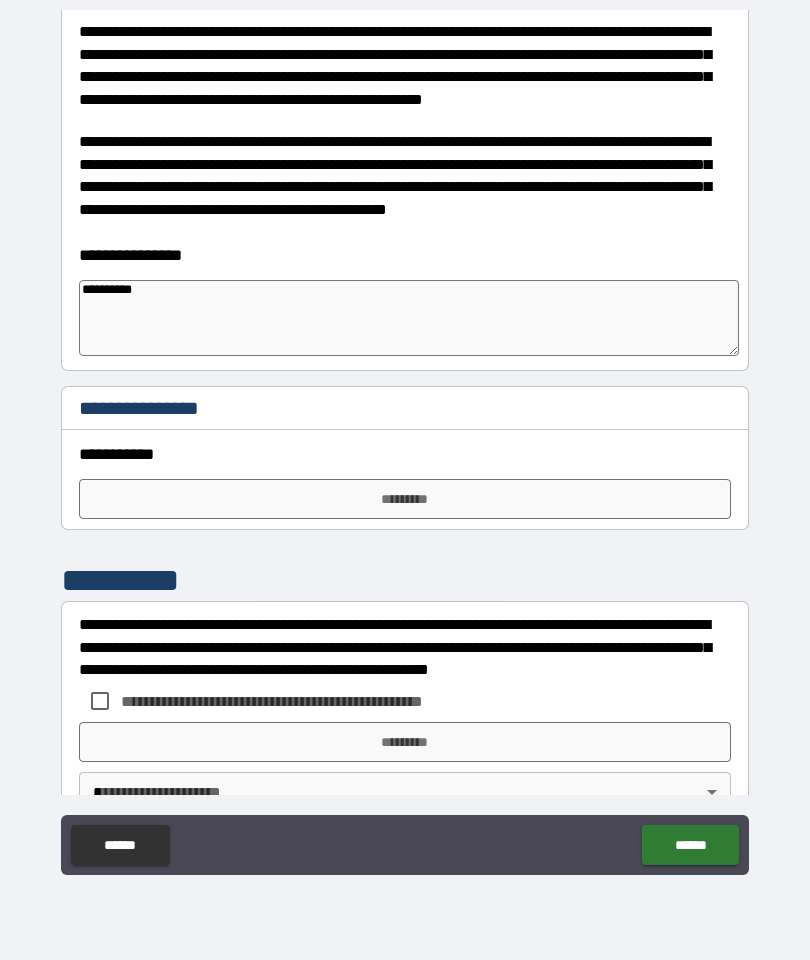 click on "*********" at bounding box center (405, 499) 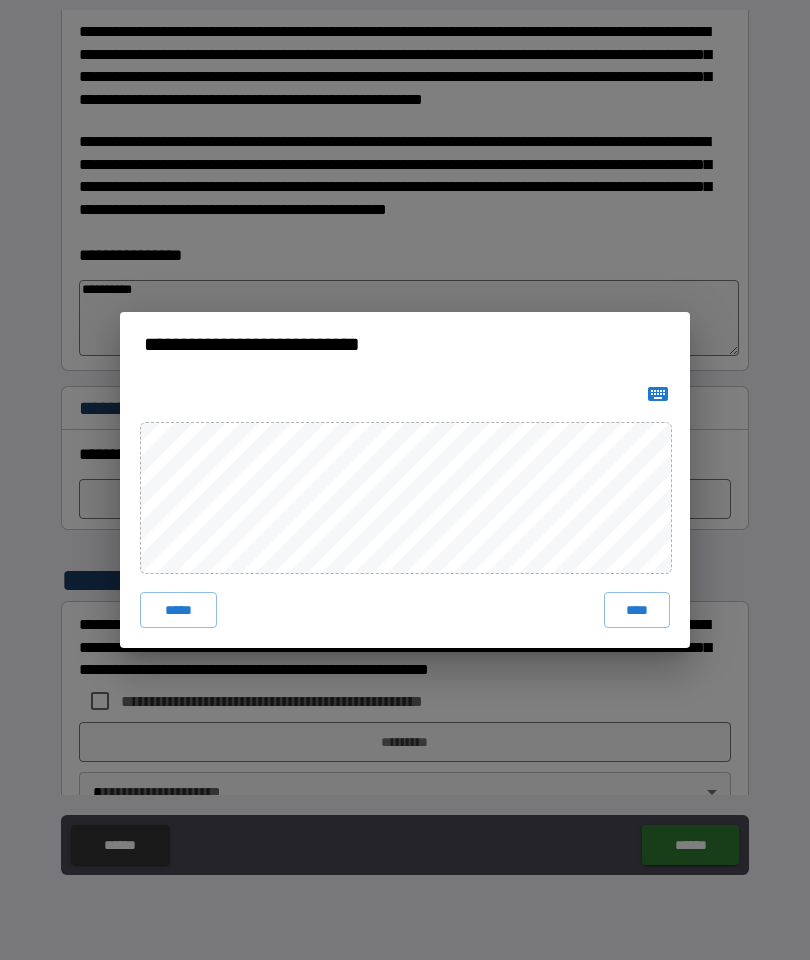 click on "****" at bounding box center (637, 610) 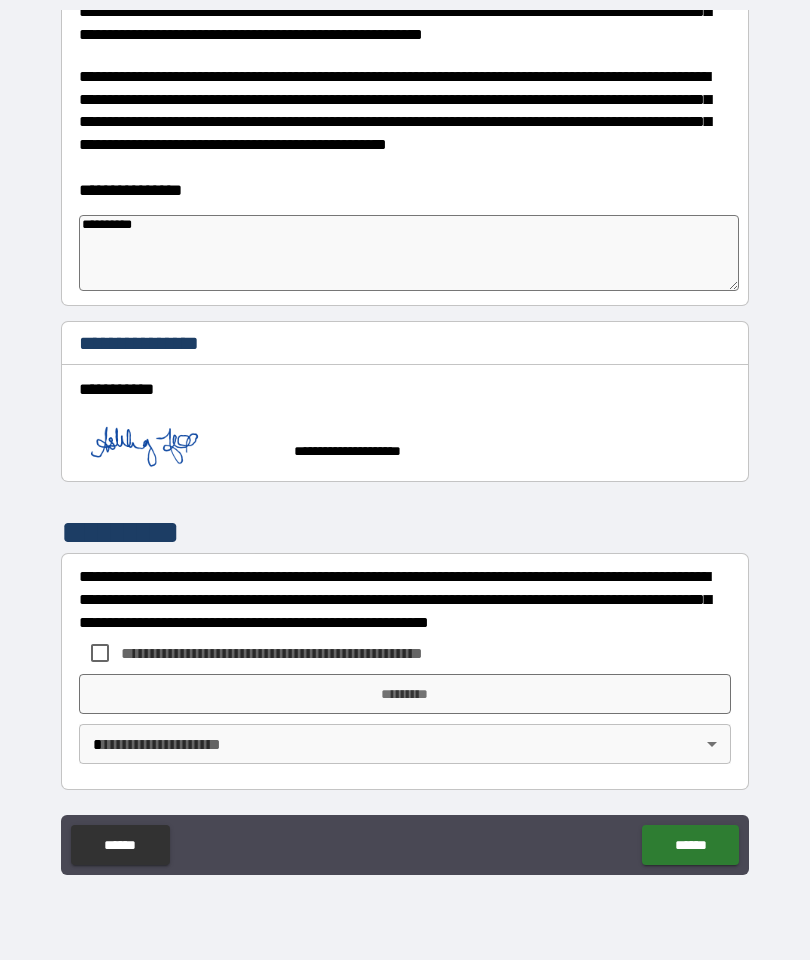 scroll, scrollTop: 1637, scrollLeft: 0, axis: vertical 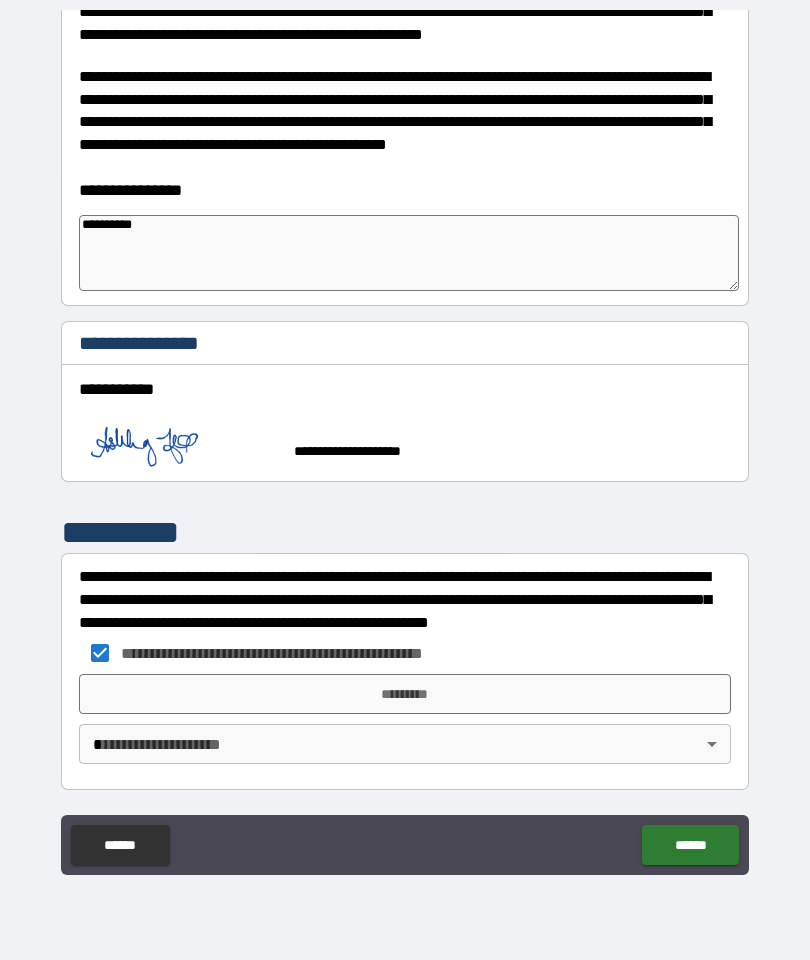 click on "*********" at bounding box center (405, 694) 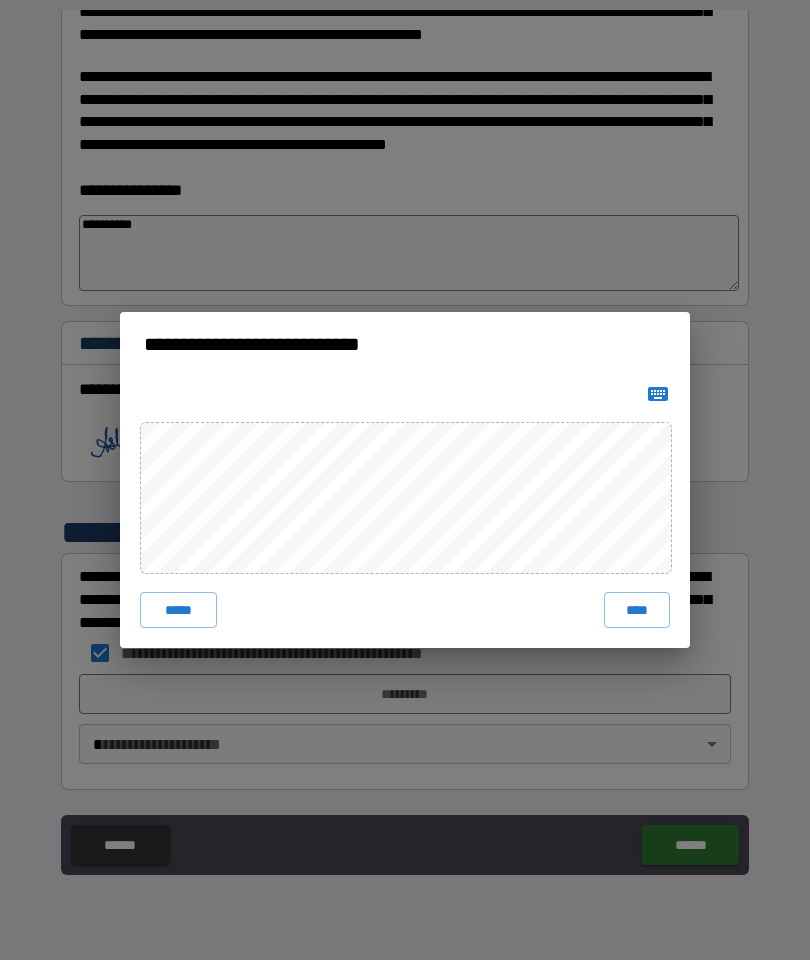 click on "****" at bounding box center (637, 610) 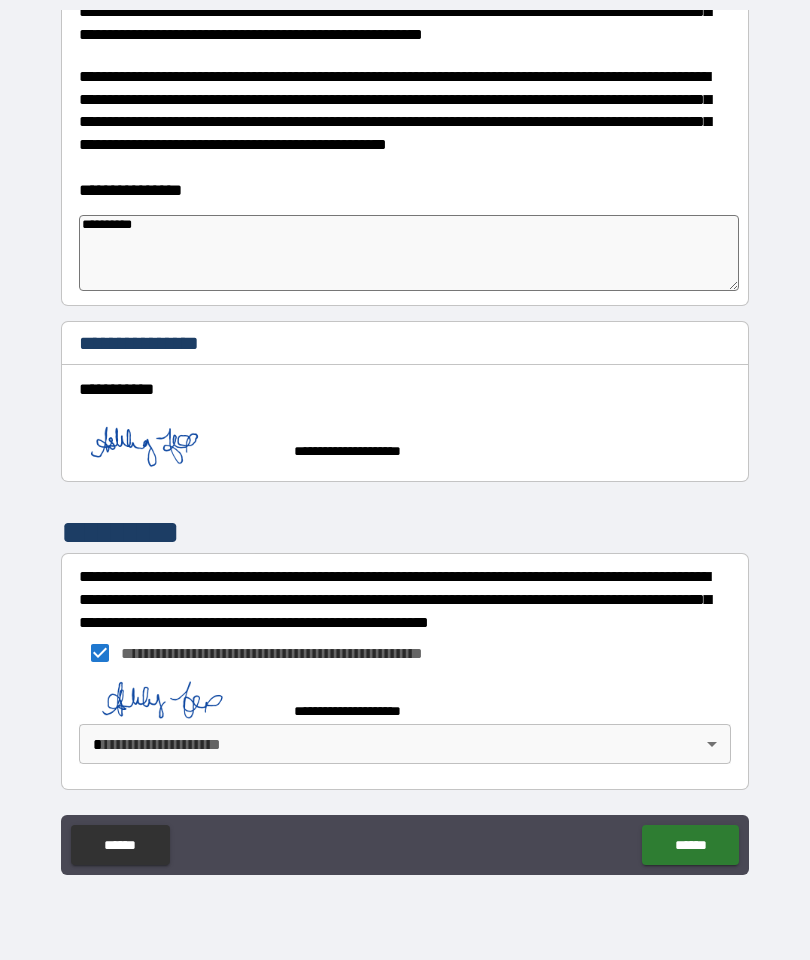 scroll, scrollTop: 1627, scrollLeft: 0, axis: vertical 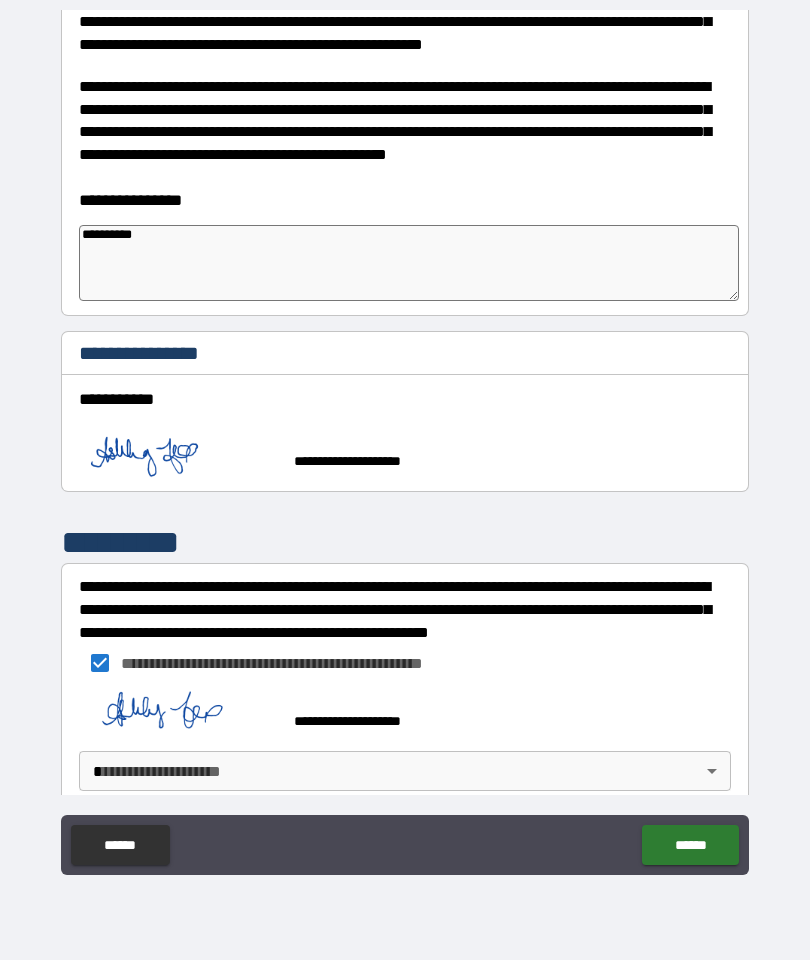 click on "**********" at bounding box center (405, 440) 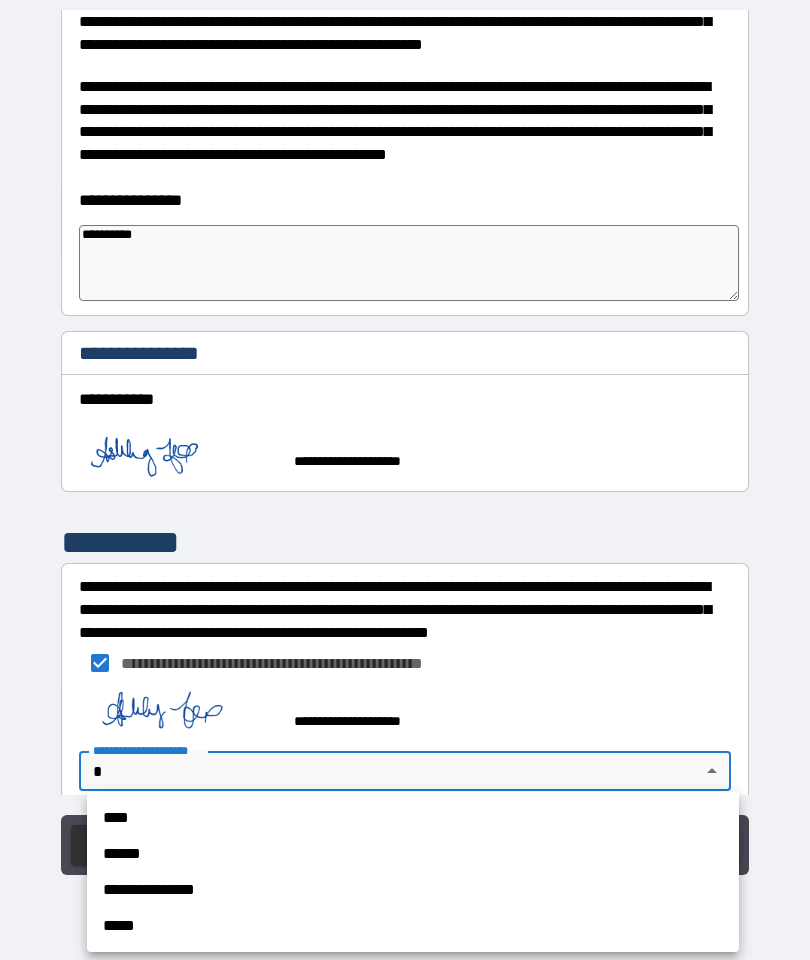 click on "**********" at bounding box center [413, 890] 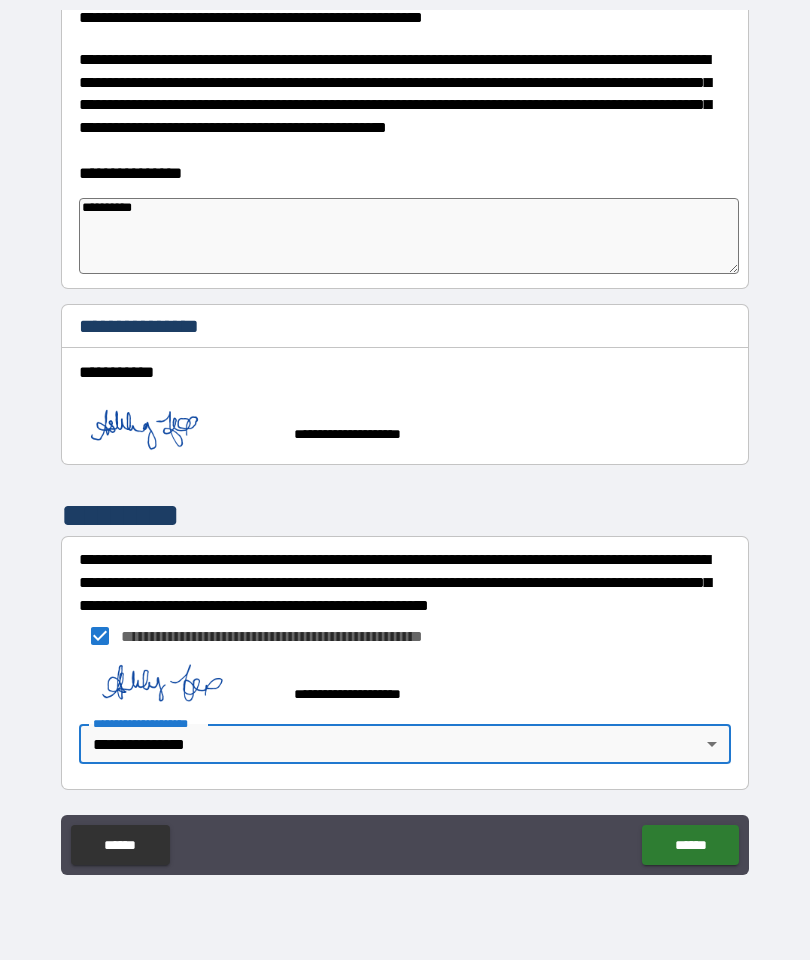 scroll, scrollTop: 1654, scrollLeft: 0, axis: vertical 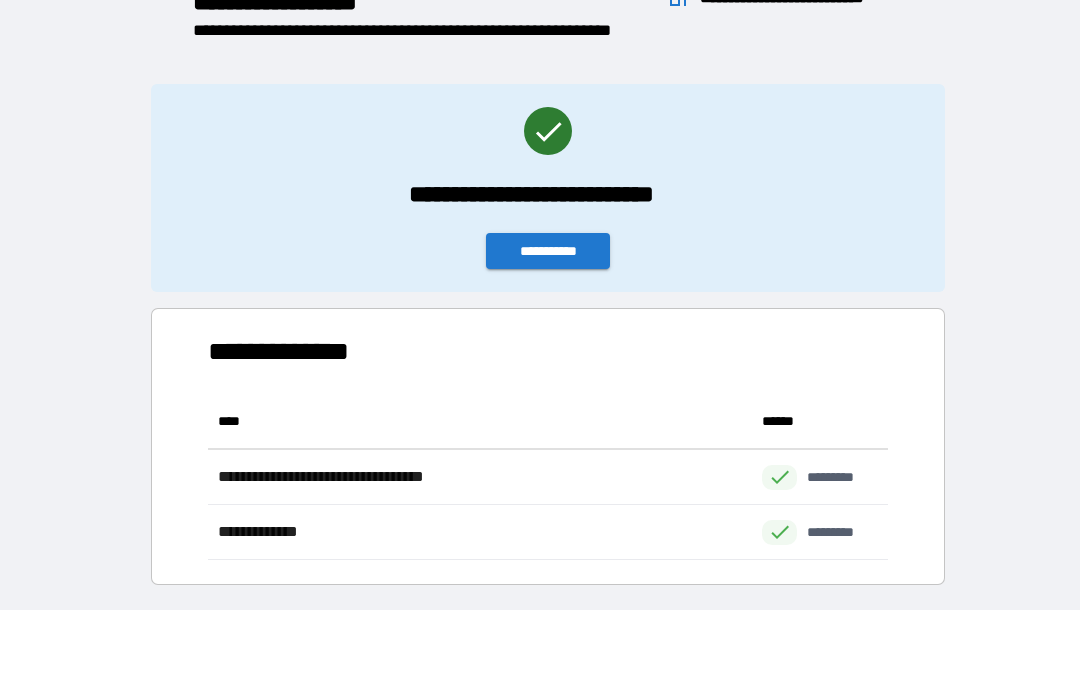 click on "**********" at bounding box center (548, 251) 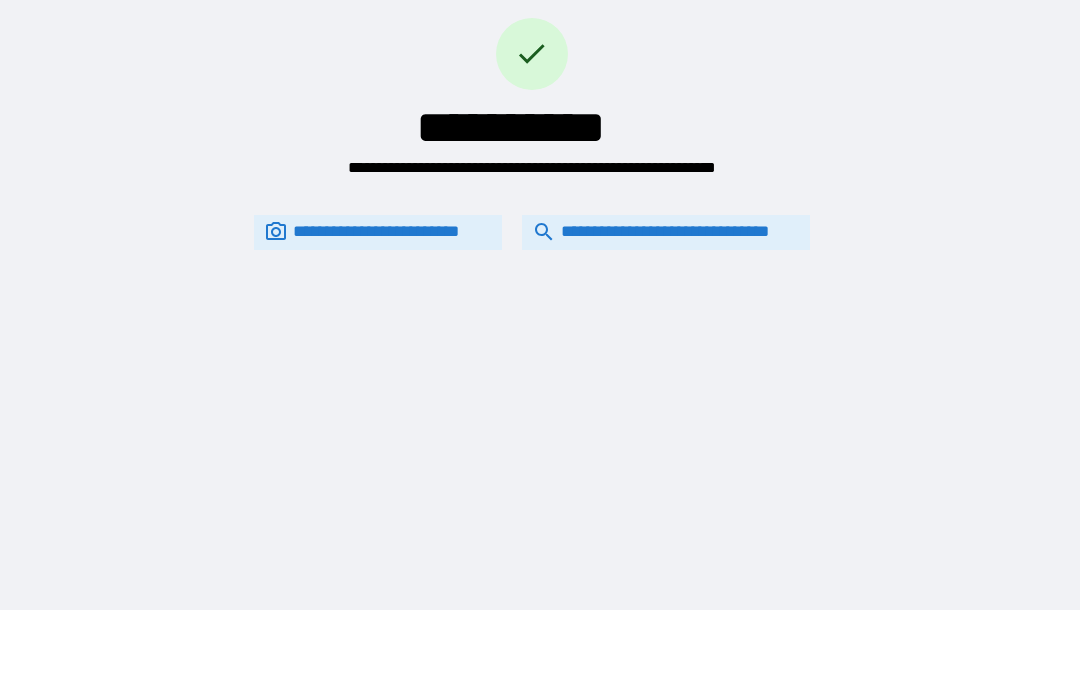 click on "**********" at bounding box center (666, 232) 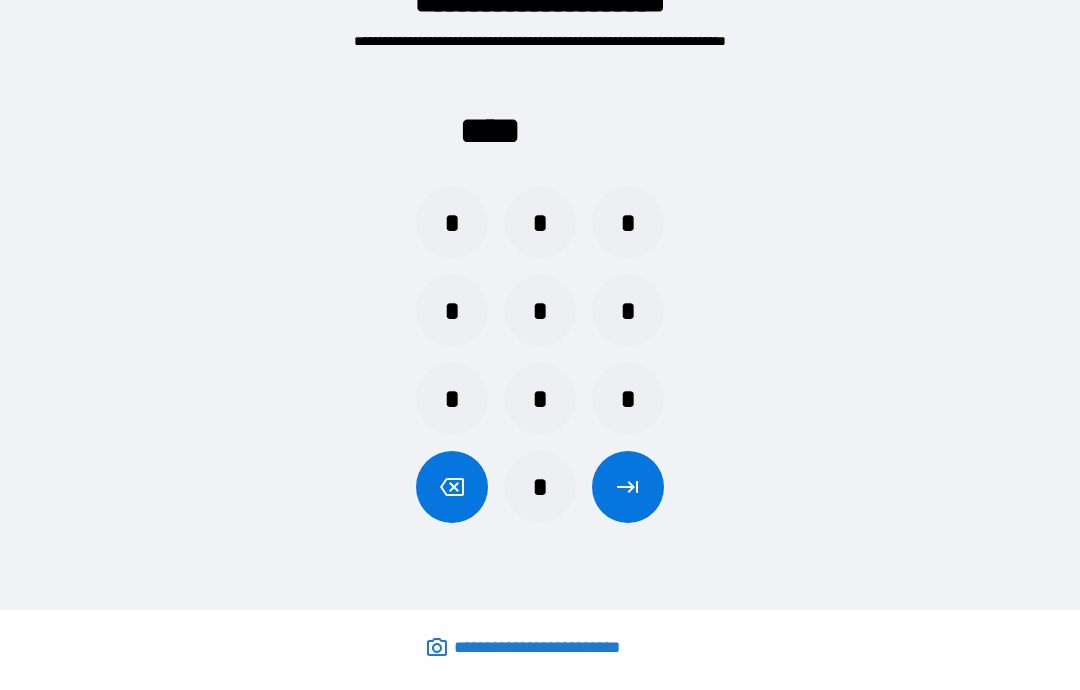 click on "*" at bounding box center (540, 223) 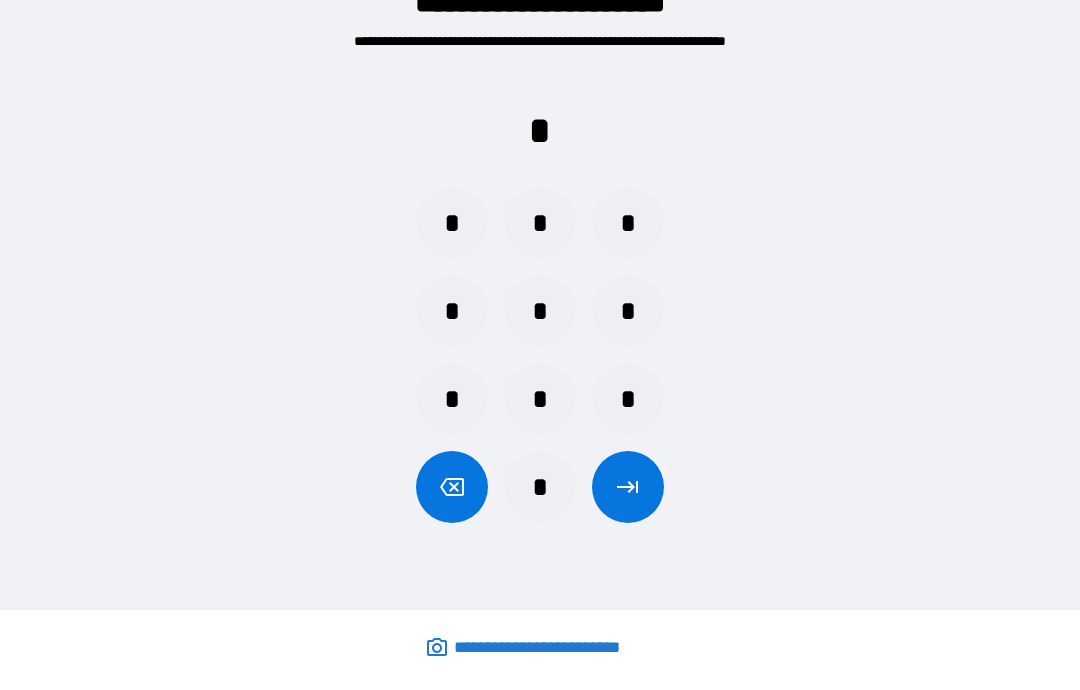 click on "*" at bounding box center (452, 311) 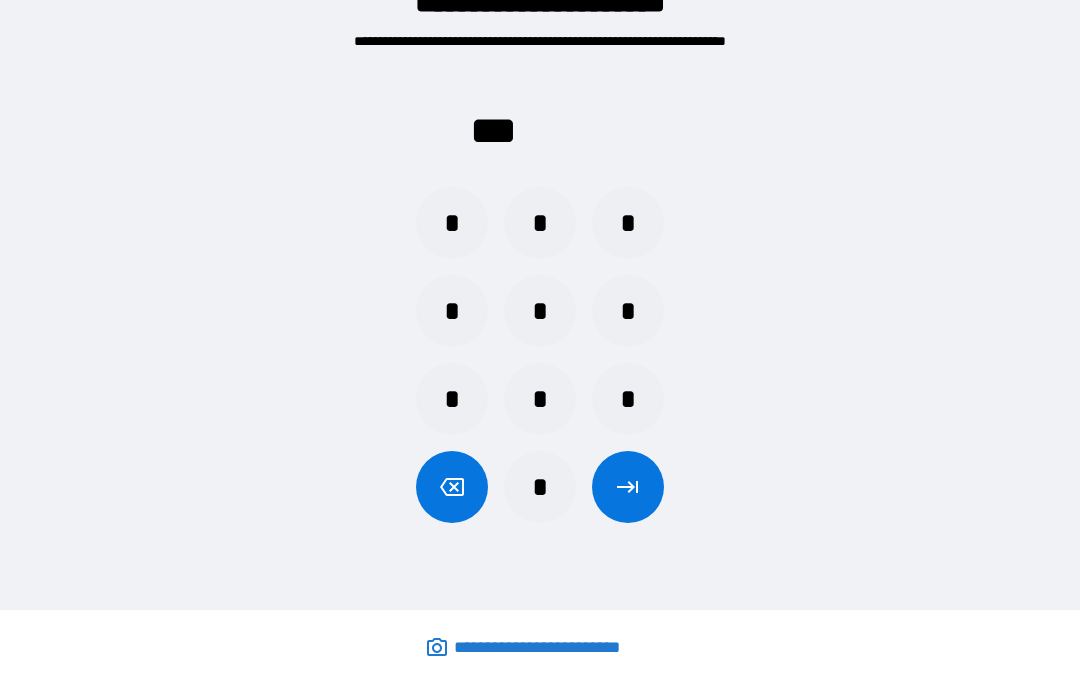click on "*" at bounding box center (628, 223) 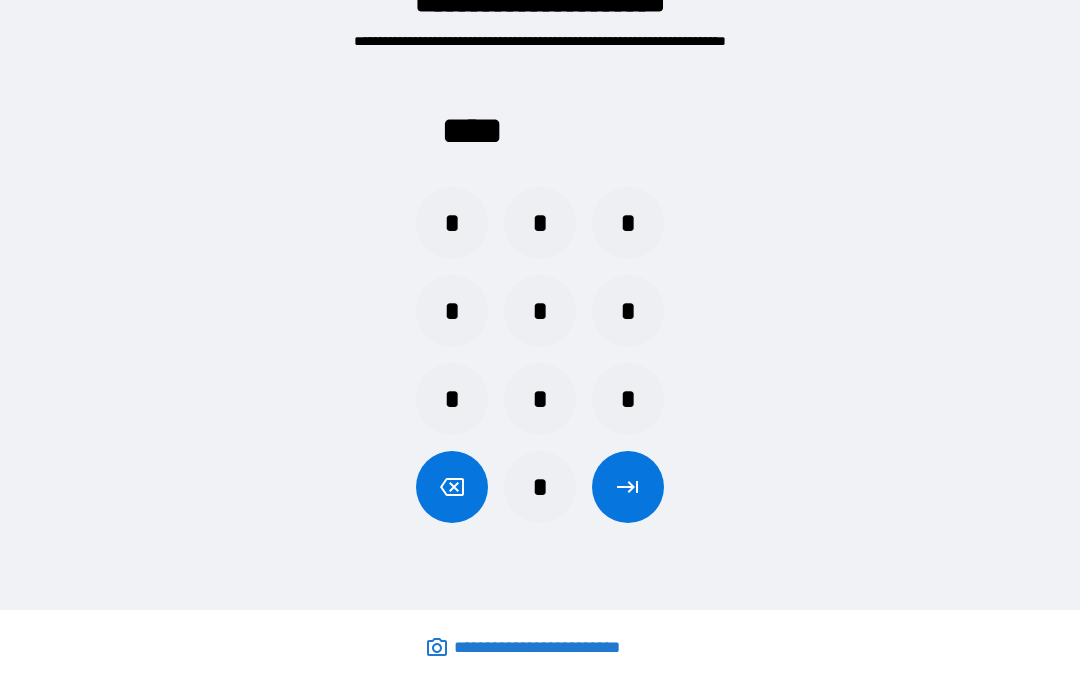 click at bounding box center [628, 487] 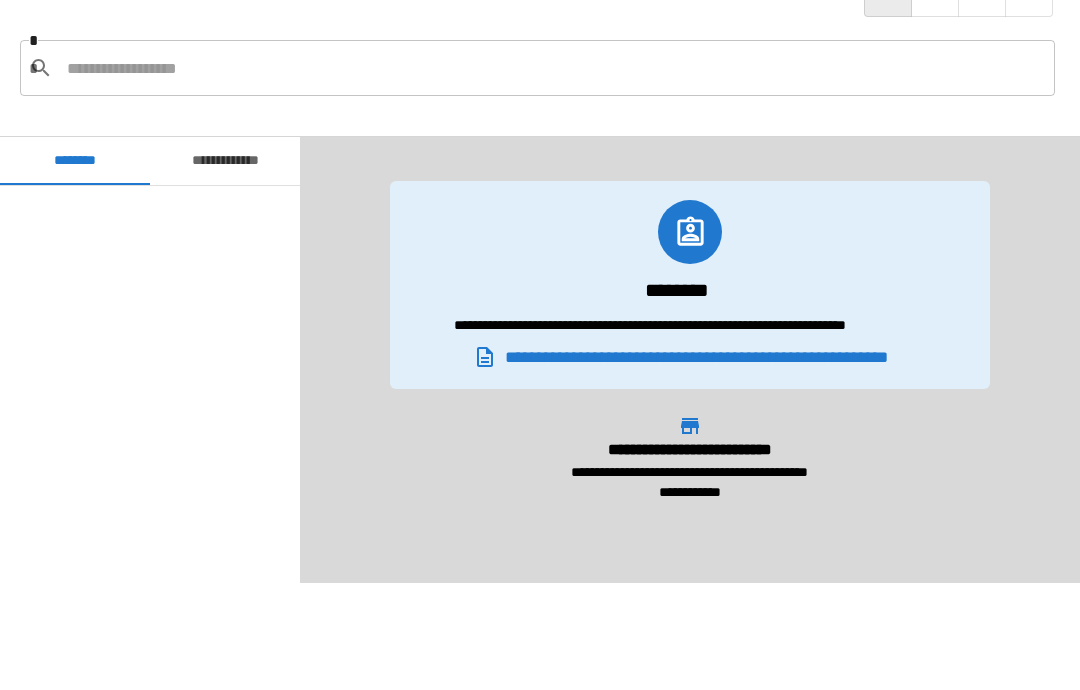 scroll, scrollTop: 1800, scrollLeft: 0, axis: vertical 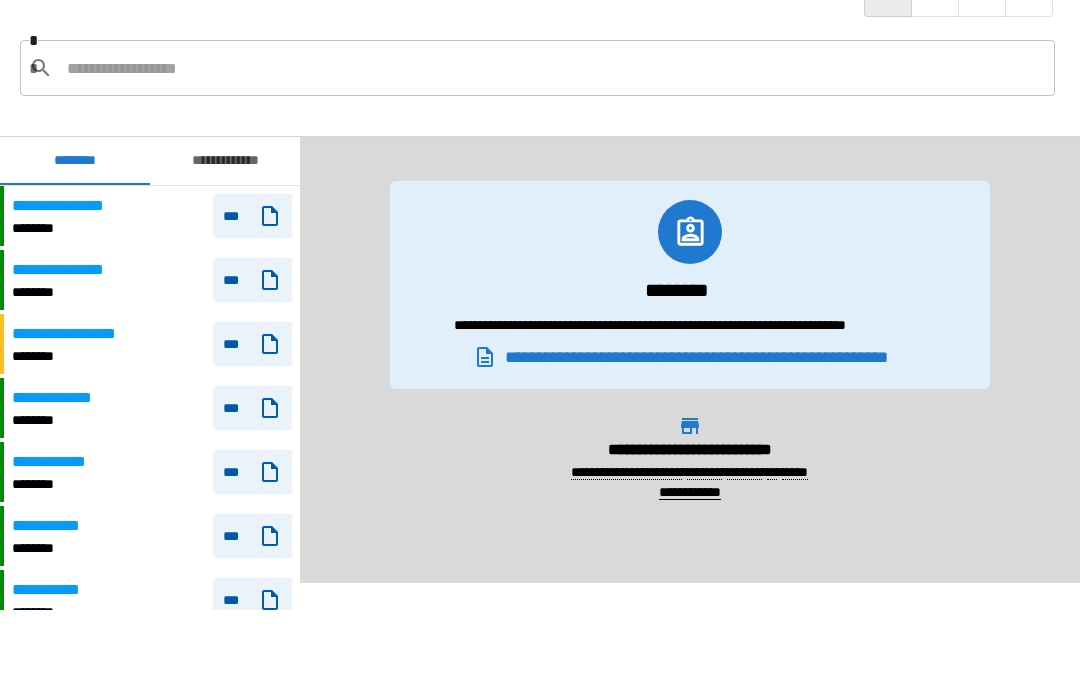 click on "**********" at bounding box center (225, 161) 